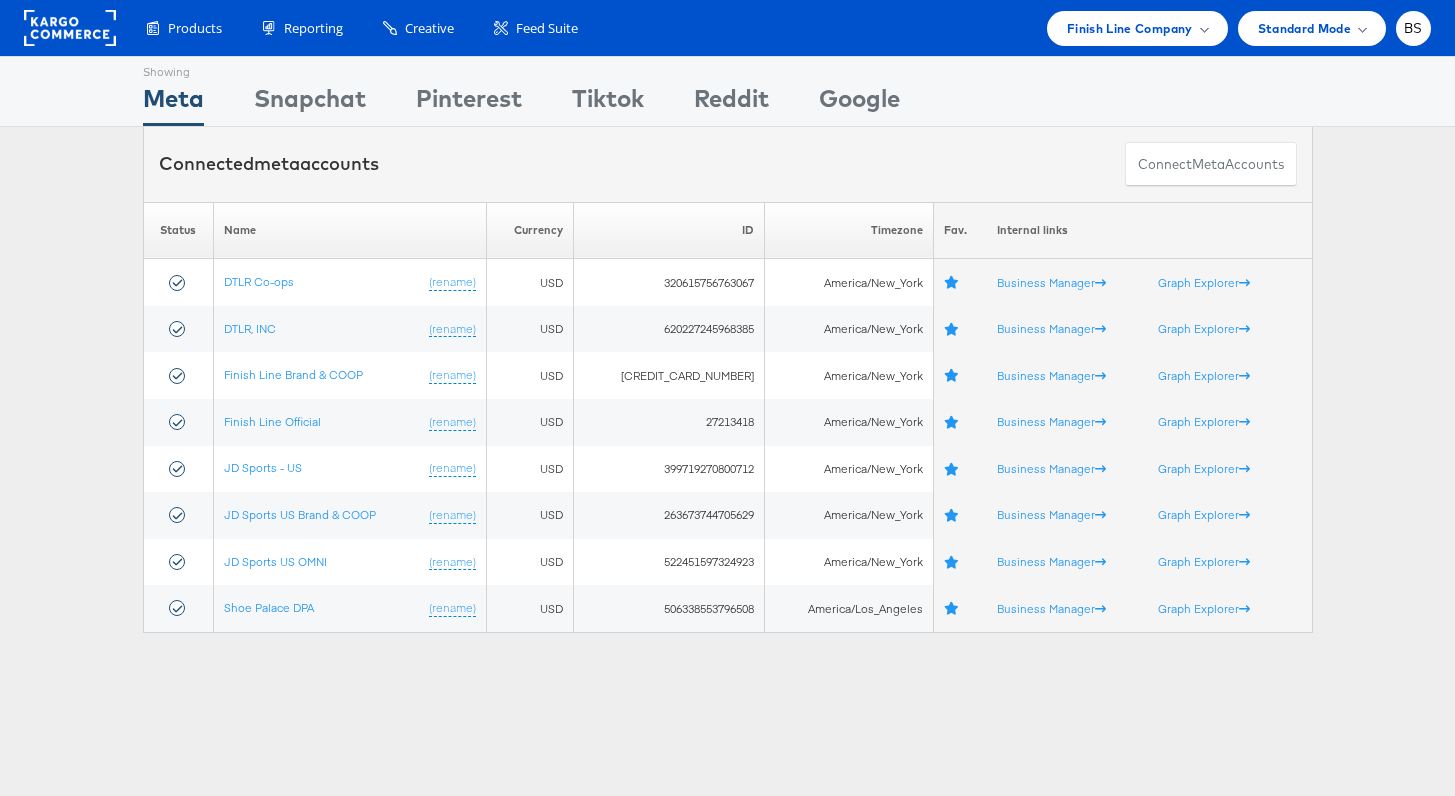 scroll, scrollTop: 0, scrollLeft: 0, axis: both 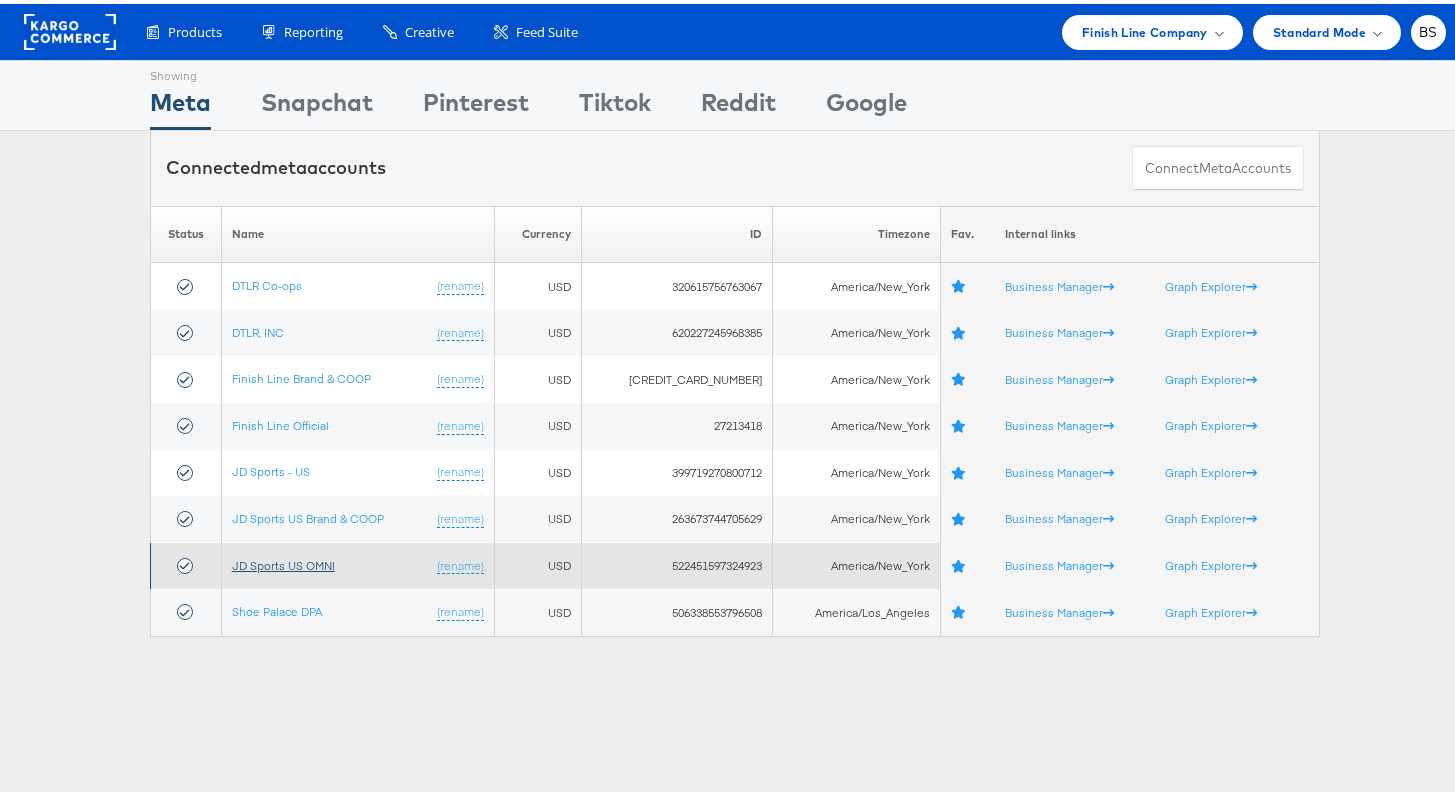 click on "JD Sports US OMNI" at bounding box center (283, 561) 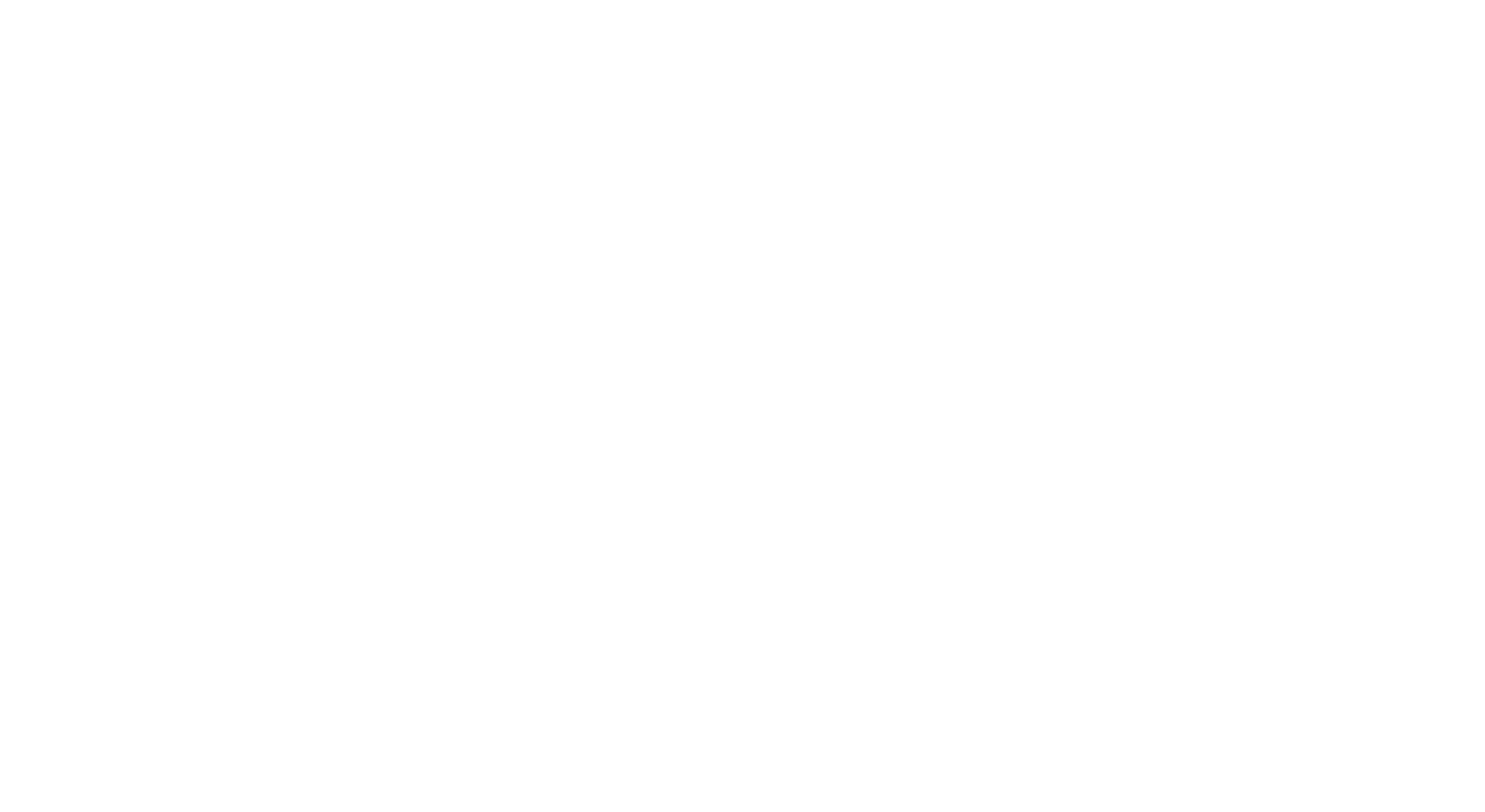 scroll, scrollTop: 0, scrollLeft: 0, axis: both 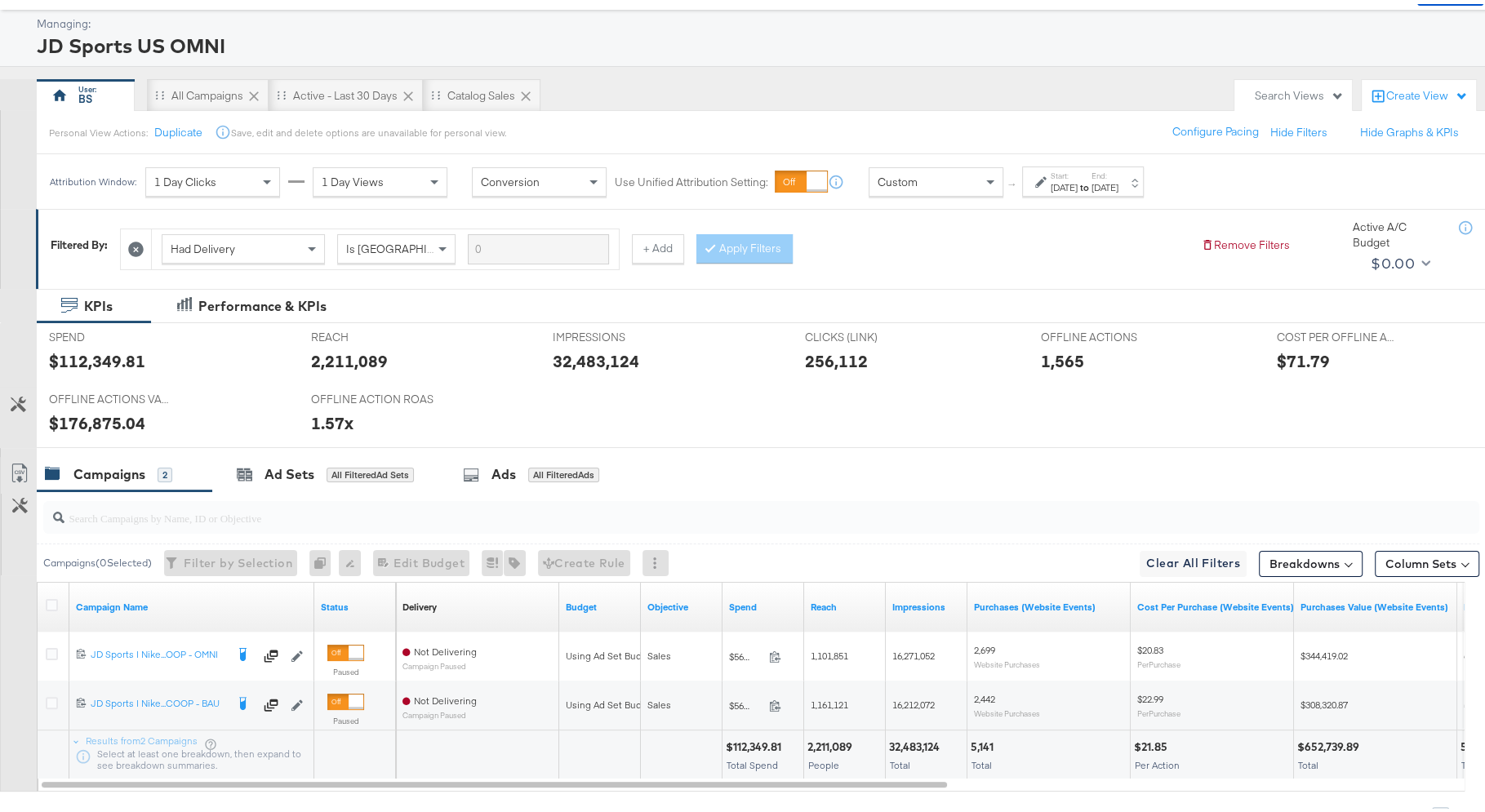 click on "1 Day Clicks" at bounding box center [212, 178] 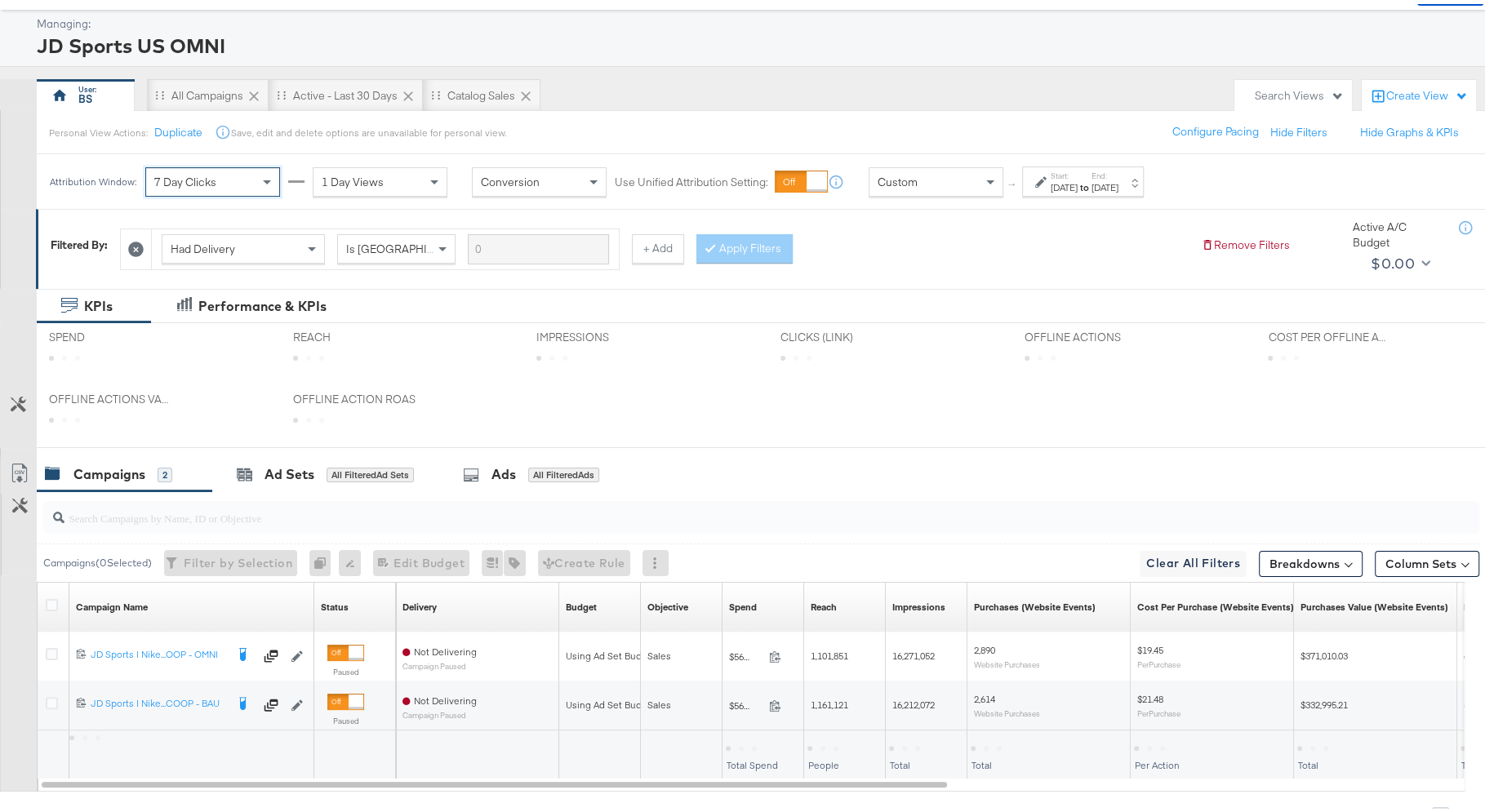 click on "1 Day Views" at bounding box center [353, 178] 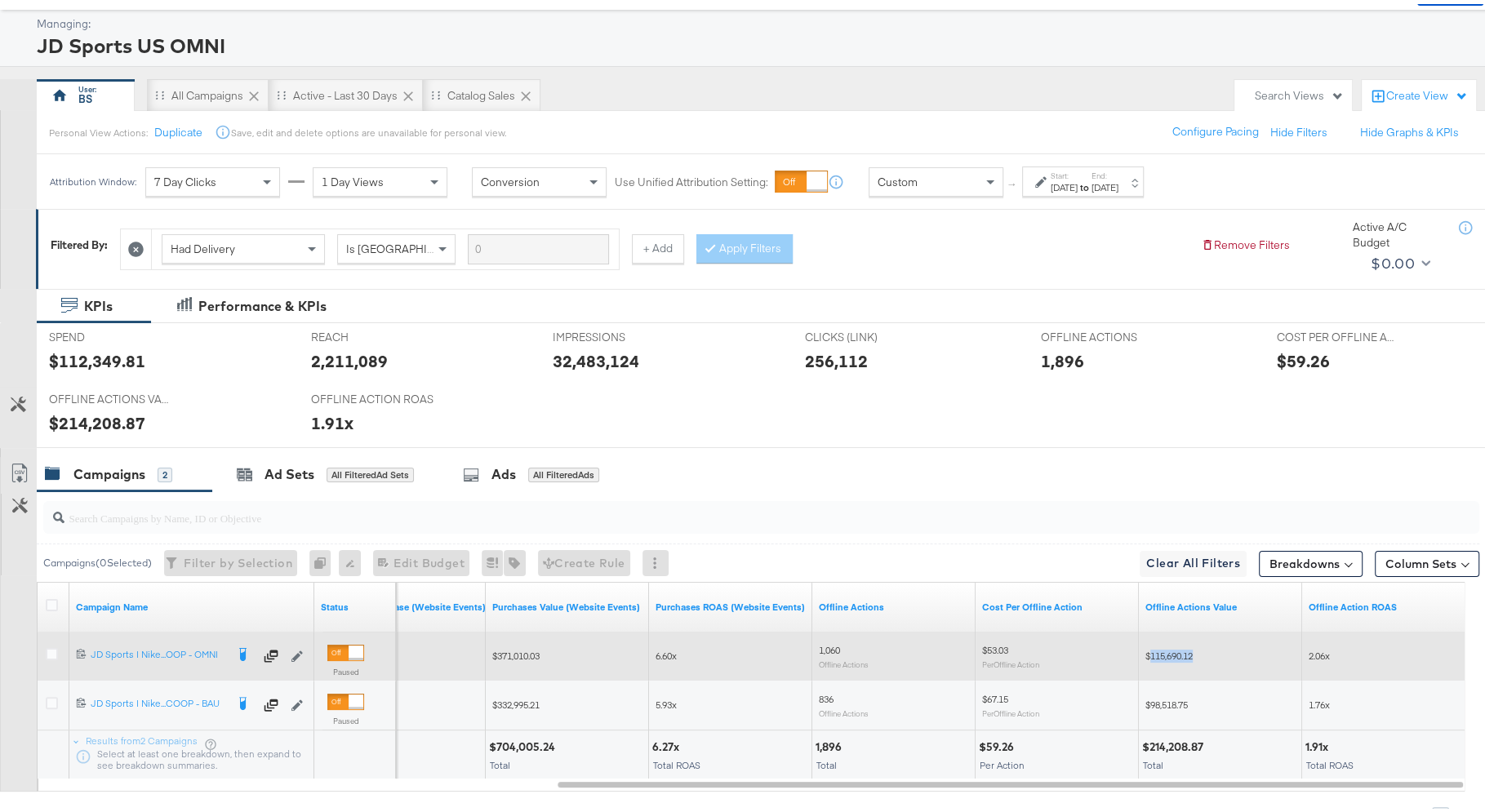 copy on "115,690.12" 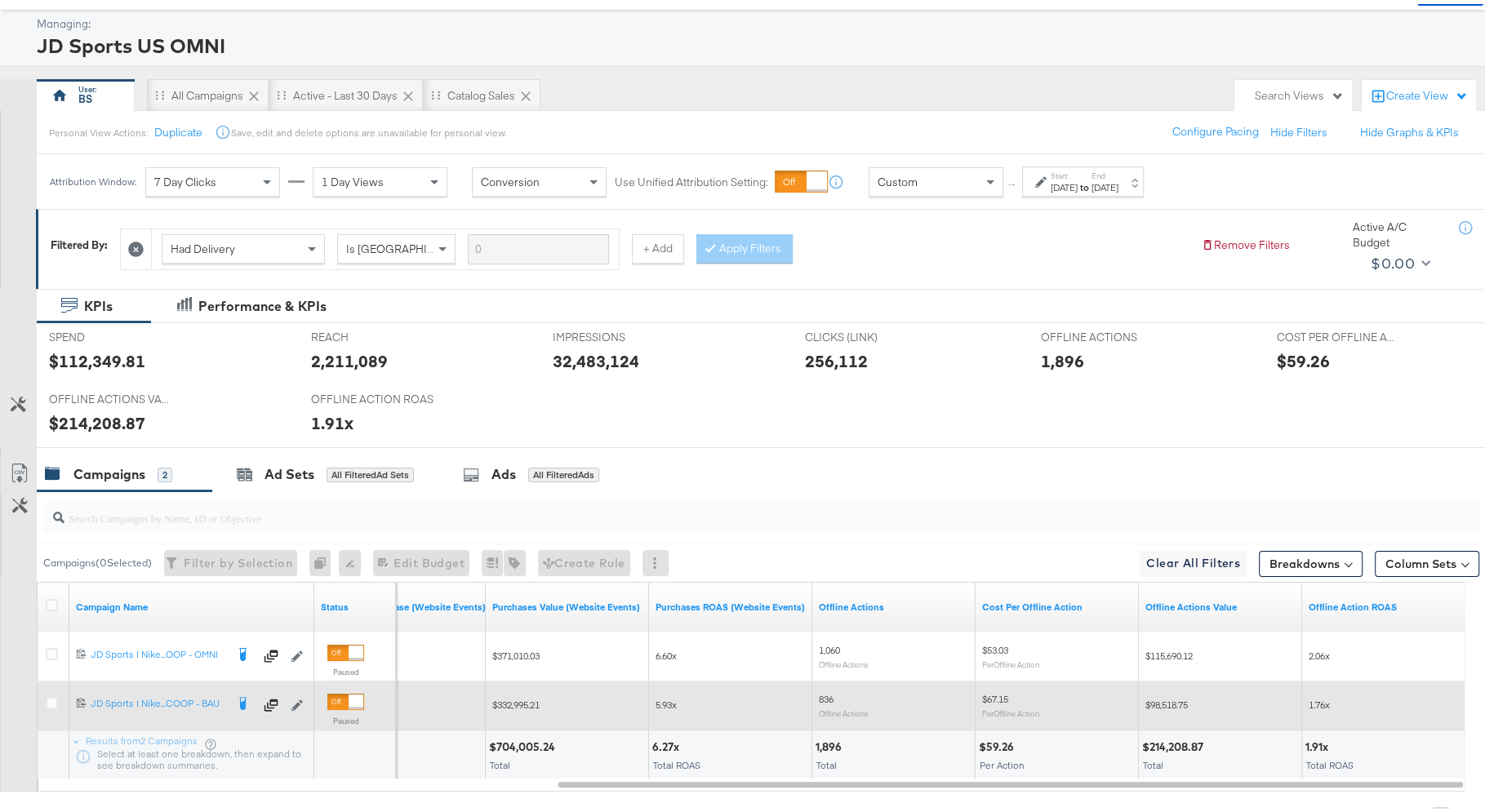 click on "$98,518.75" at bounding box center [1167, 700] 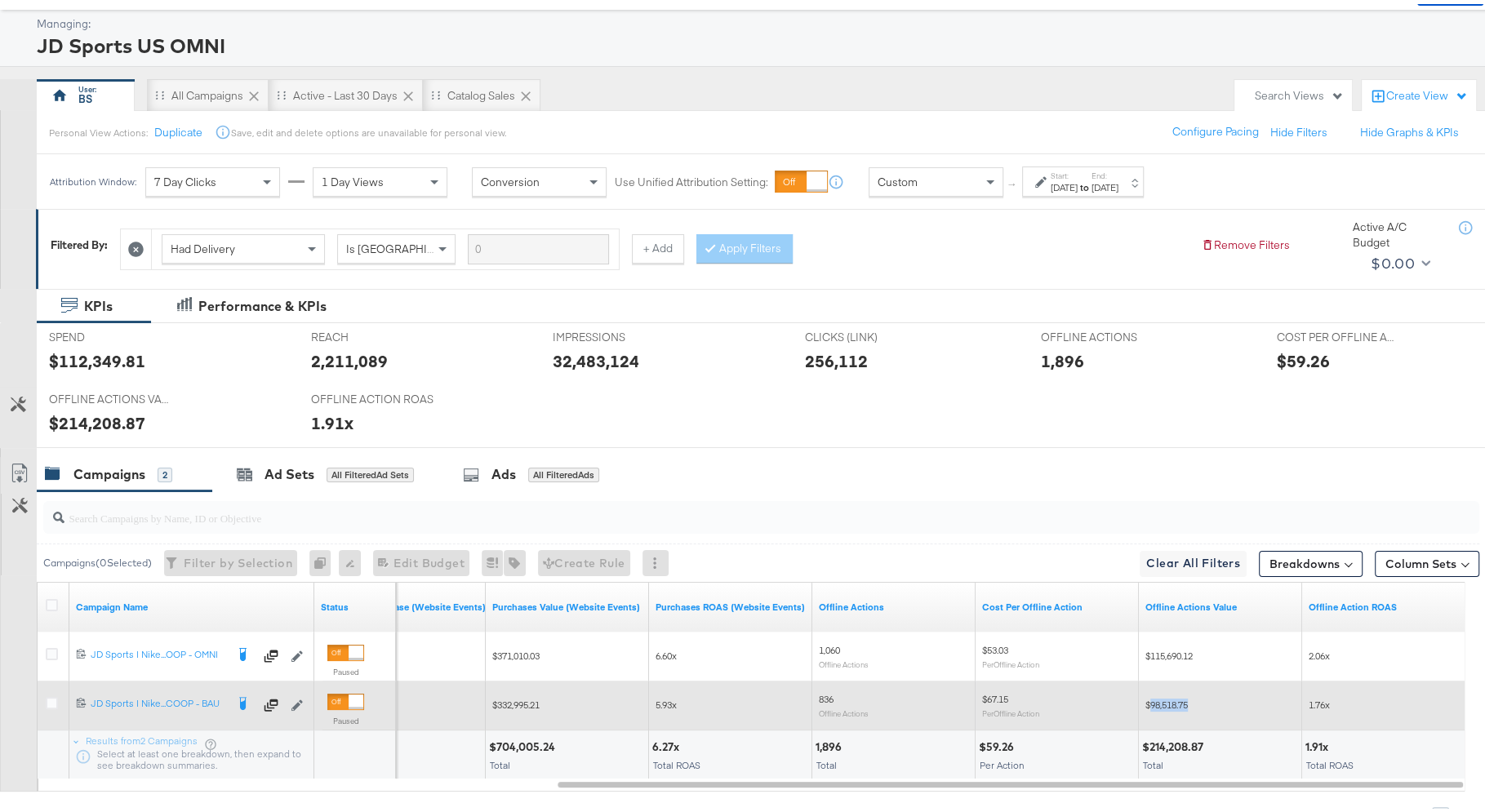 copy on "98,518.75" 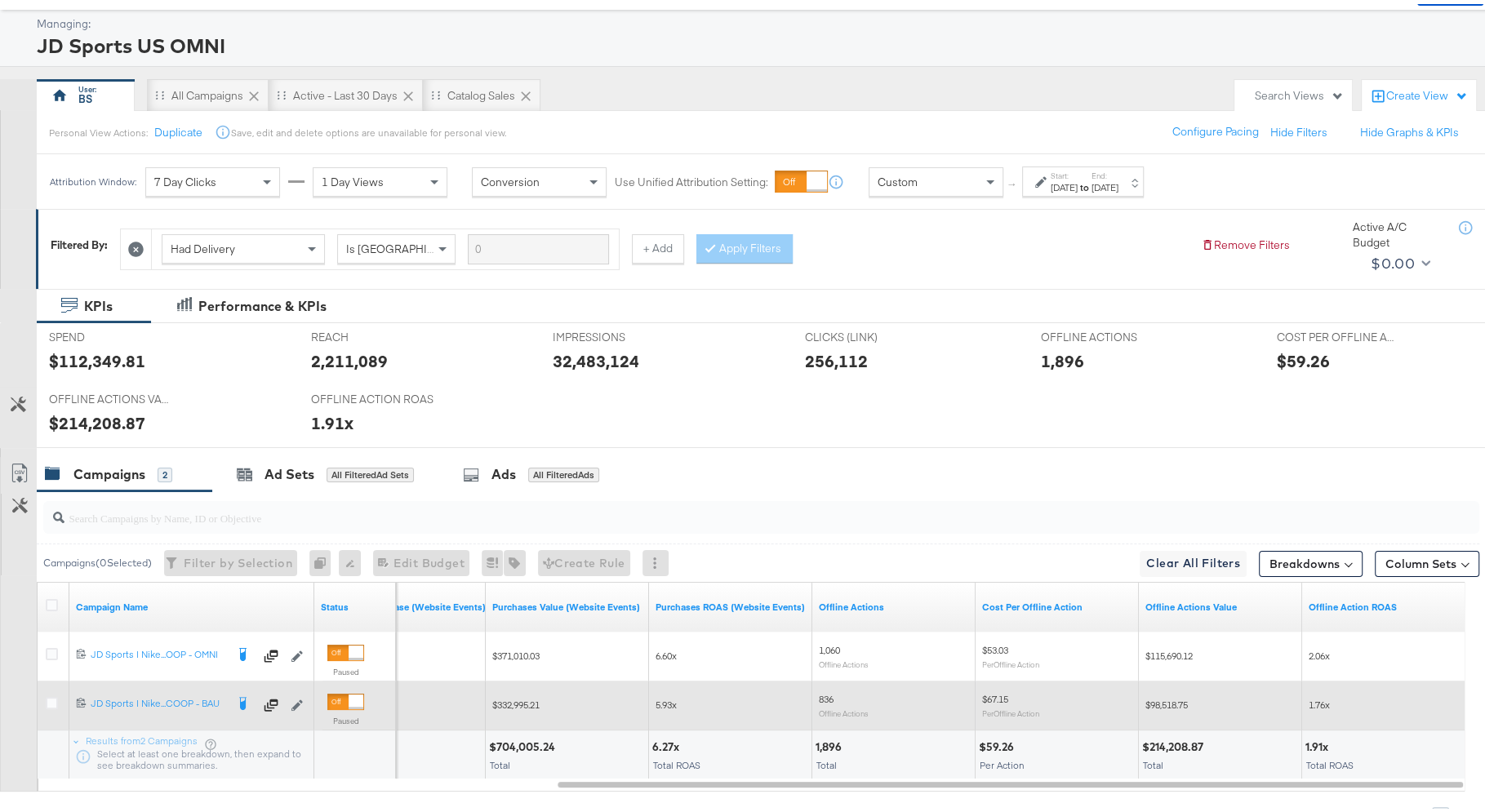 scroll, scrollTop: 0, scrollLeft: 0, axis: both 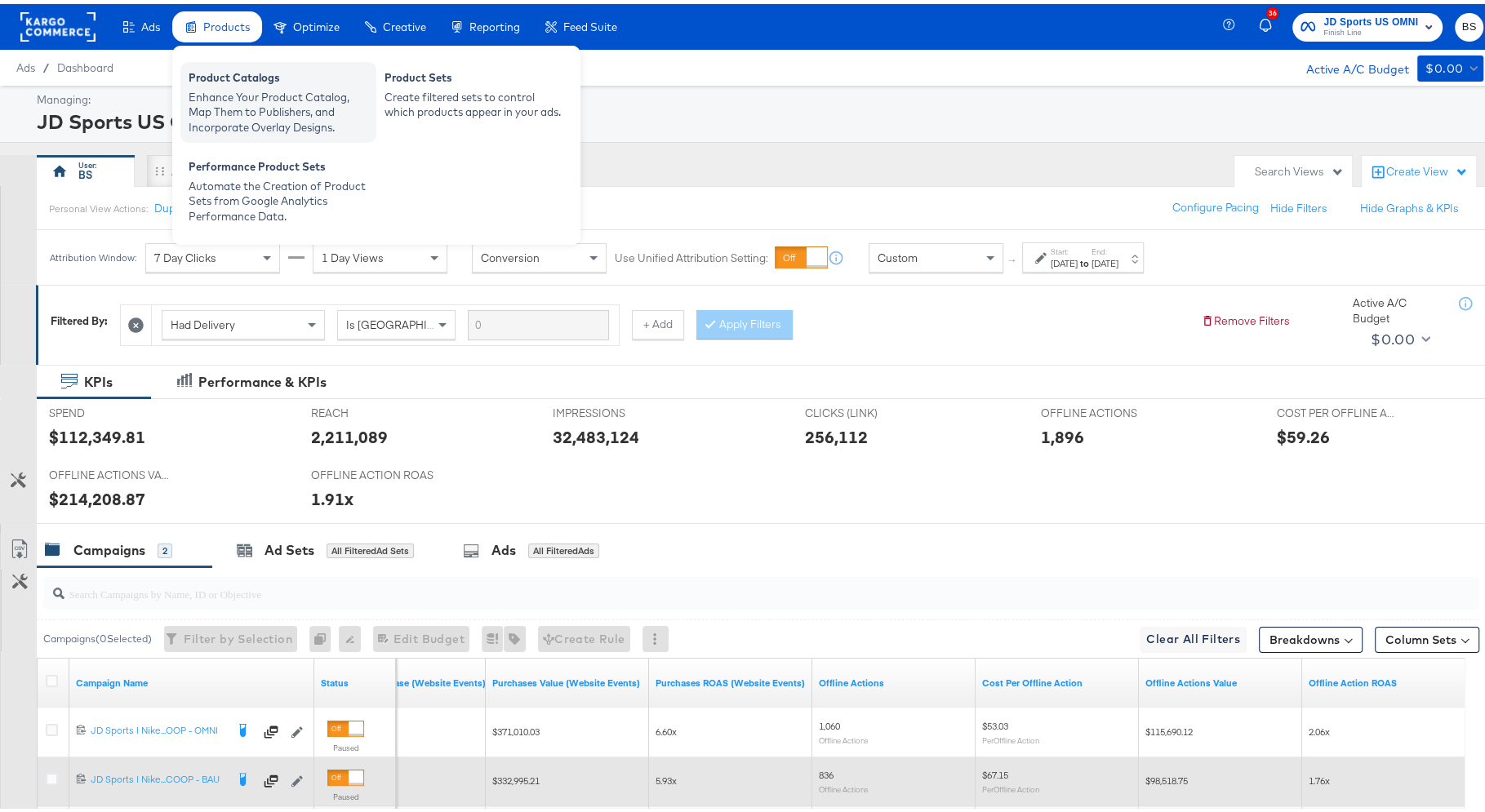 click on "Enhance Your Product Catalog, Map Them to Publishers, and Incorporate Overlay Designs." at bounding box center (278, 109) 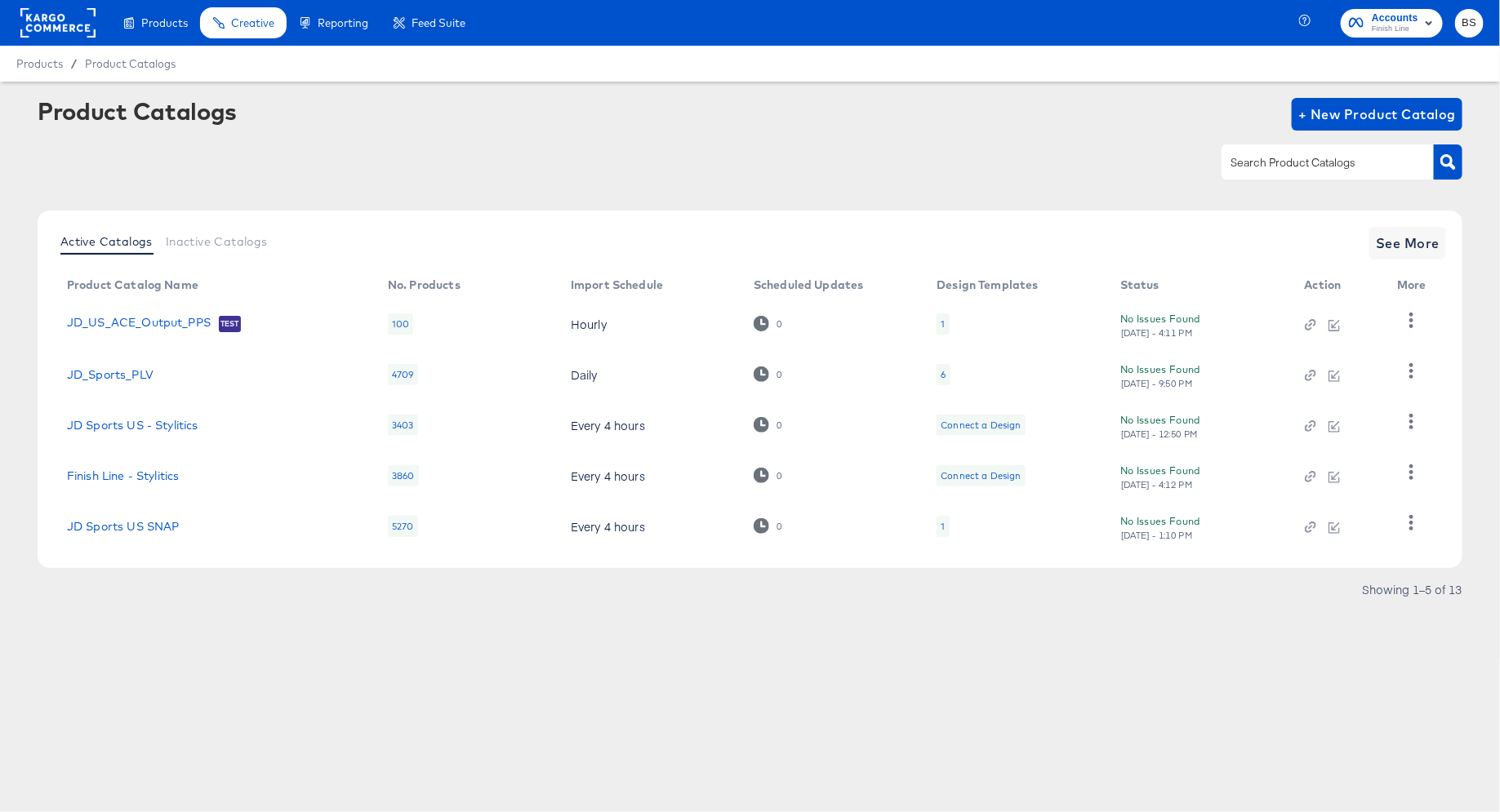 click at bounding box center (1328, 162) 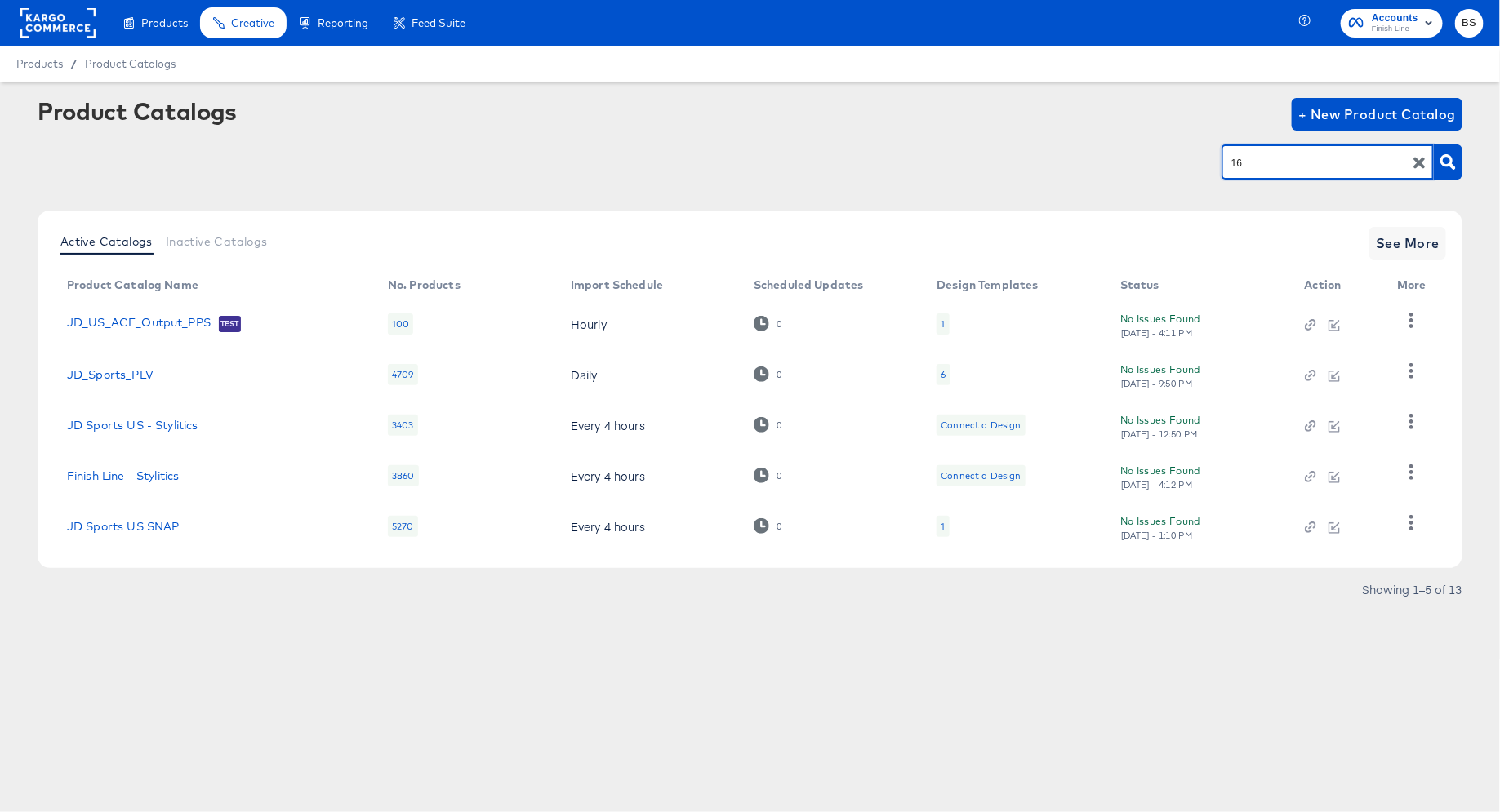 type on "16" 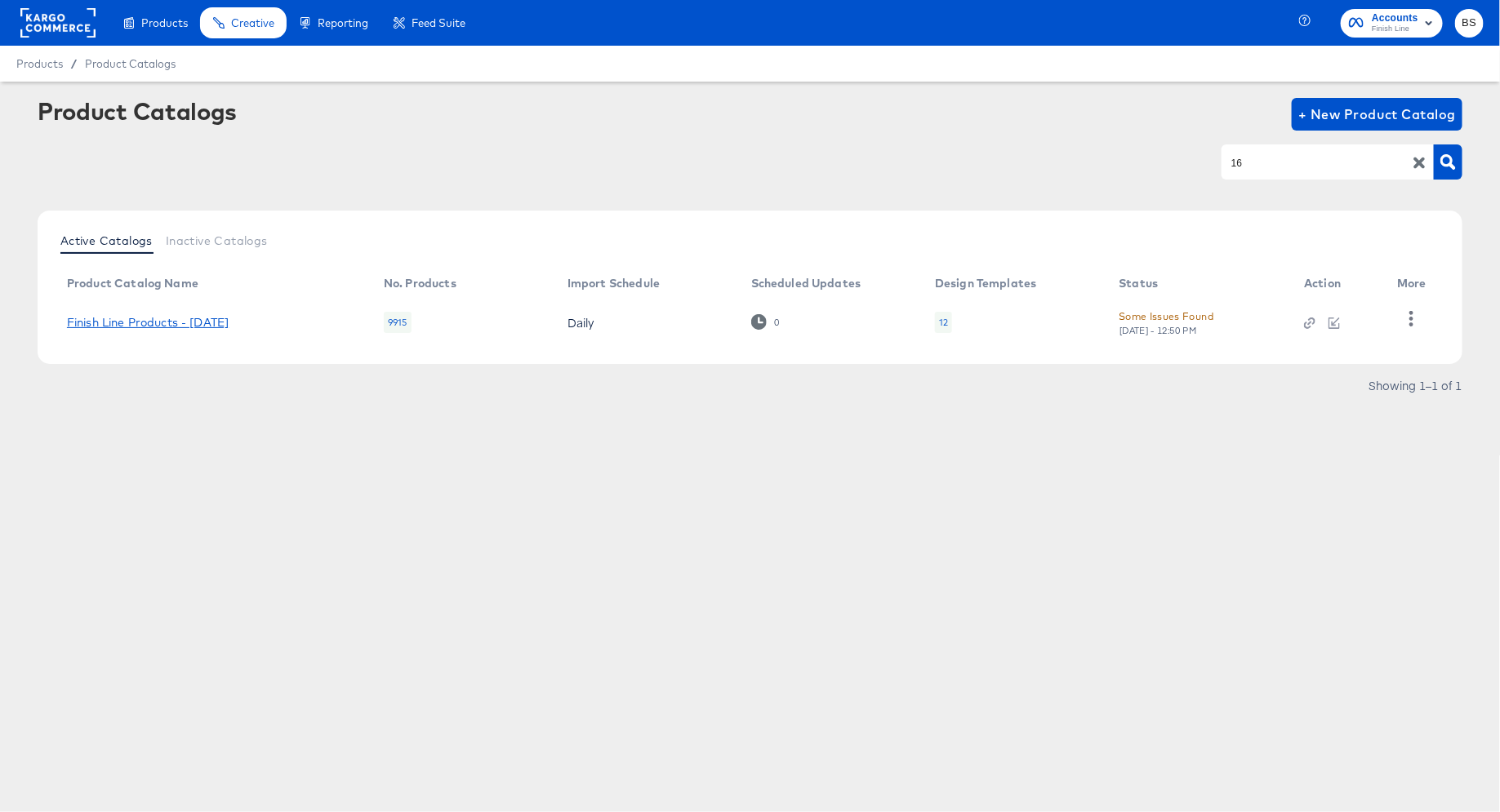 click on "Finish Line Products - [DATE]" at bounding box center [148, 322] 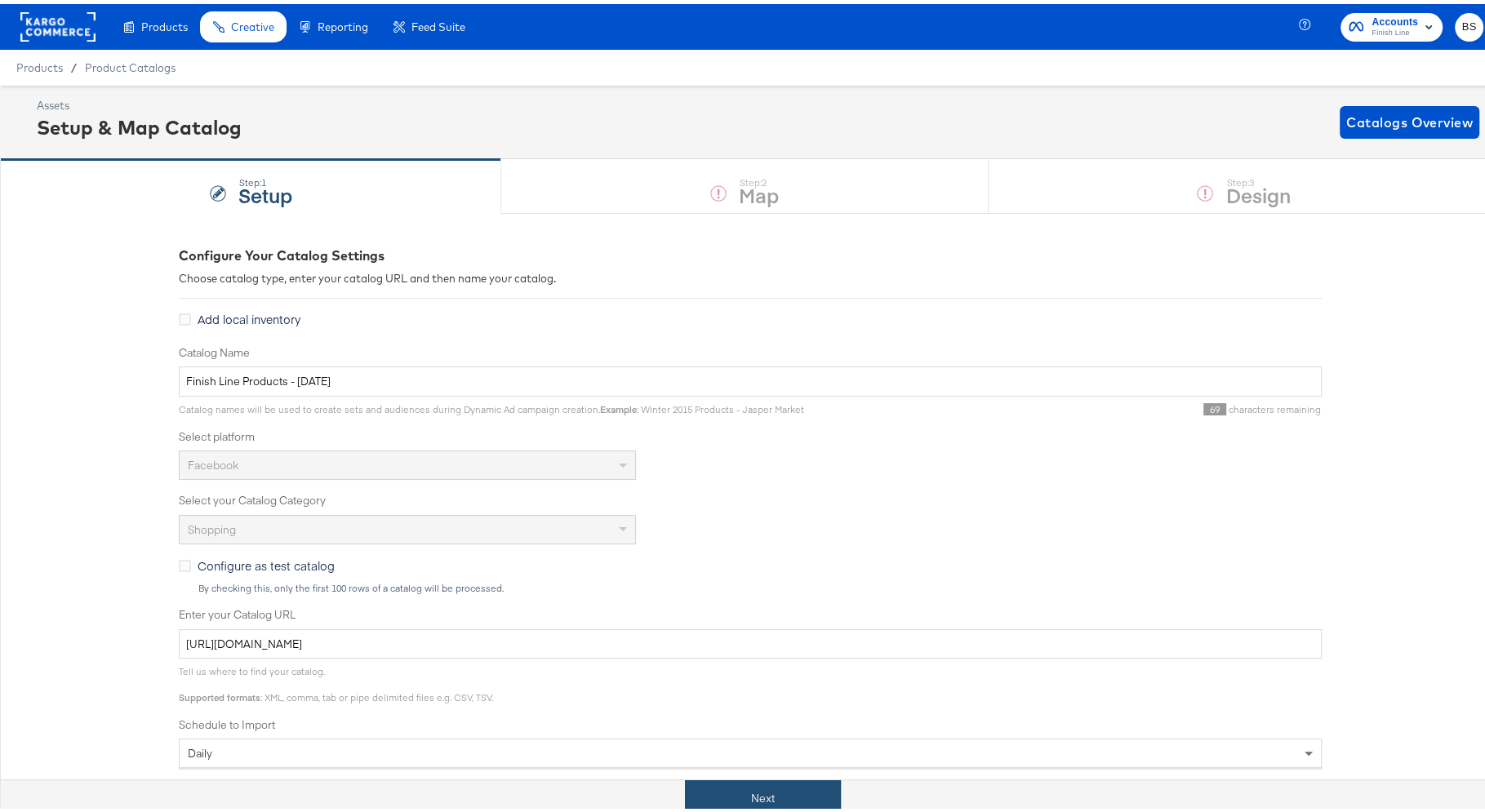click on "Next" at bounding box center (763, 794) 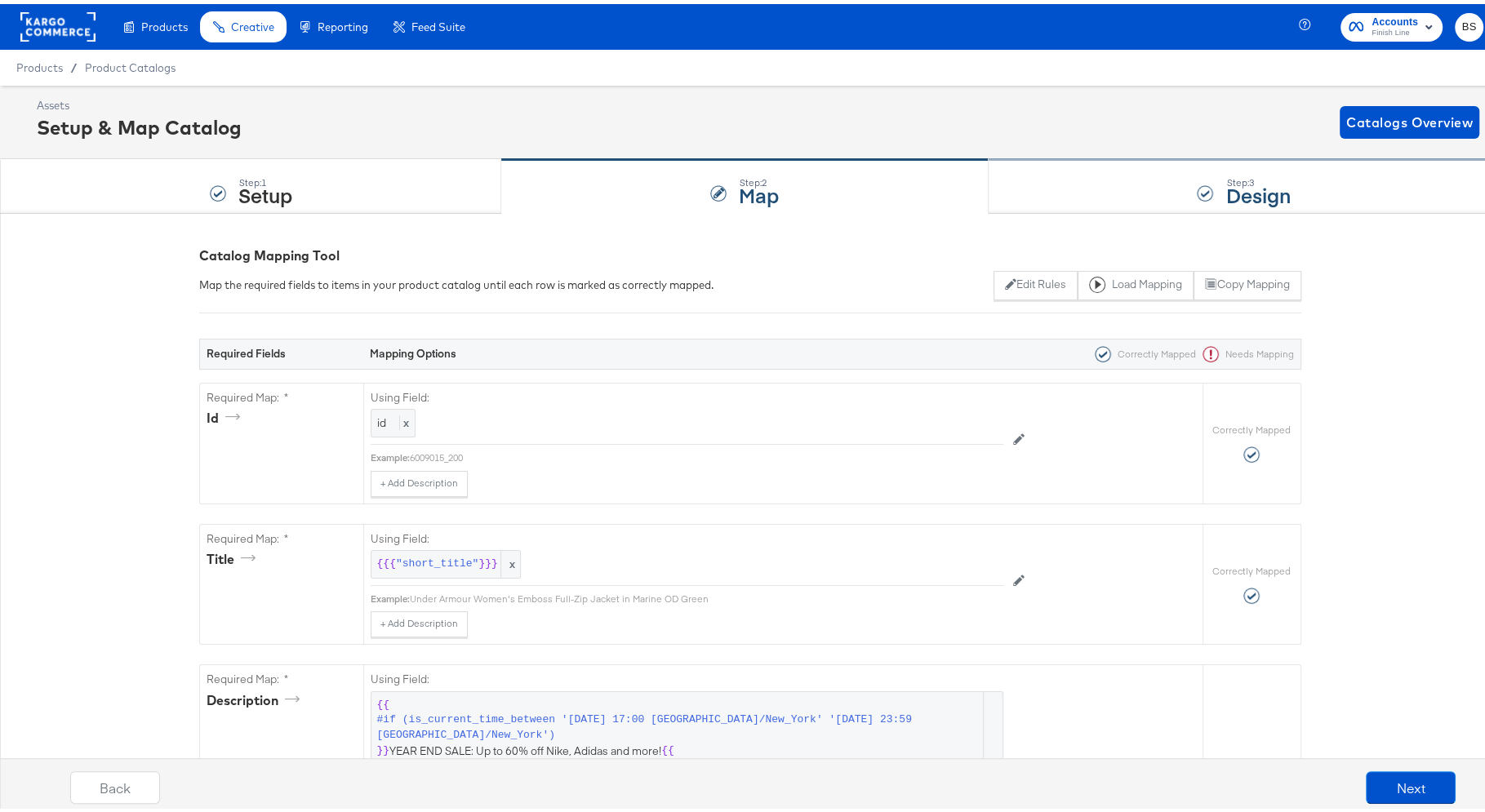 click on "Step:  3   Design" at bounding box center [1244, 183] 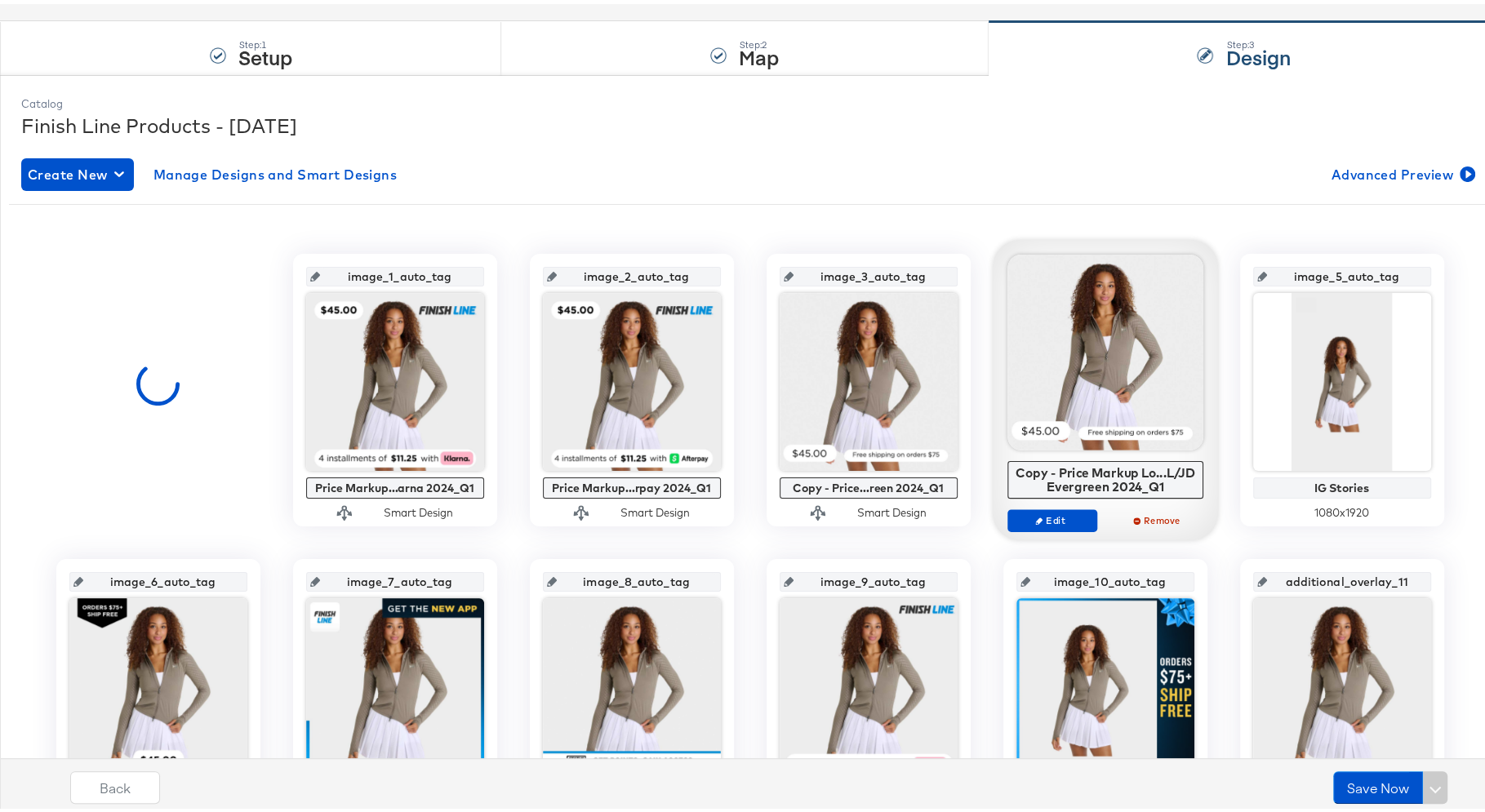 scroll, scrollTop: 78, scrollLeft: 0, axis: vertical 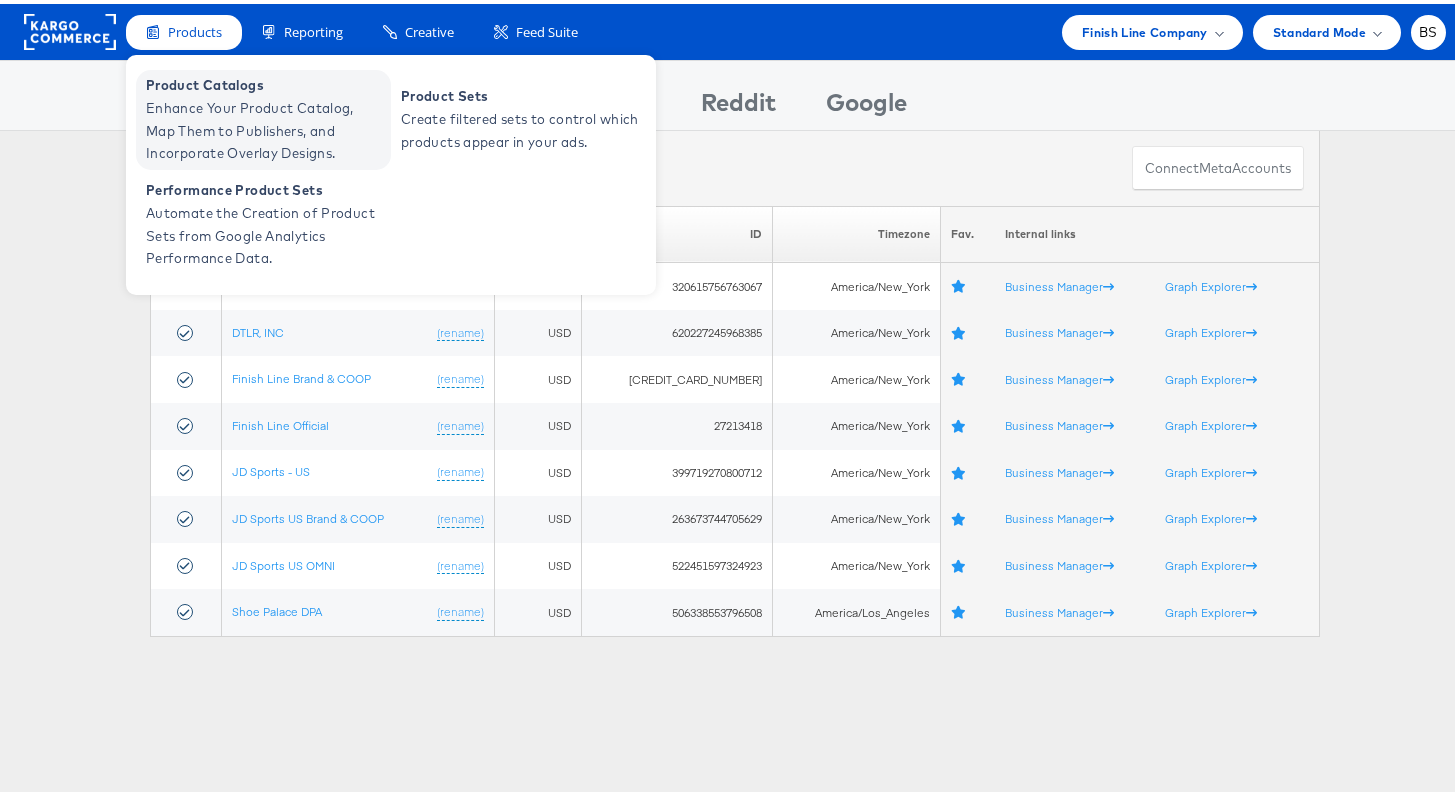 click on "Enhance Your Product Catalog, Map Them to Publishers, and Incorporate Overlay Designs." at bounding box center (266, 127) 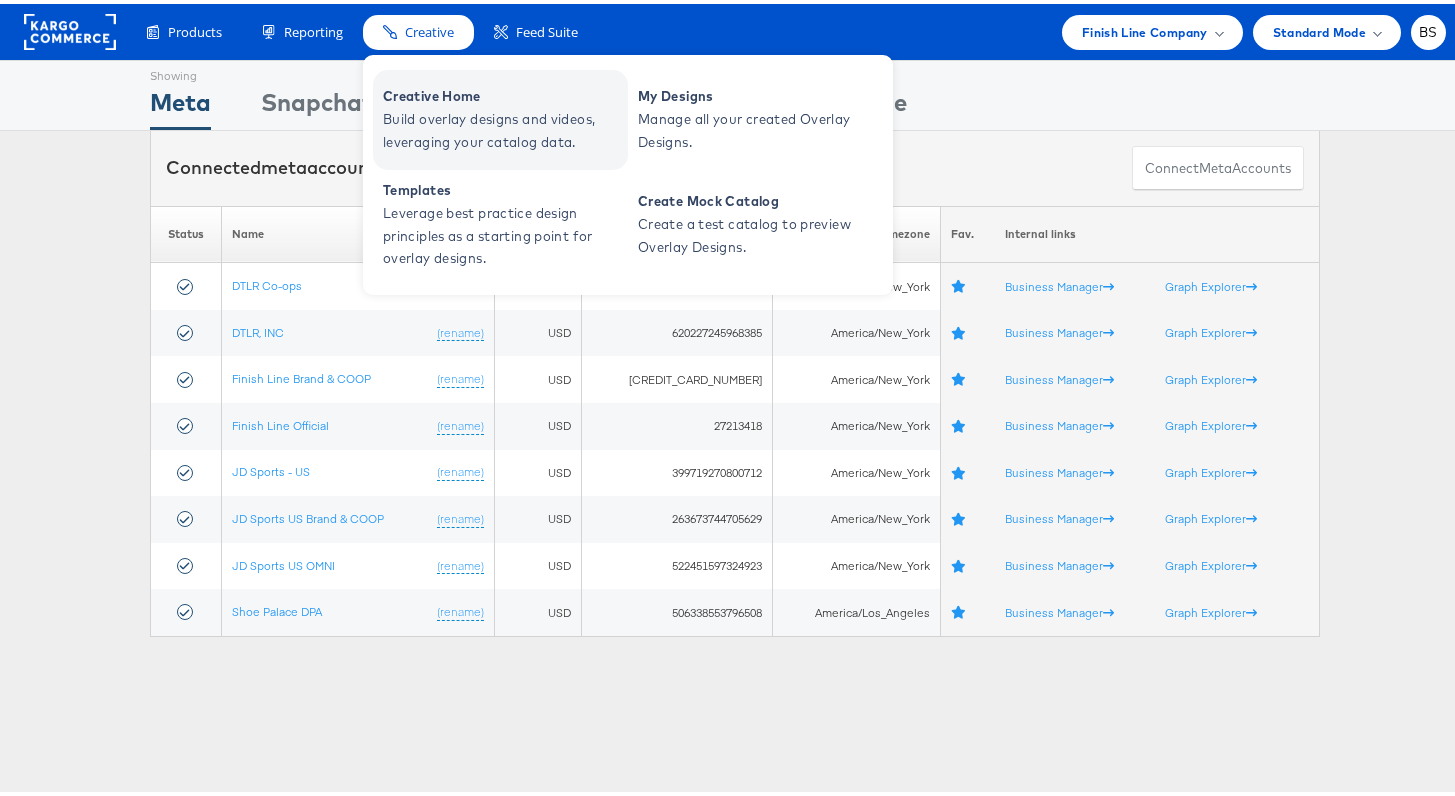 click on "Build overlay designs and videos, leveraging your catalog data." at bounding box center (503, 127) 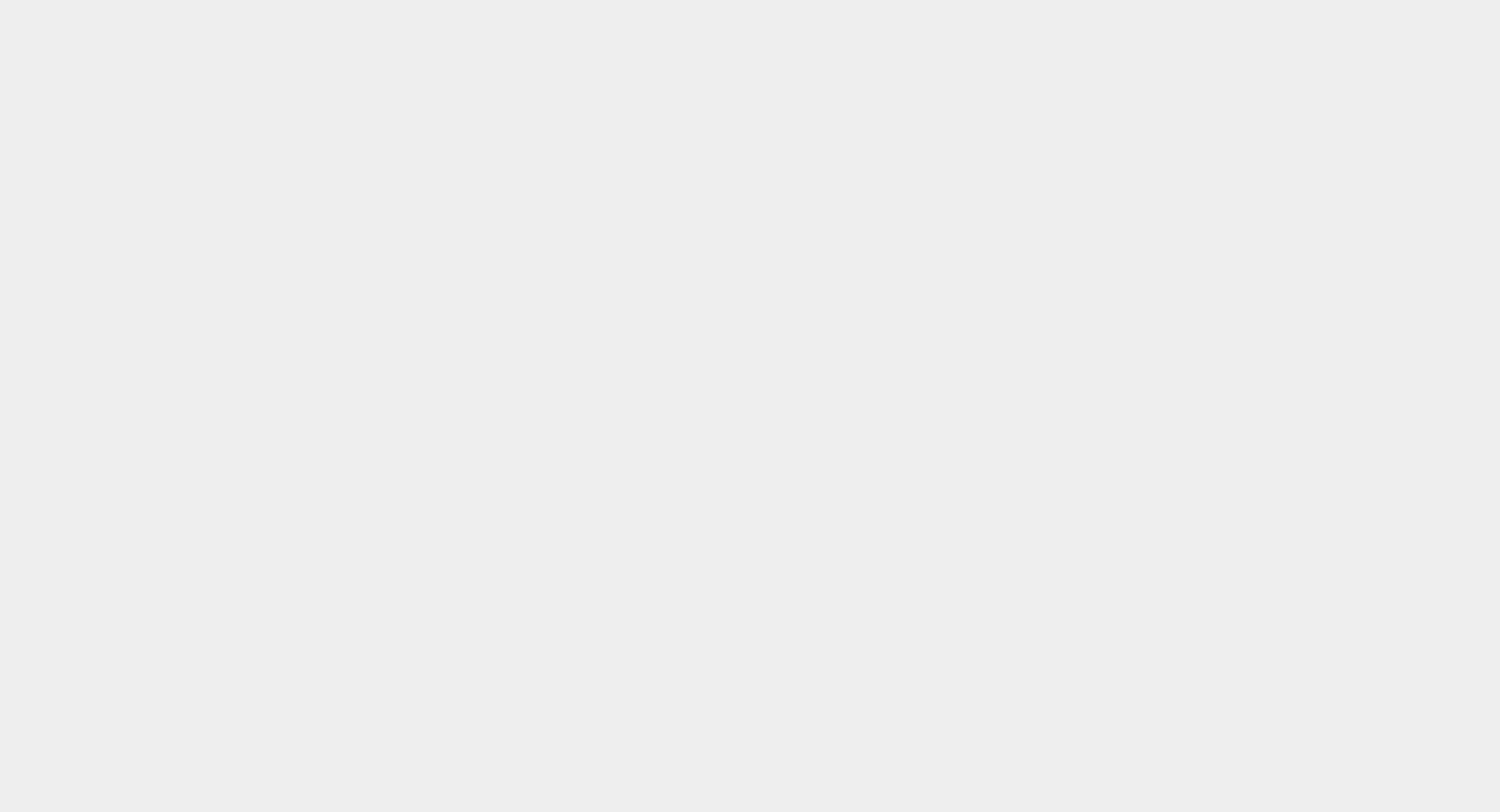 scroll, scrollTop: 0, scrollLeft: 0, axis: both 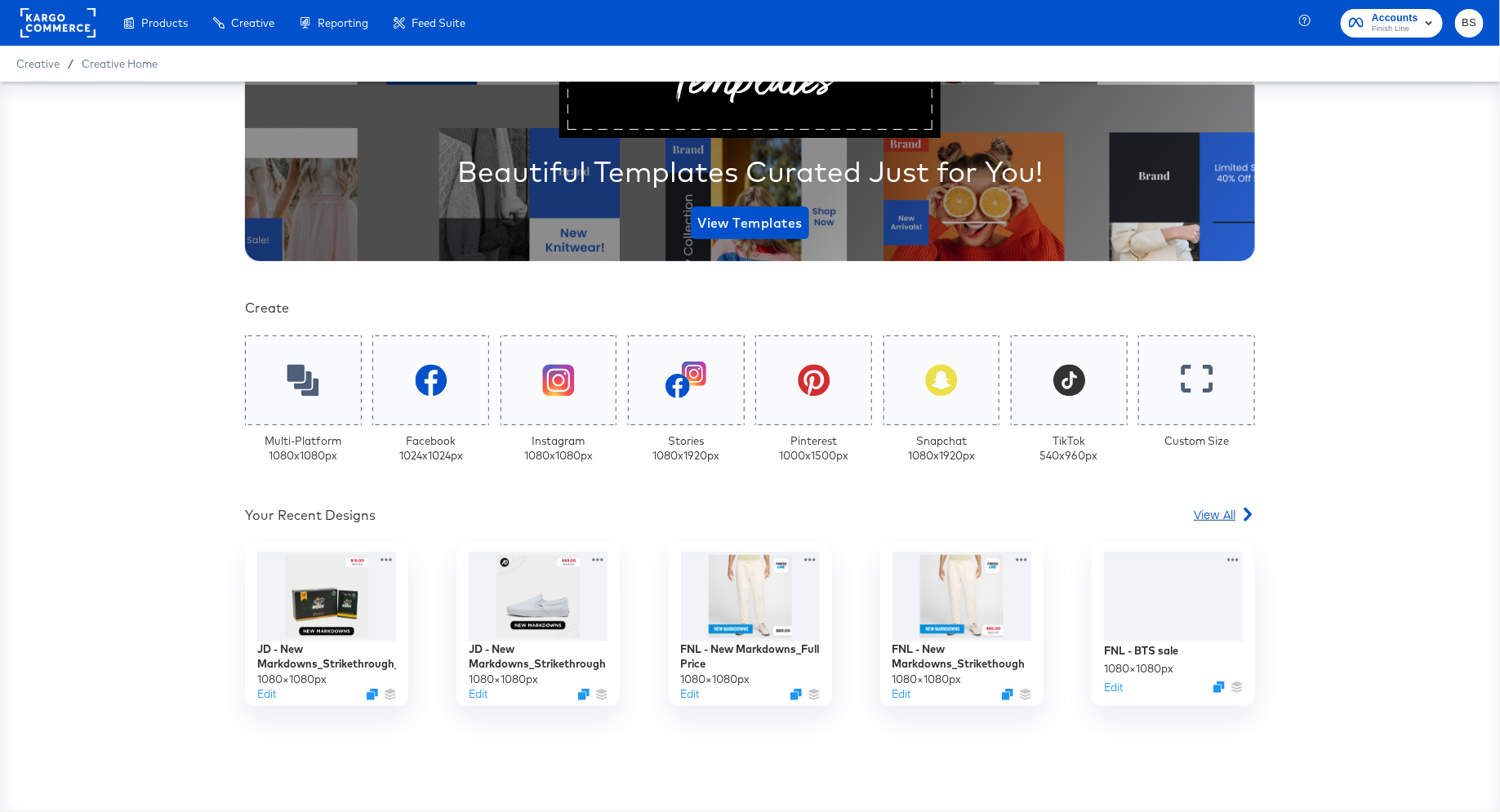 click on "View All" at bounding box center (1214, 514) 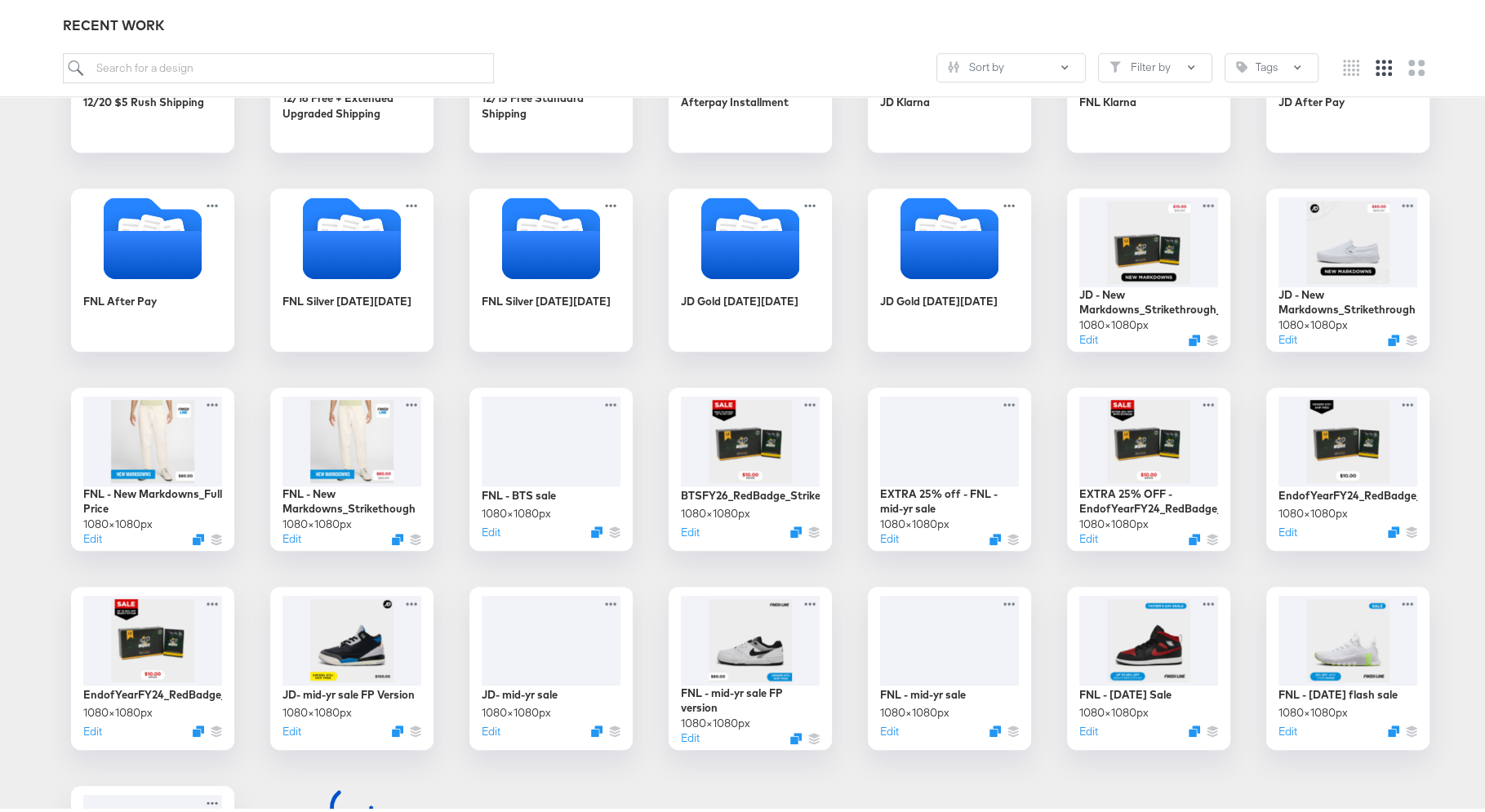 scroll, scrollTop: 978, scrollLeft: 0, axis: vertical 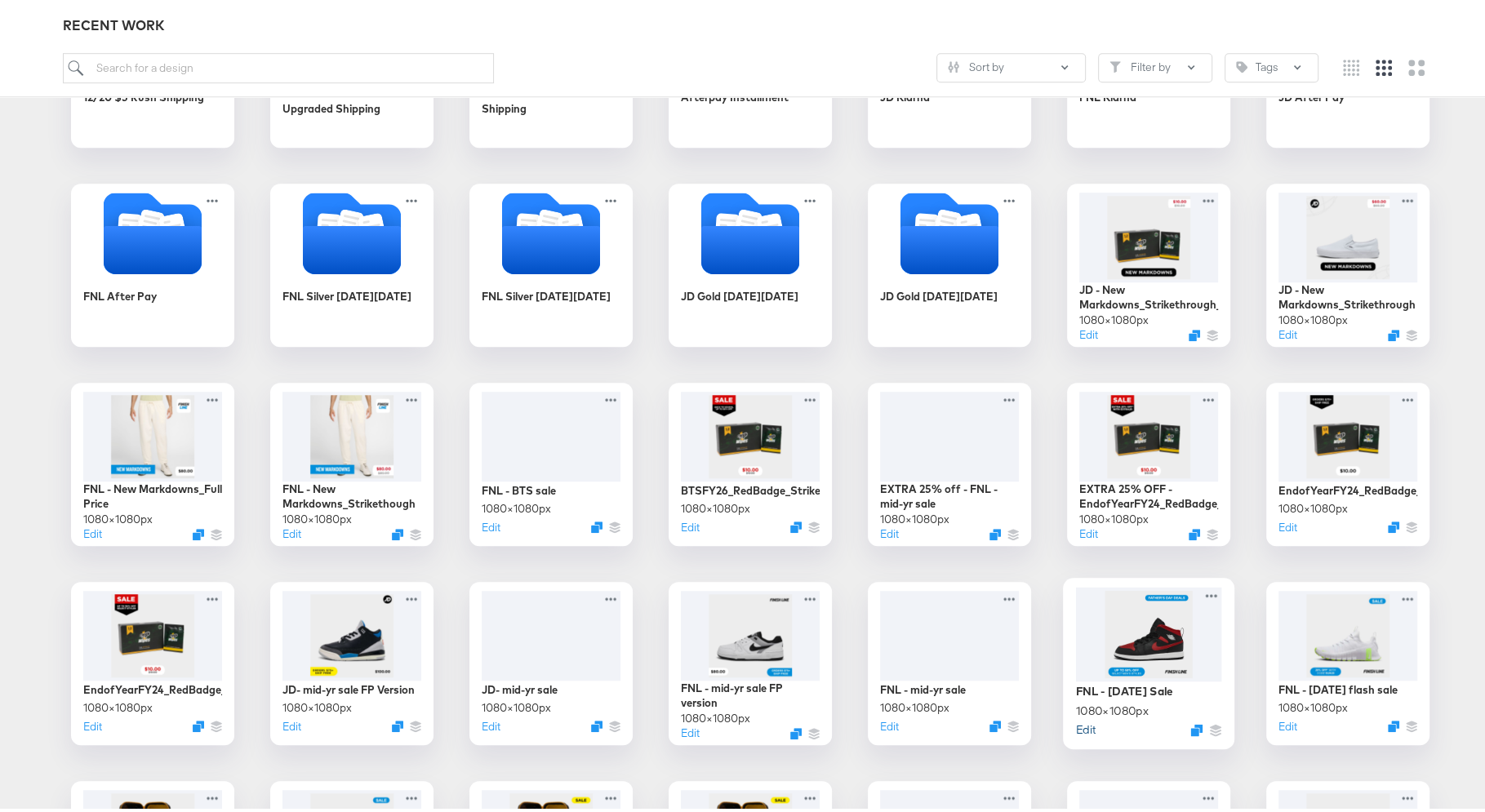 click on "Edit" at bounding box center (1085, 725) 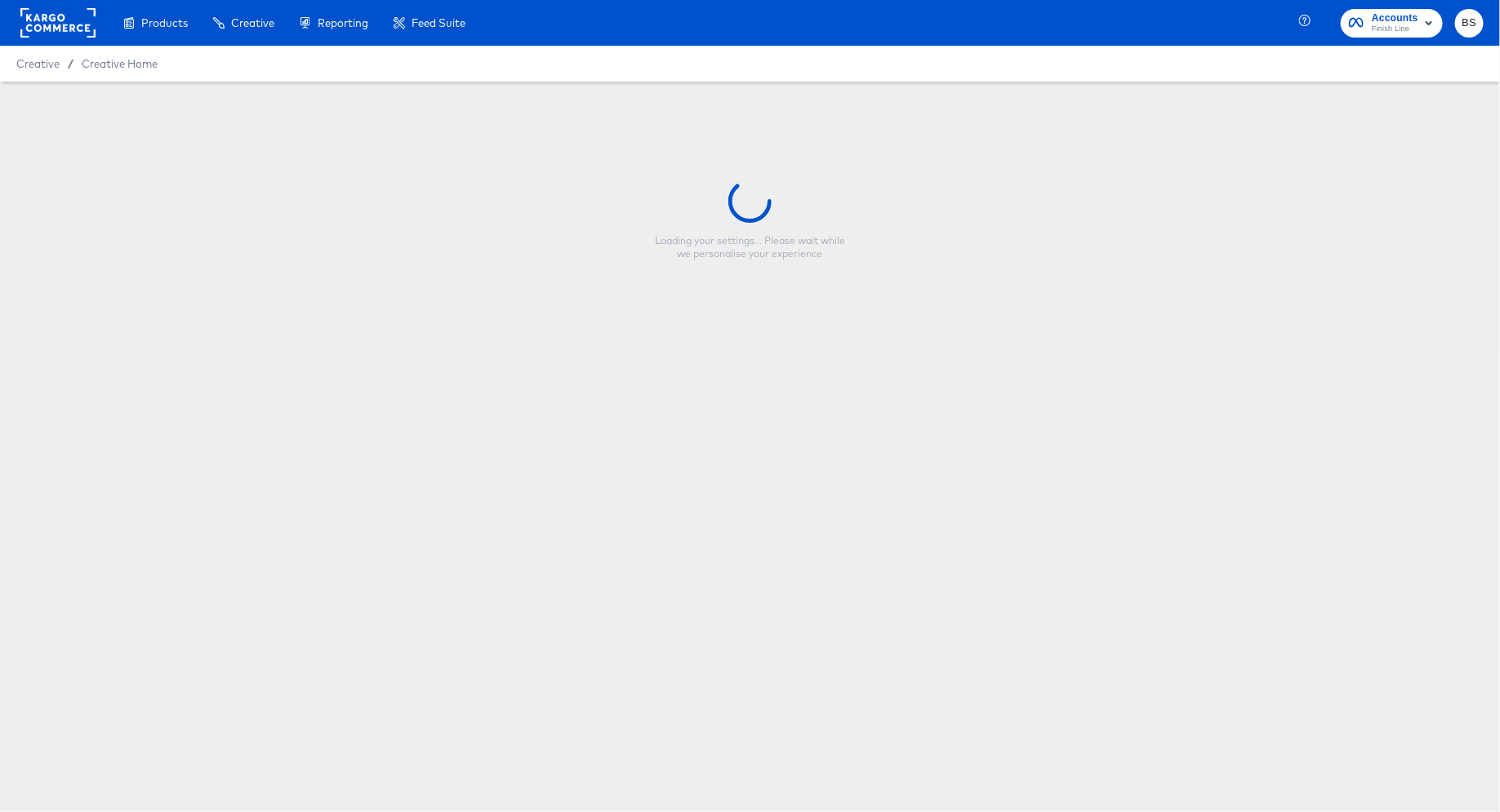 type on "FNL - June 6 Sale" 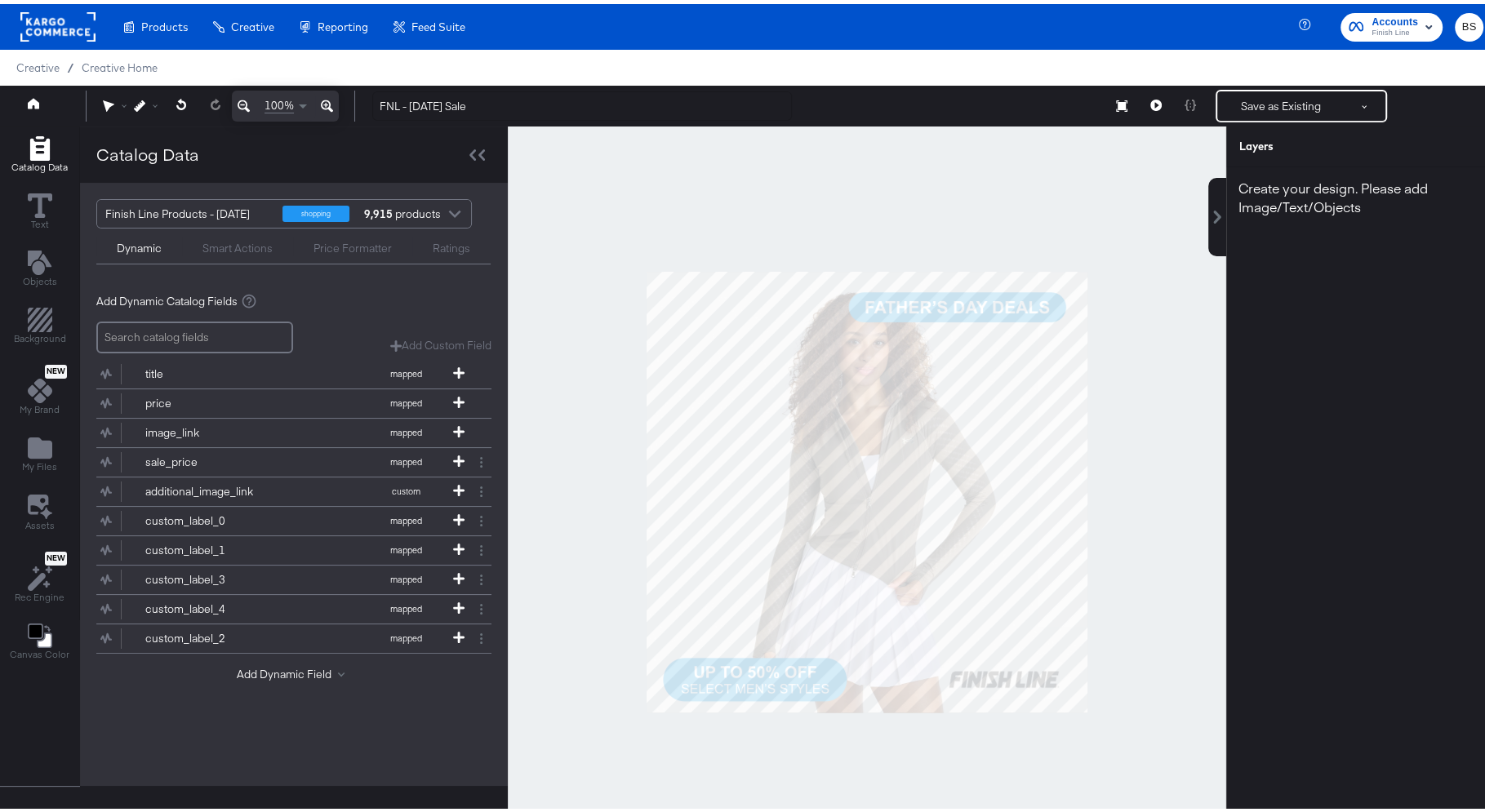 click at bounding box center [867, 488] 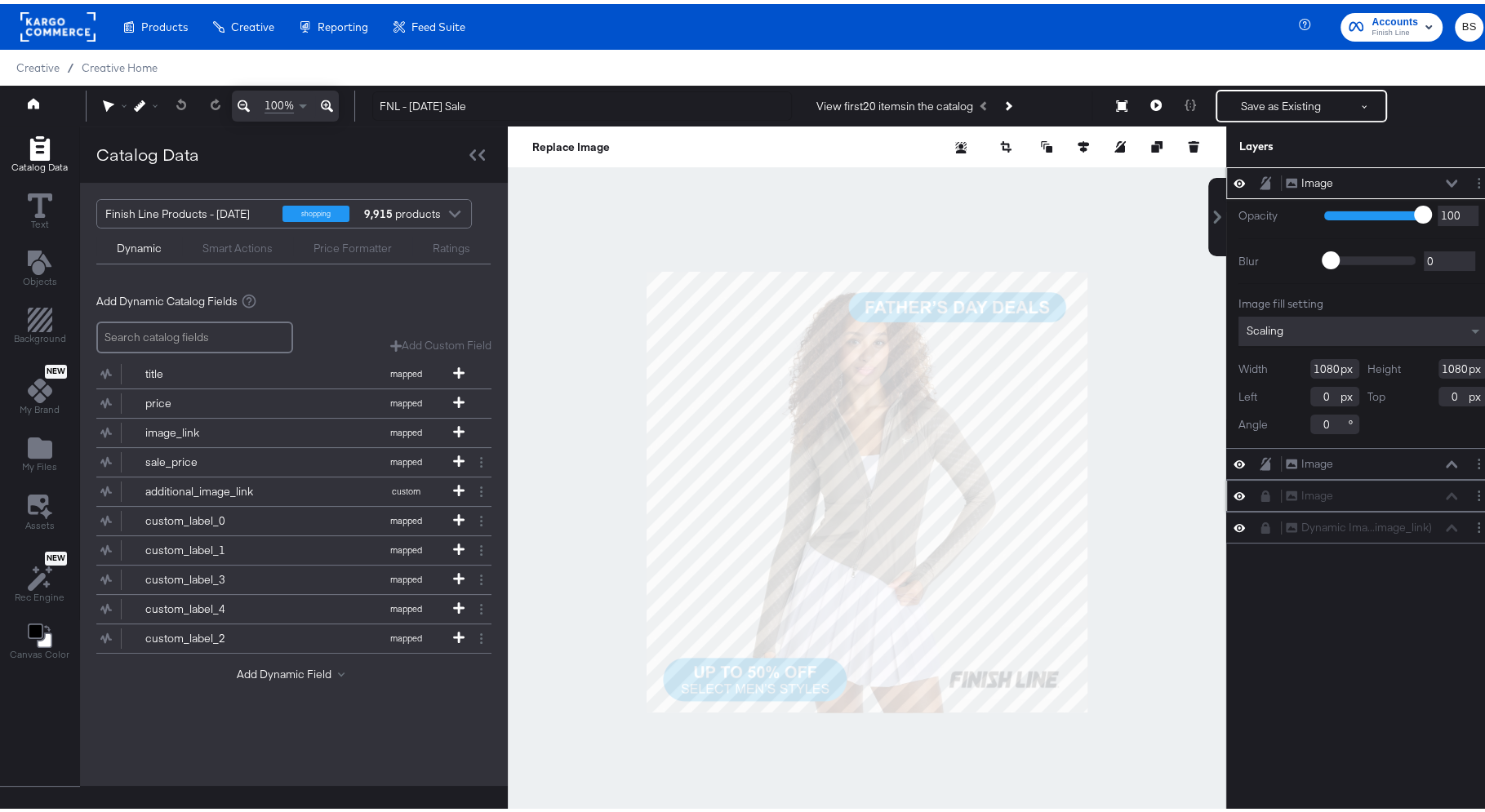 click 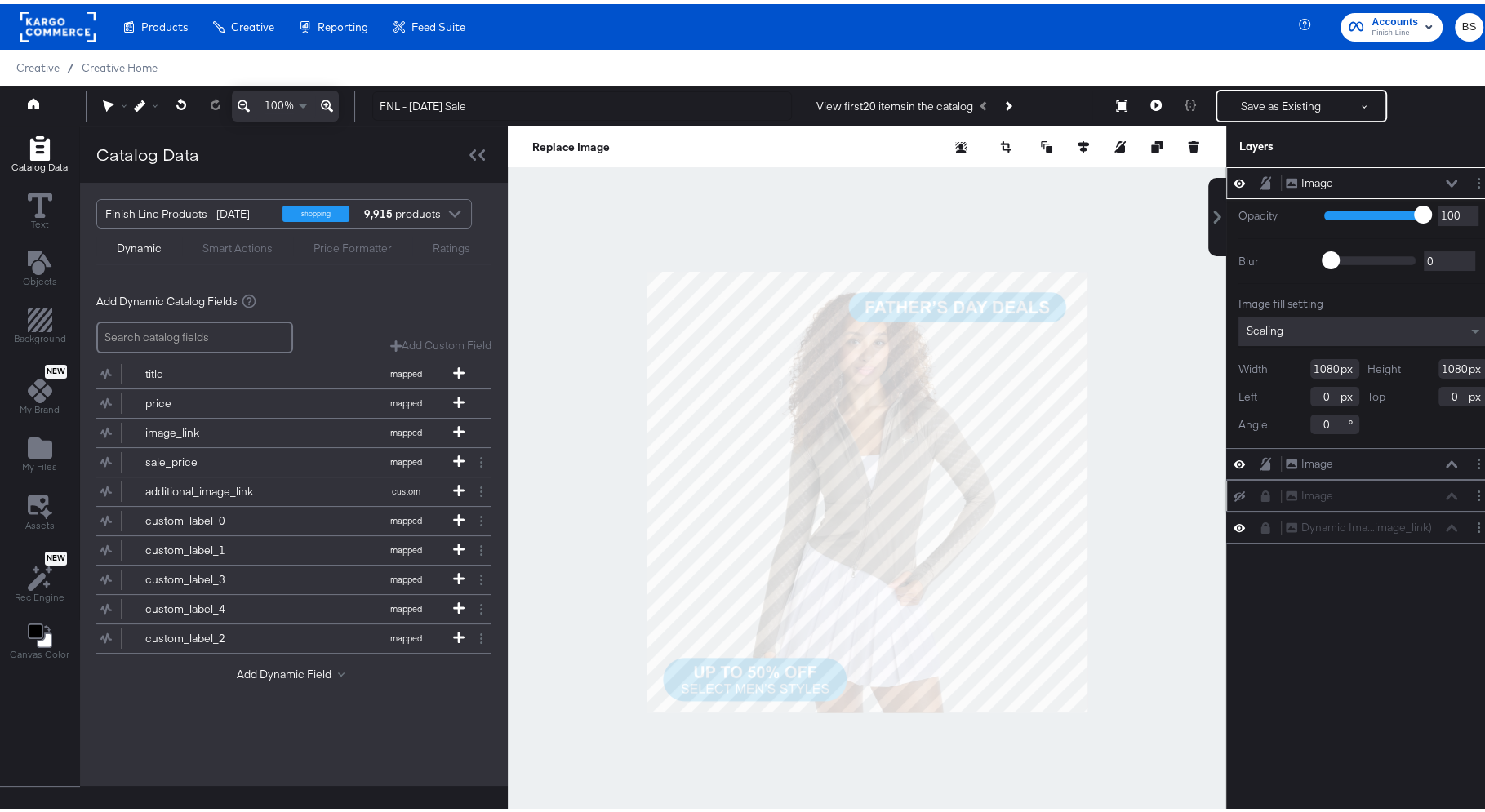 click 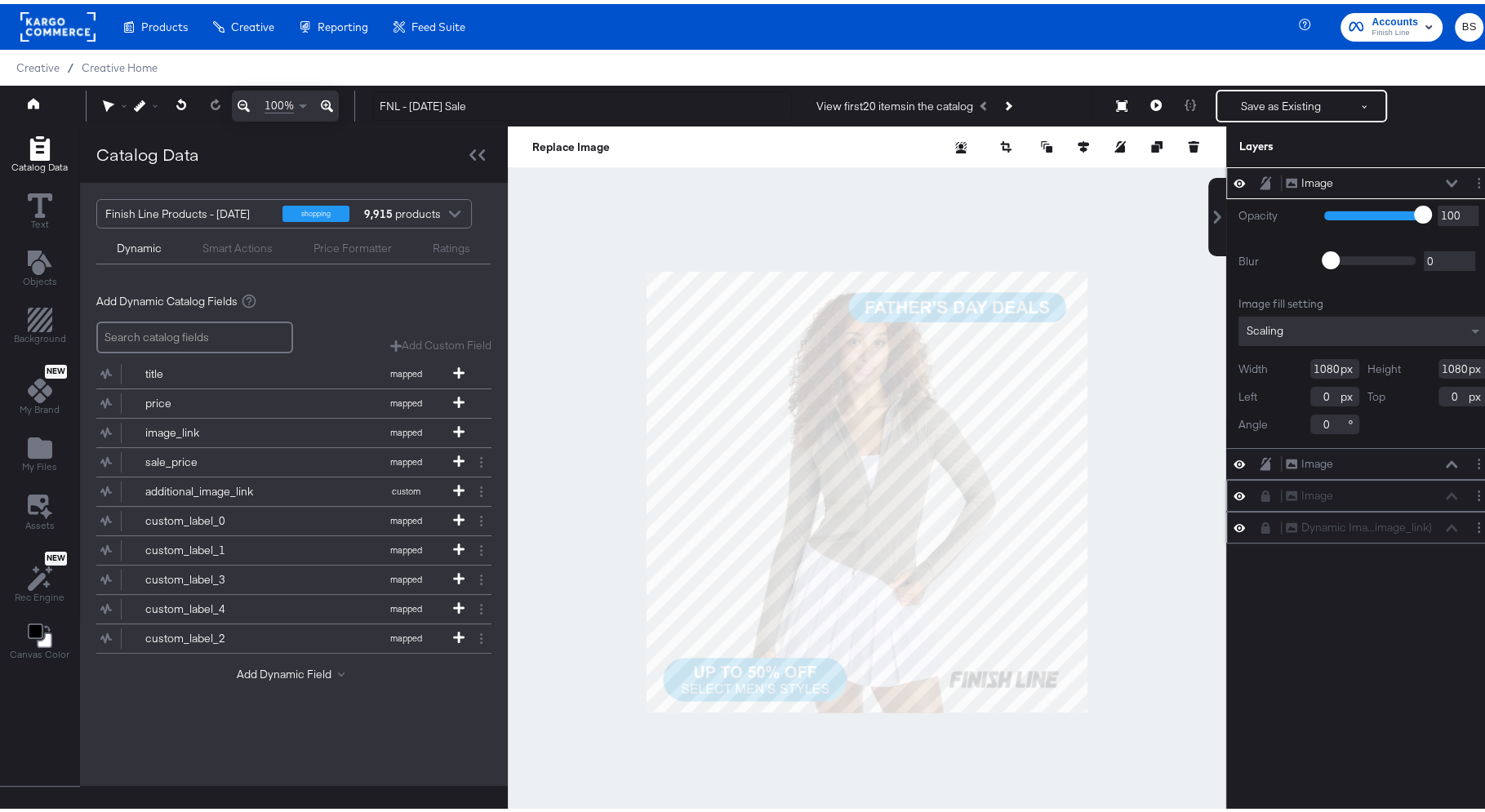 click 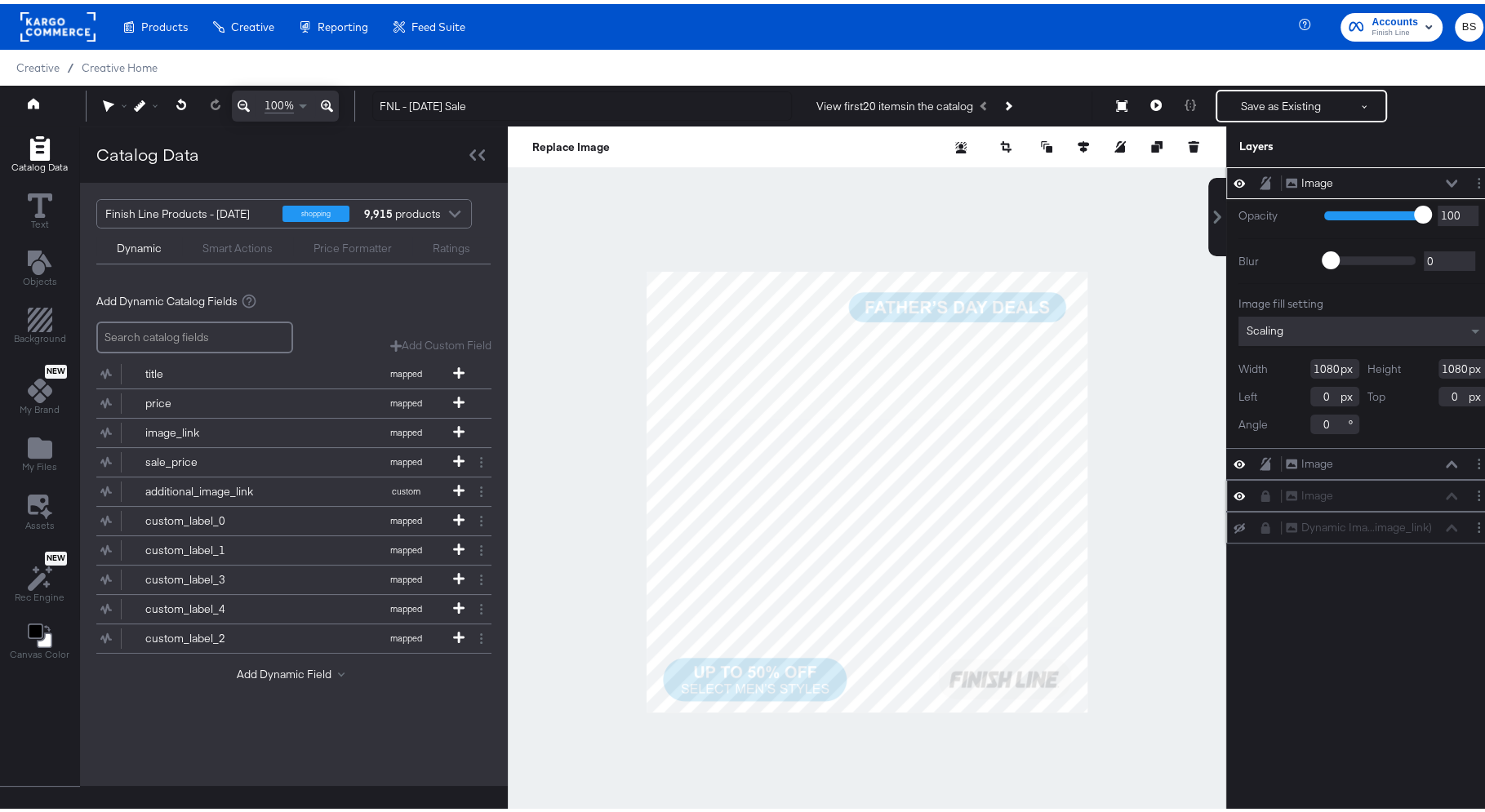 click 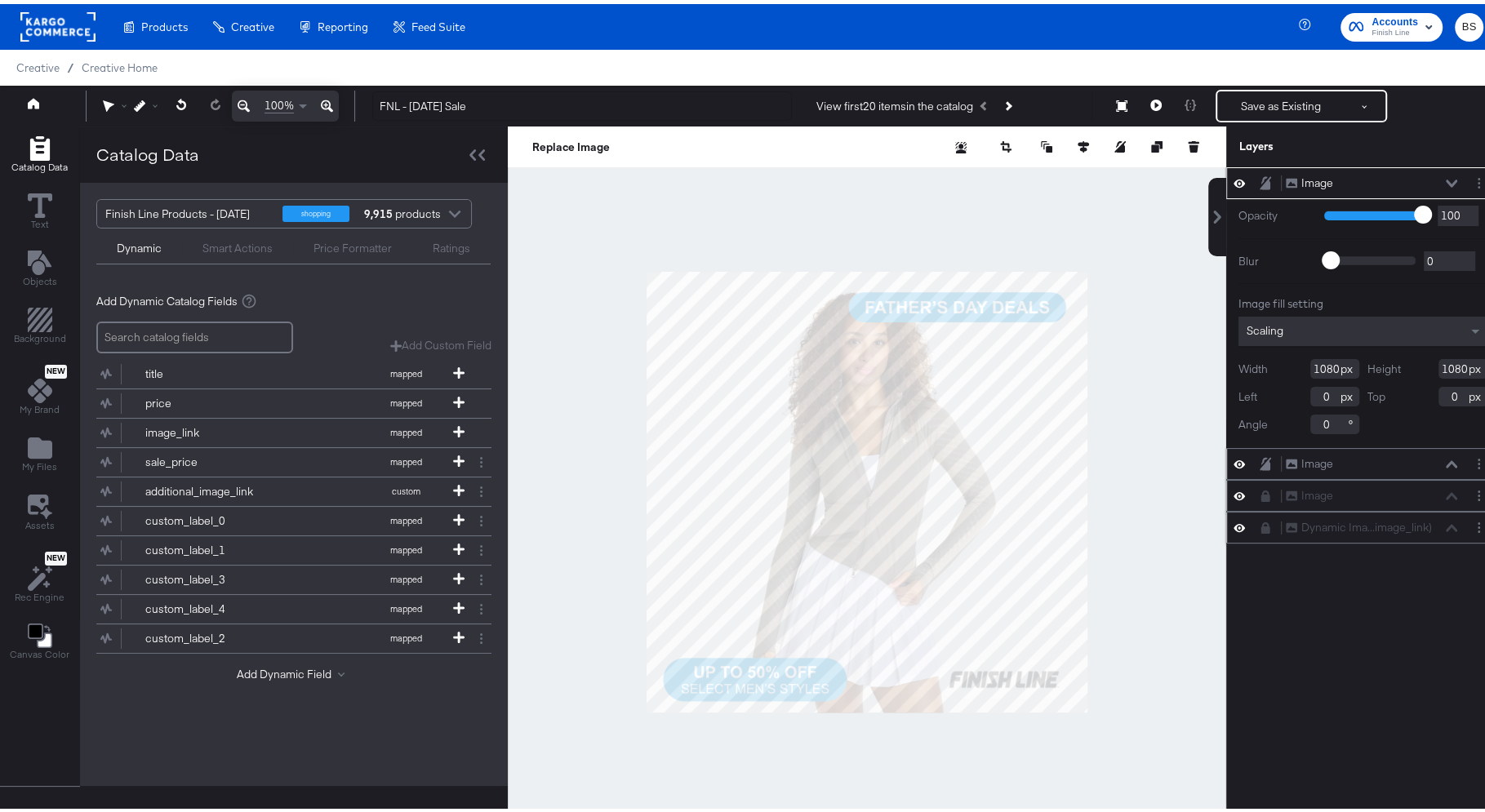 click 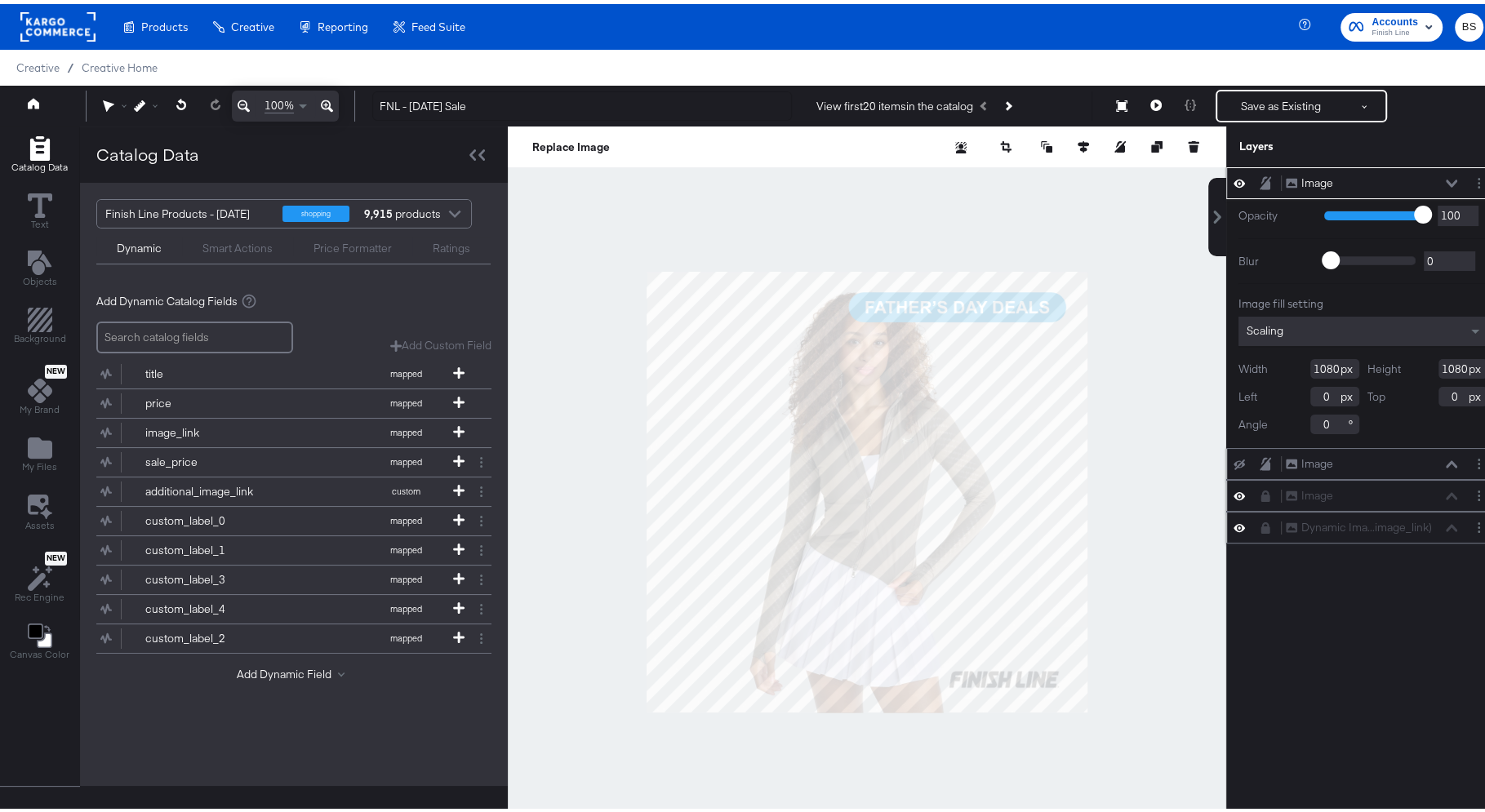 click 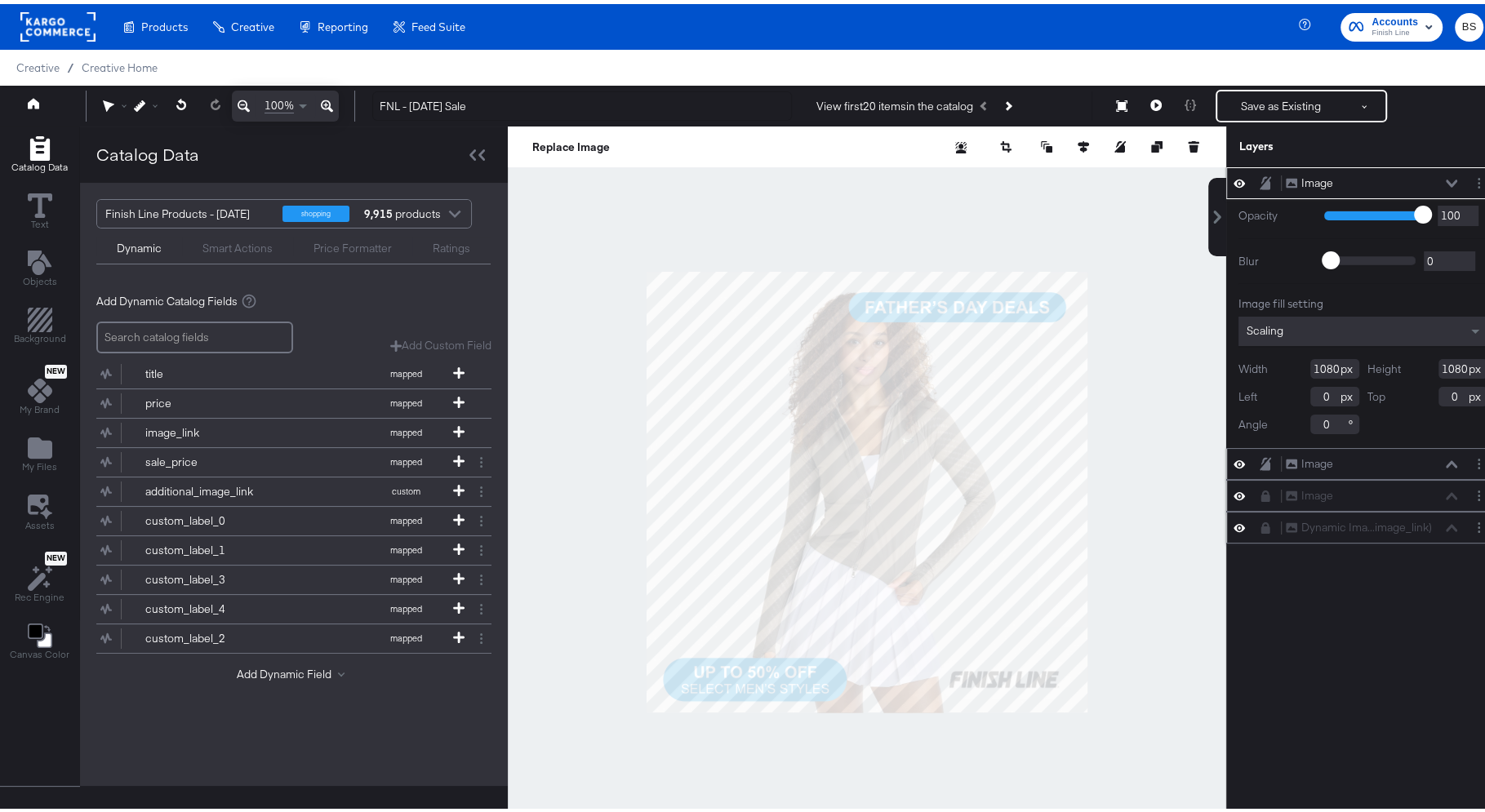 click 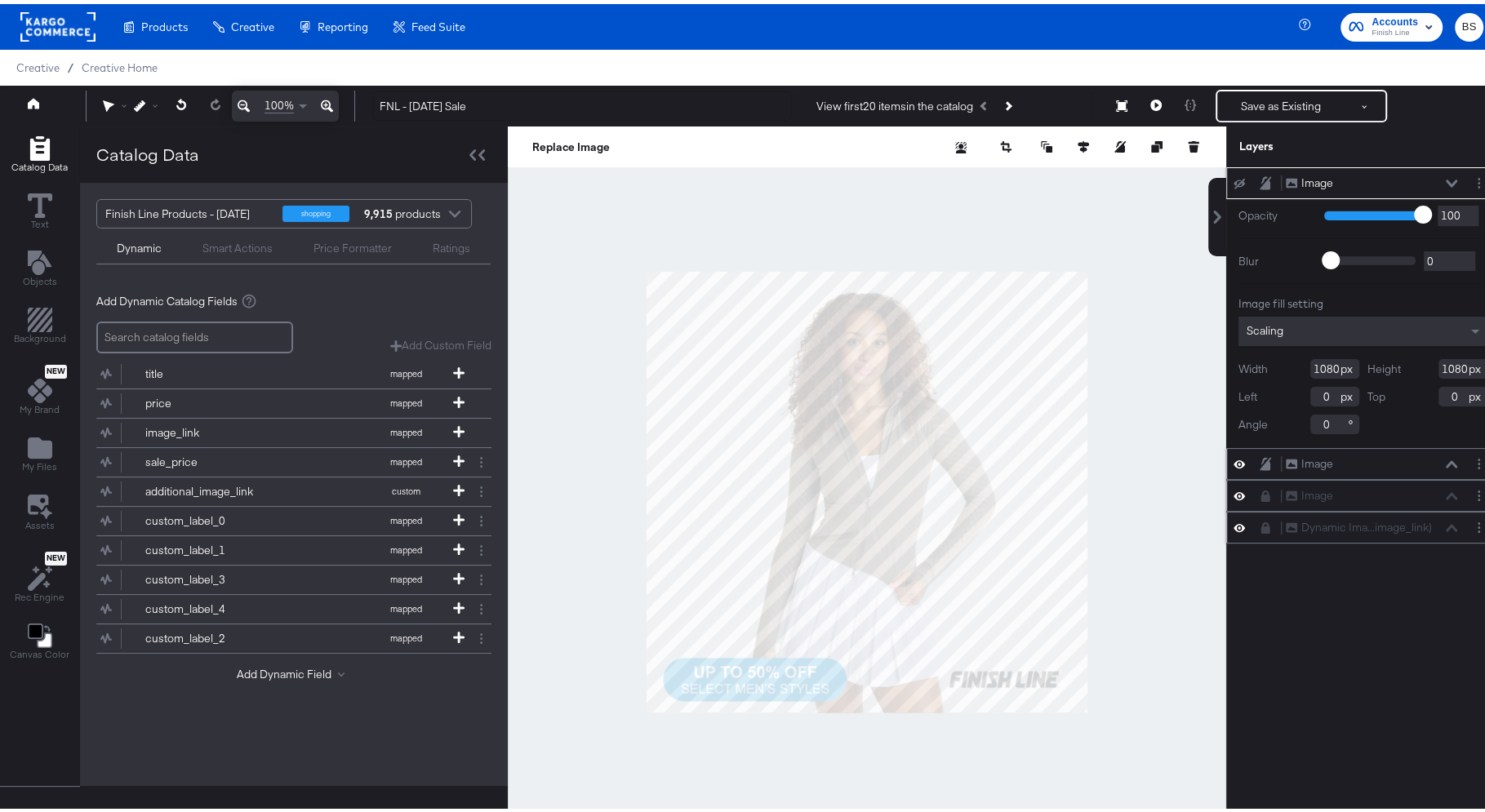 click 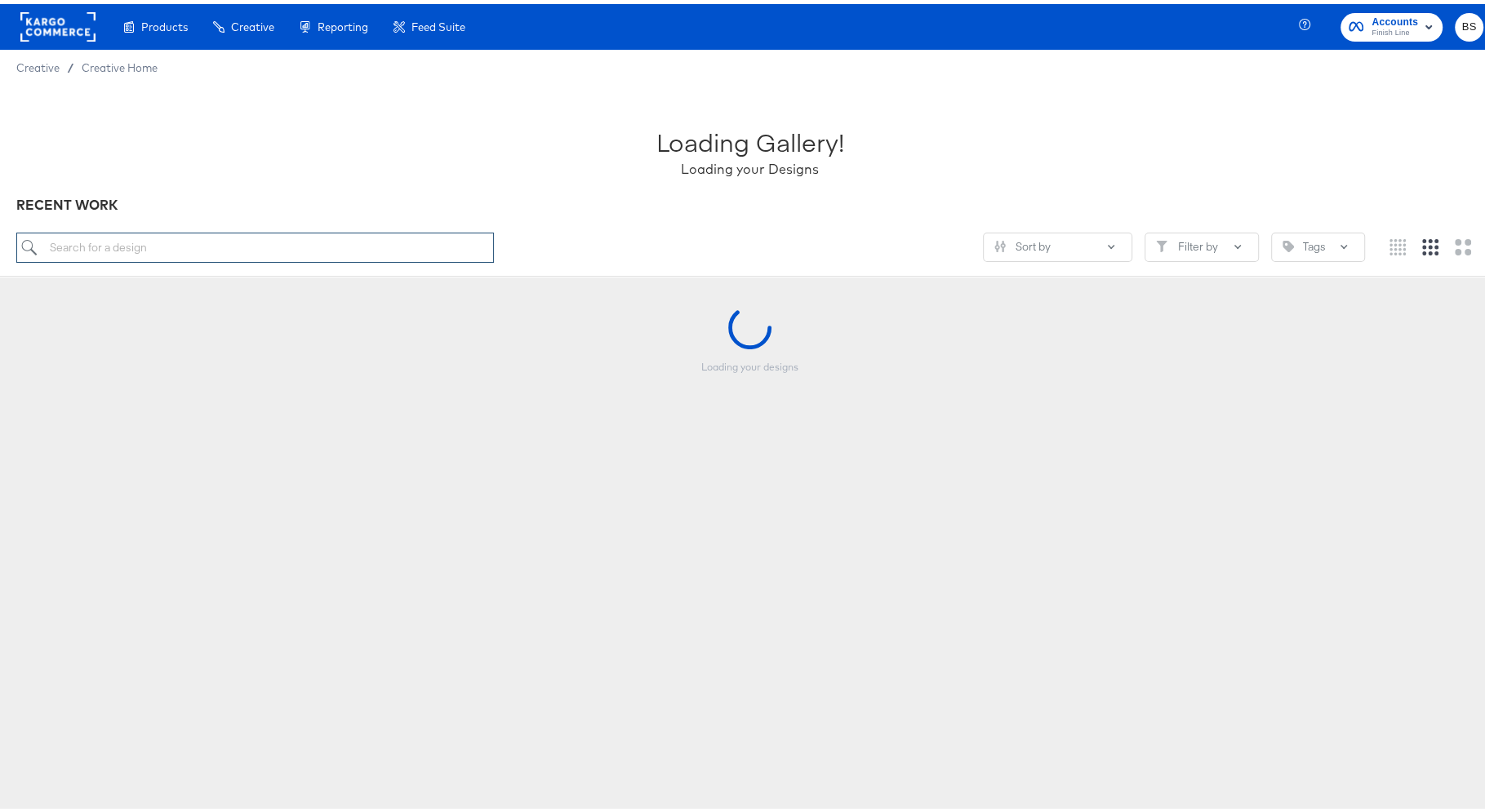 click at bounding box center [255, 243] 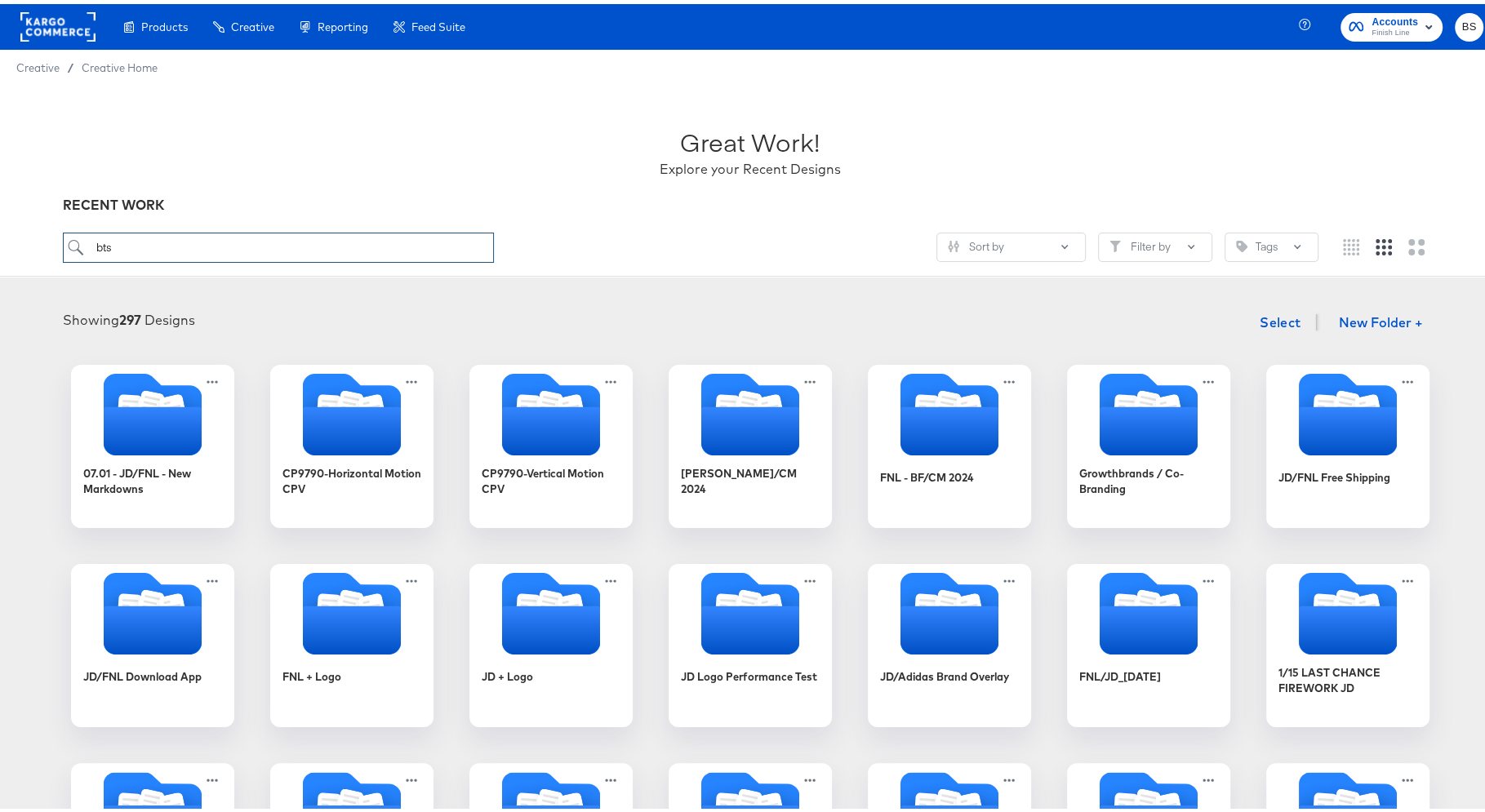 type on "bts" 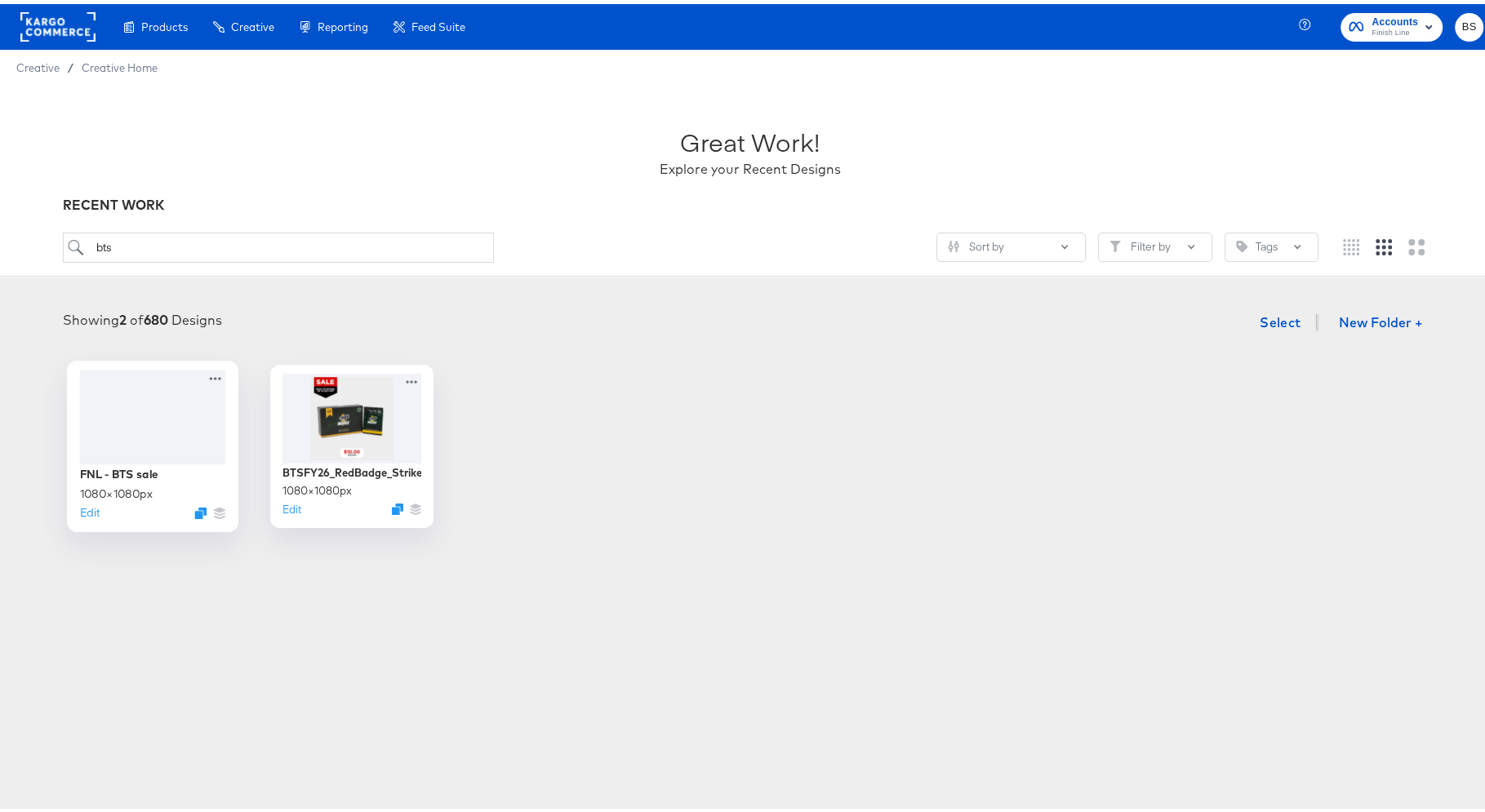 click at bounding box center [152, 412] 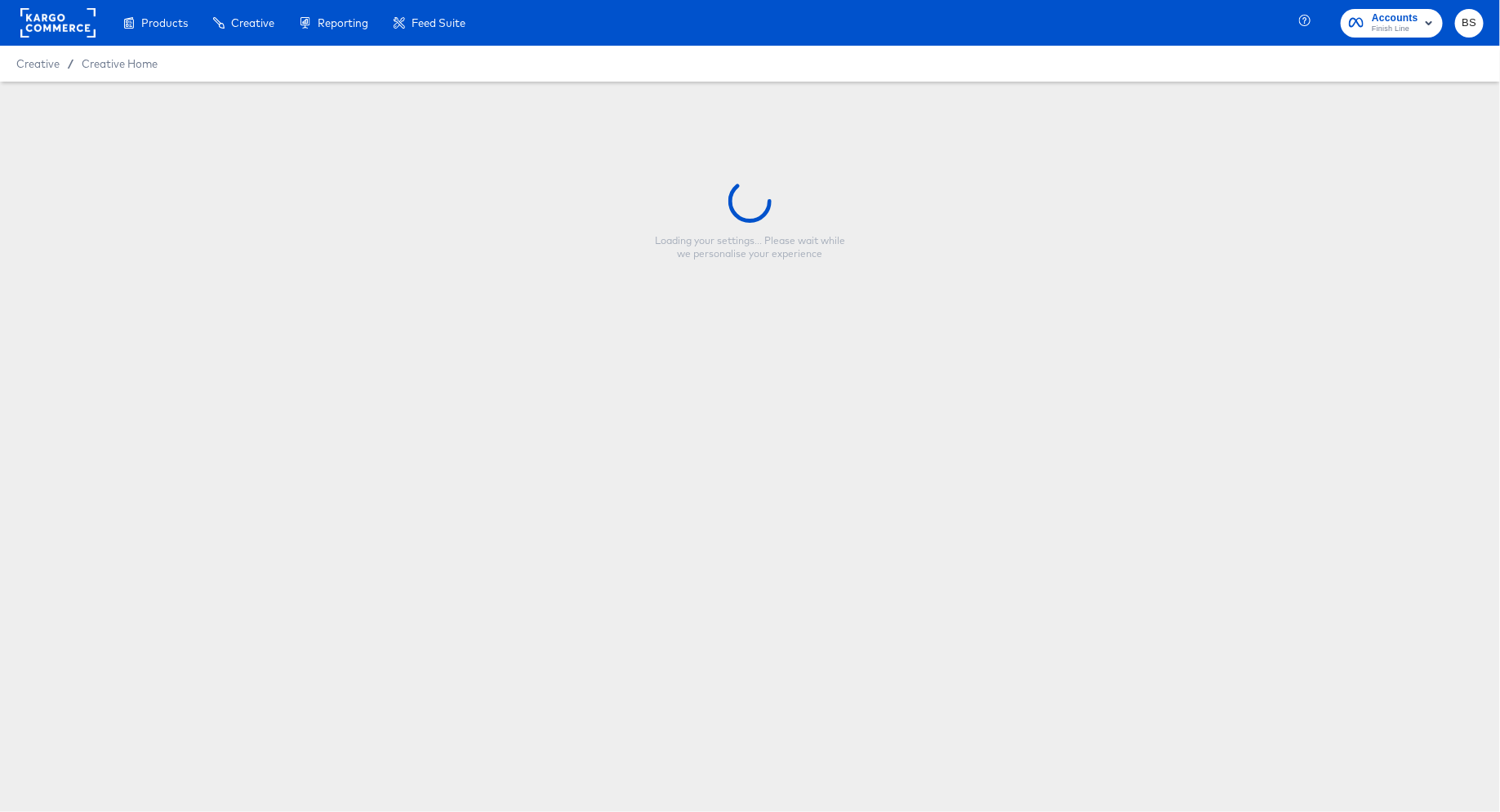 type on "FNL - BTS sale" 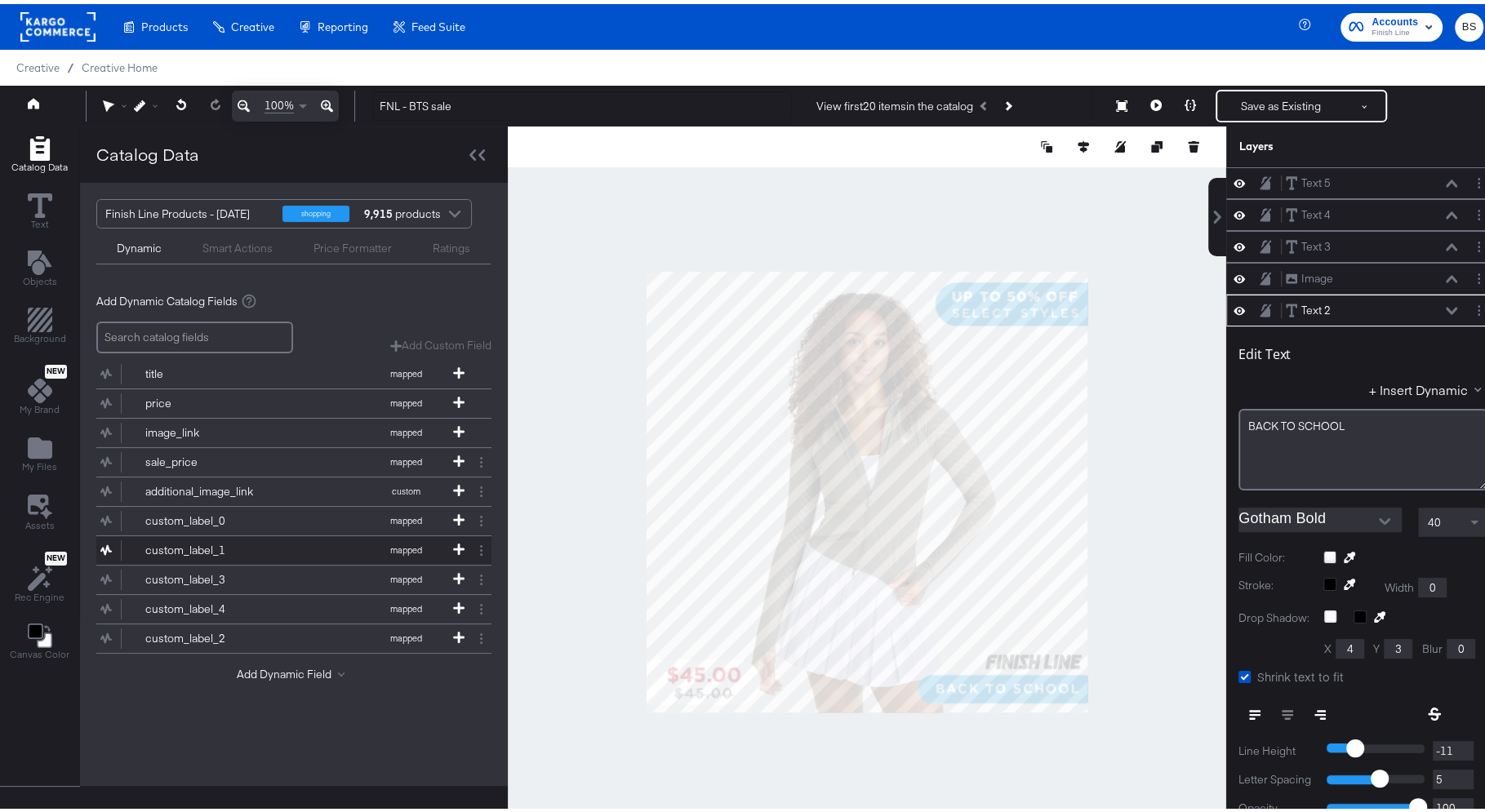scroll, scrollTop: 125, scrollLeft: 0, axis: vertical 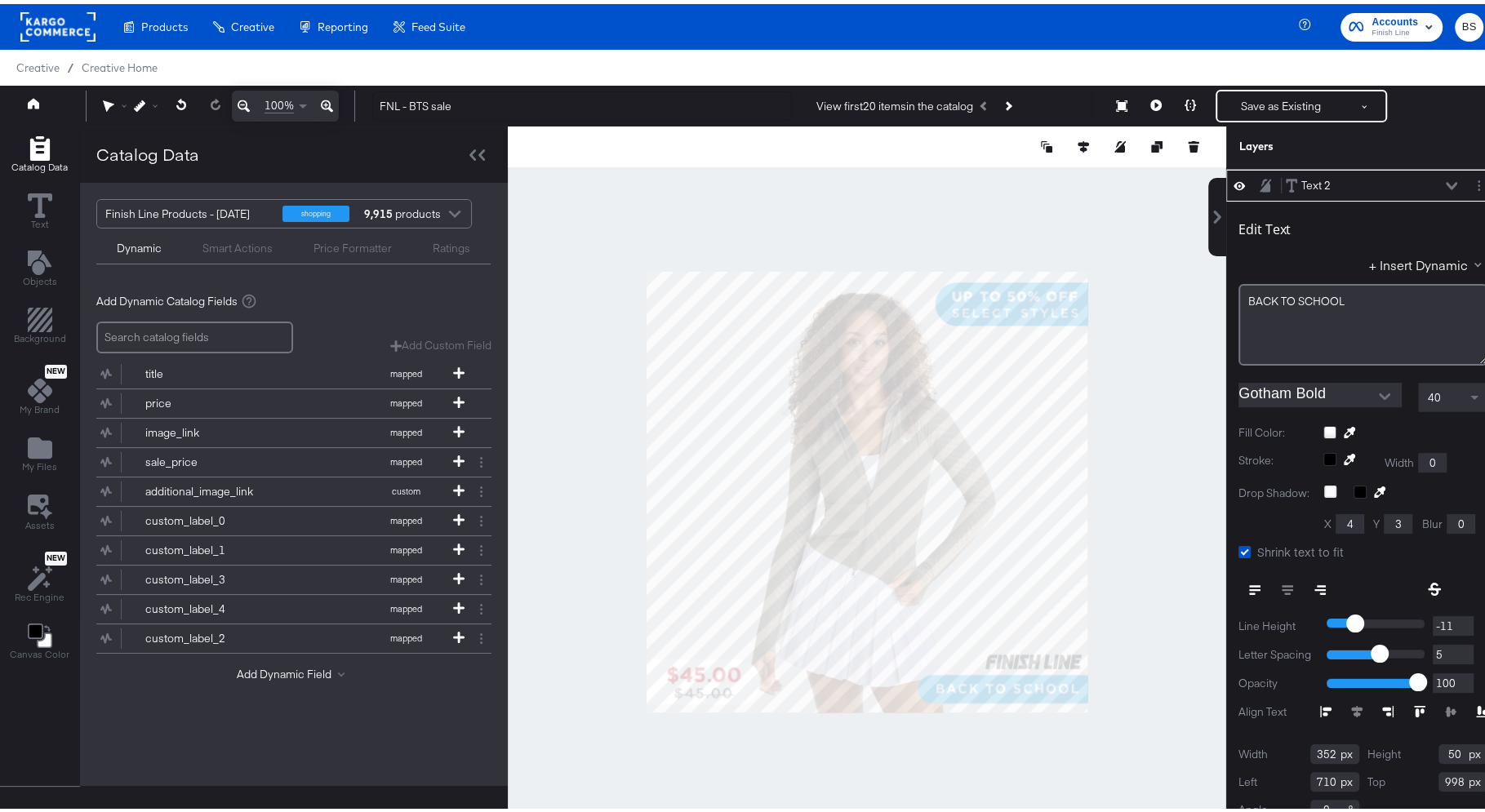 click at bounding box center [867, 488] 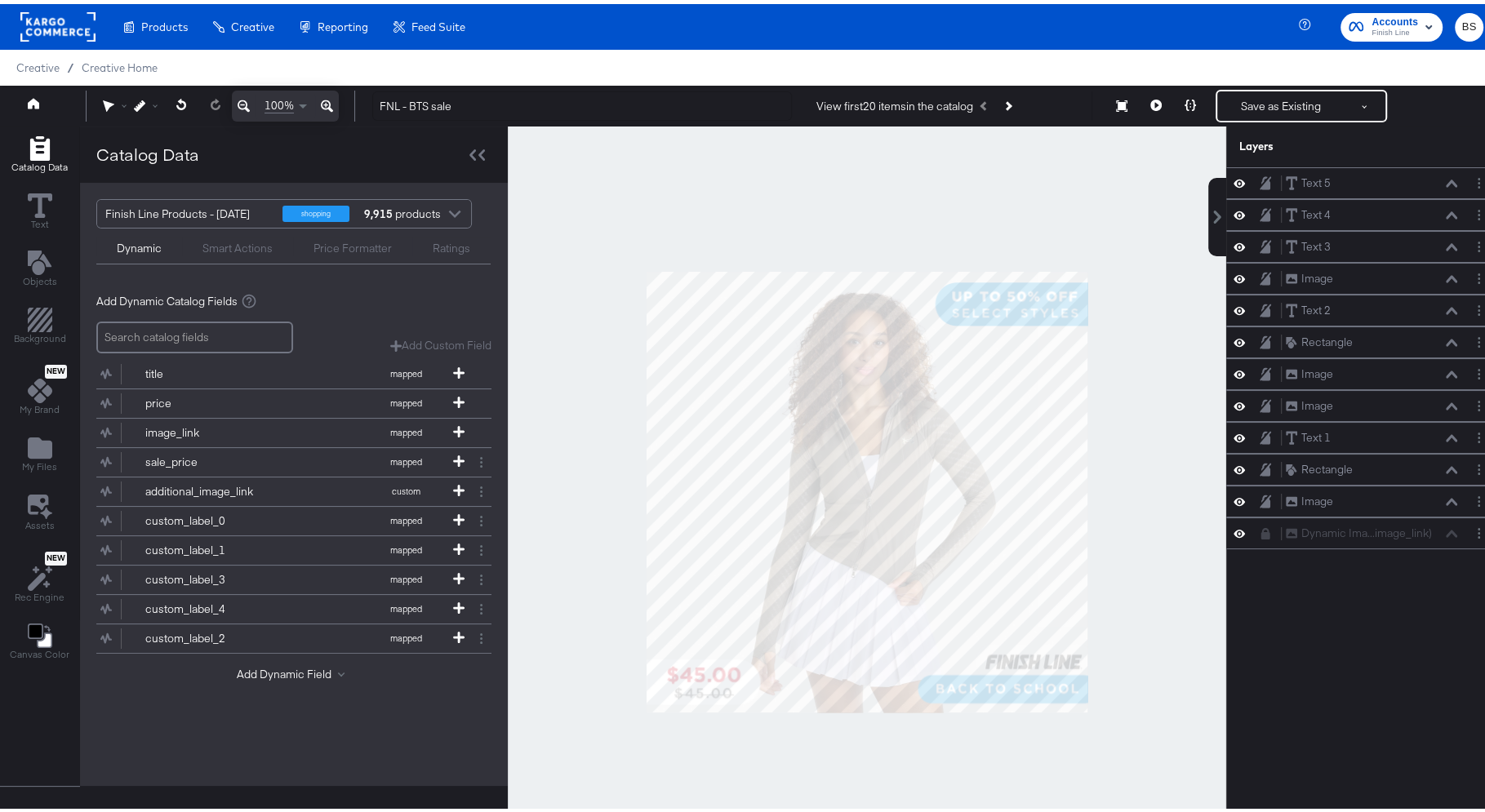 scroll, scrollTop: 0, scrollLeft: 0, axis: both 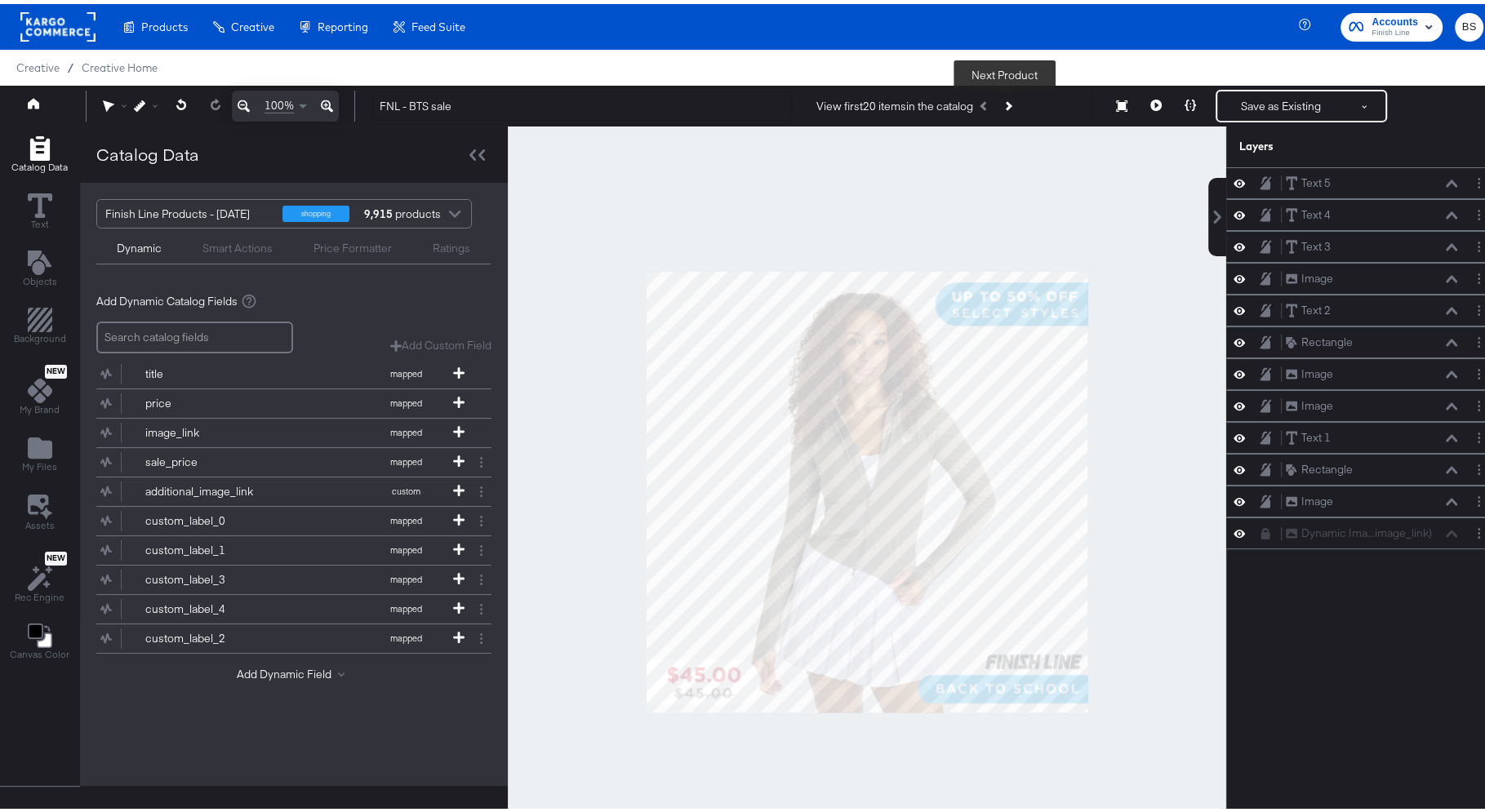 click at bounding box center [1007, 101] 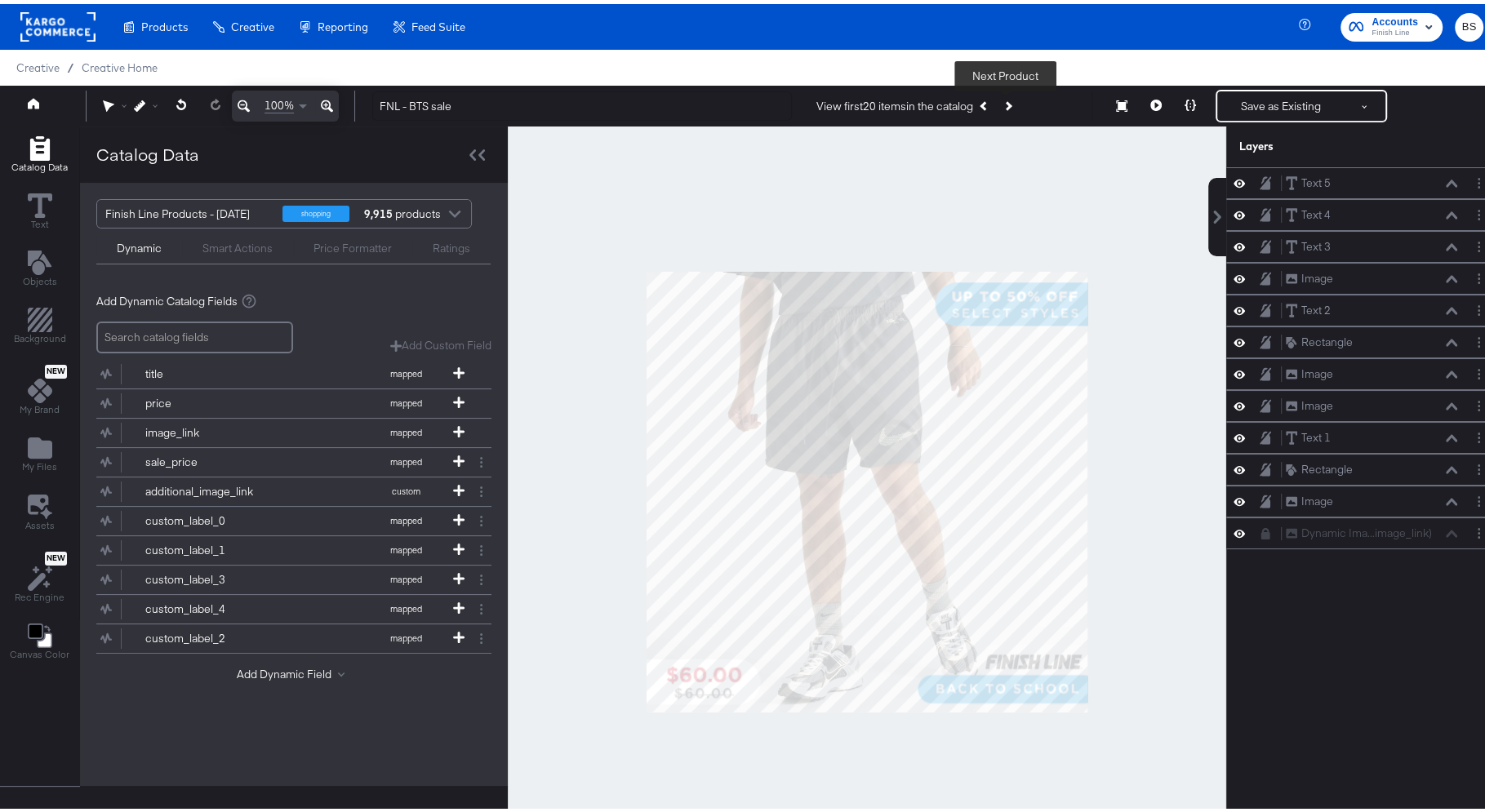 click at bounding box center (1007, 101) 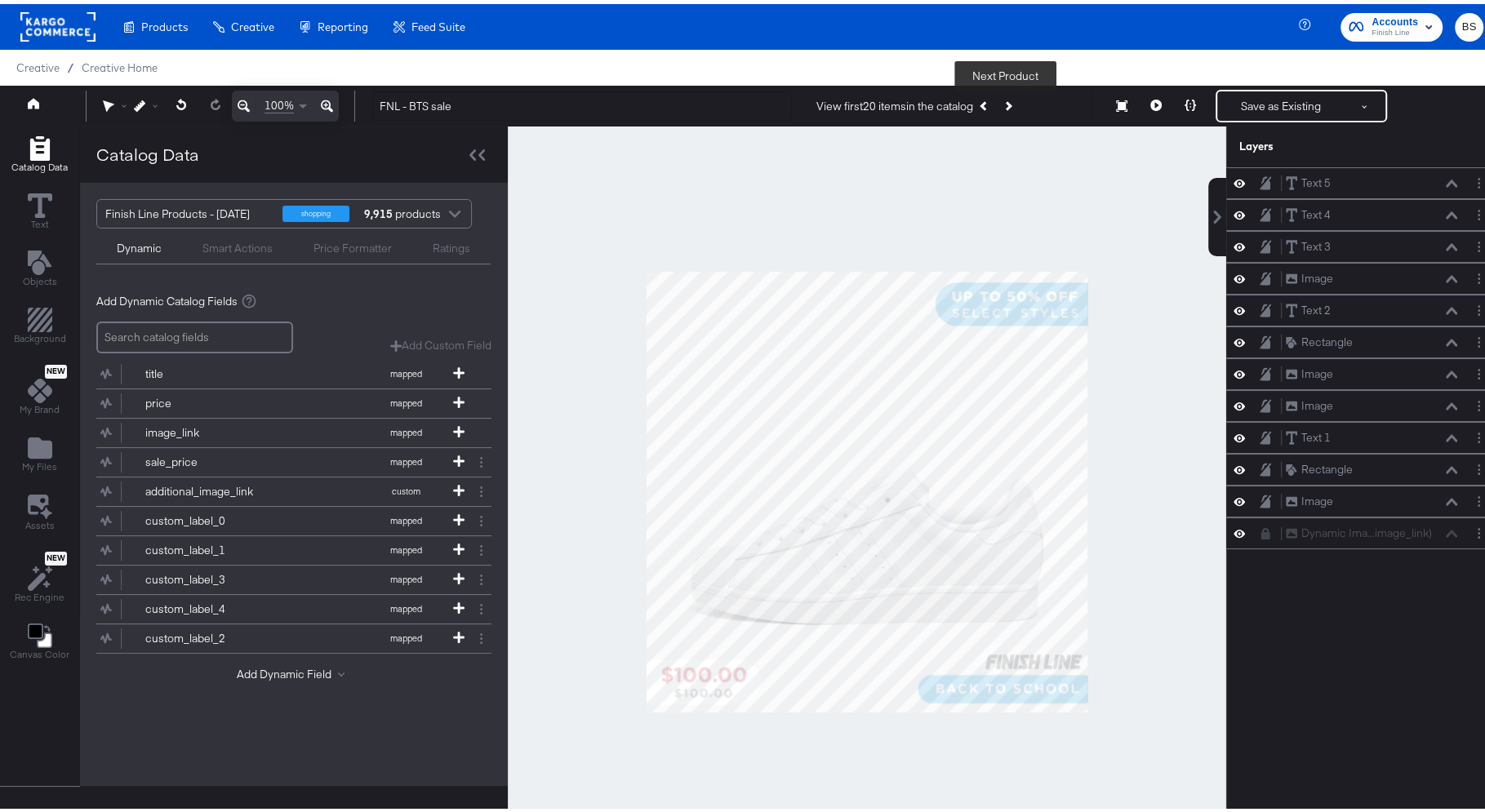 click at bounding box center [1007, 101] 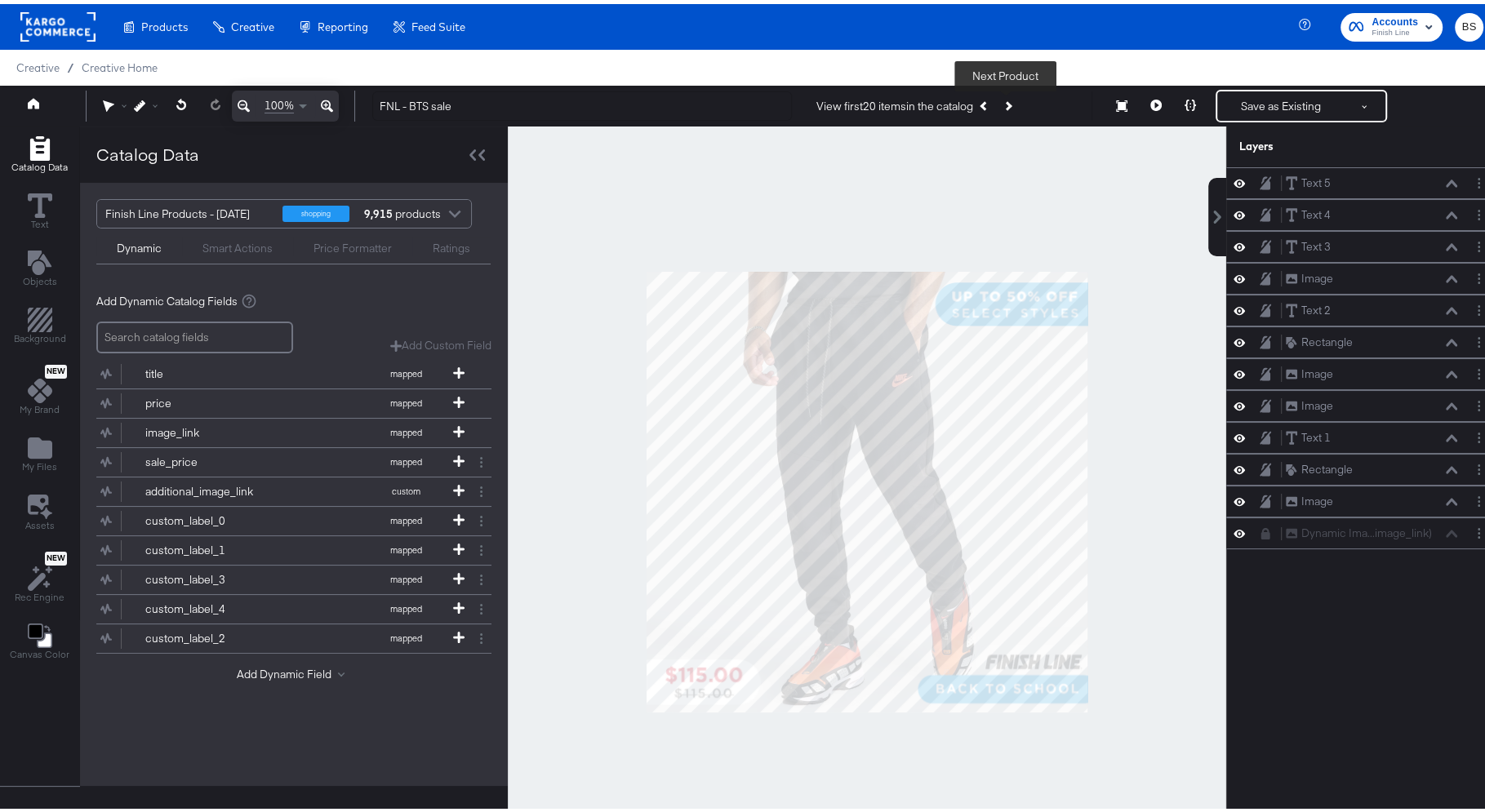 click at bounding box center [1007, 101] 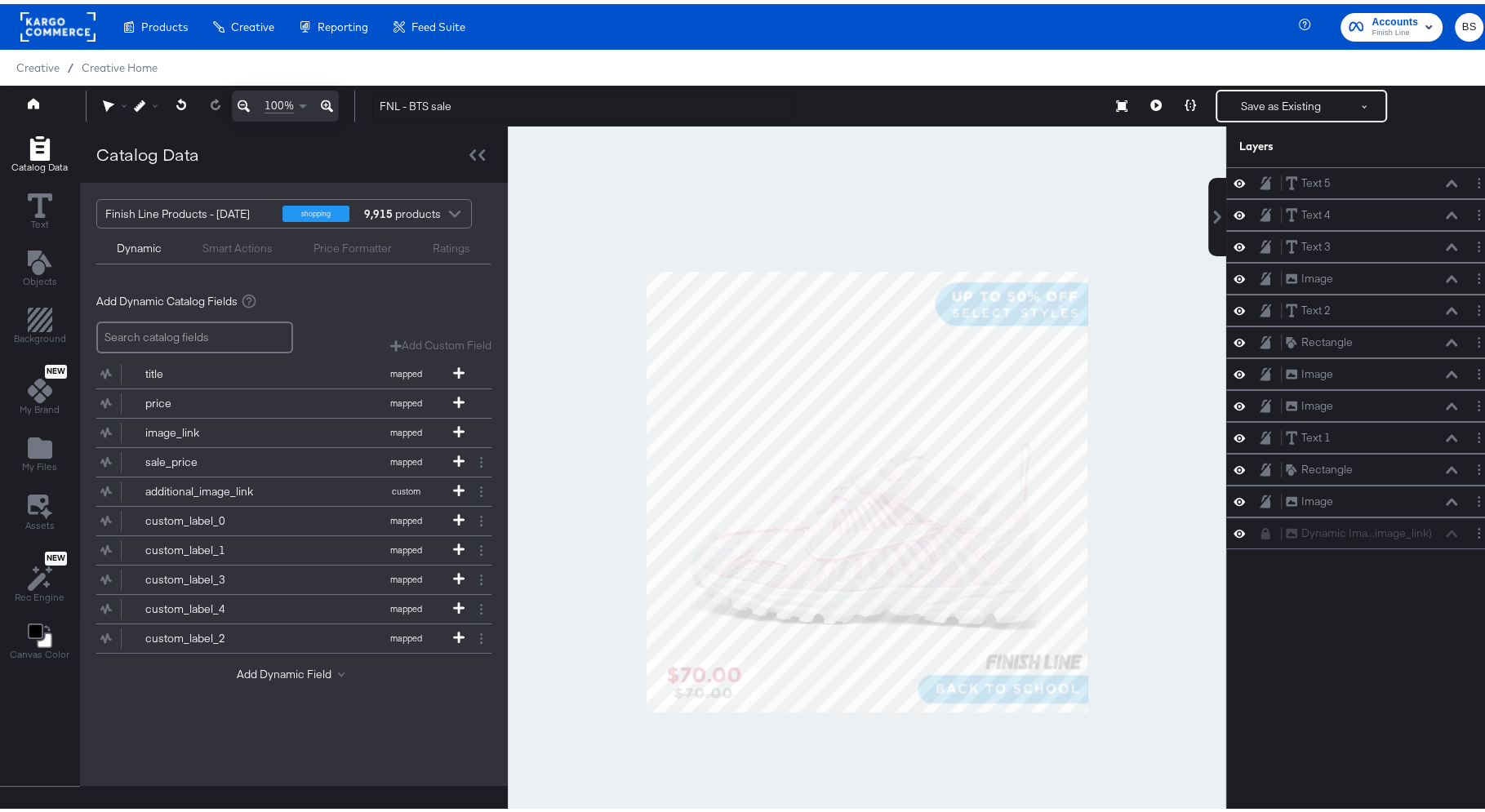 click at bounding box center [867, 488] 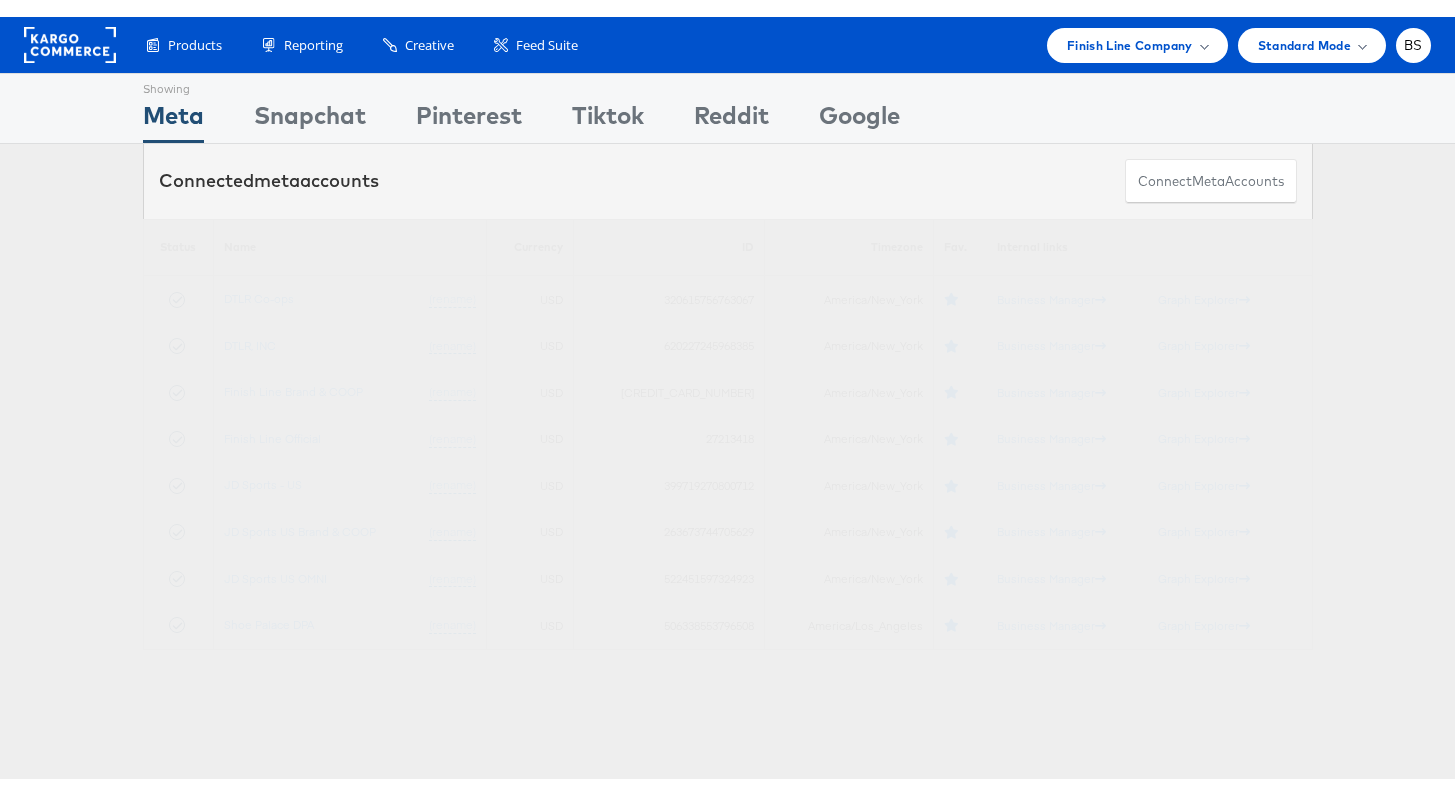scroll, scrollTop: 0, scrollLeft: 0, axis: both 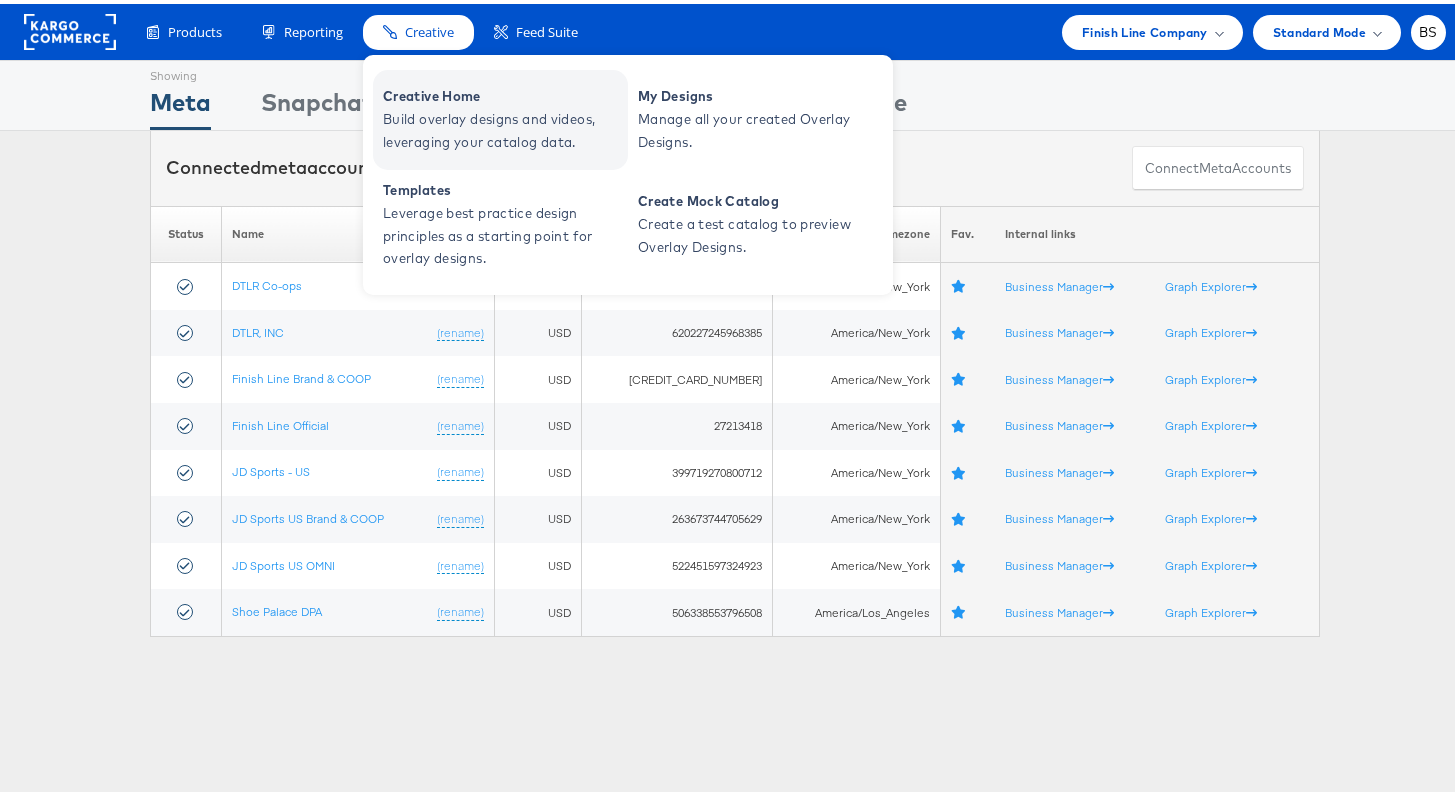 click on "Creative Home" at bounding box center (503, 92) 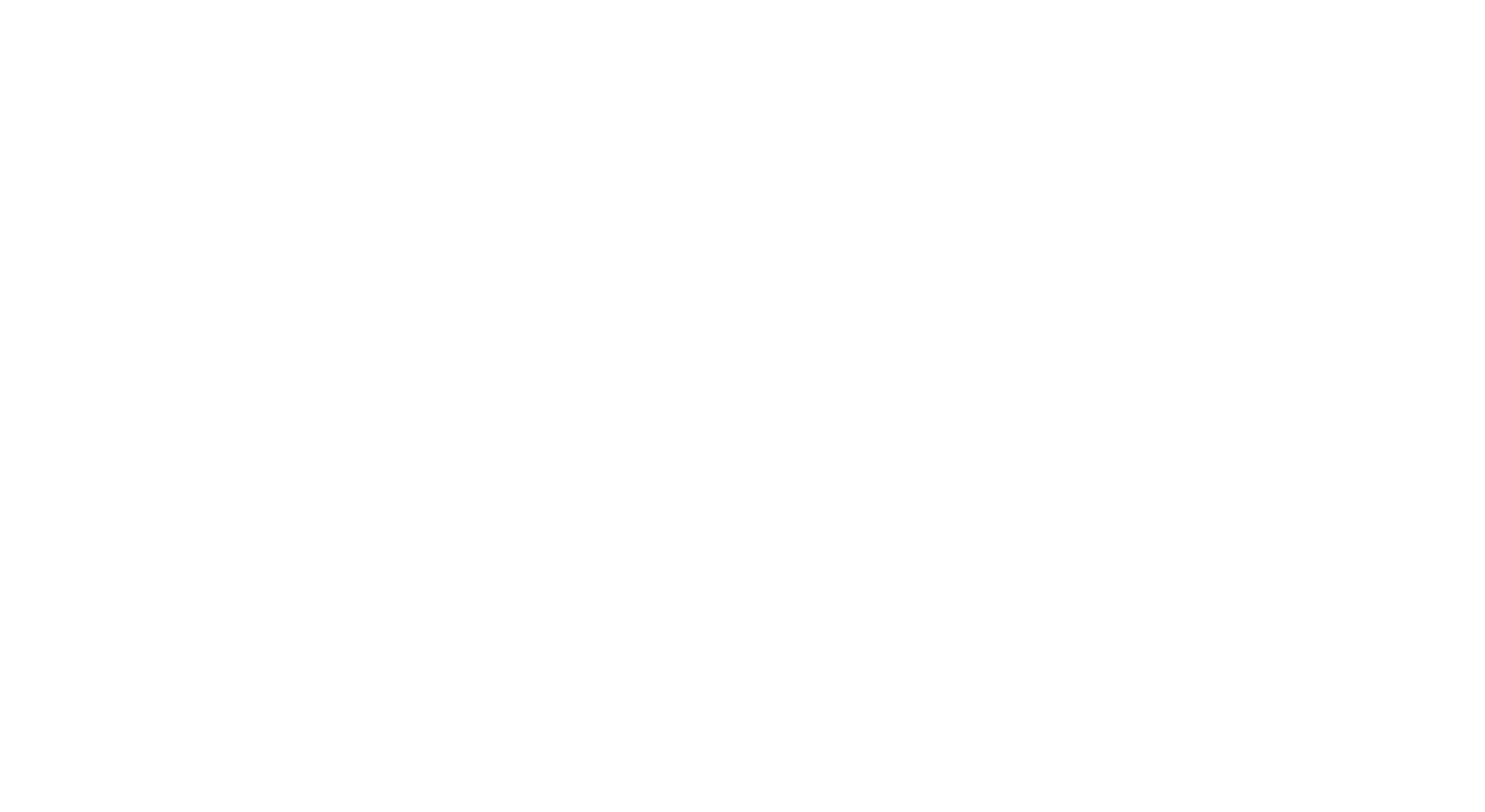 scroll, scrollTop: 0, scrollLeft: 0, axis: both 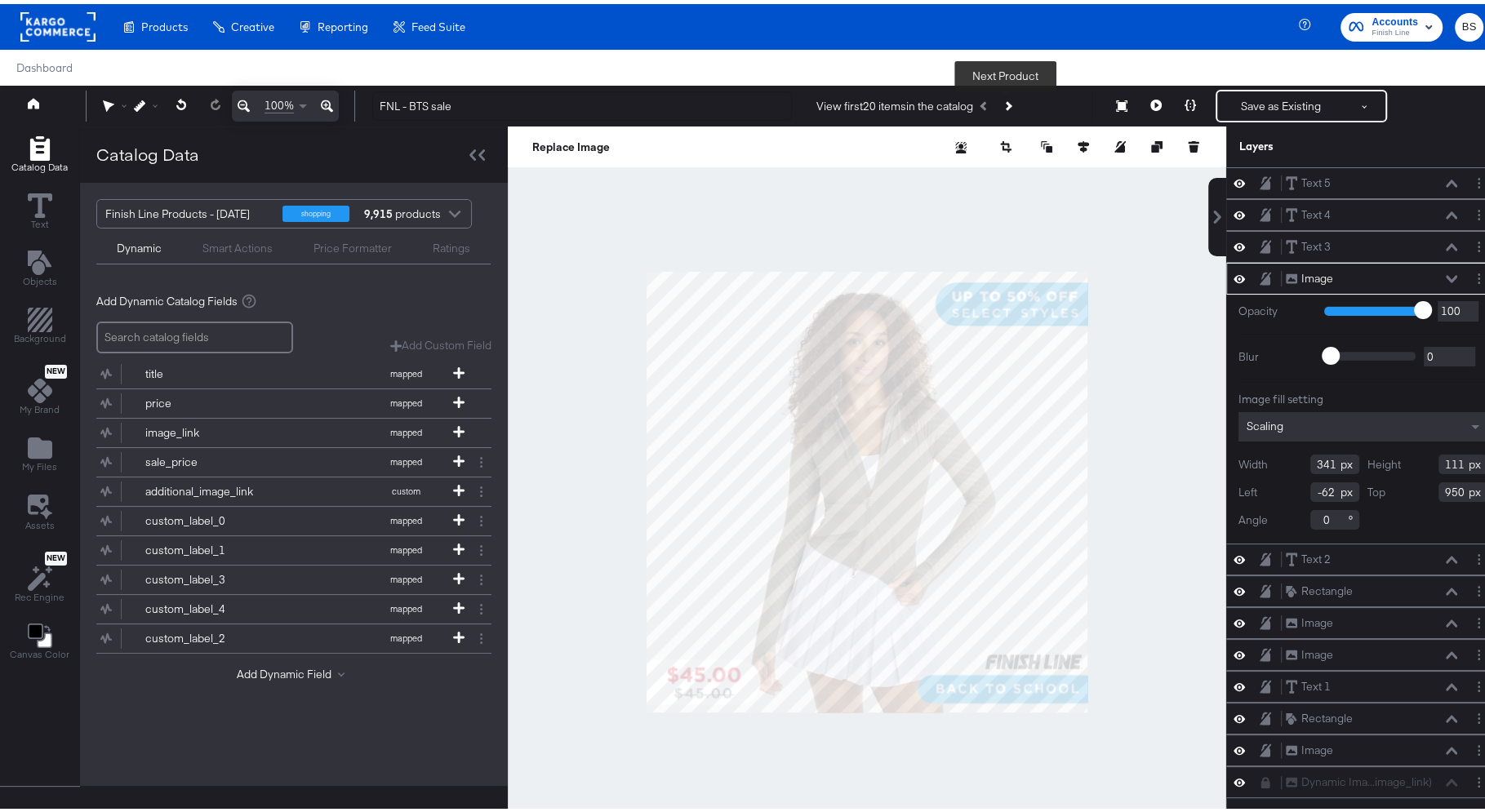 click at bounding box center [1007, 102] 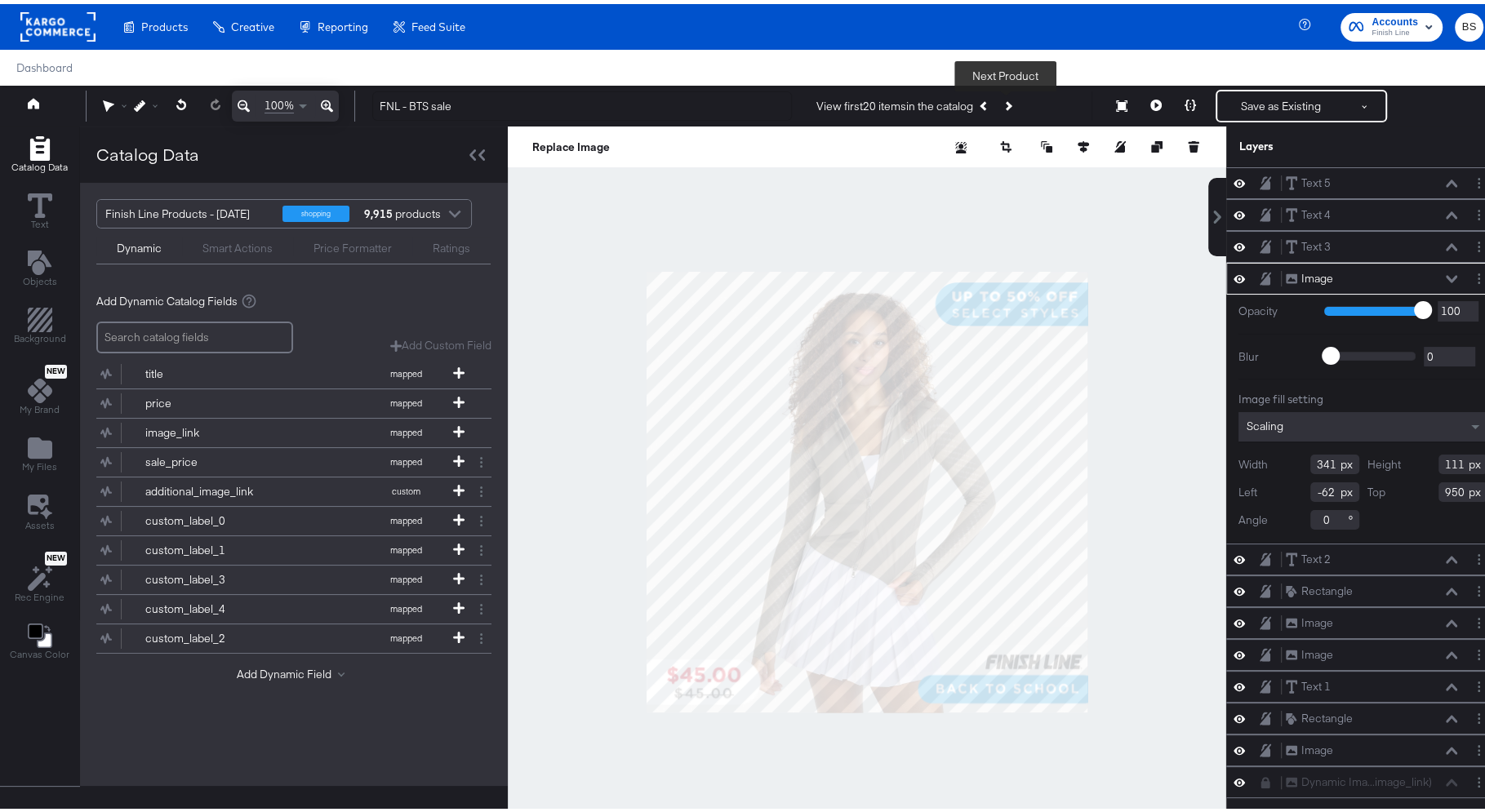 click at bounding box center (1007, 102) 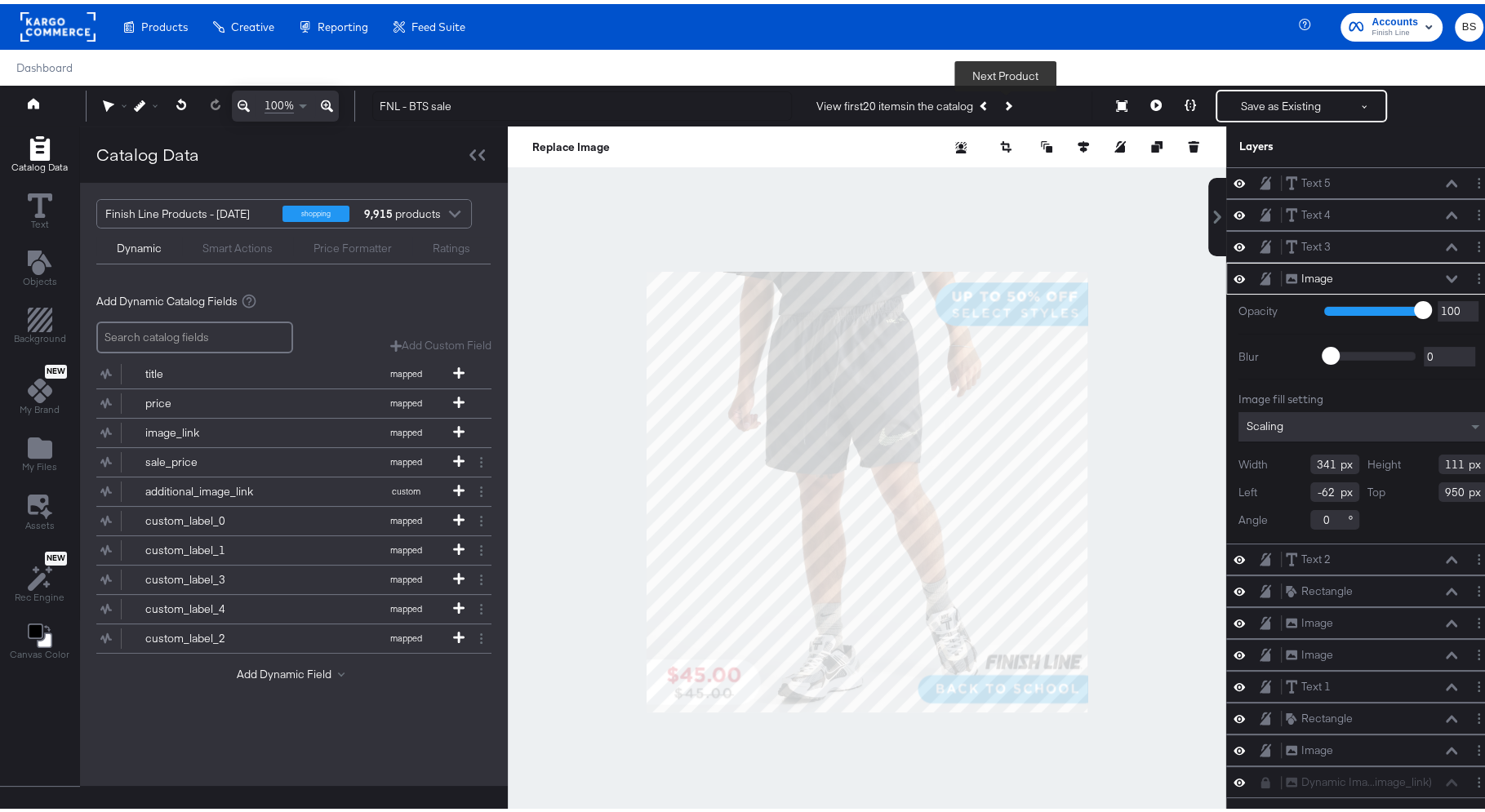 click at bounding box center (1007, 102) 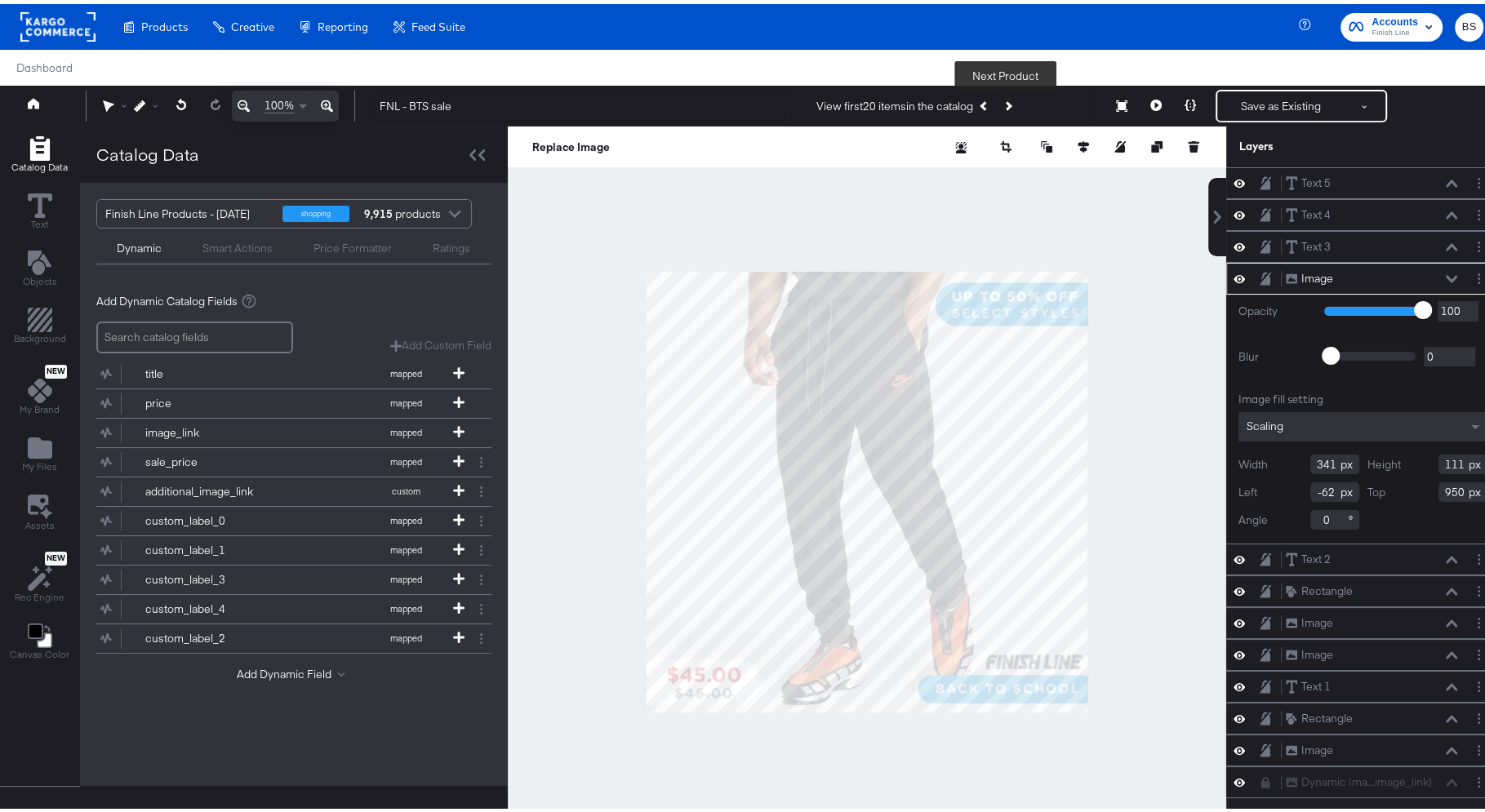 click at bounding box center [1007, 102] 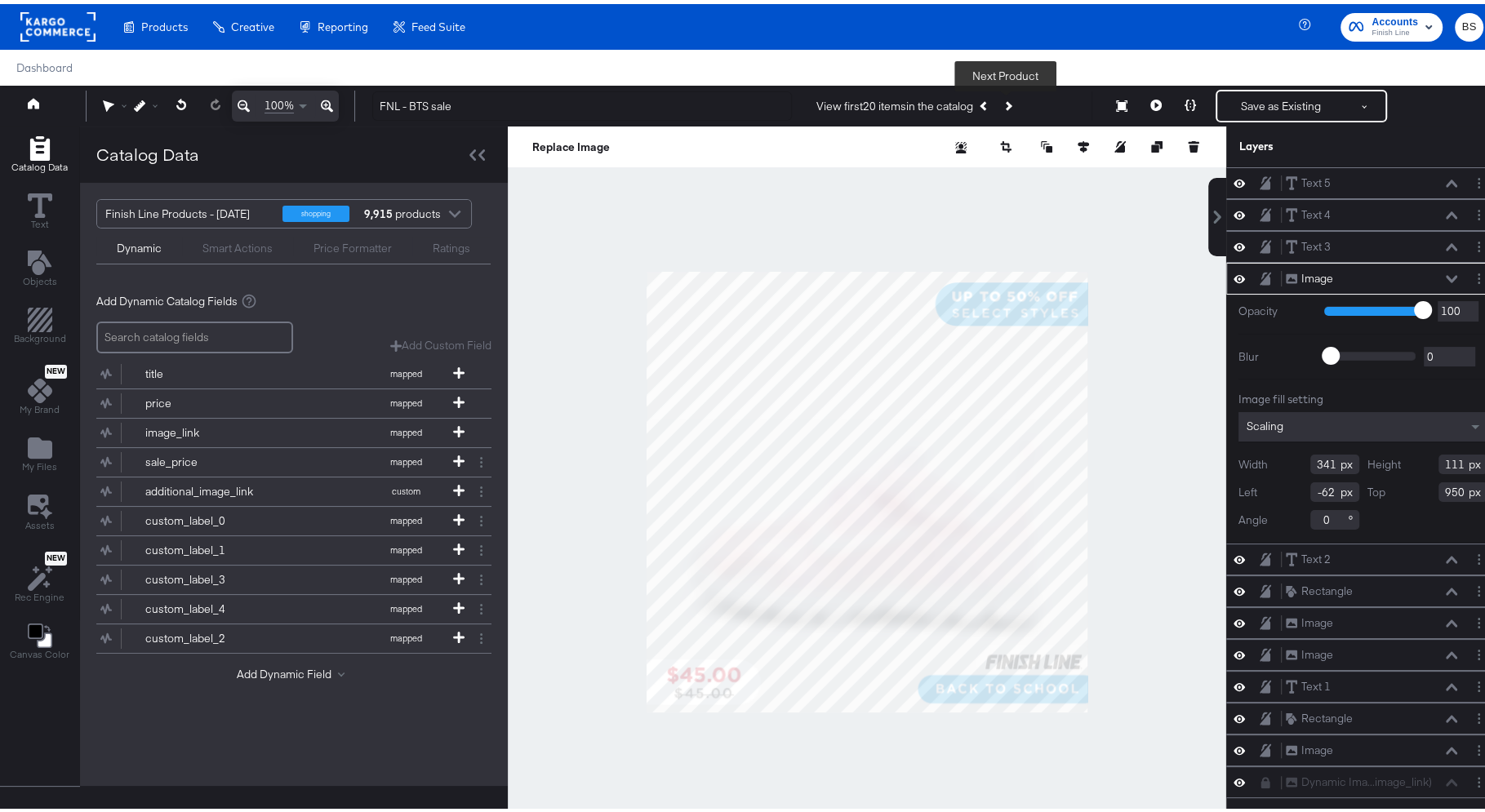 click at bounding box center [1007, 102] 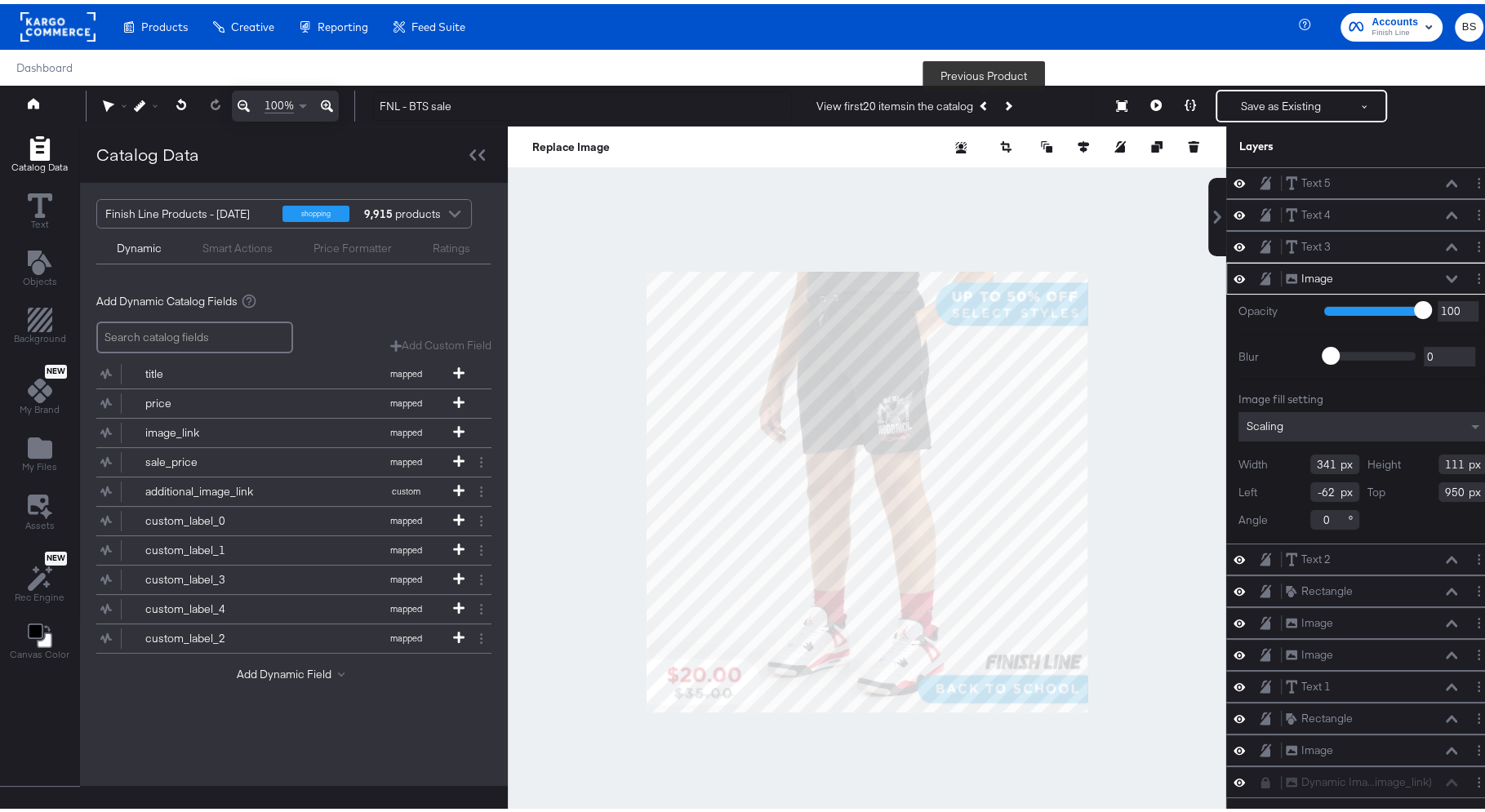 click at bounding box center (985, 102) 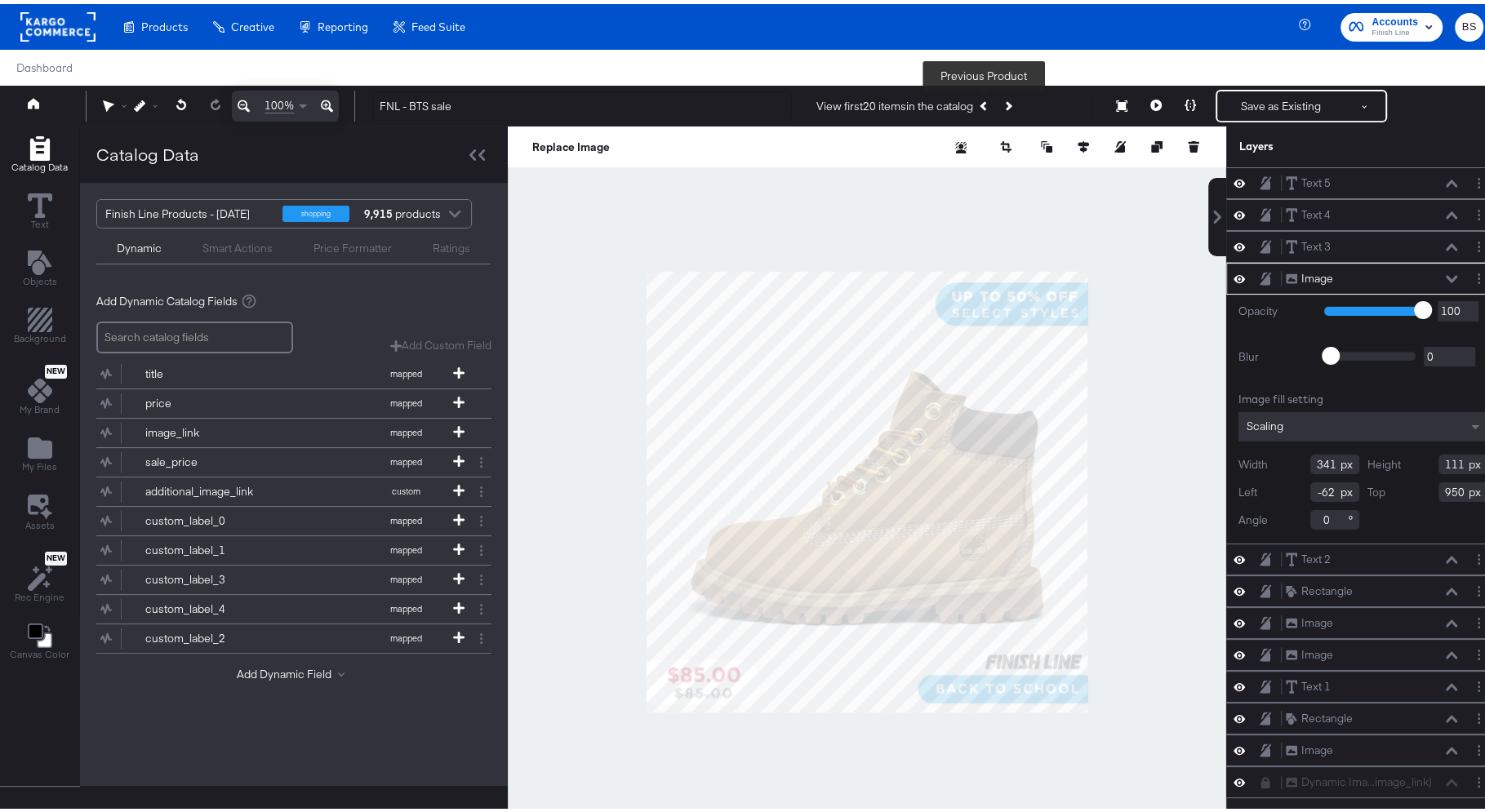 click at bounding box center [985, 102] 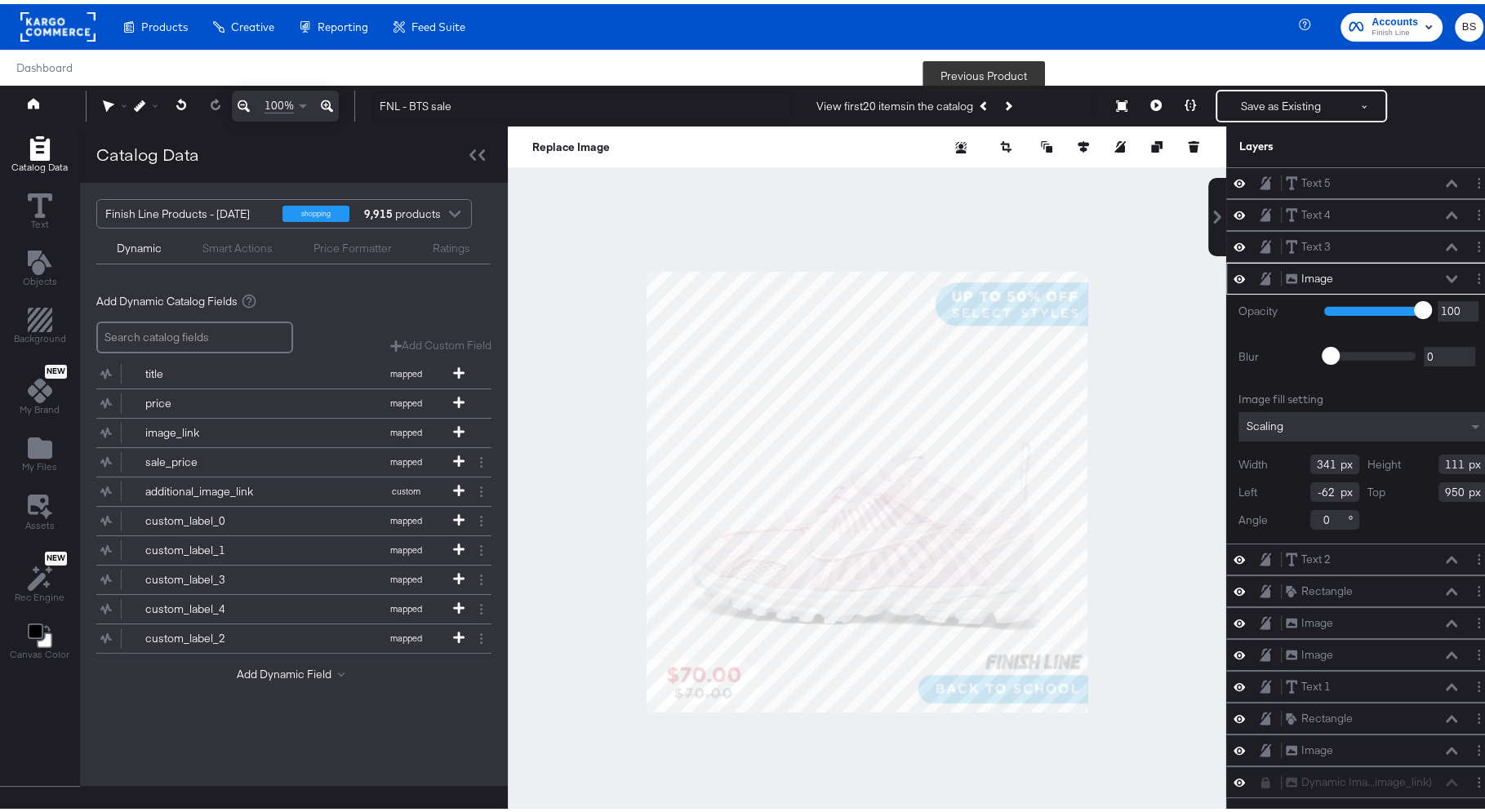 click at bounding box center (985, 102) 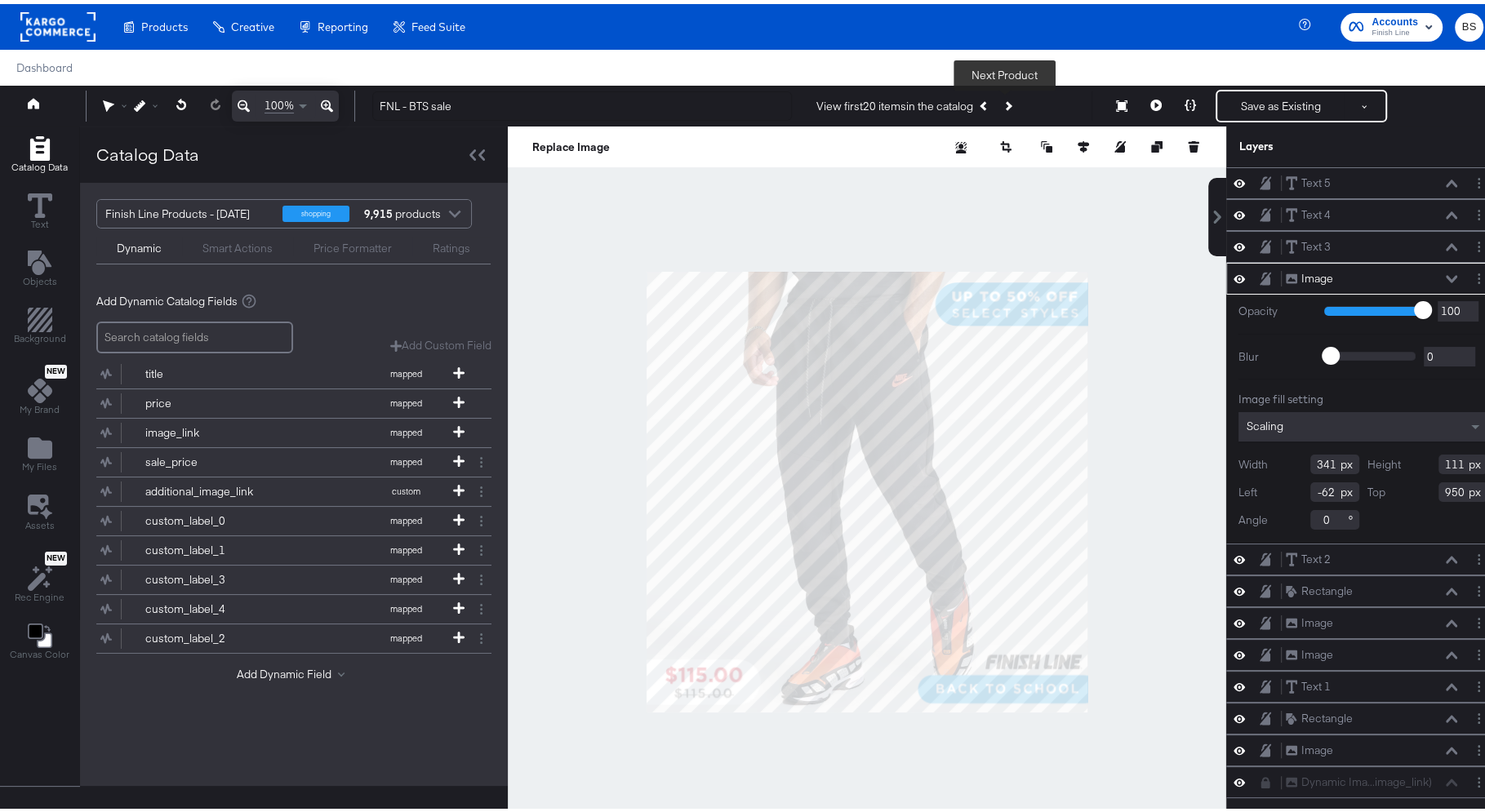 click at bounding box center [1007, 102] 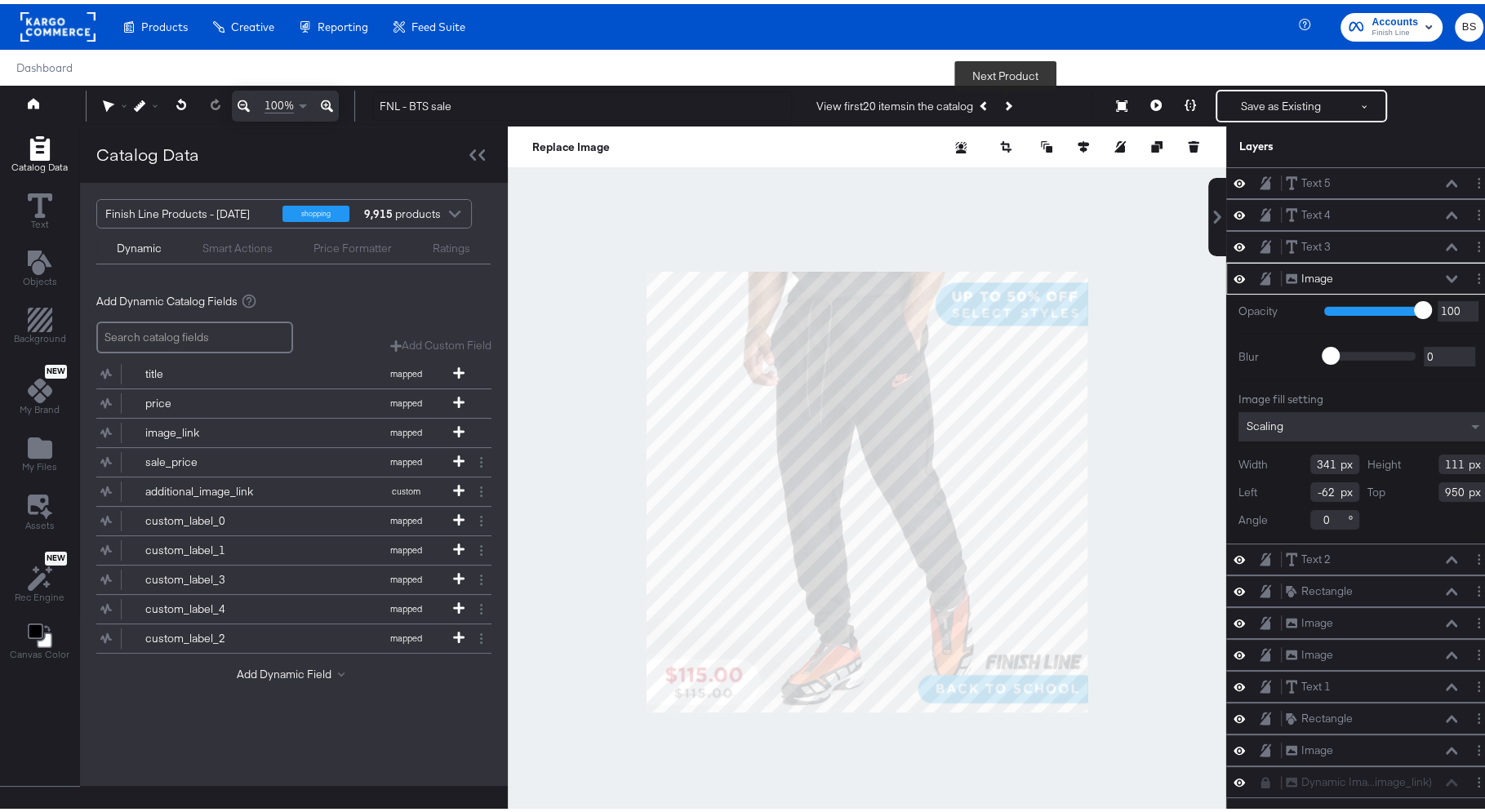 click at bounding box center [1007, 102] 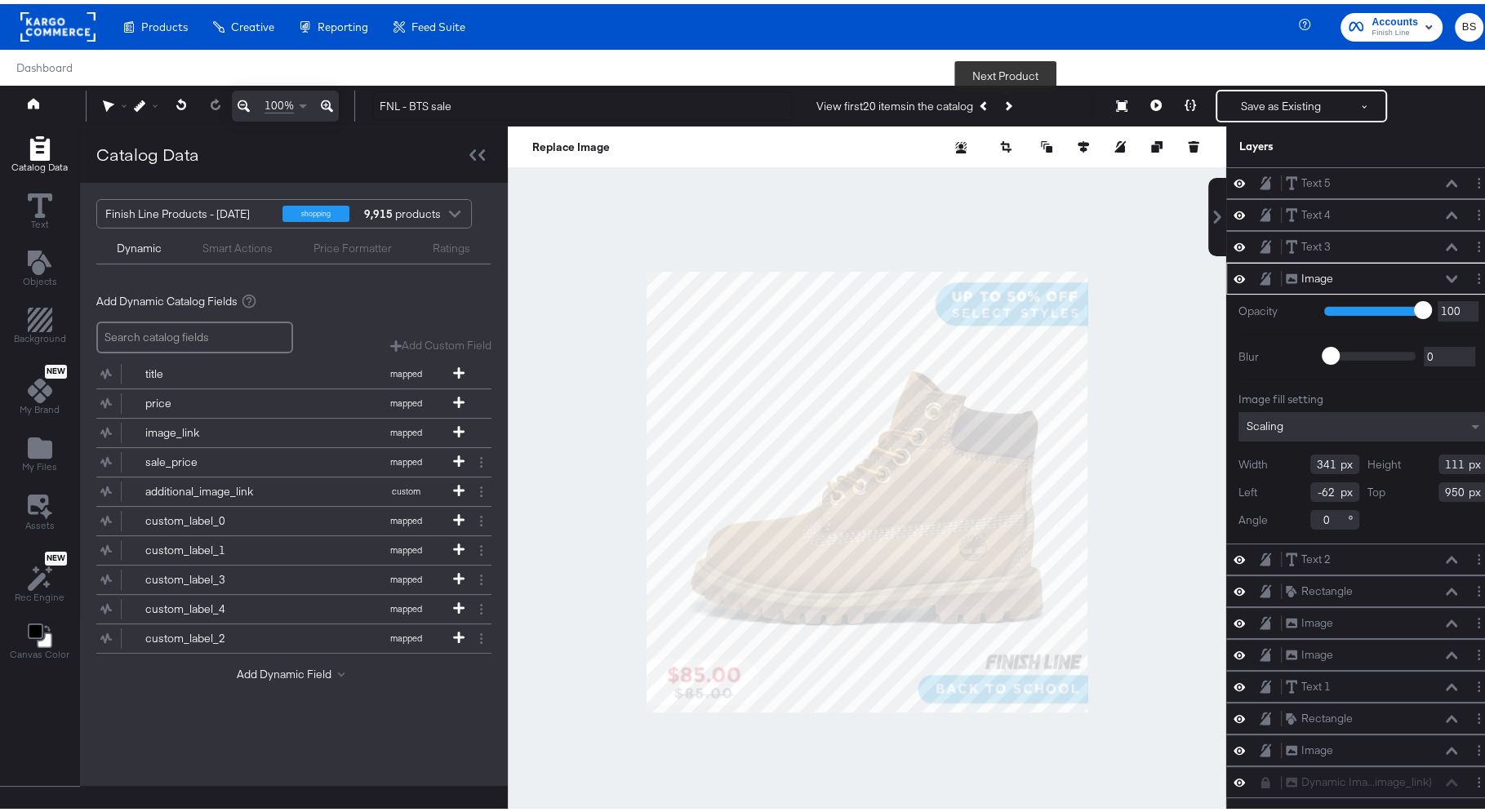 click at bounding box center [1007, 102] 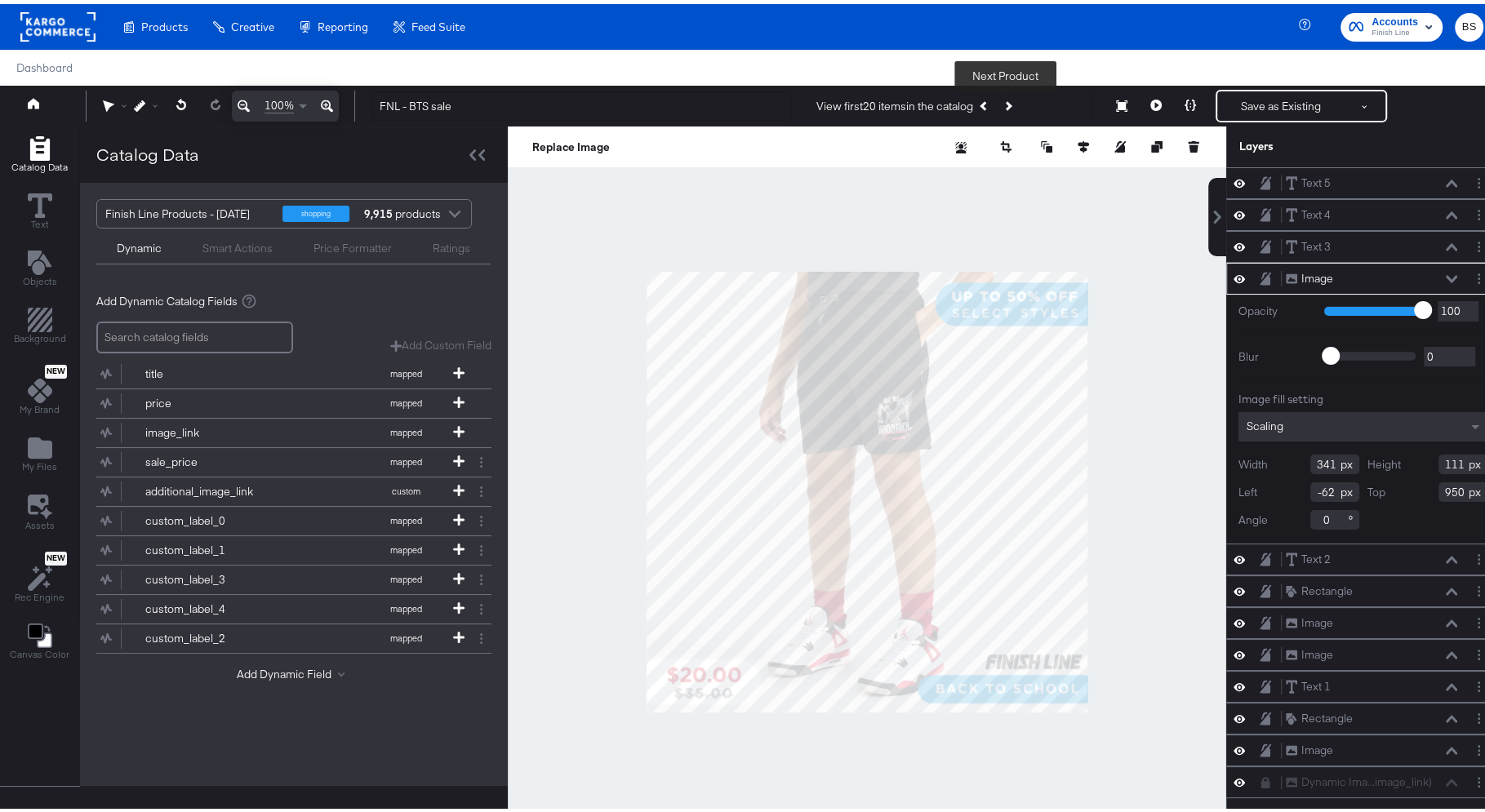 click at bounding box center (1007, 102) 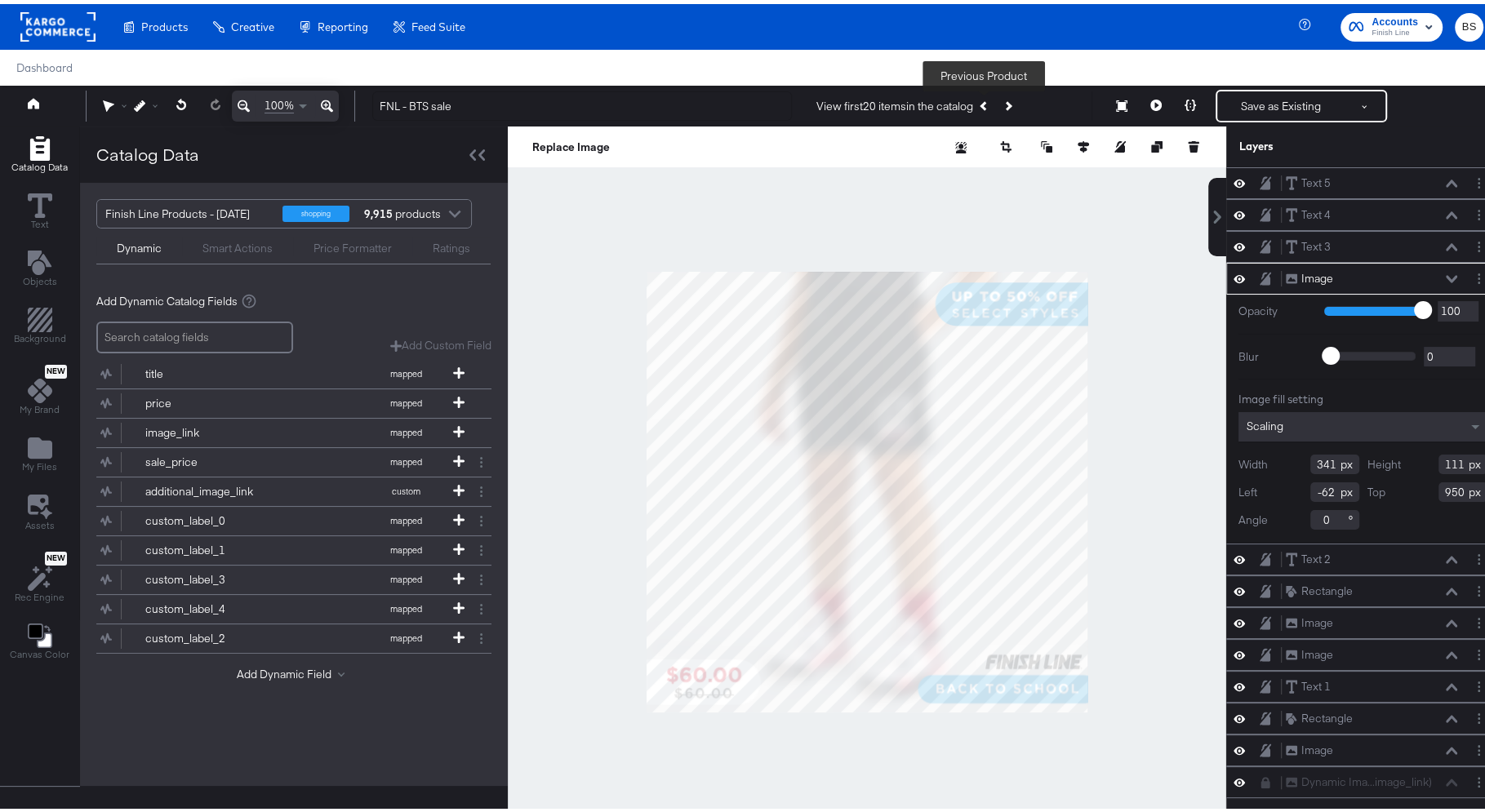 click at bounding box center (985, 102) 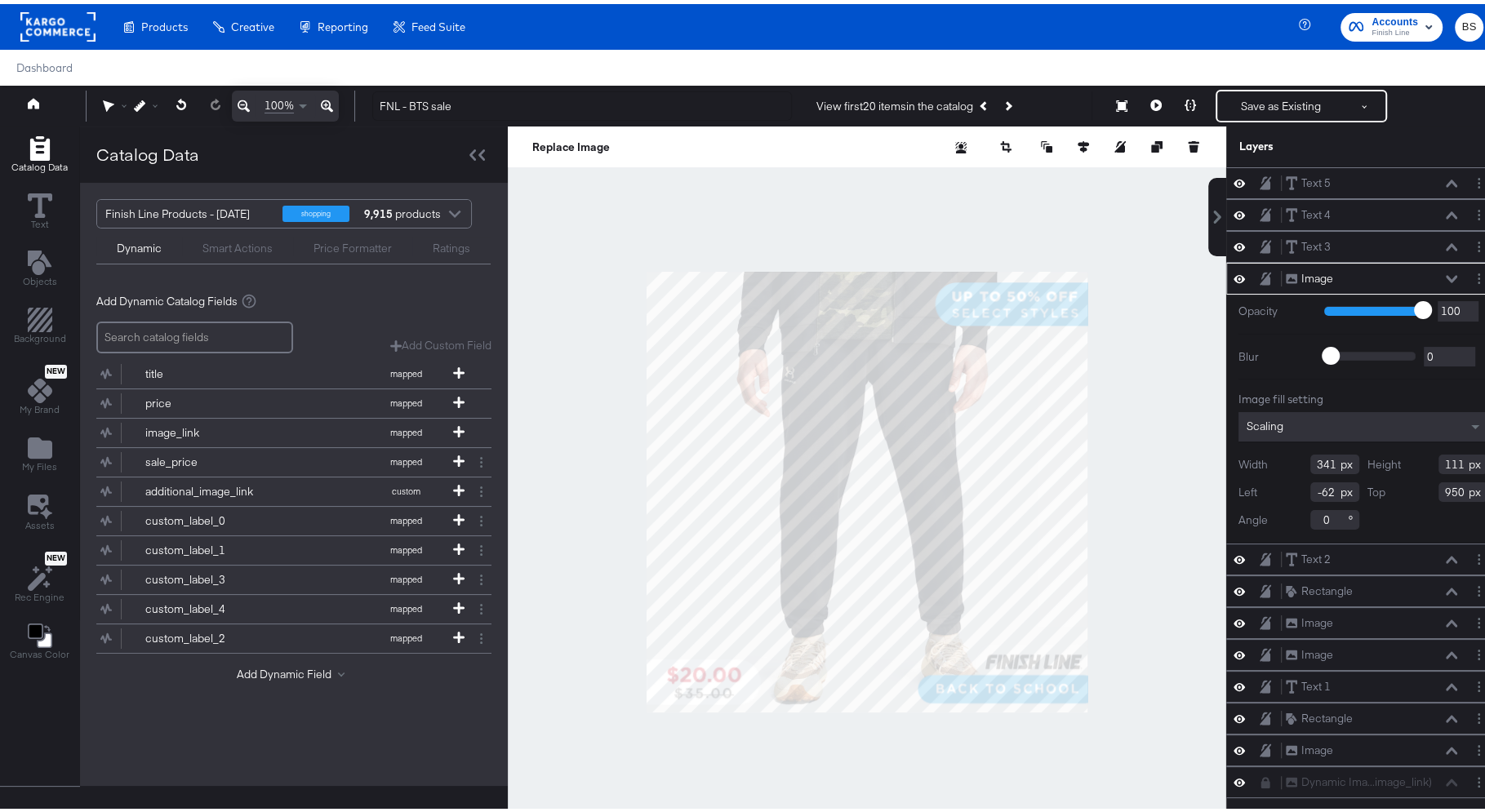 click at bounding box center [867, 488] 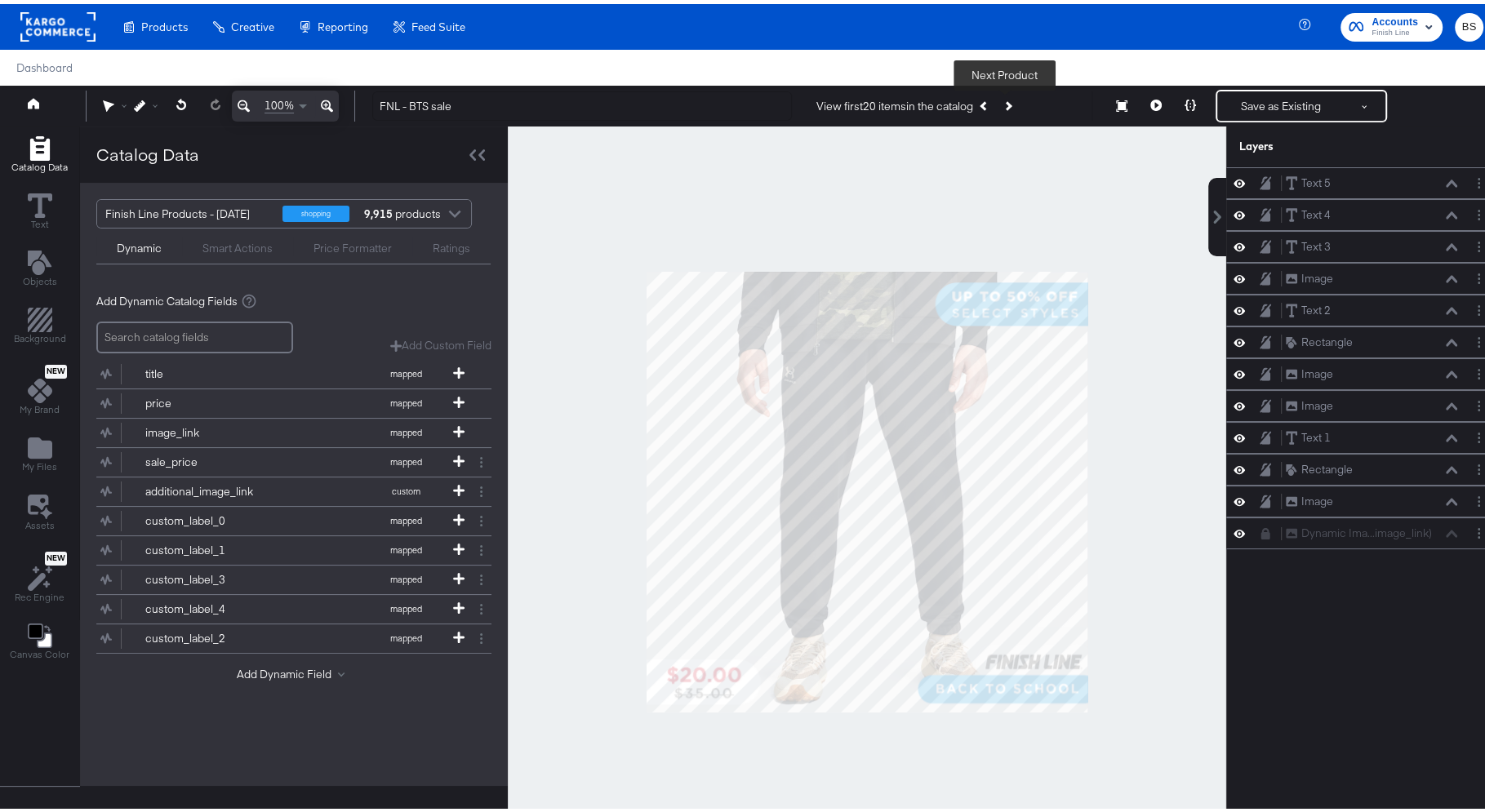click at bounding box center (1007, 102) 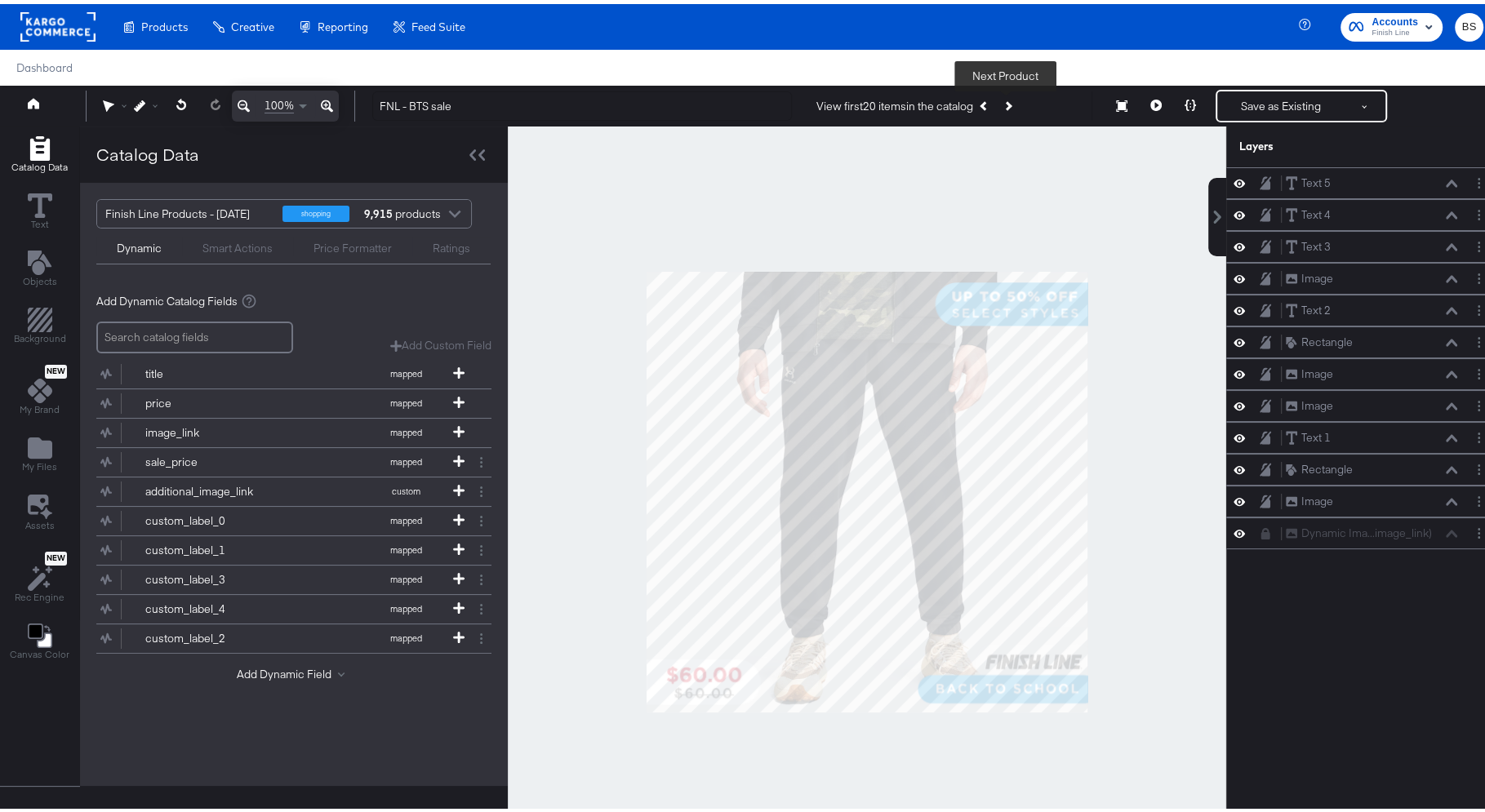 click at bounding box center (1007, 102) 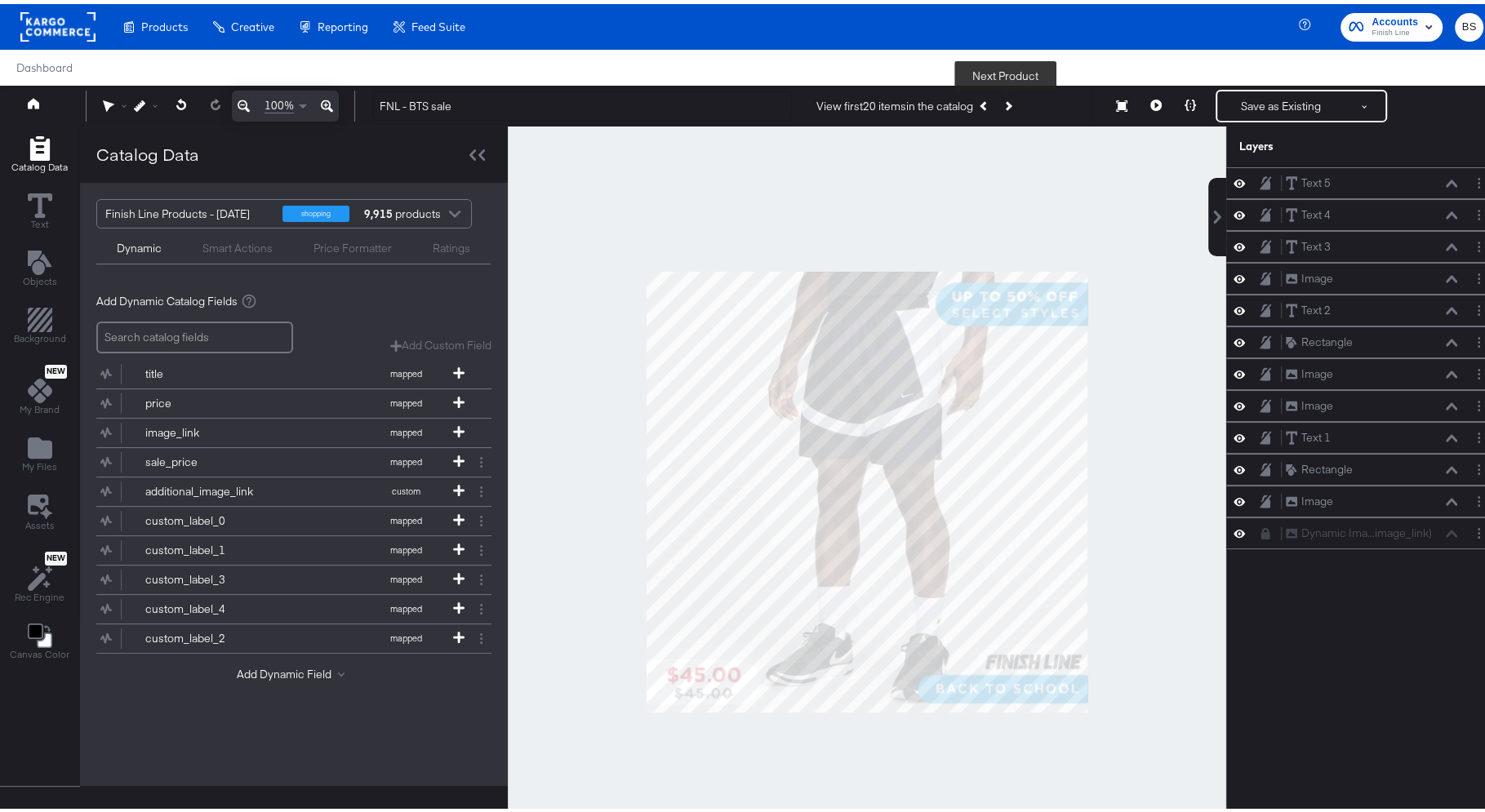 click at bounding box center (1007, 102) 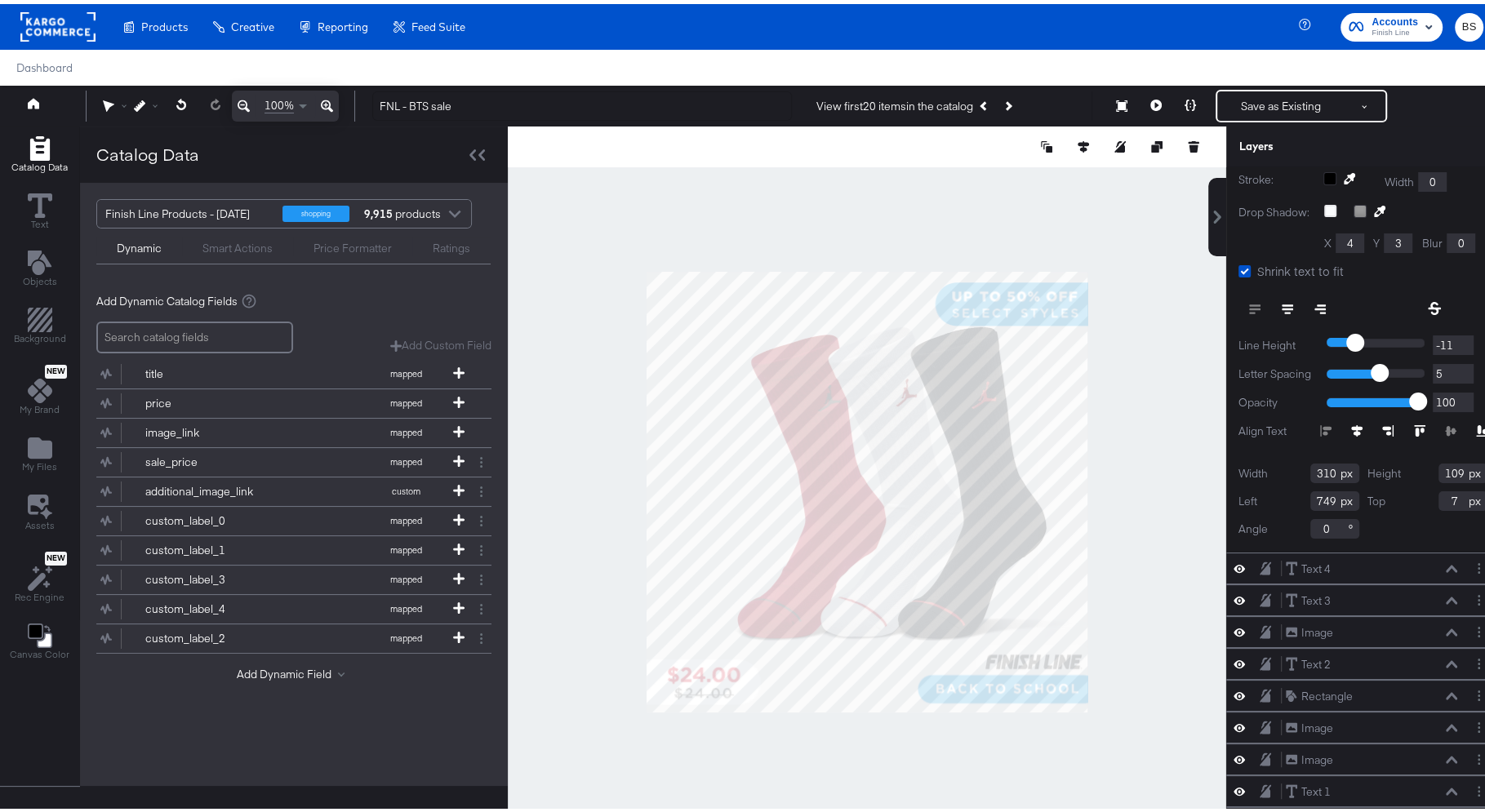 scroll, scrollTop: 355, scrollLeft: 0, axis: vertical 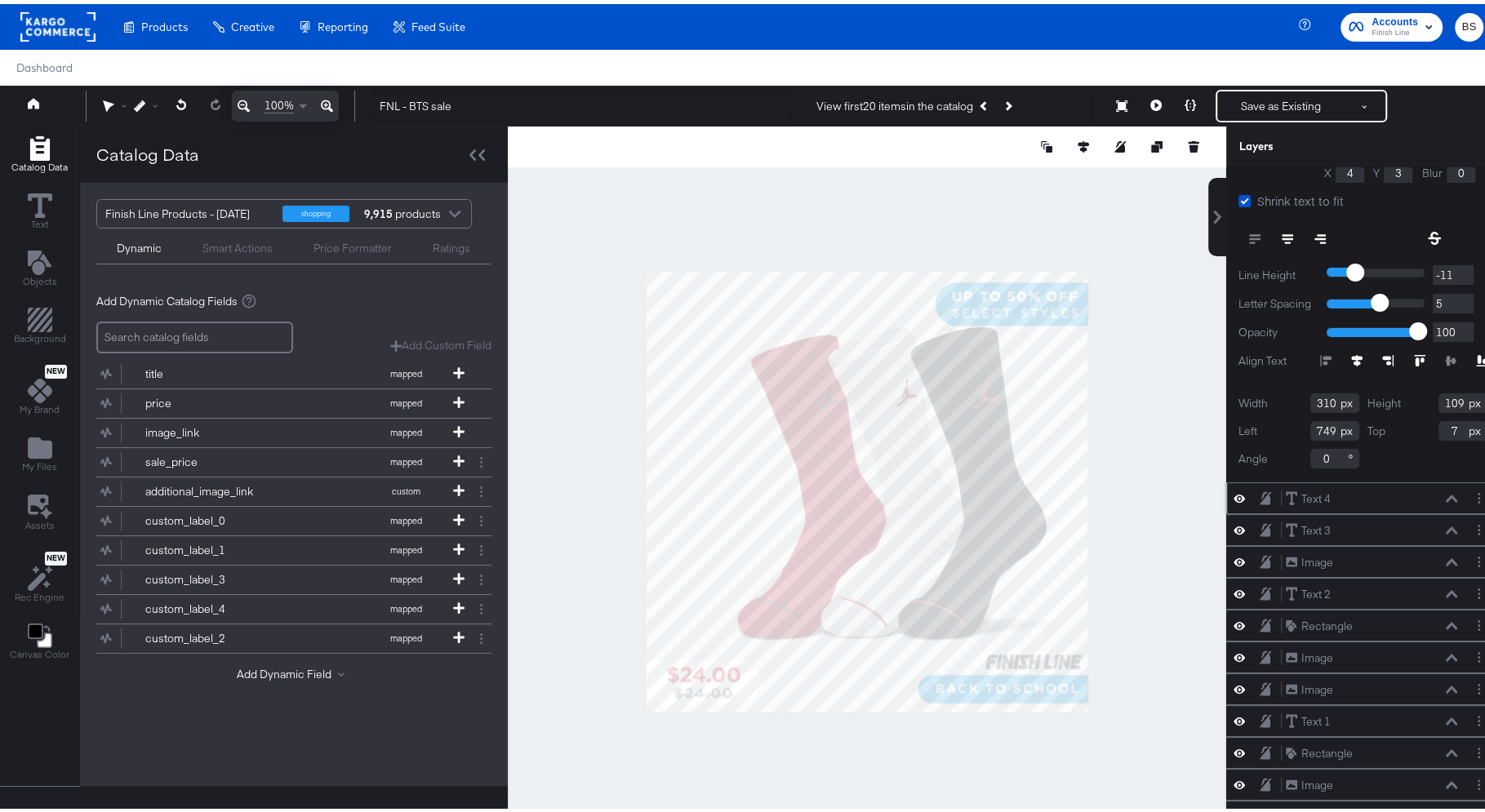 click 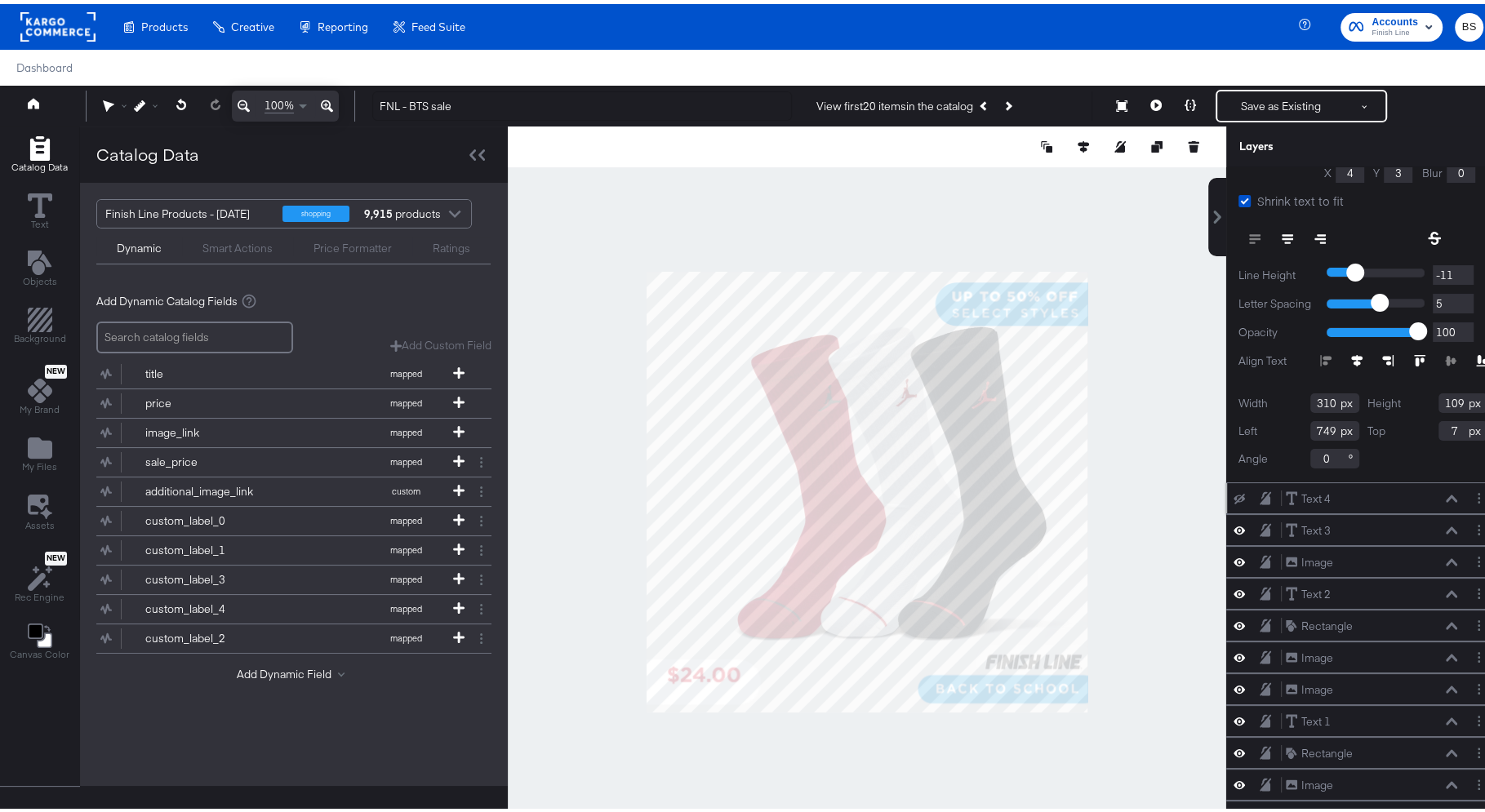 click 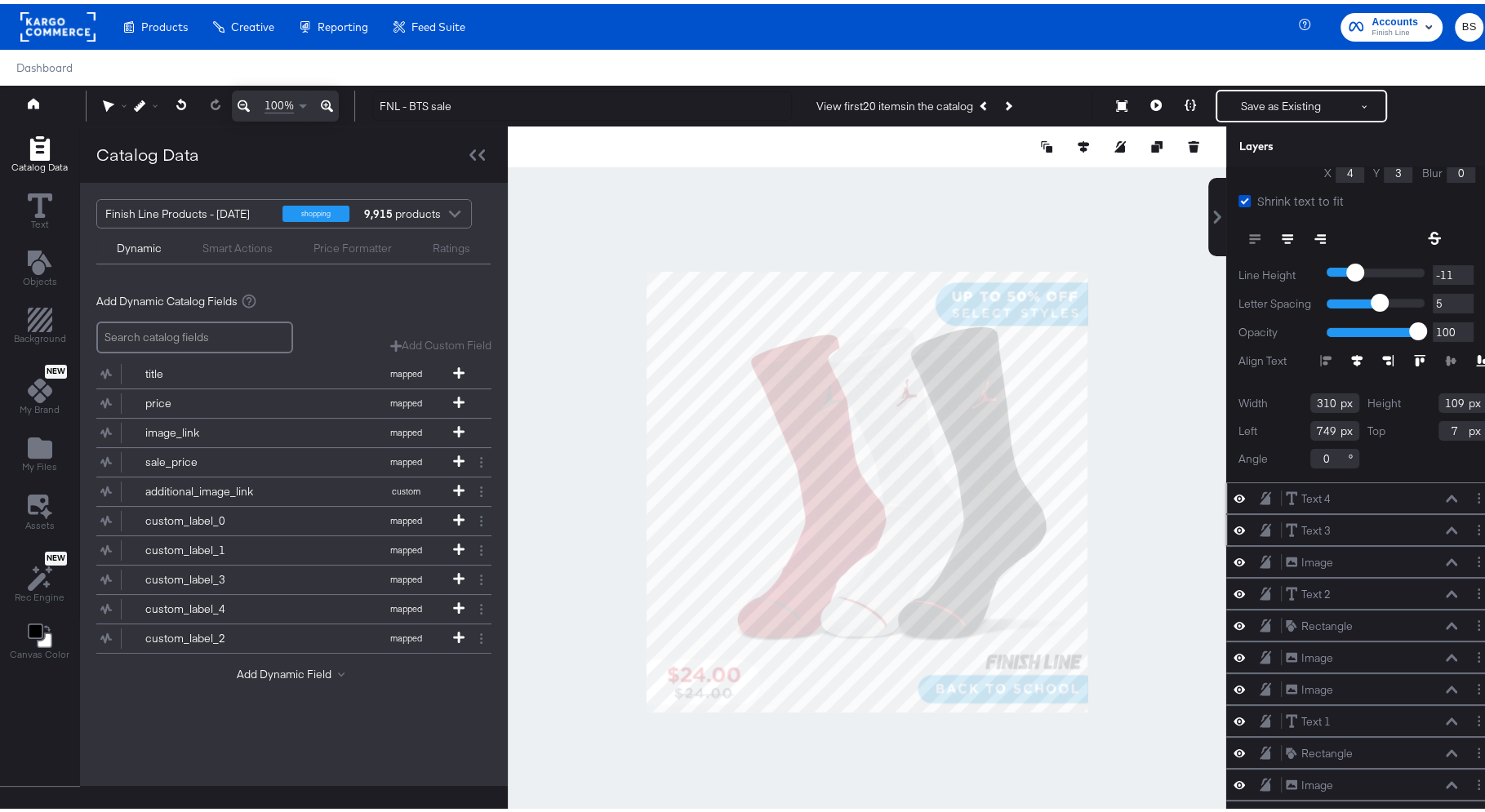 click 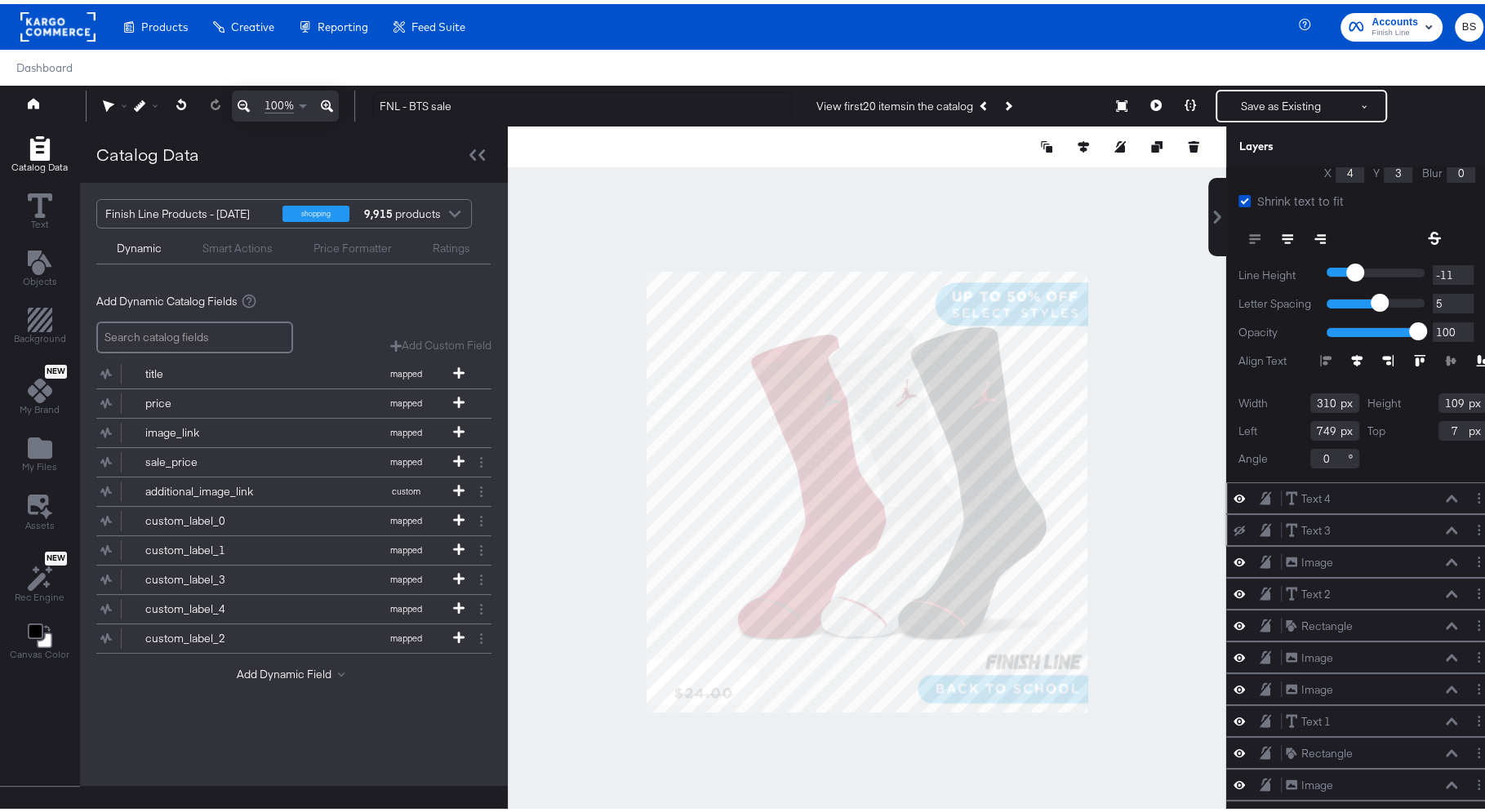 click 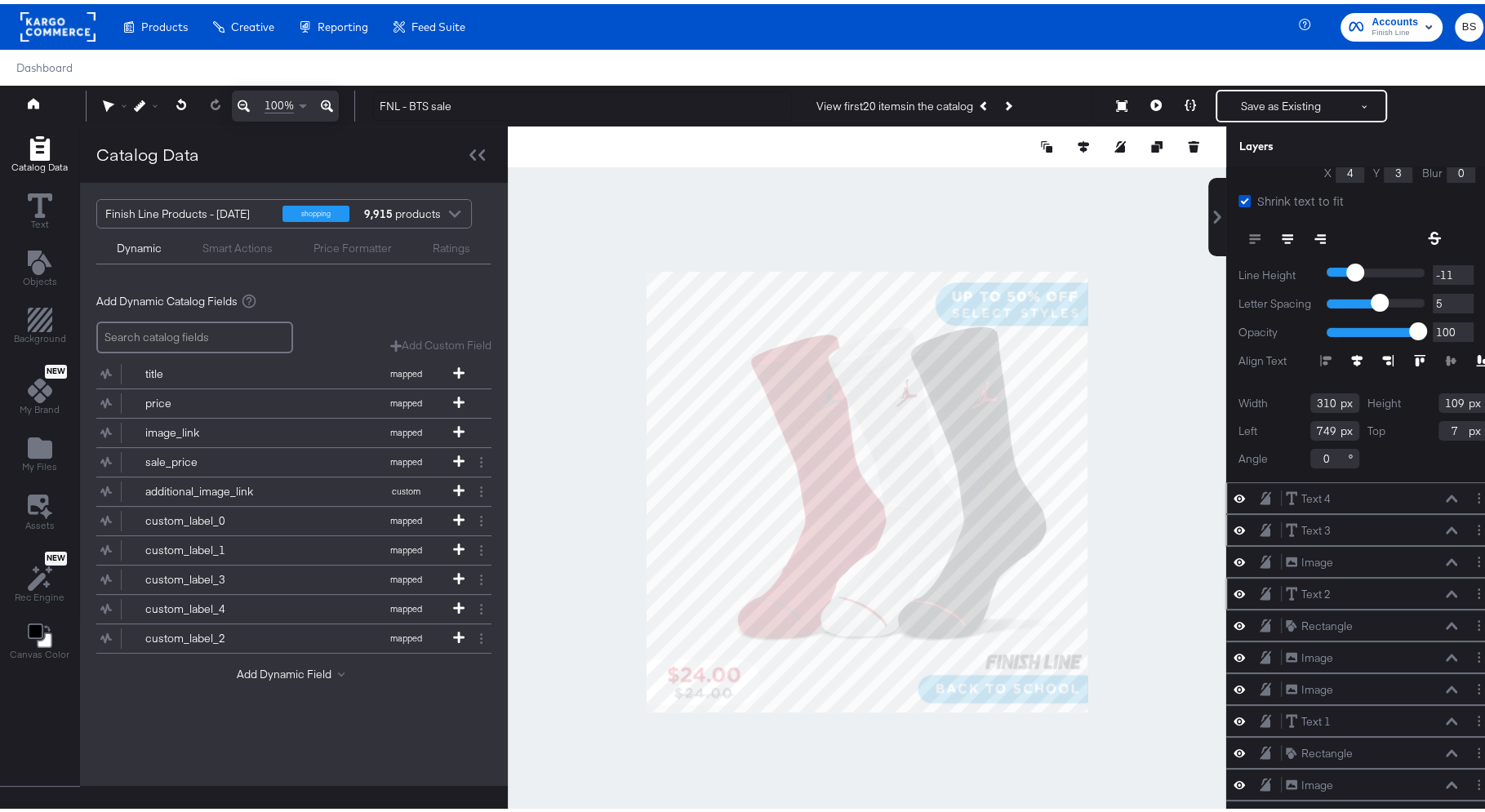 click 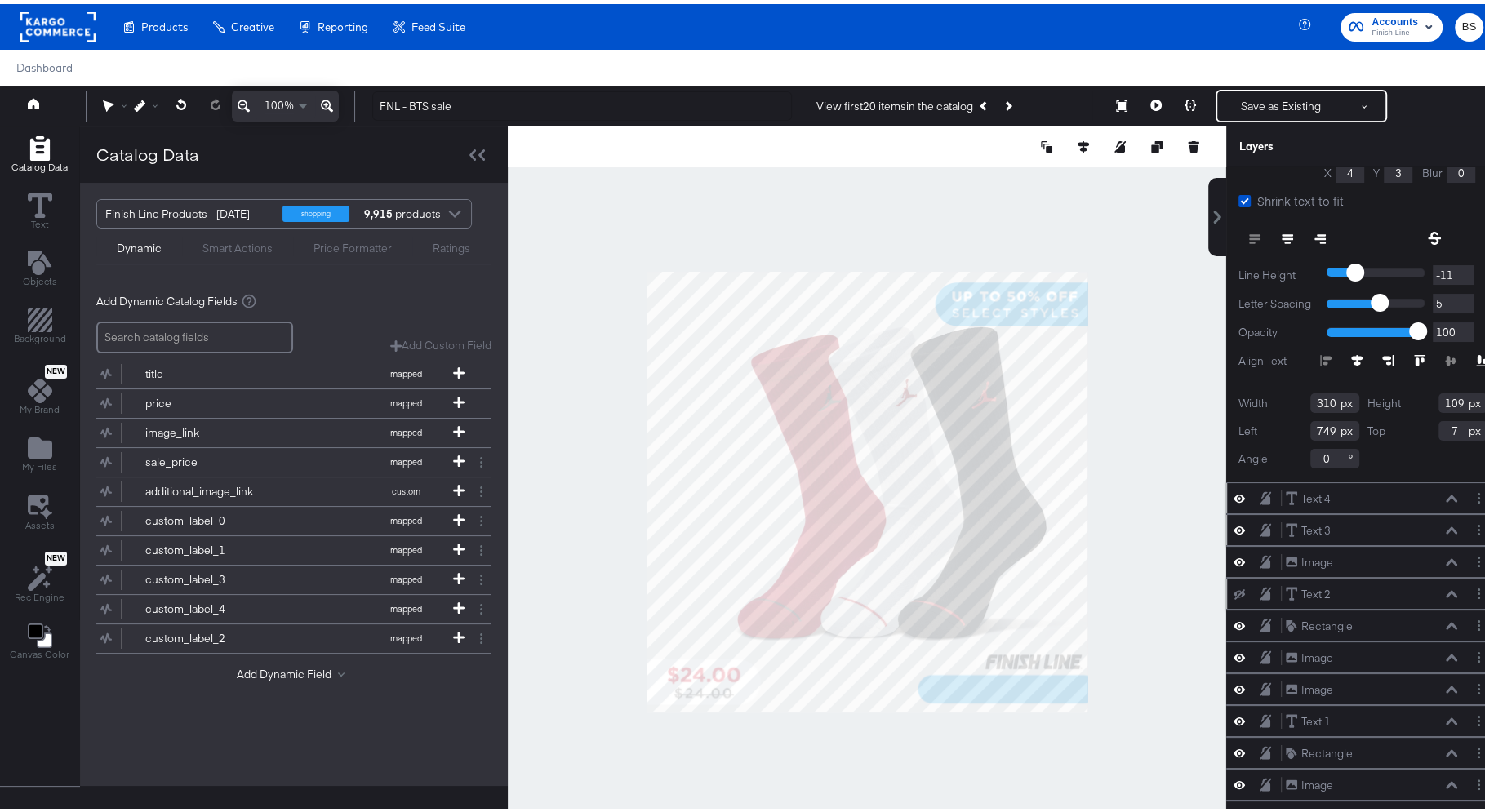 click 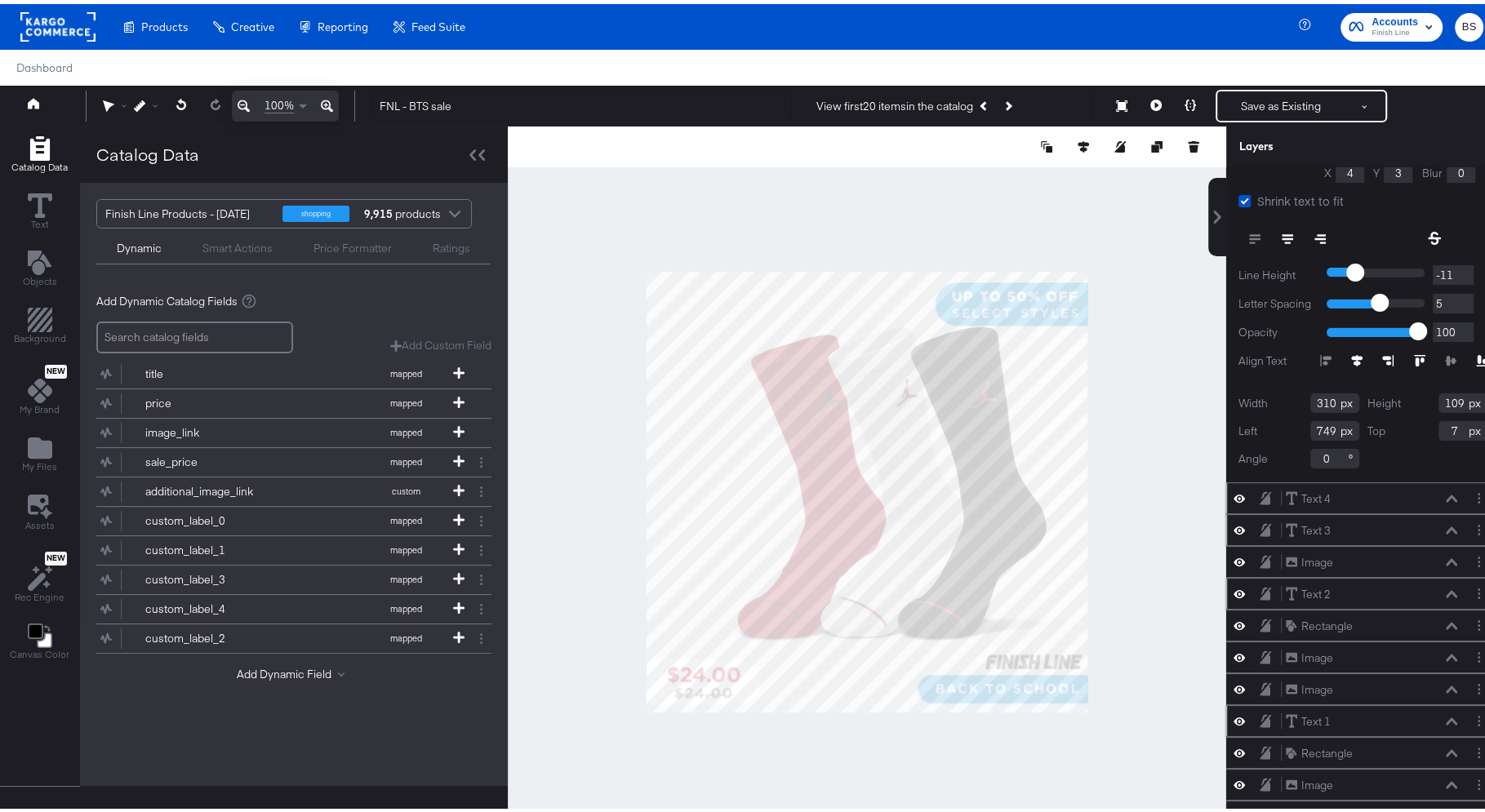click 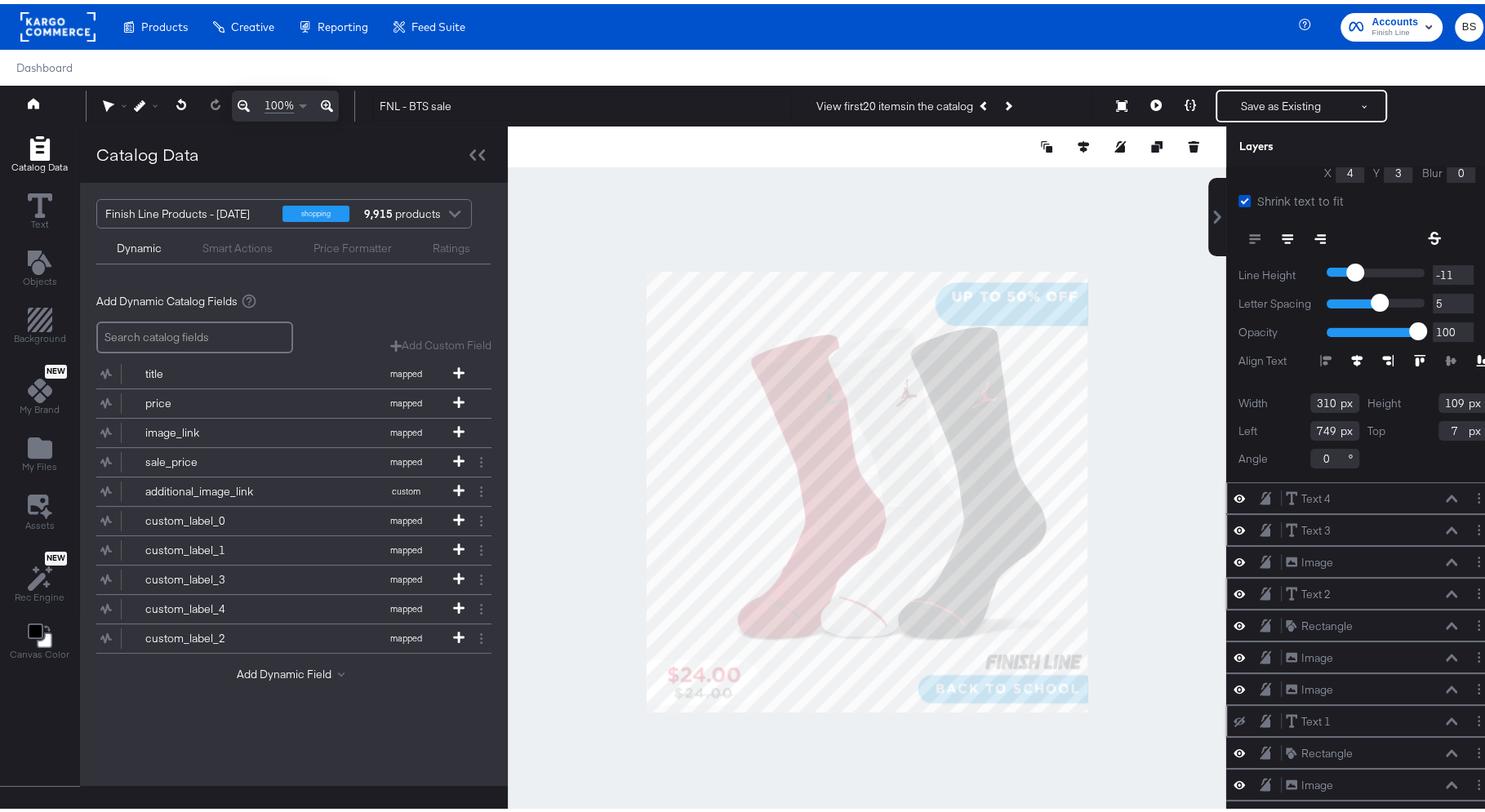 click 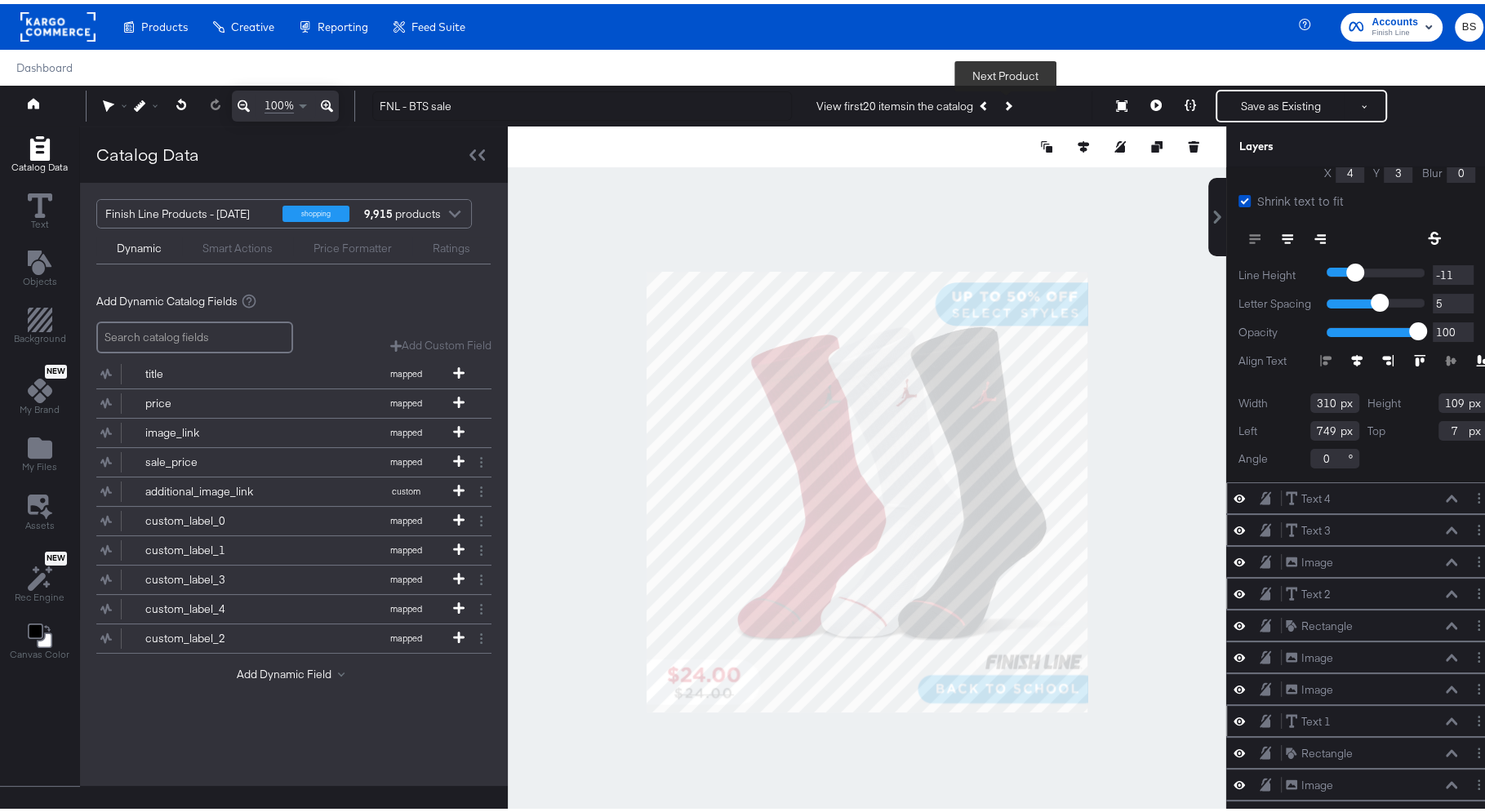 click at bounding box center [1007, 102] 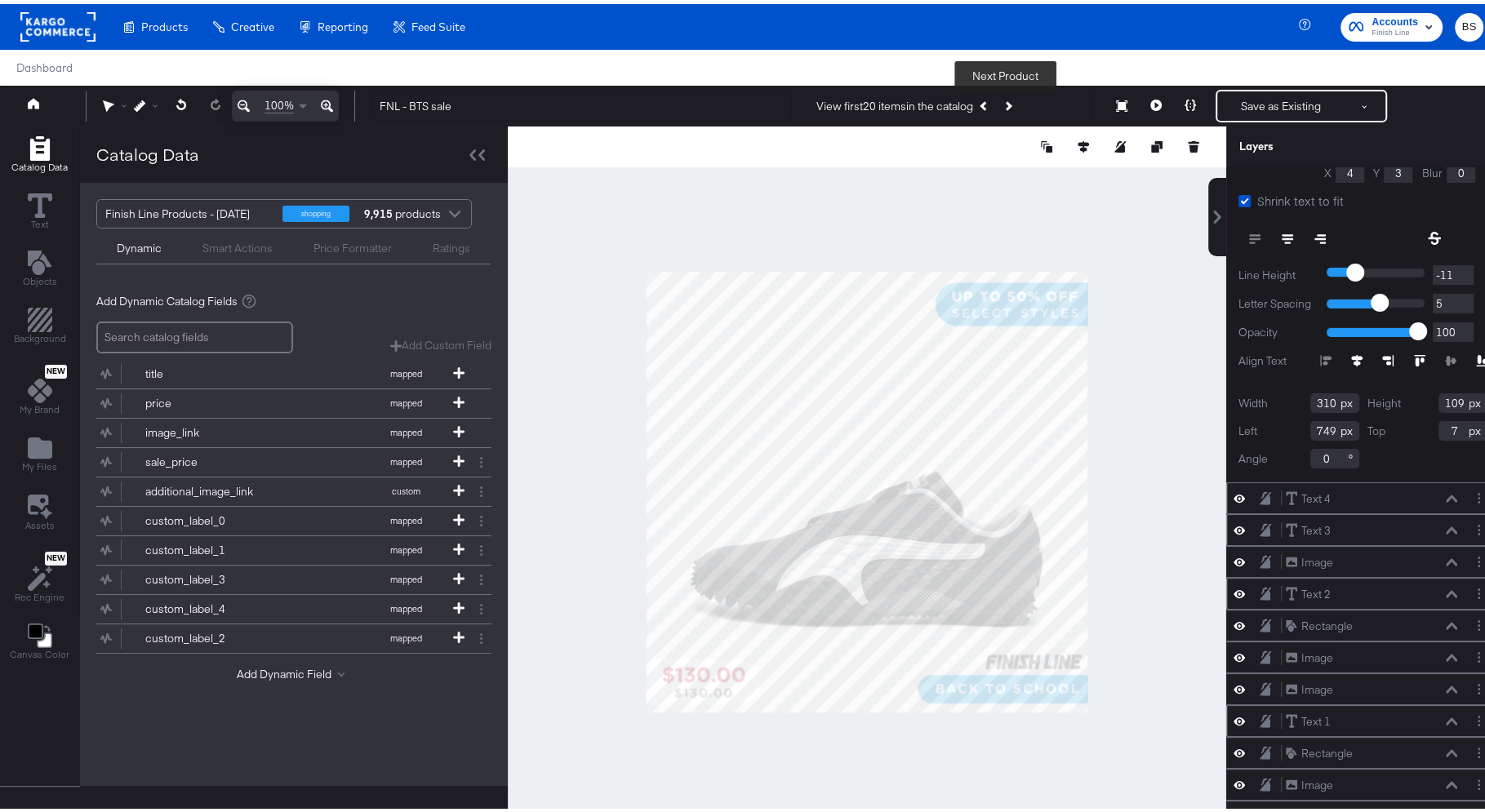 click at bounding box center [1007, 102] 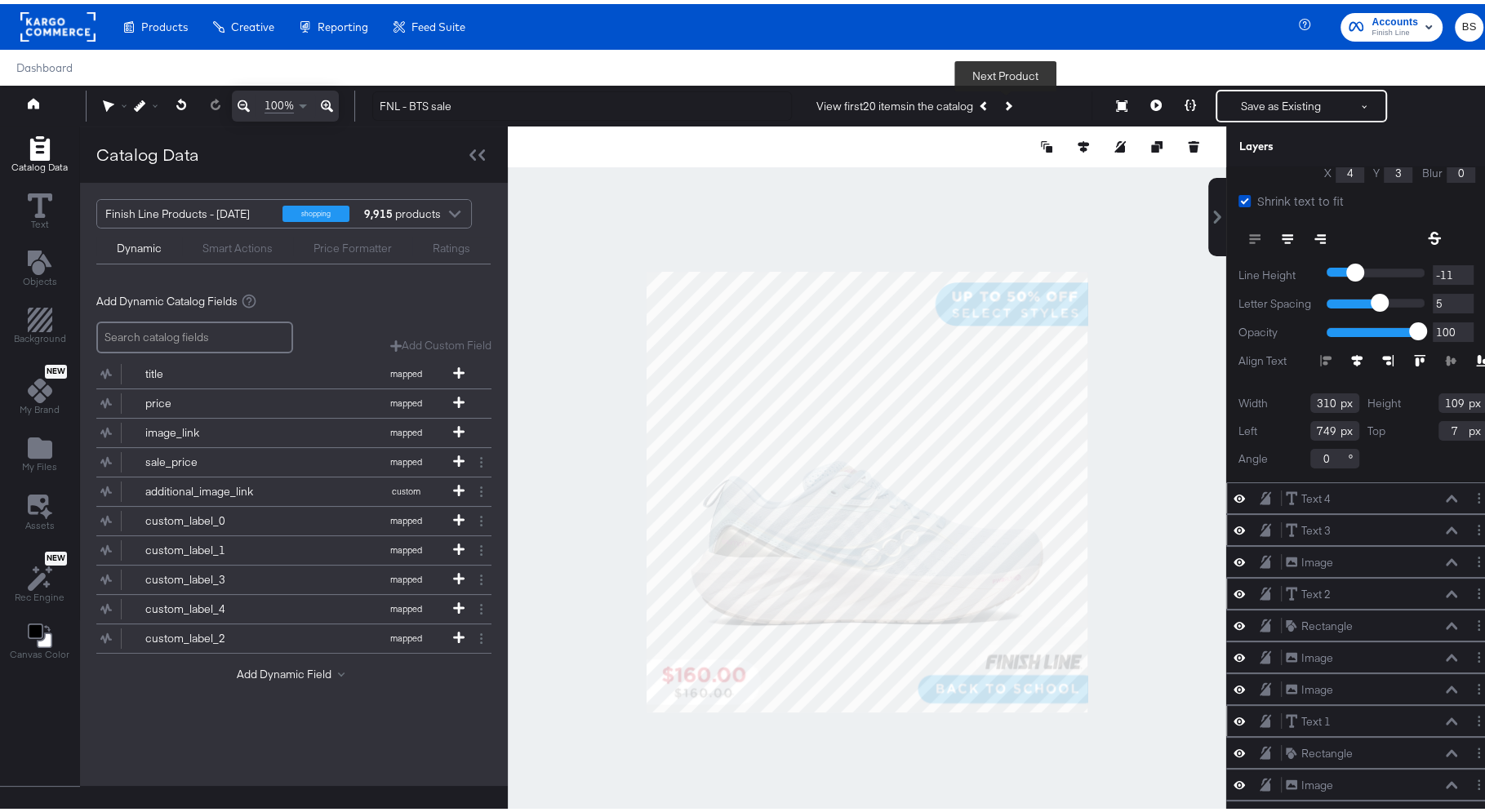 click at bounding box center (1007, 102) 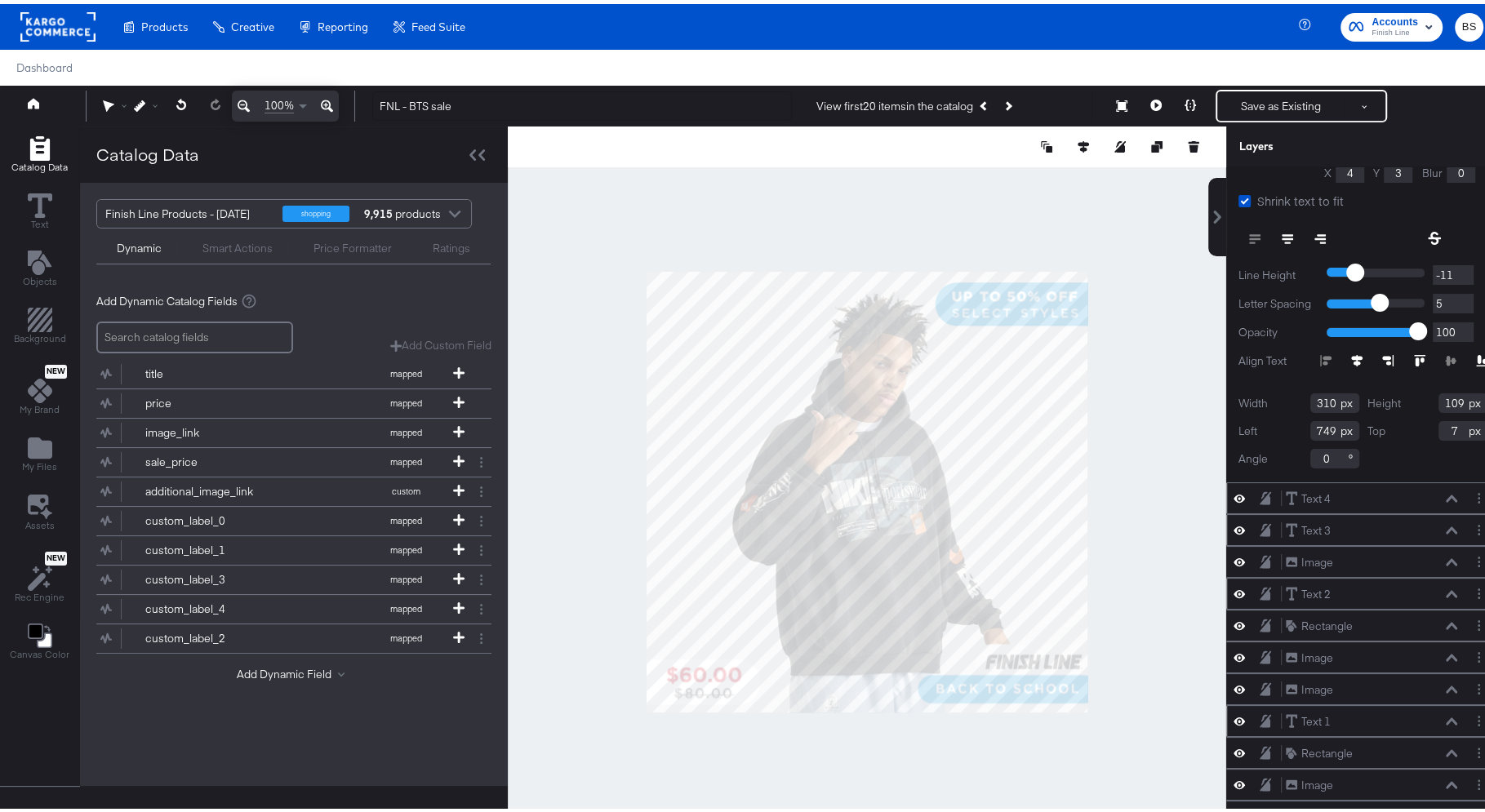 click at bounding box center (867, 488) 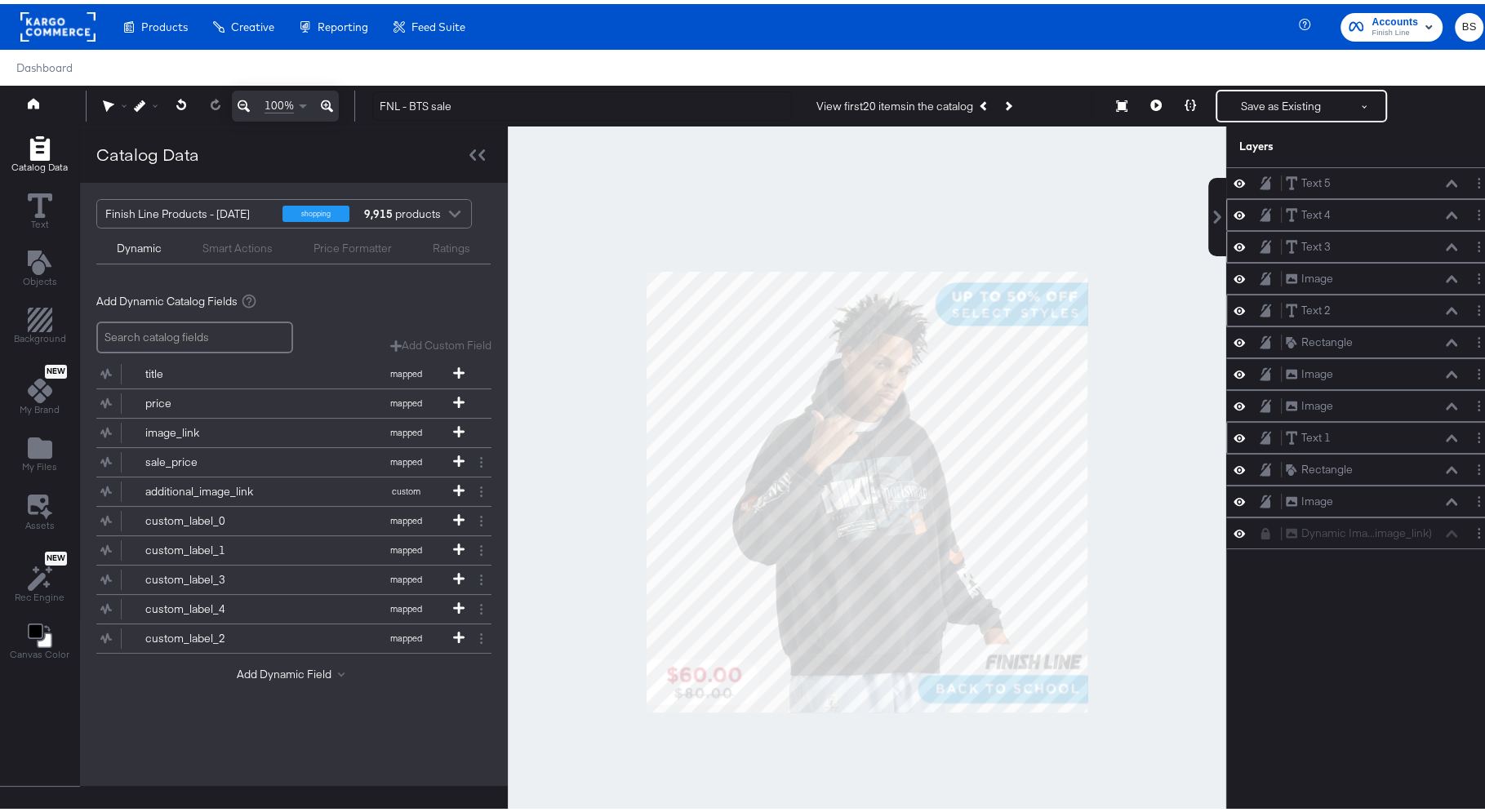 scroll, scrollTop: 0, scrollLeft: 0, axis: both 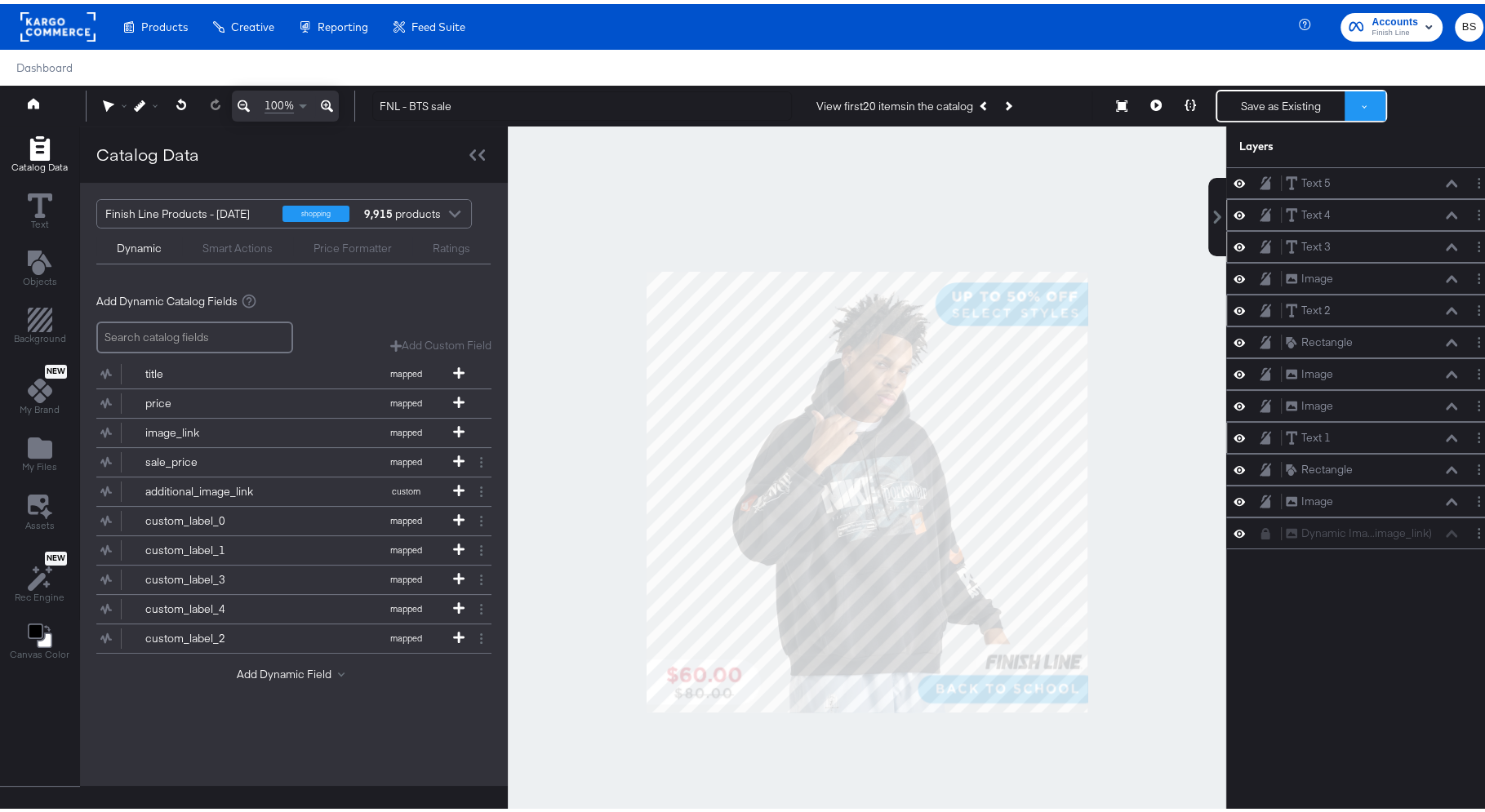 click at bounding box center (1365, 102) 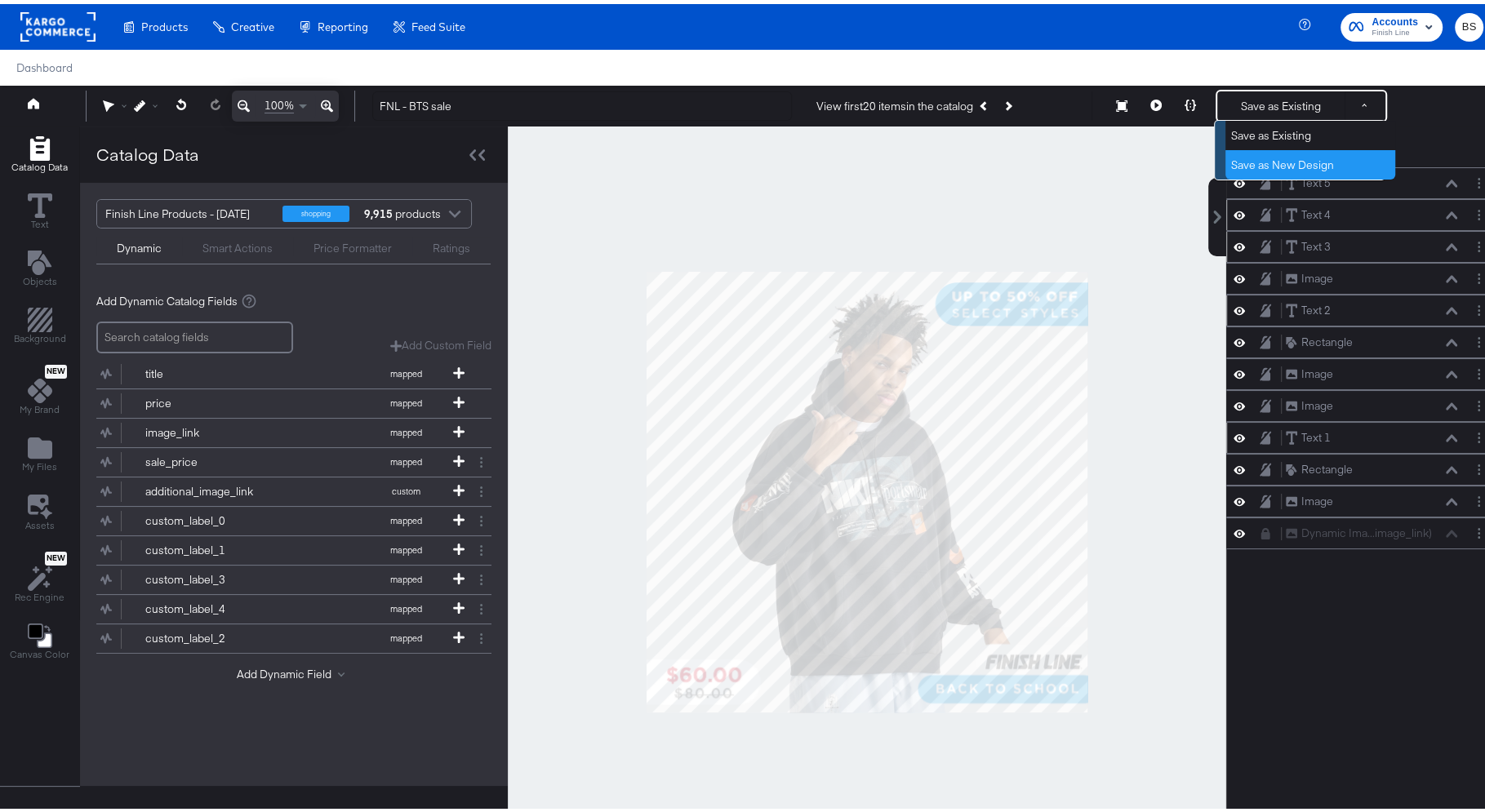 click on "Save as New Design" at bounding box center [1310, 161] 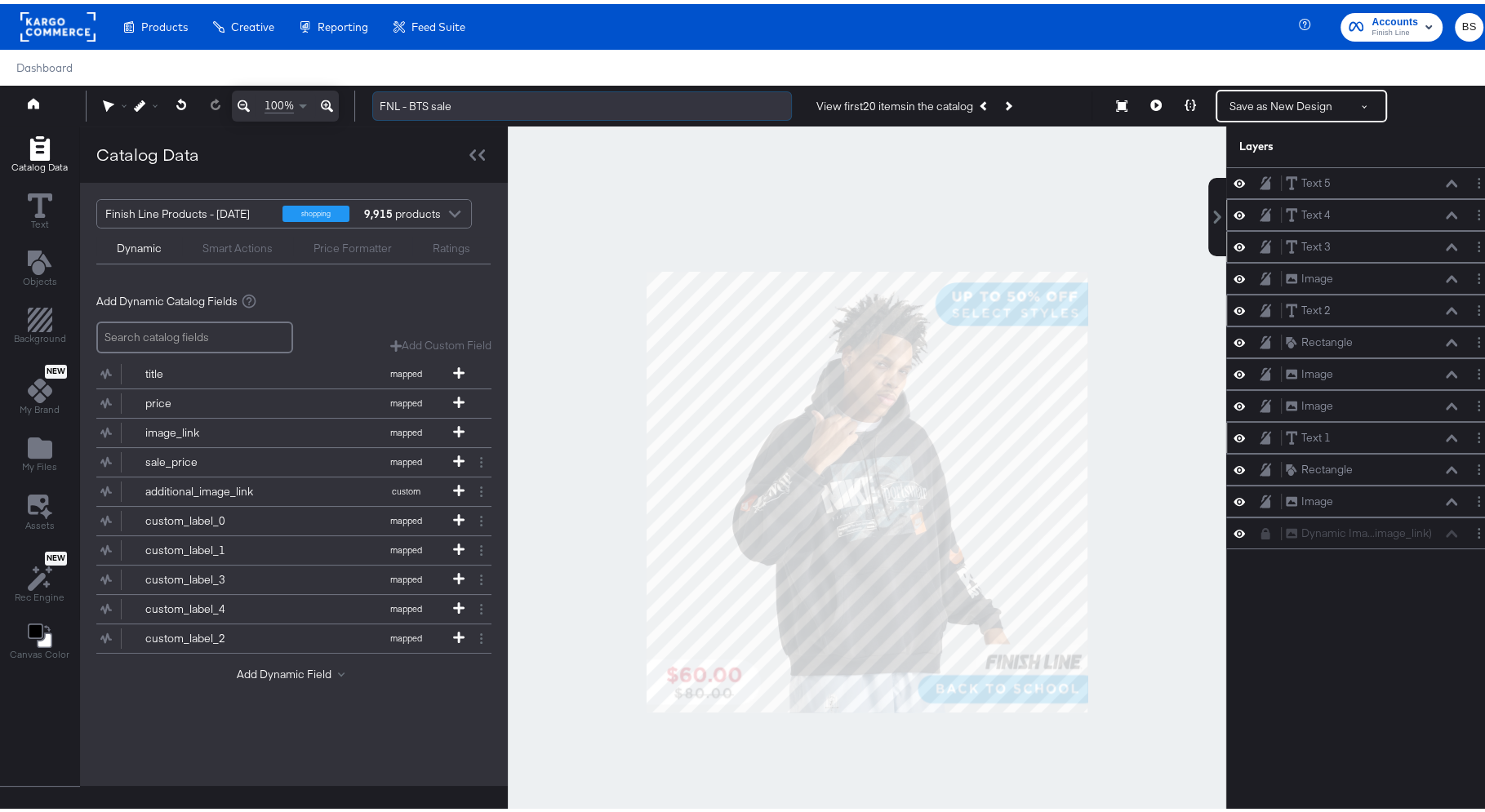 drag, startPoint x: 401, startPoint y: 100, endPoint x: 498, endPoint y: 99, distance: 97.0052 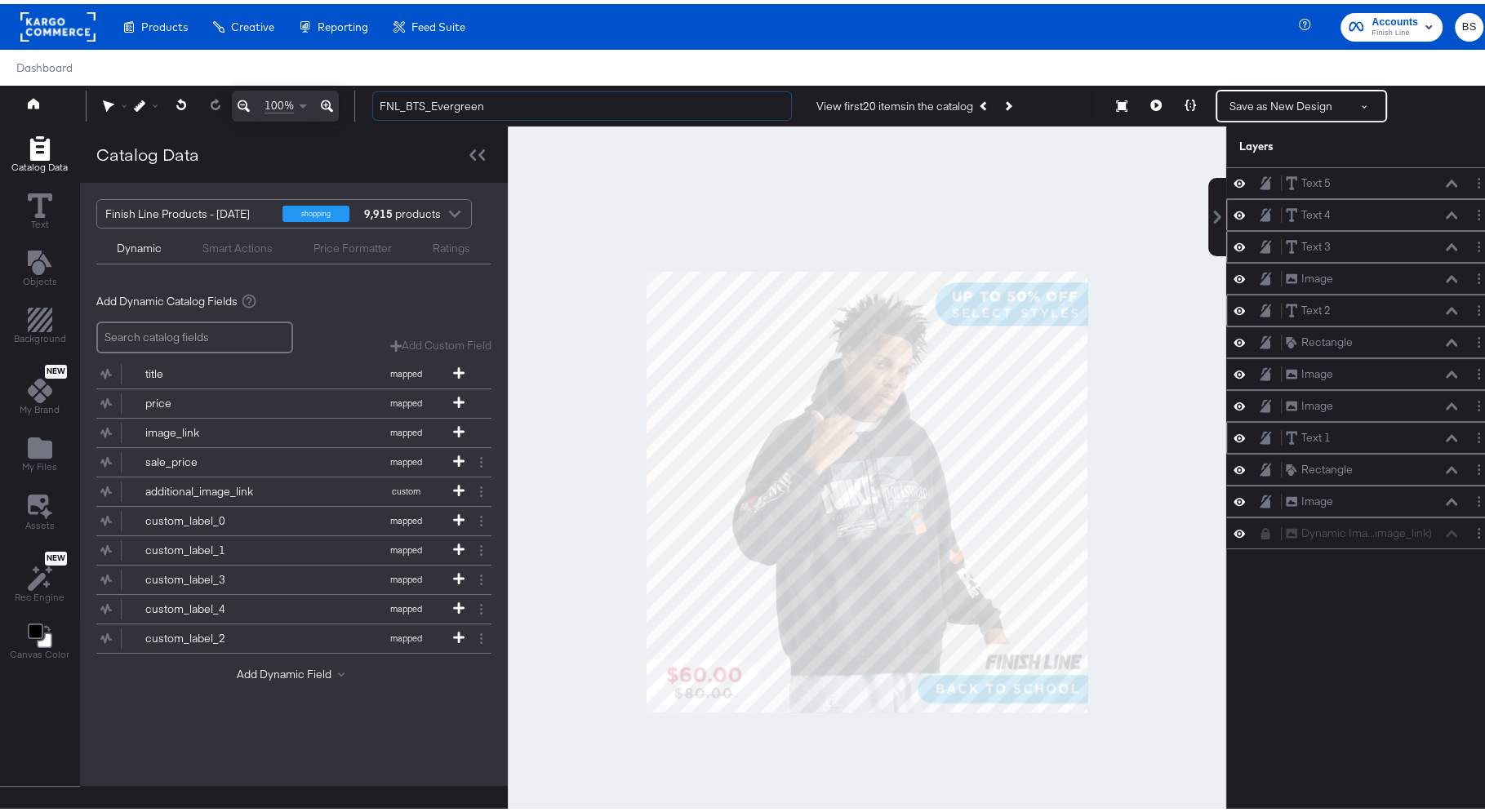 type on "FNL_BTS_Evergreen" 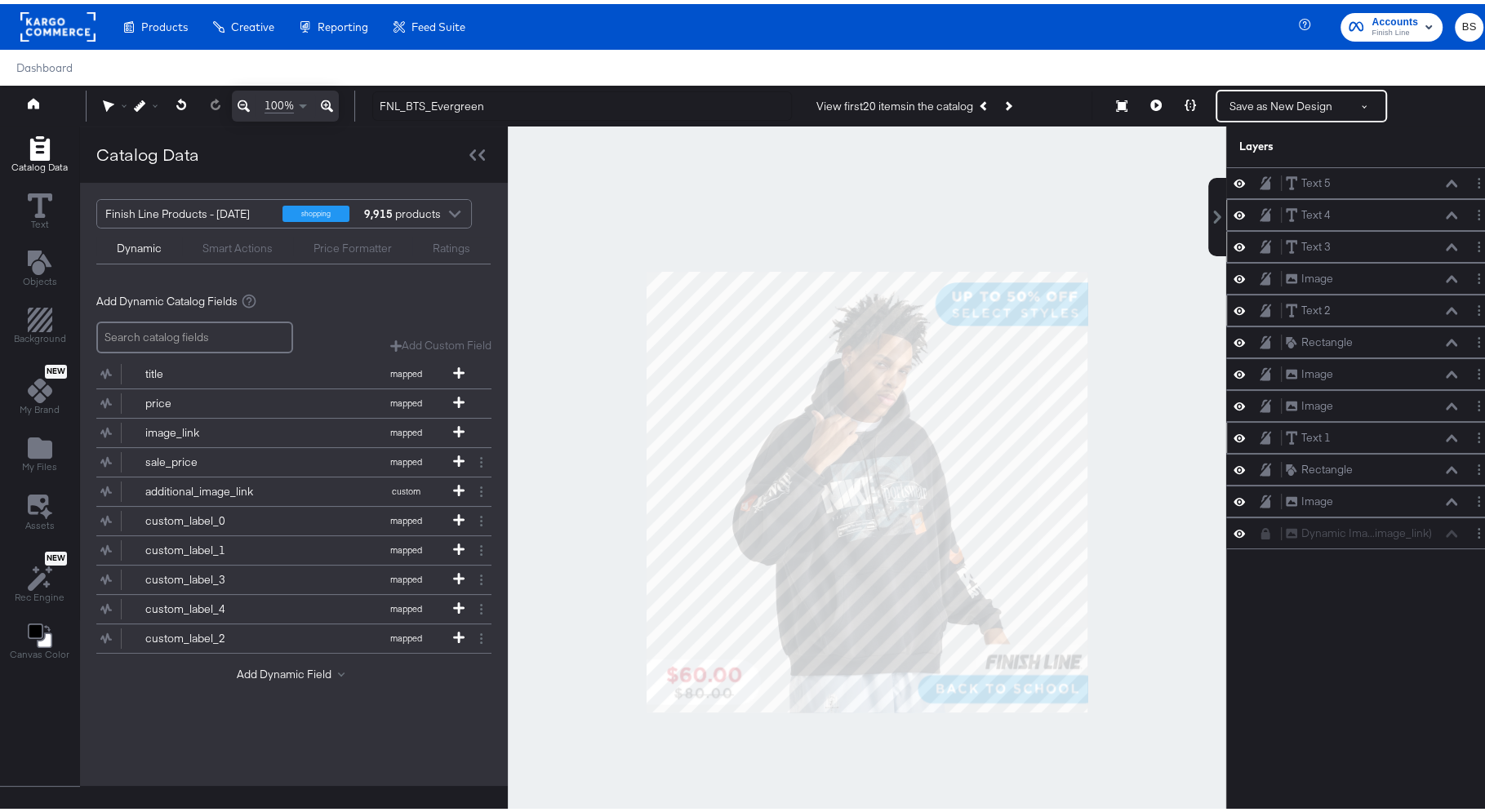 click at bounding box center [867, 488] 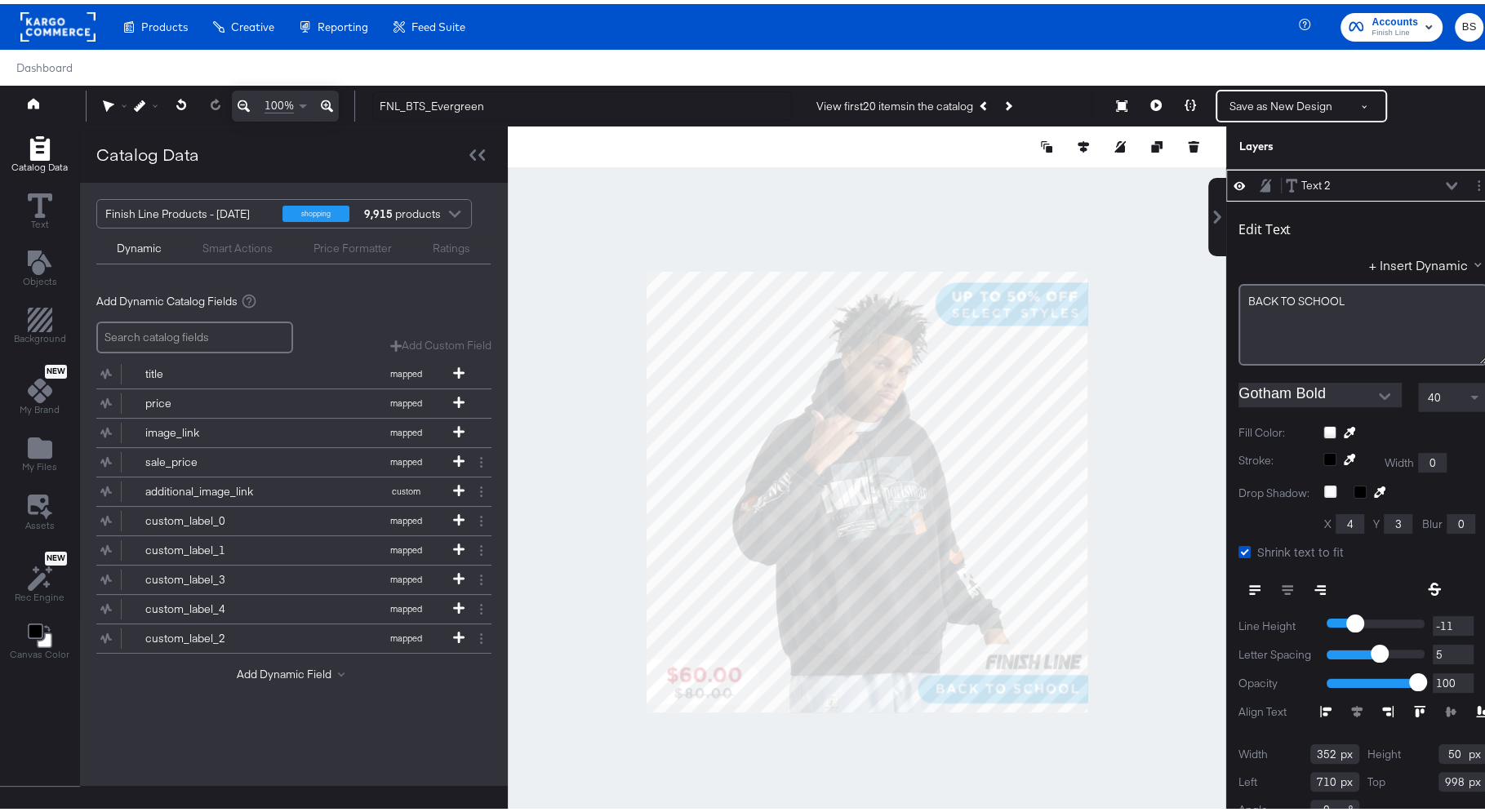 scroll, scrollTop: 12, scrollLeft: 0, axis: vertical 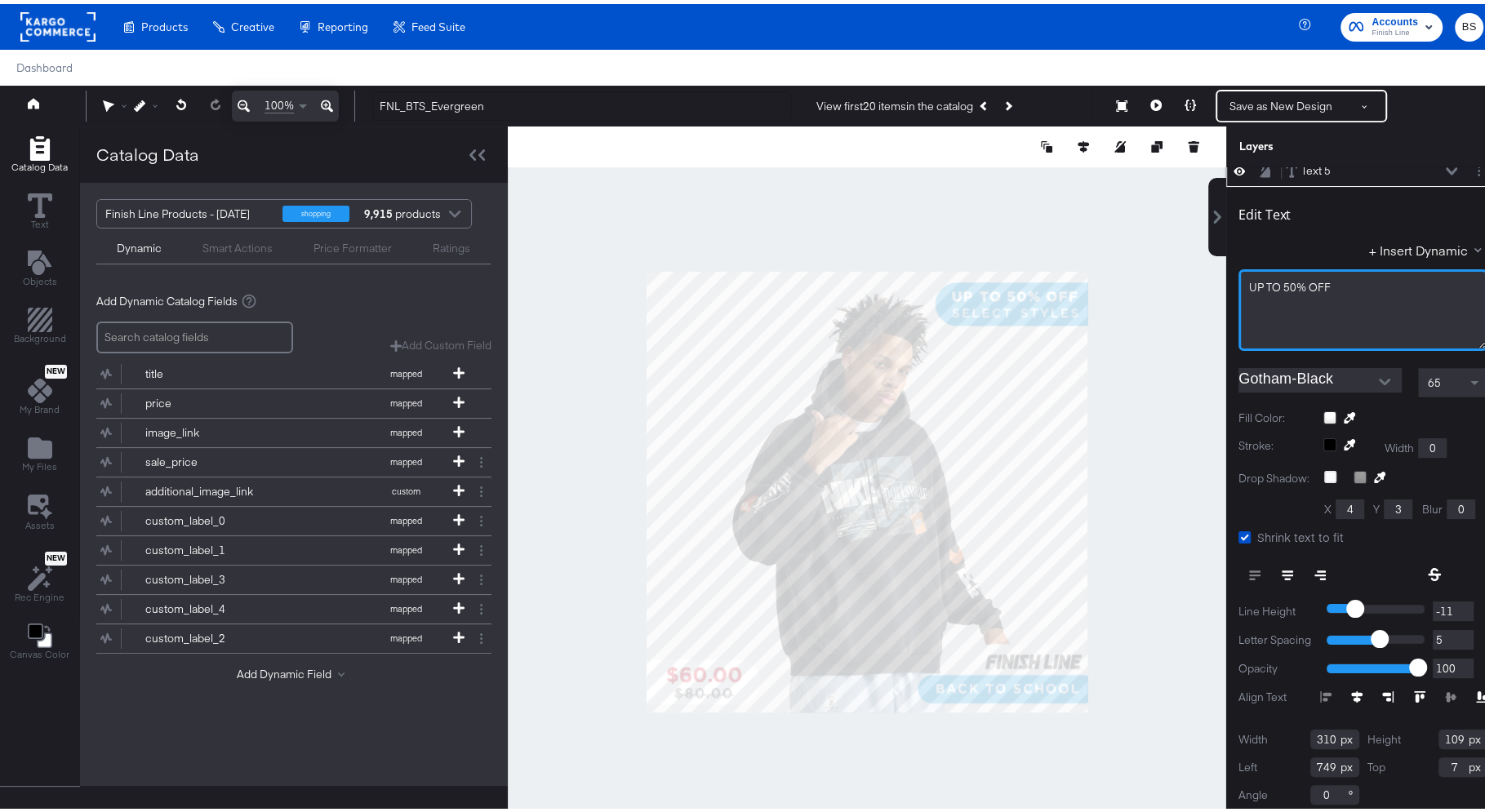 click on "UP ﻿TO 50% OFF" at bounding box center [1363, 306] 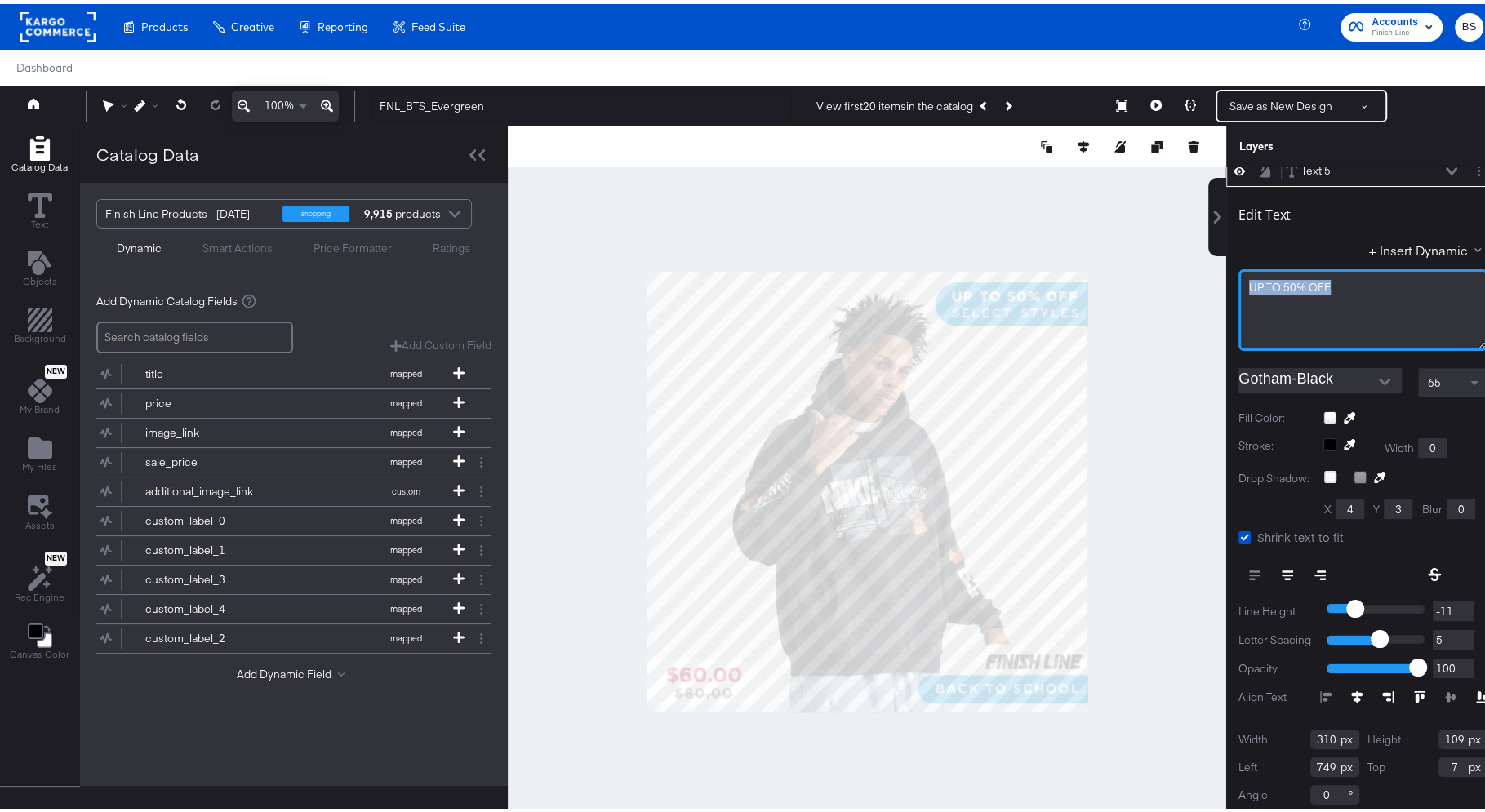 click on "UP ﻿TO 50% OFF" at bounding box center [1363, 306] 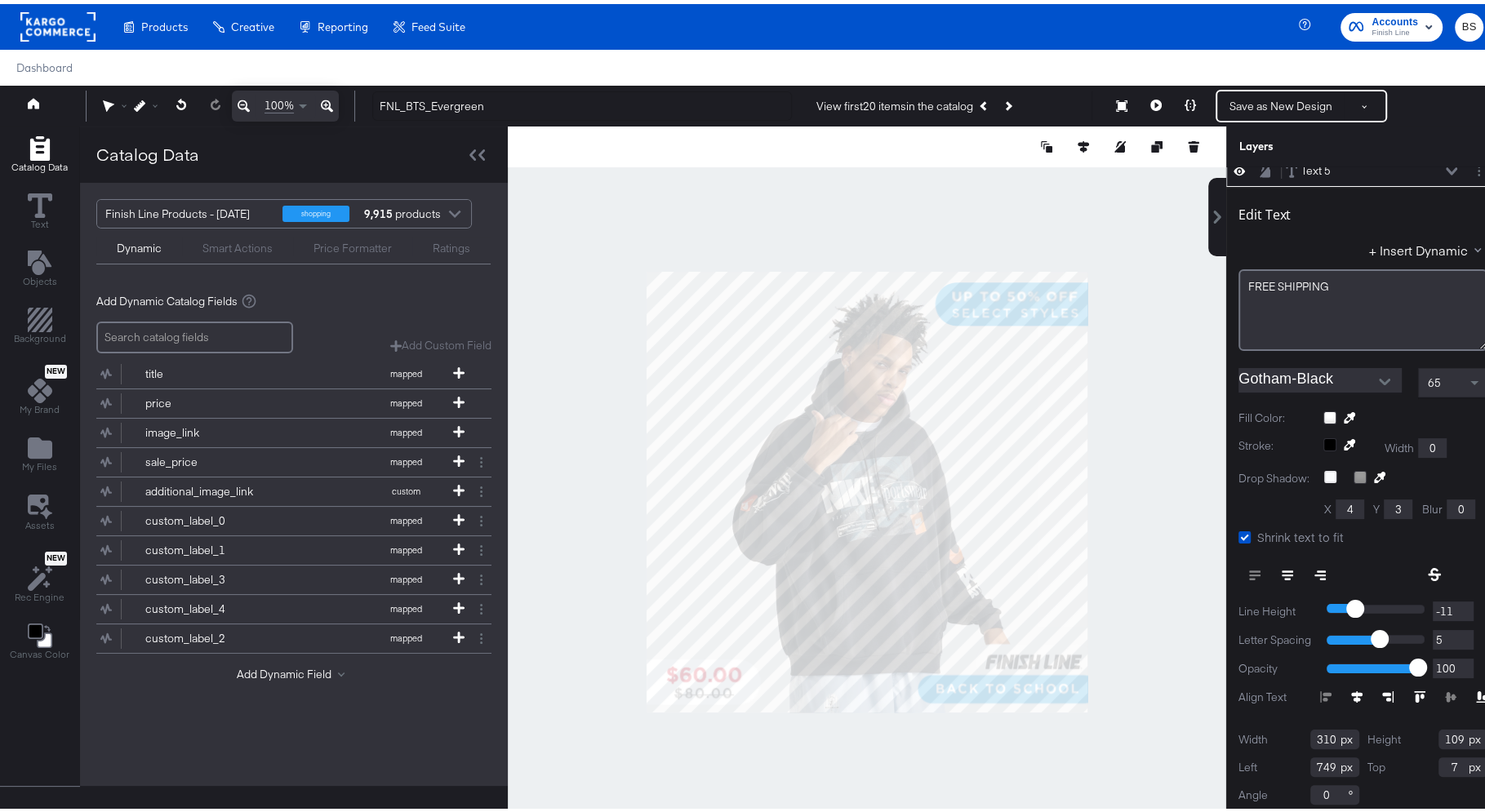 scroll, scrollTop: 0, scrollLeft: 0, axis: both 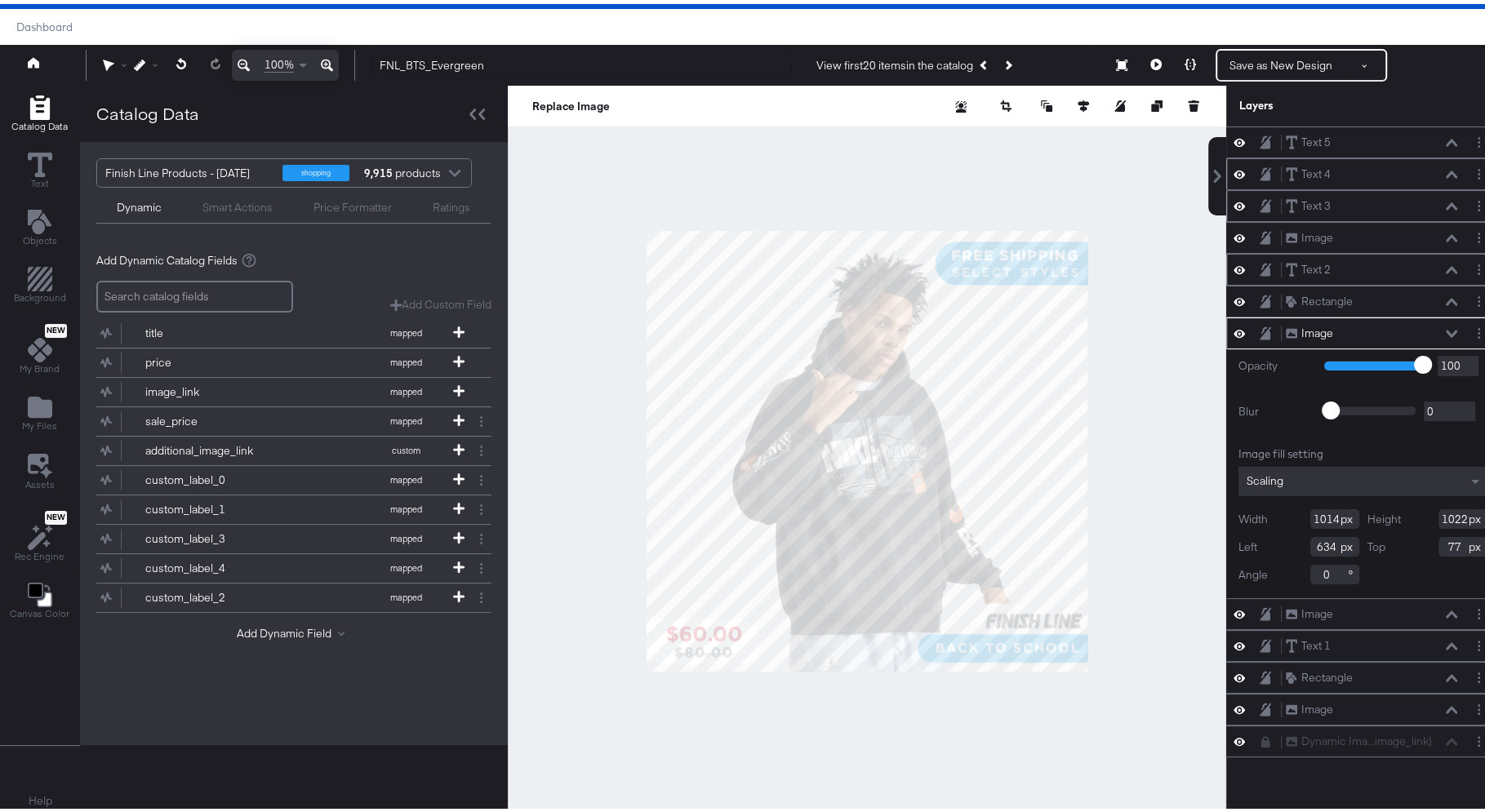 click on "Text 1 Text 1" at bounding box center [1376, 641] 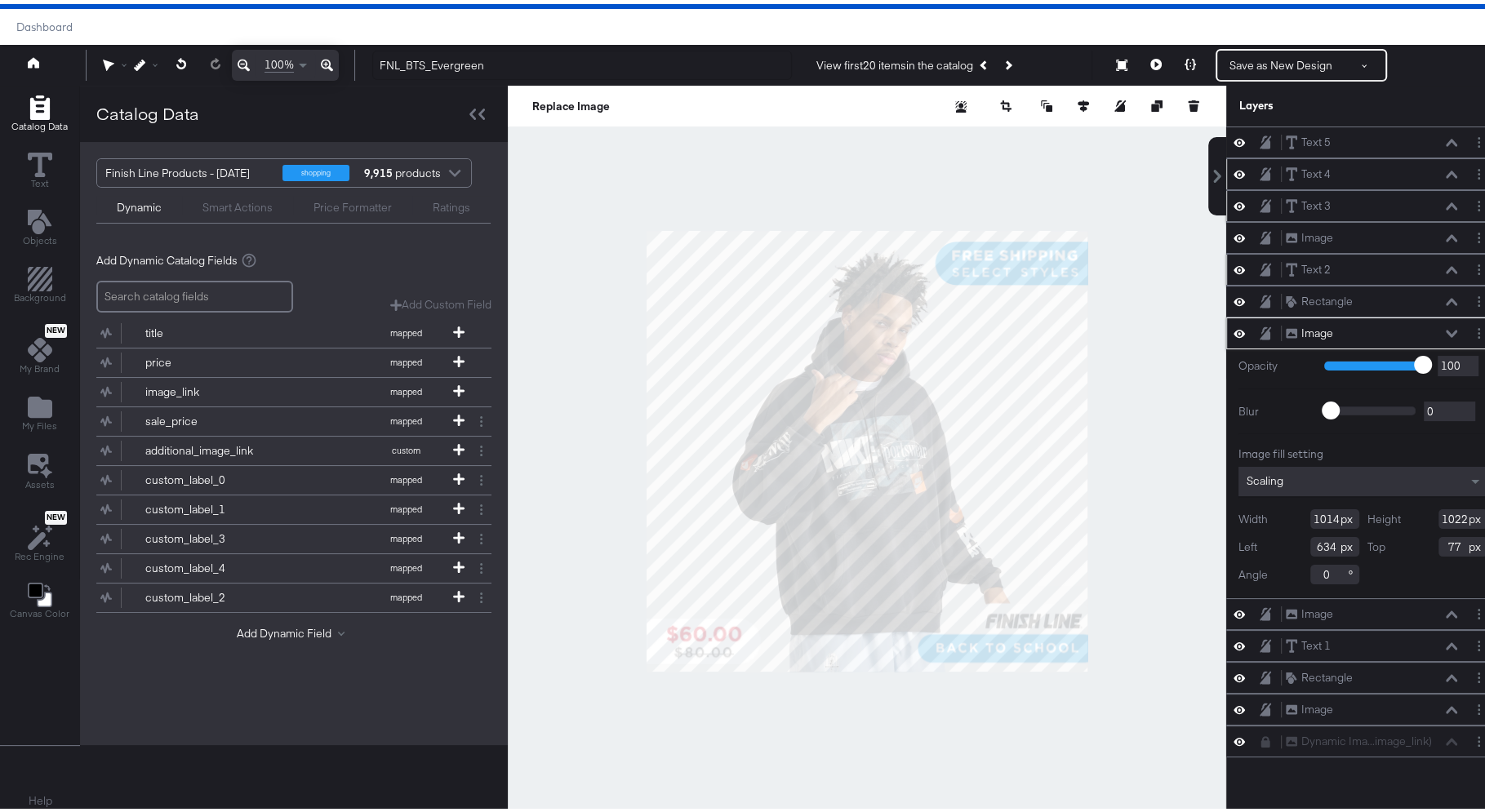 click on "Text 1 Text 1" at bounding box center [1372, 641] 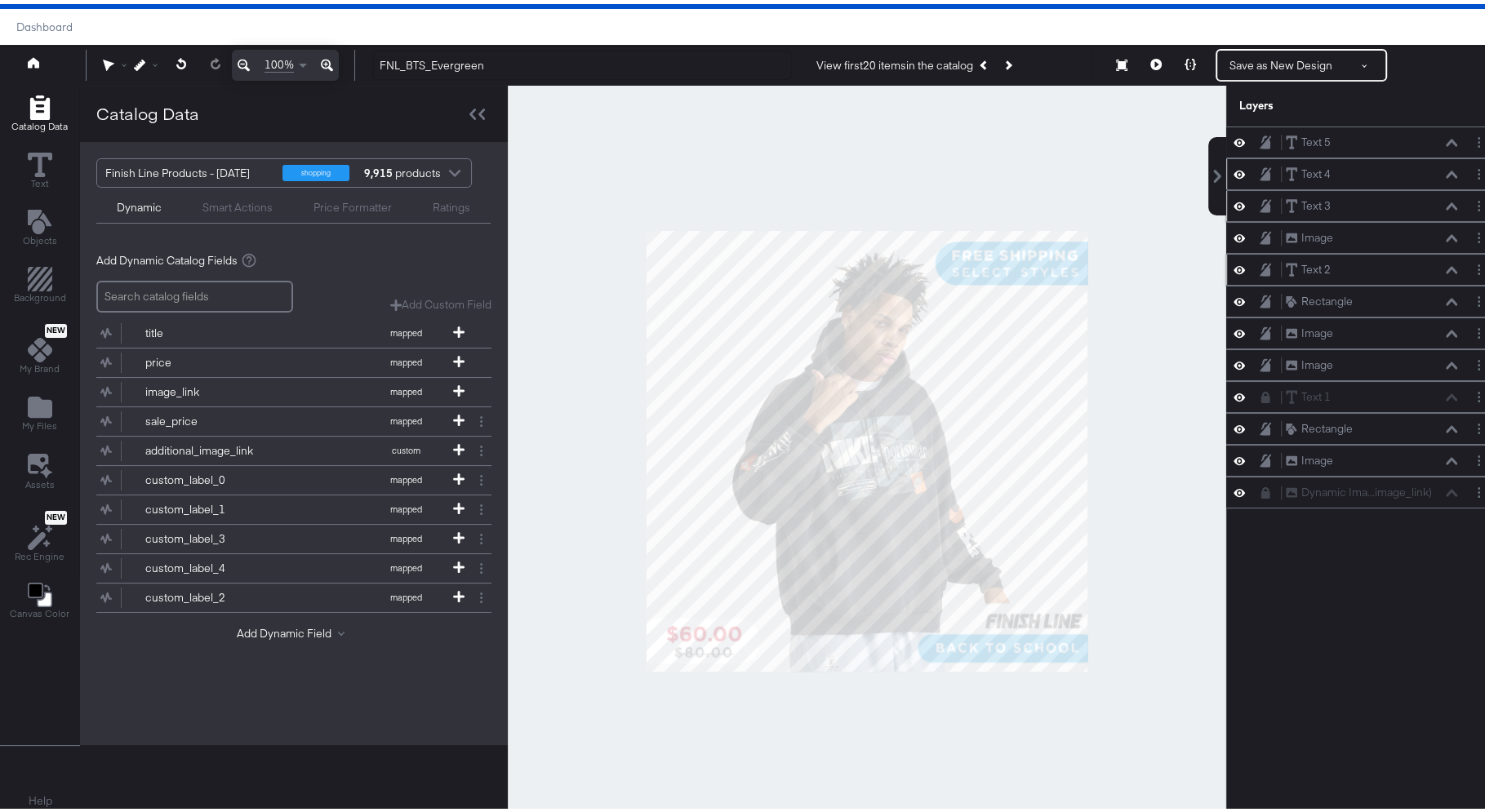 click 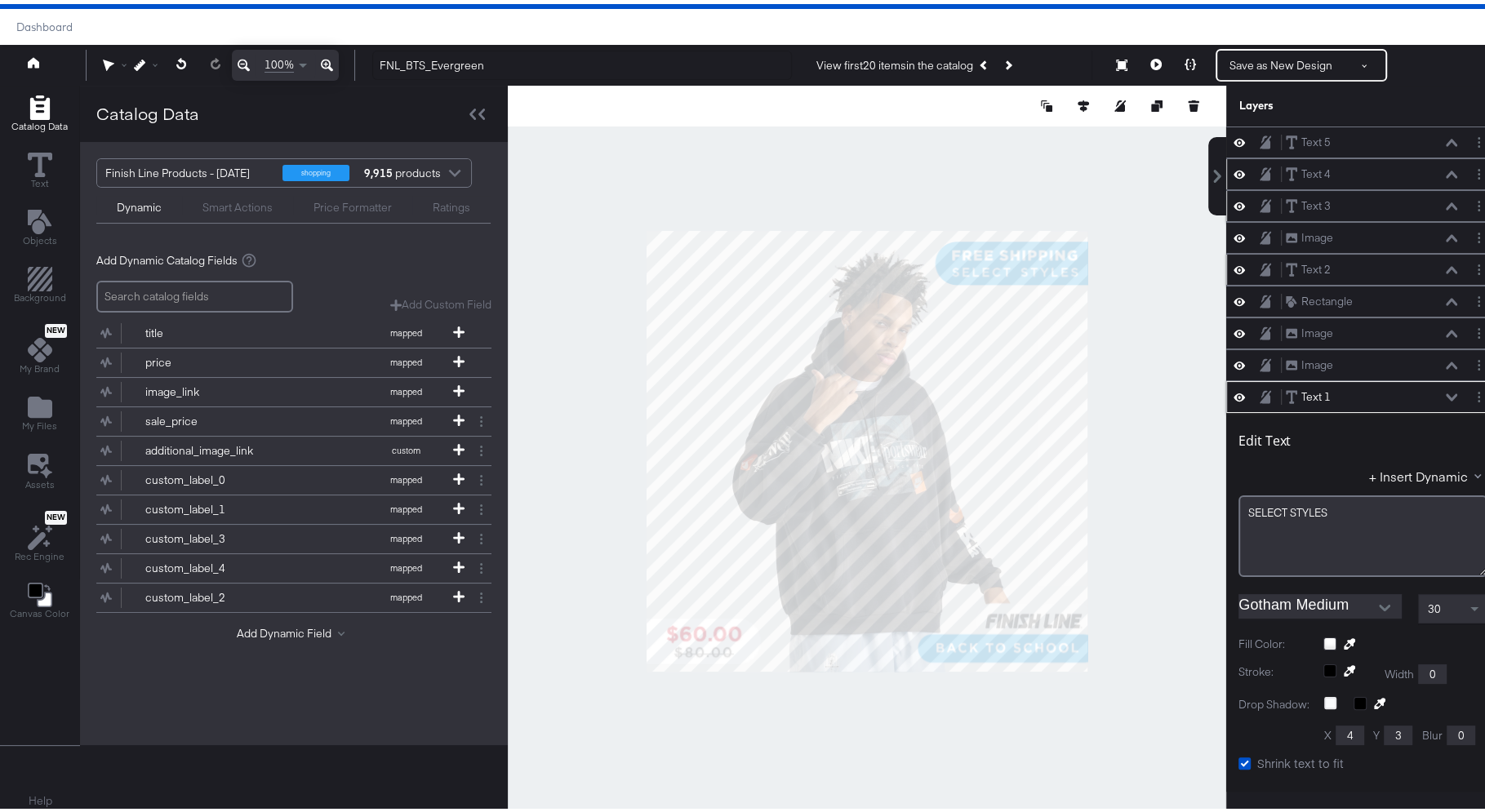 scroll, scrollTop: 250, scrollLeft: 0, axis: vertical 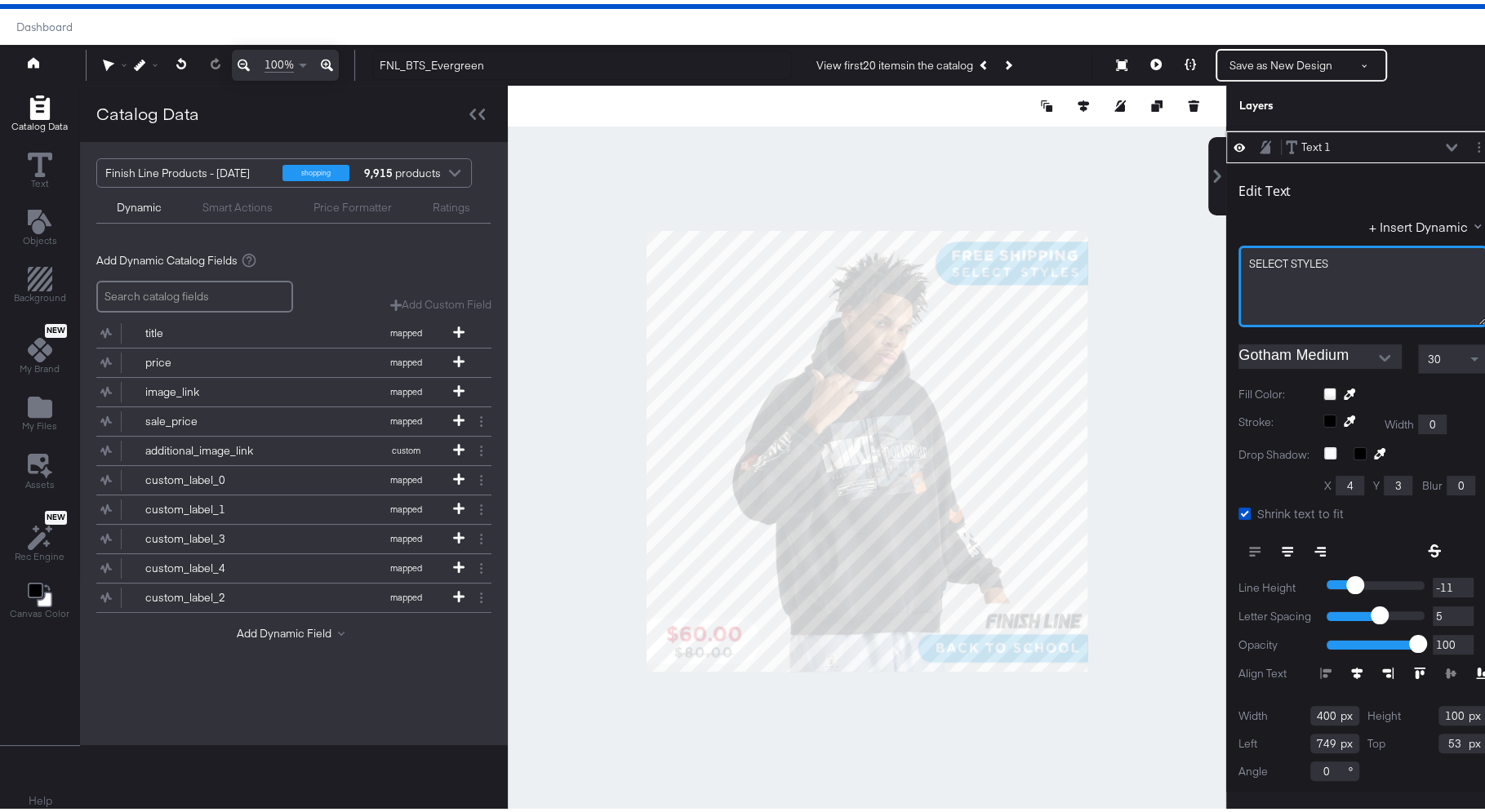 click on "SELECT ﻿STYLES" at bounding box center [1363, 260] 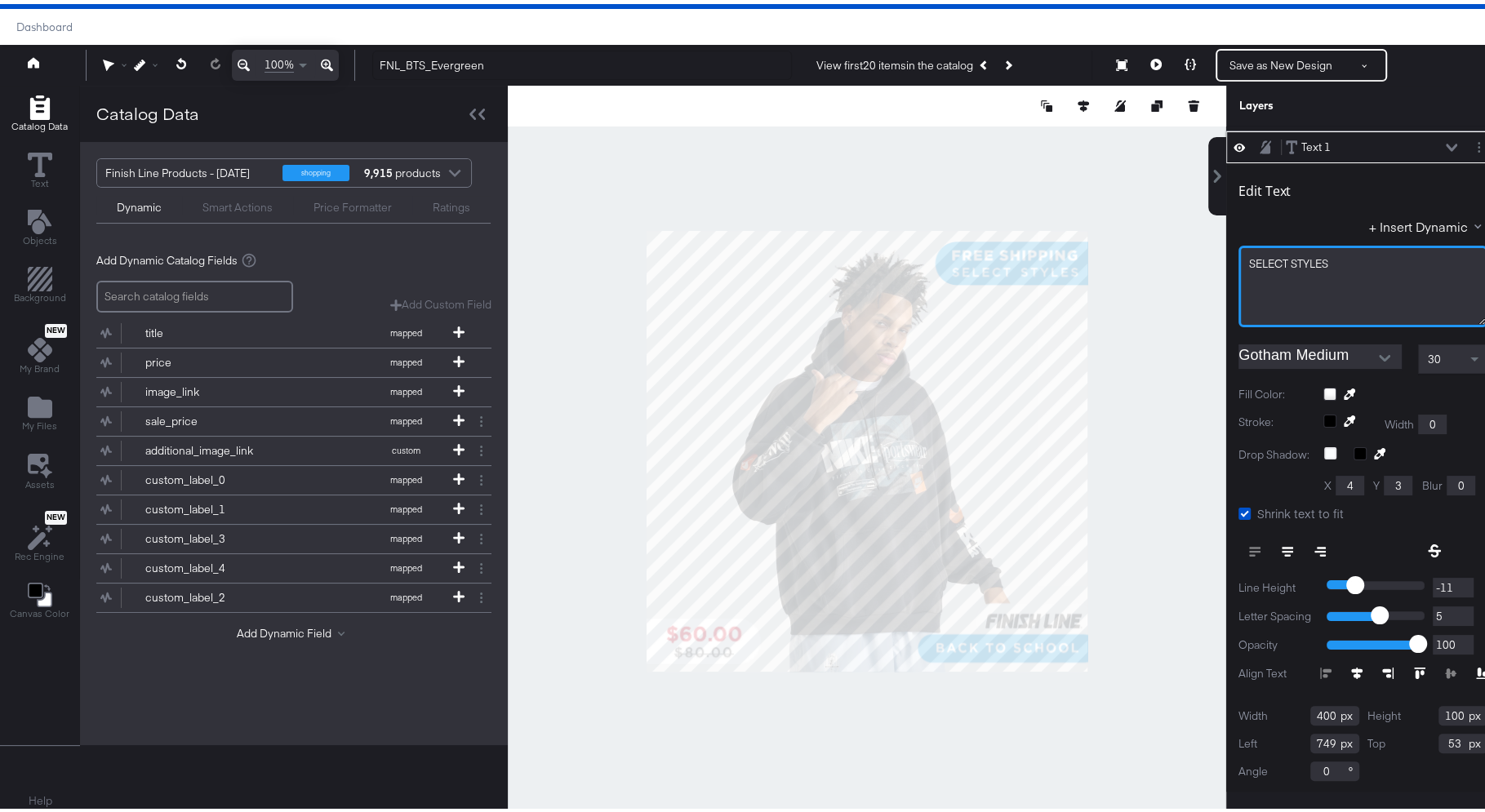 click on "SELECT ﻿STYLES" at bounding box center [1363, 260] 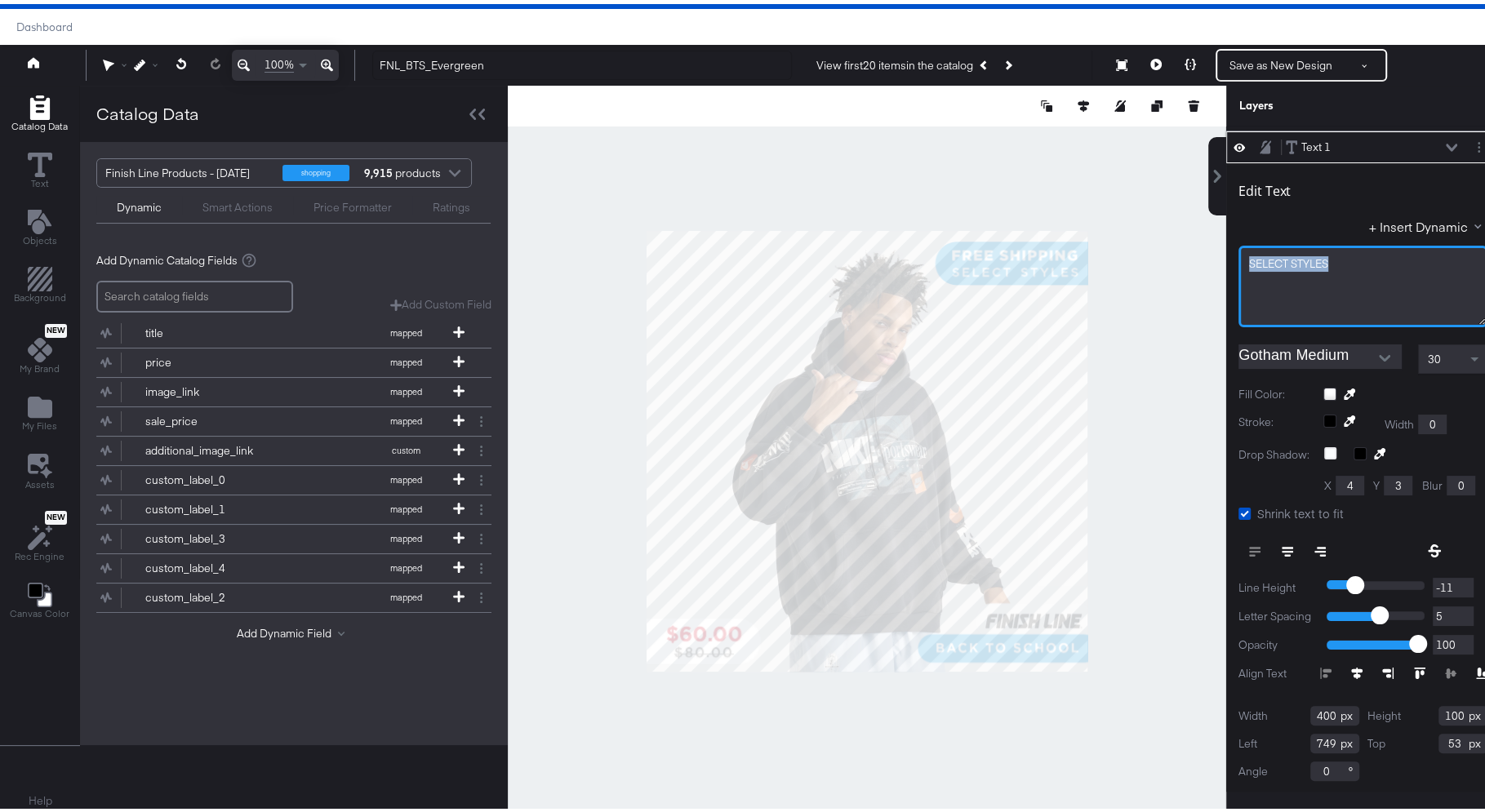 click on "SELECT ﻿STYLES" at bounding box center (1363, 260) 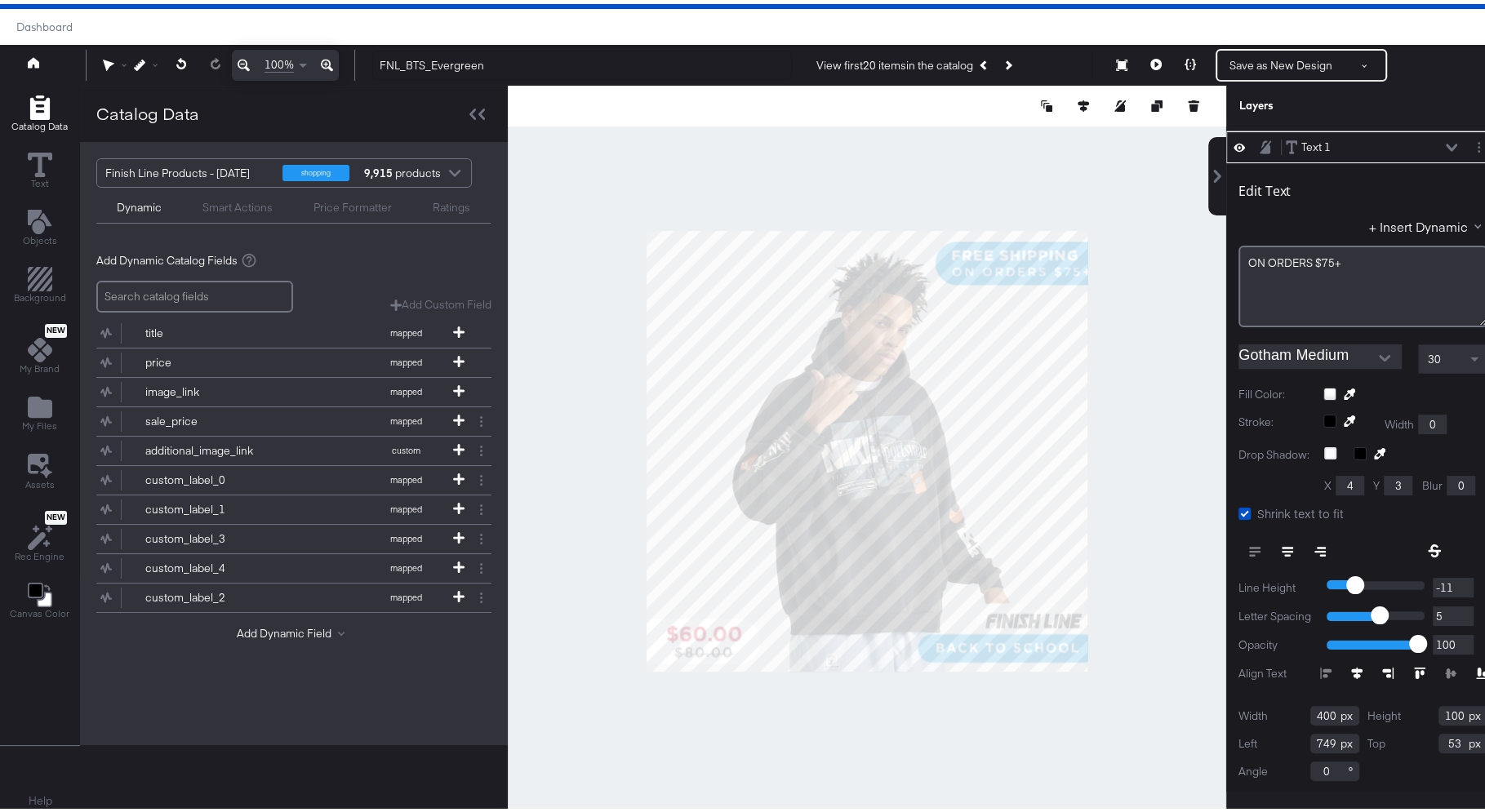 click at bounding box center [867, 447] 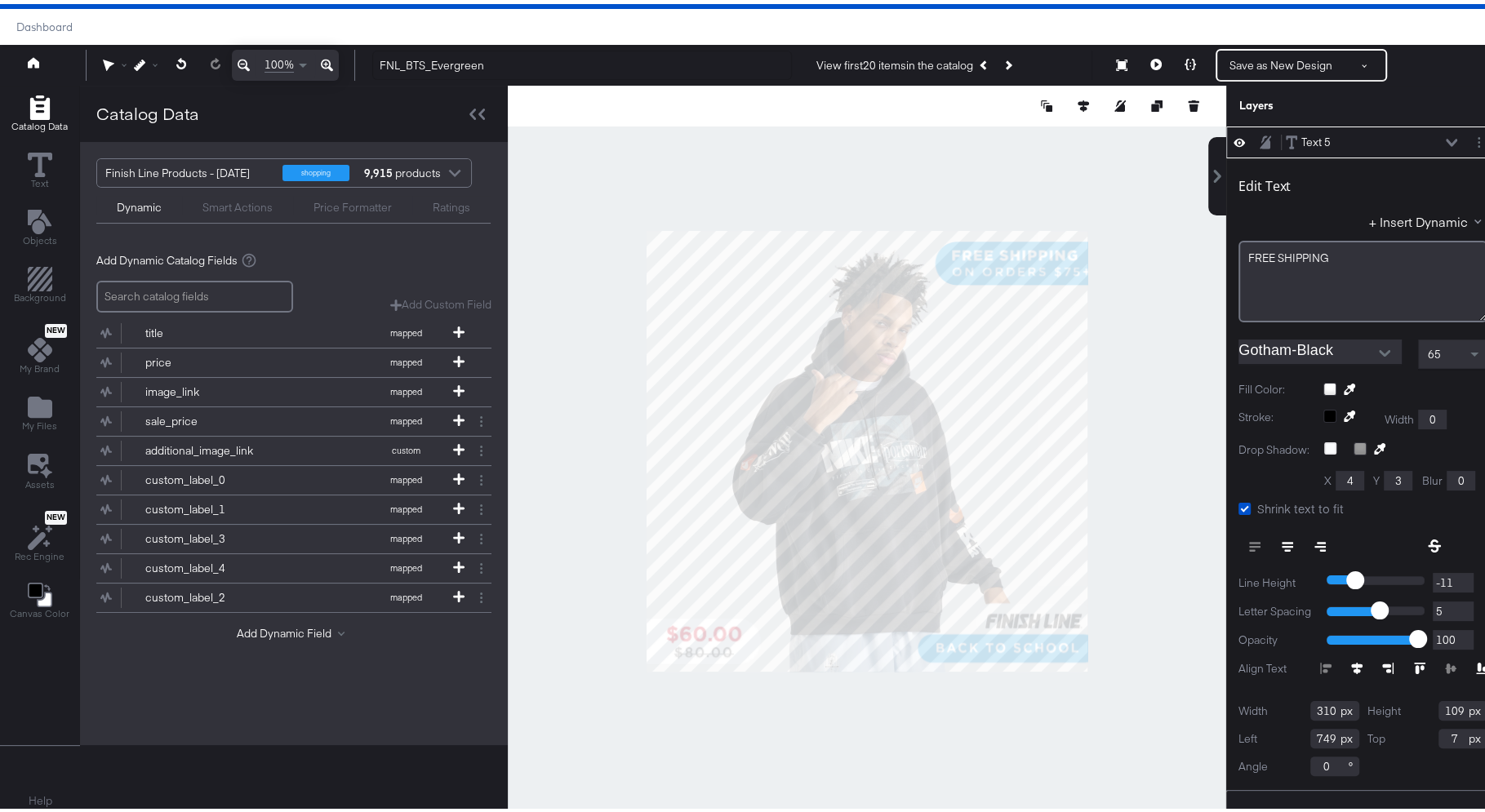scroll, scrollTop: 355, scrollLeft: 0, axis: vertical 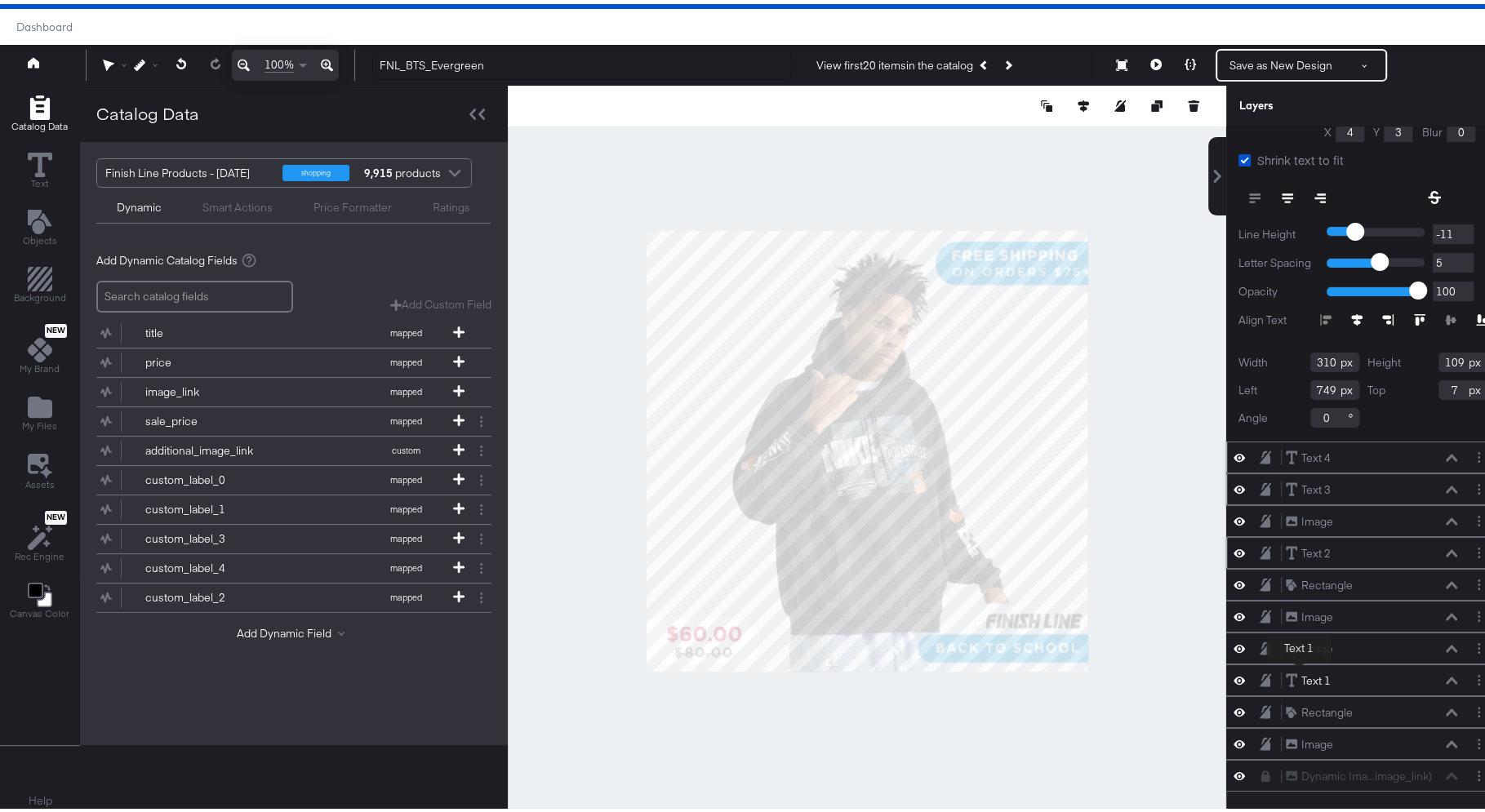 click on "Text 1" at bounding box center [1316, 677] 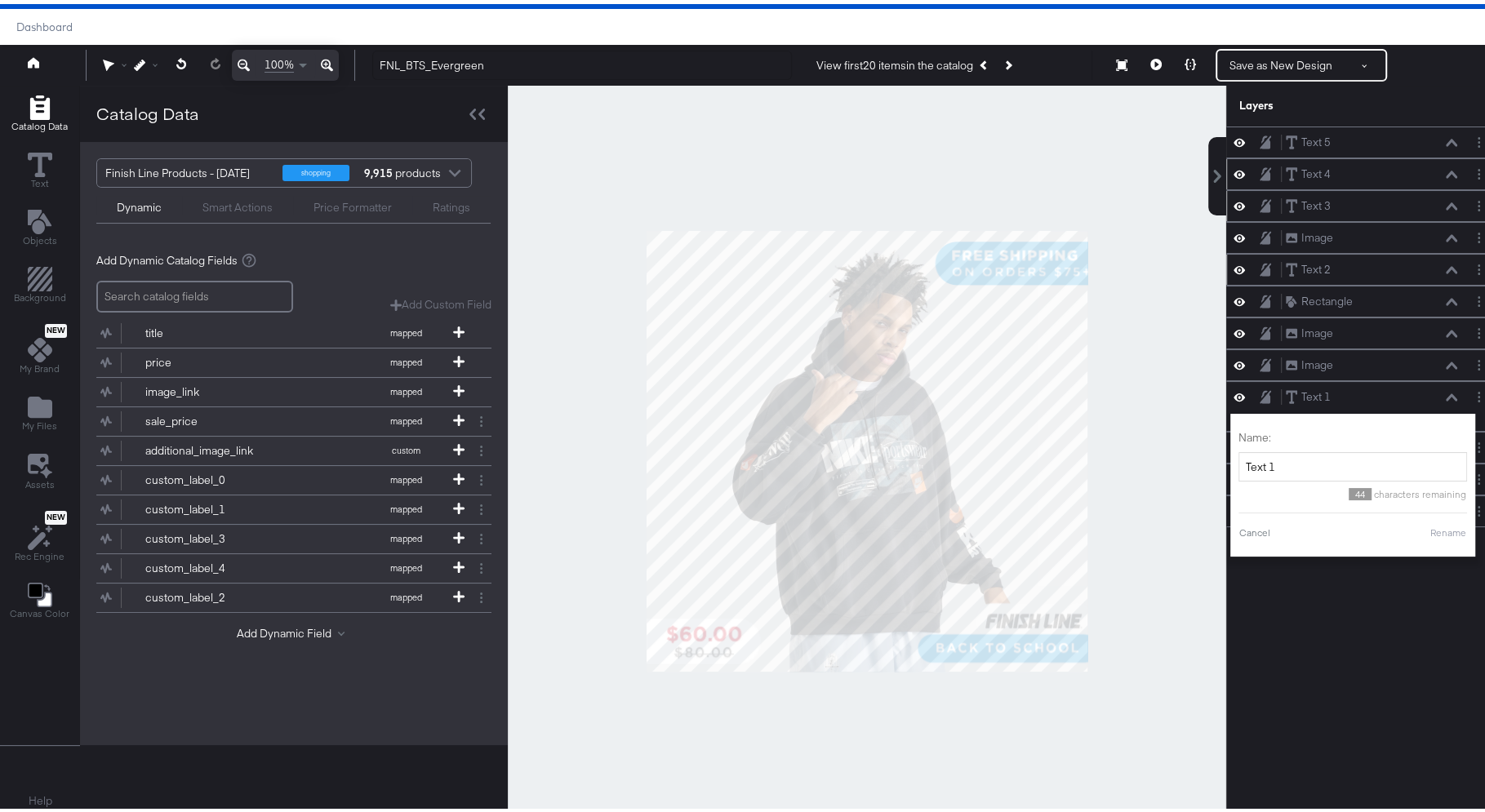 click at bounding box center (867, 447) 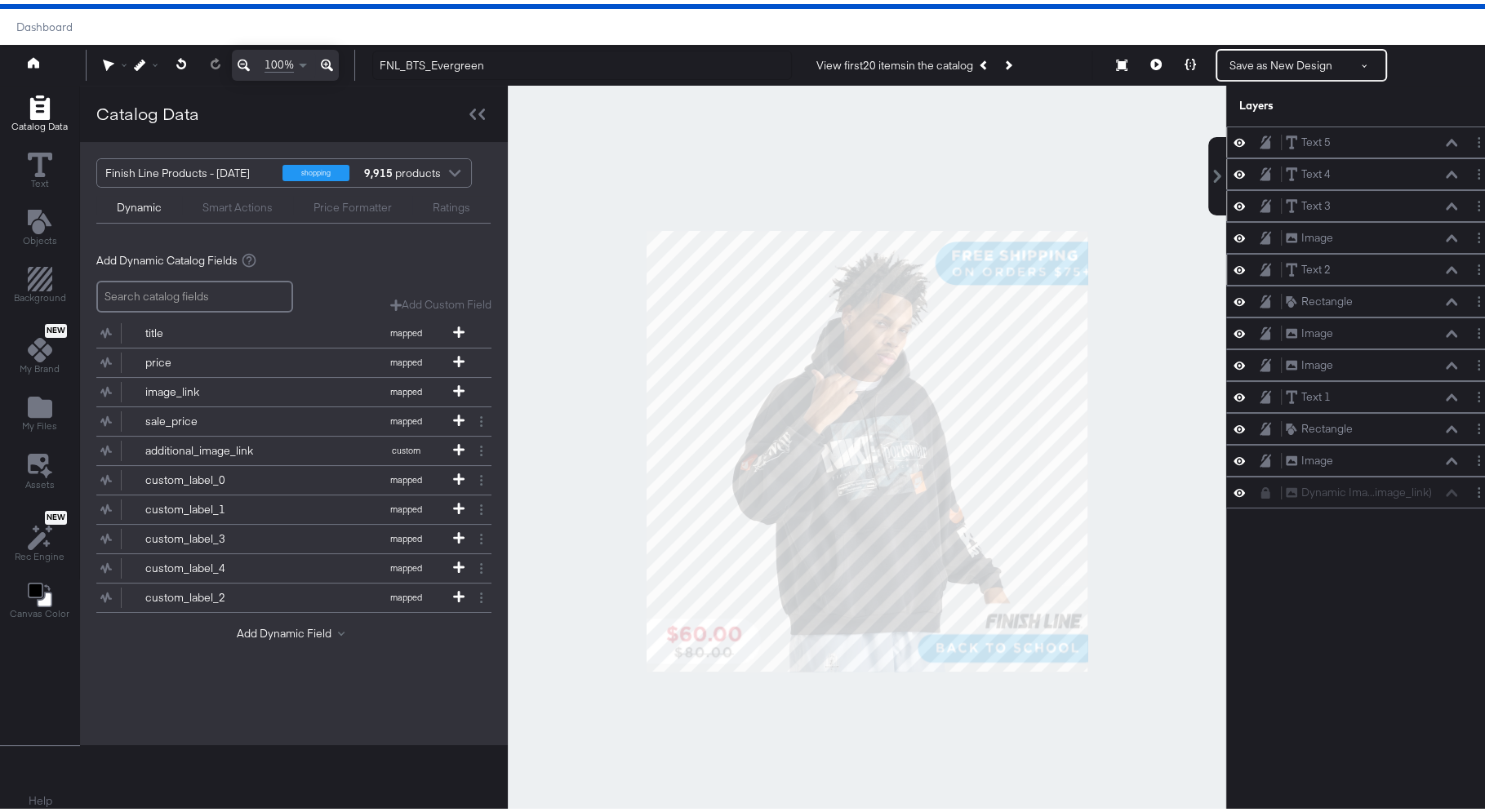 click 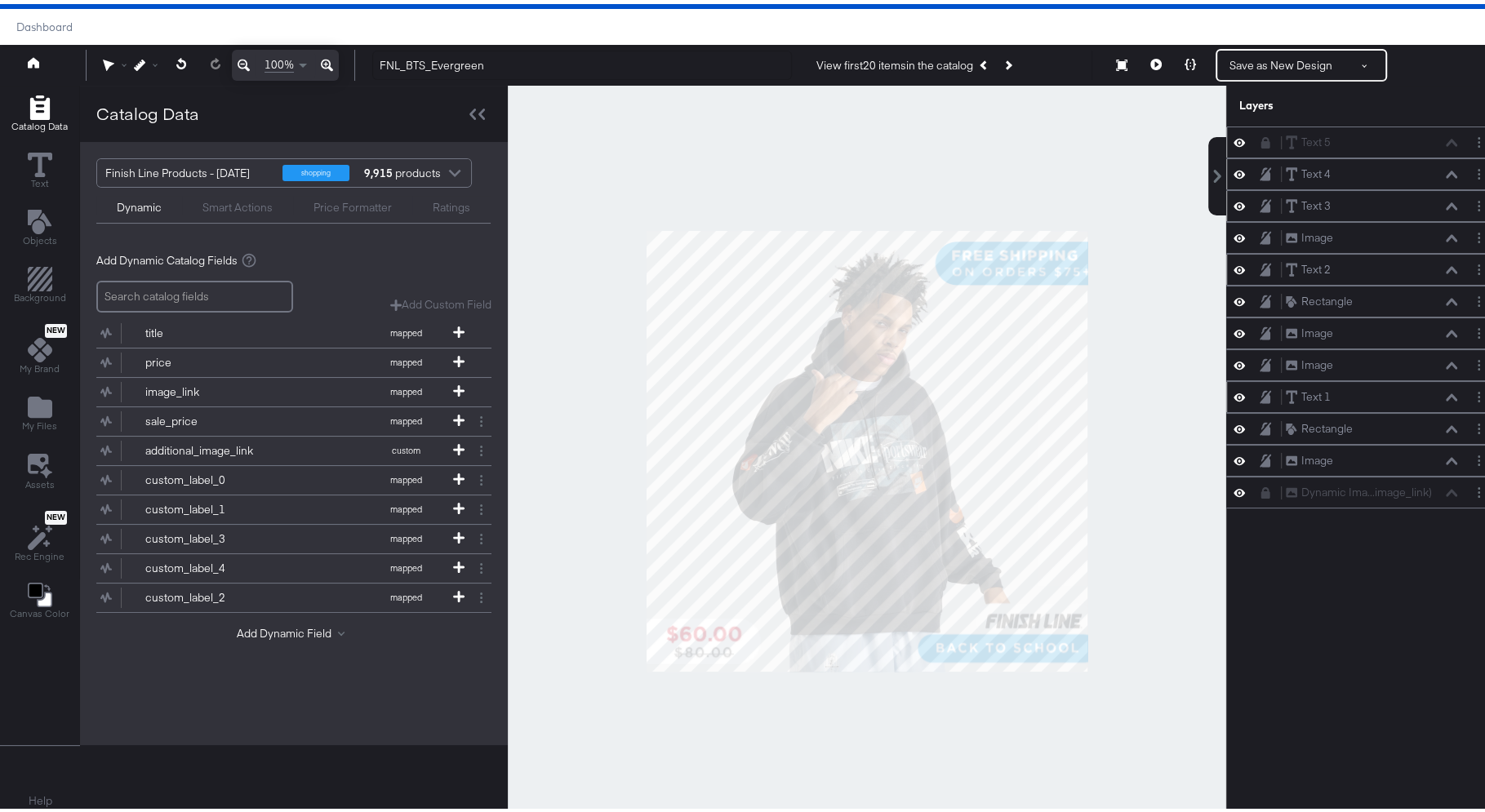 click on "Text 1 Text 1" at bounding box center (1372, 393) 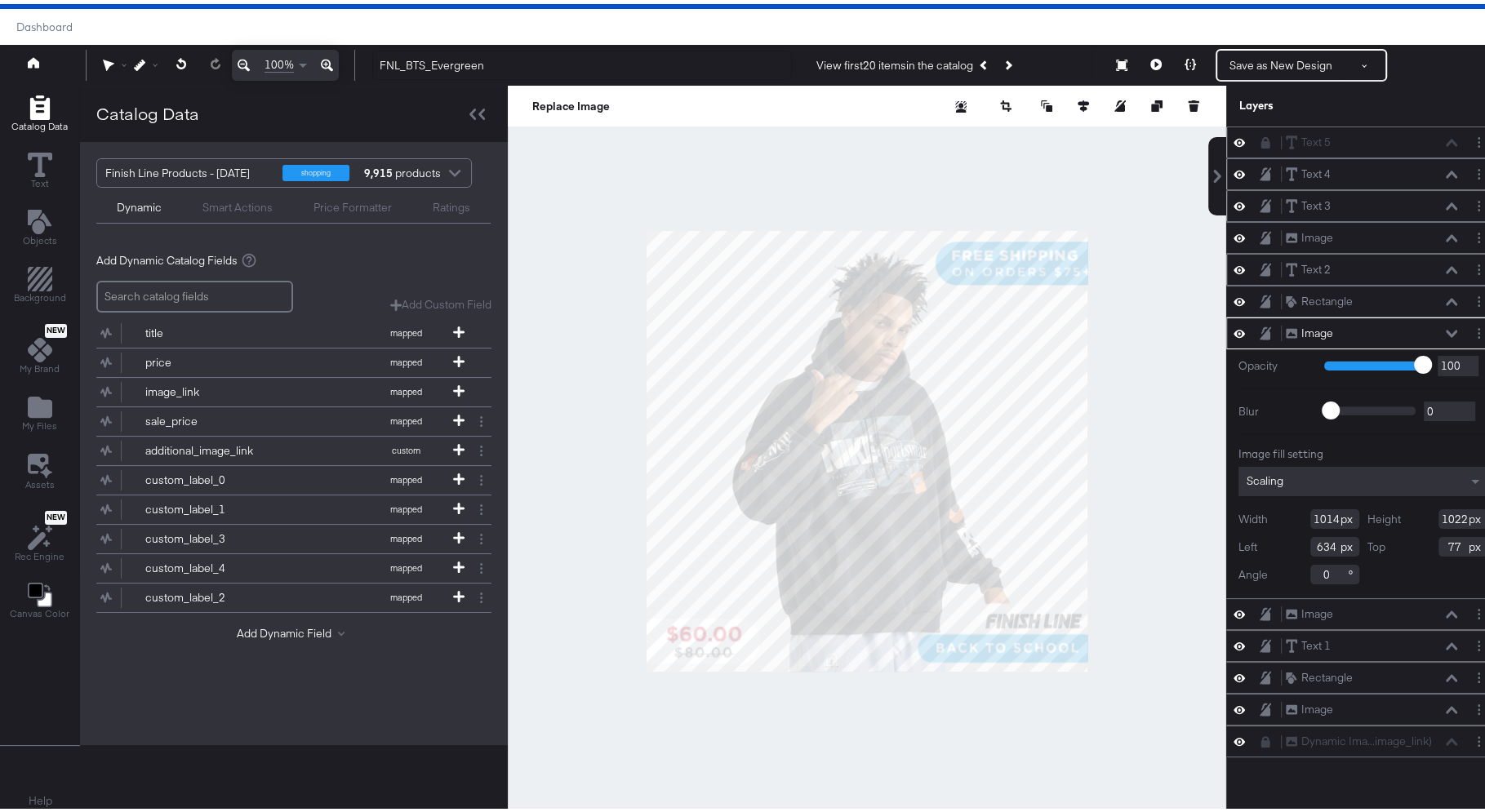 click at bounding box center [867, 447] 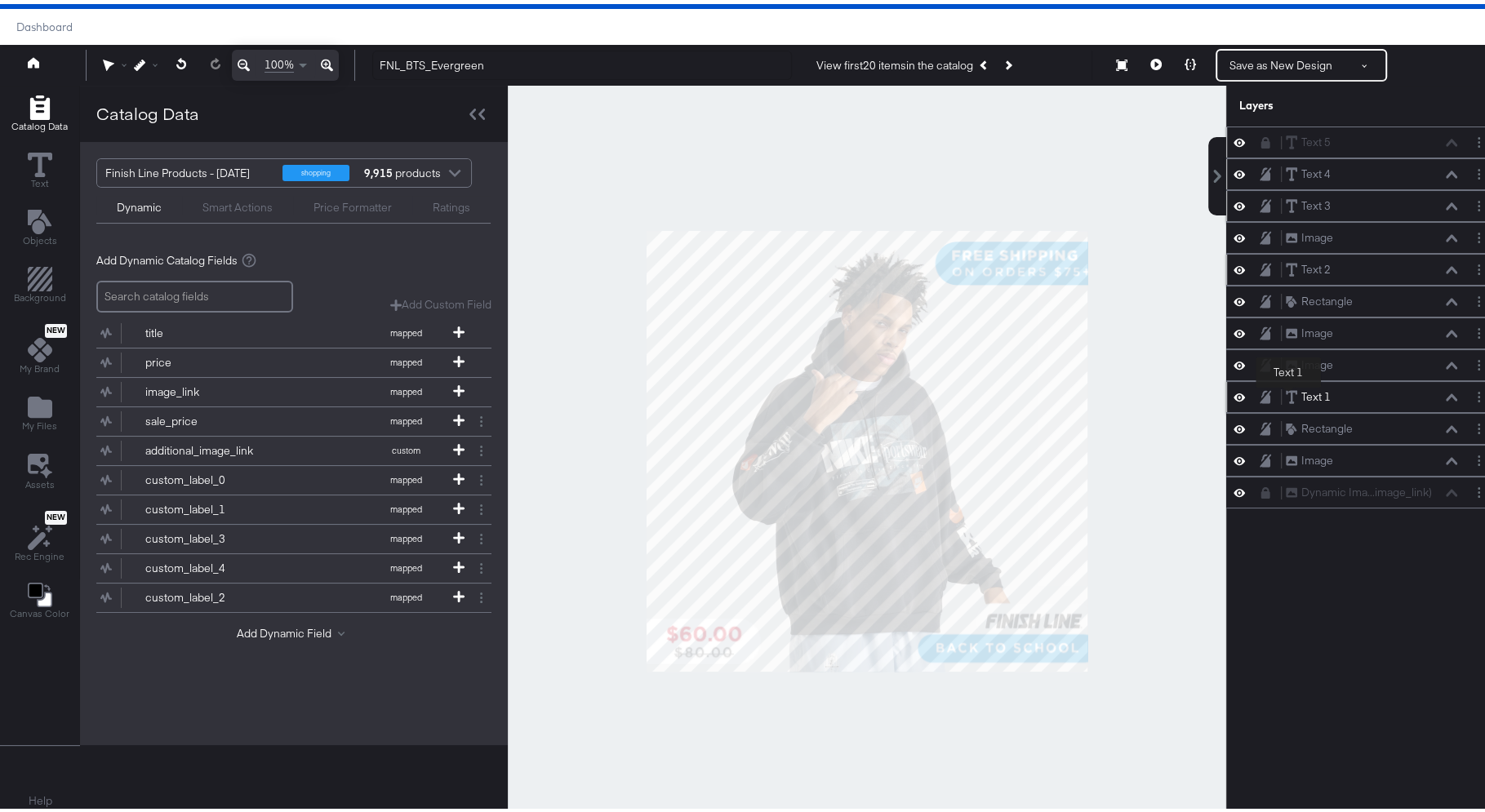 click on "Text 1" at bounding box center (1316, 393) 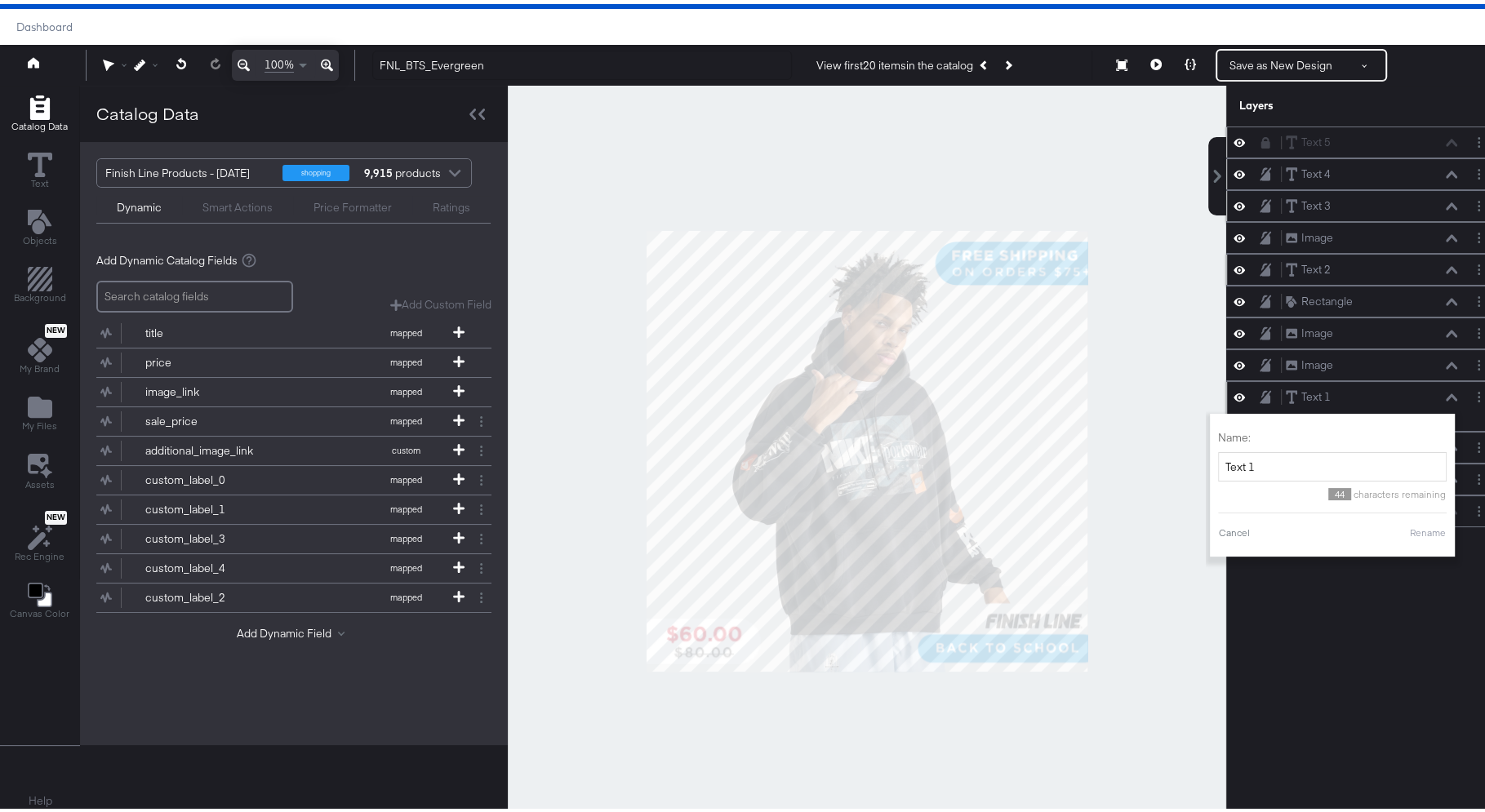 click on "Text 1 Text 1" at bounding box center [1372, 393] 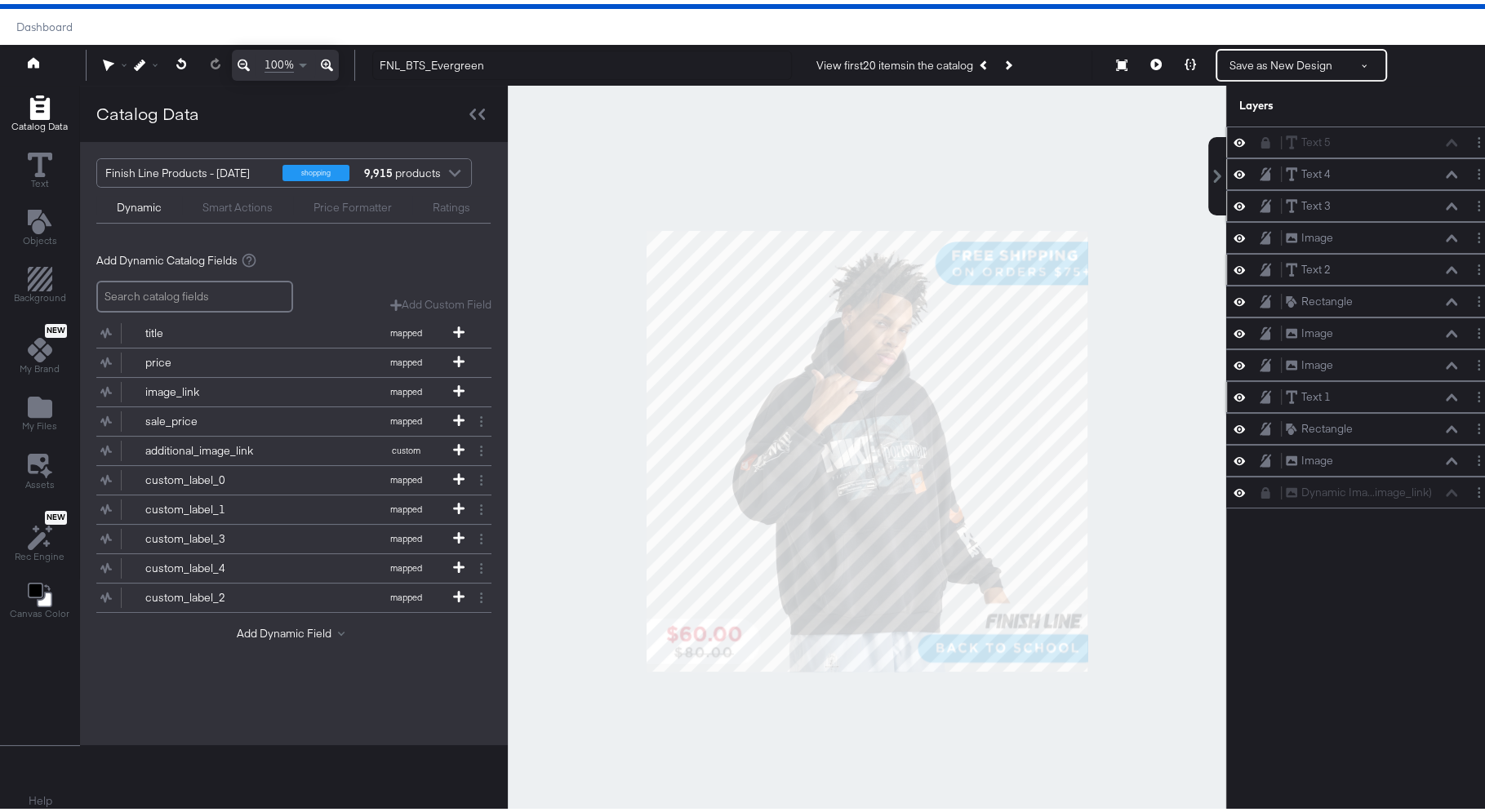 click on "Text 1 Text 1" at bounding box center (1372, 393) 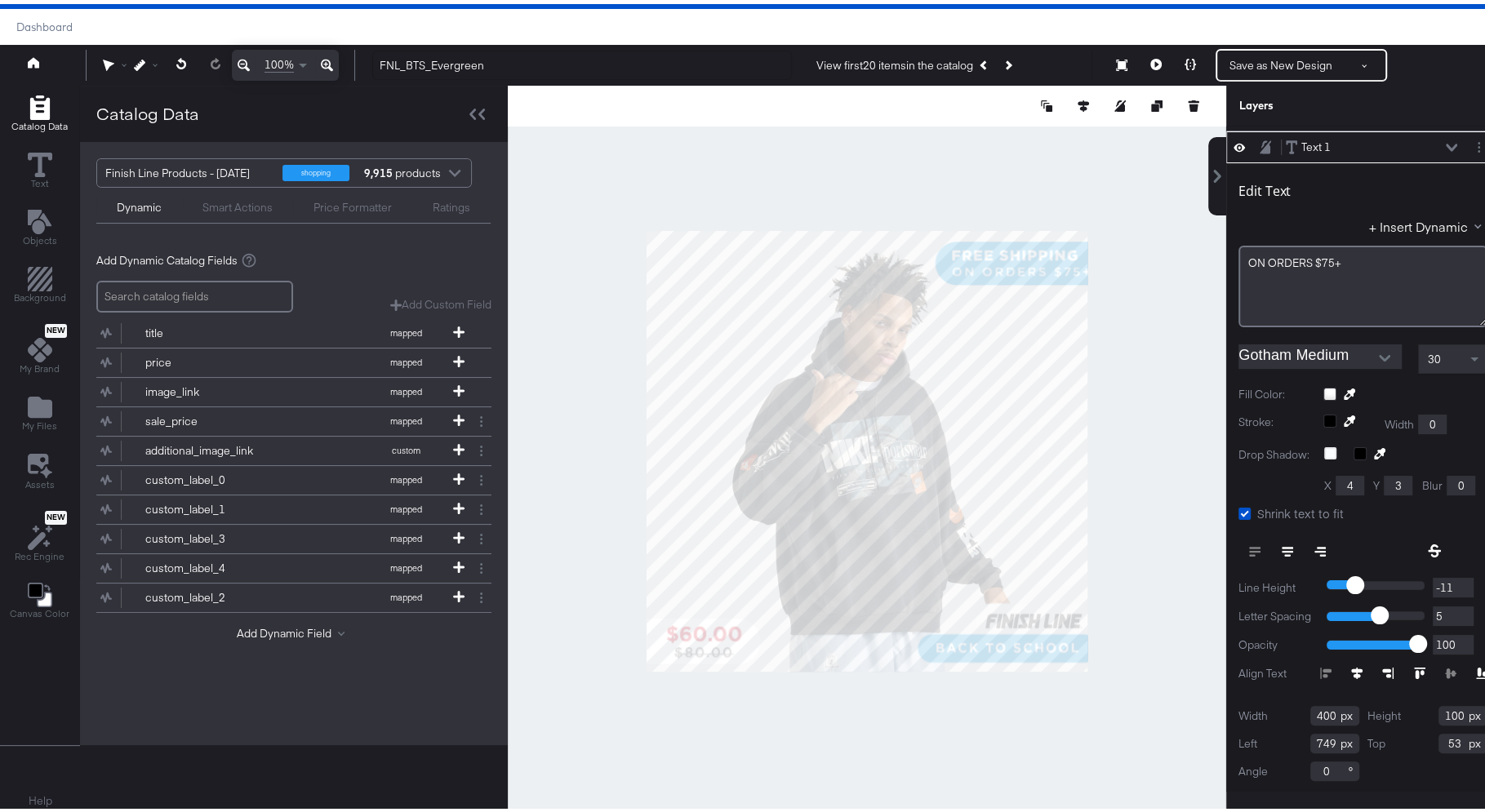 scroll, scrollTop: 0, scrollLeft: 0, axis: both 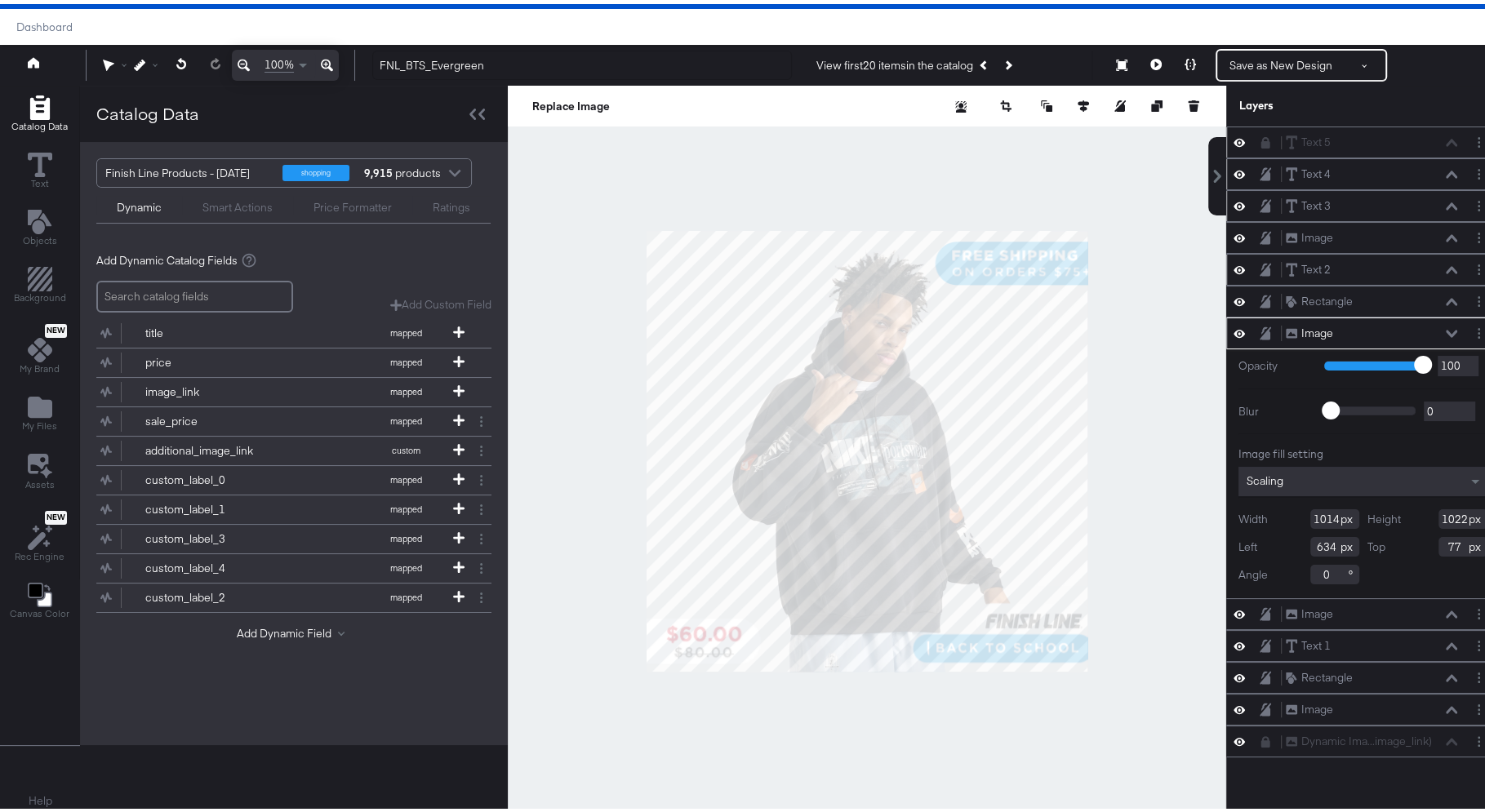 type on "622" 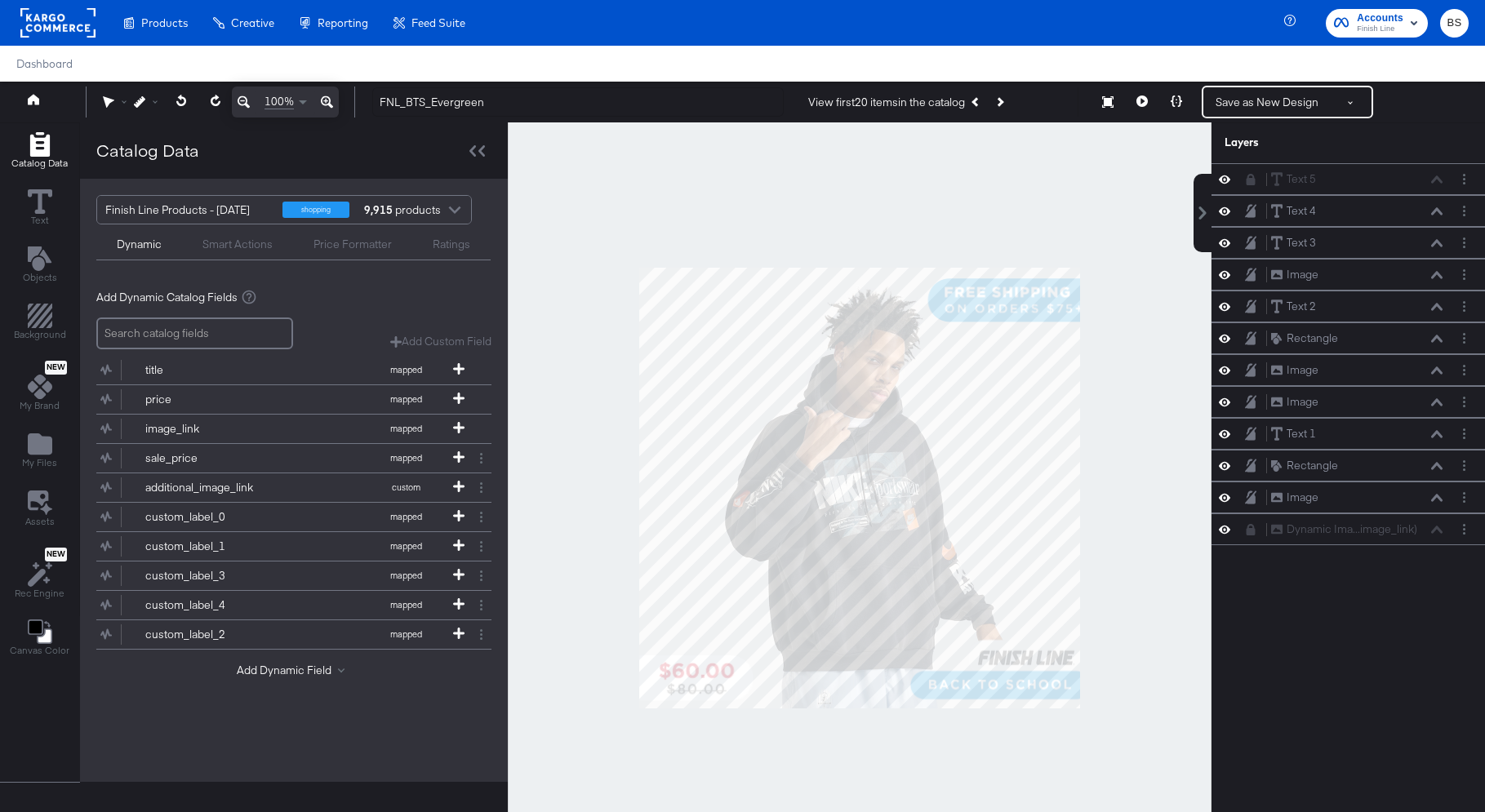 scroll, scrollTop: 41, scrollLeft: 0, axis: vertical 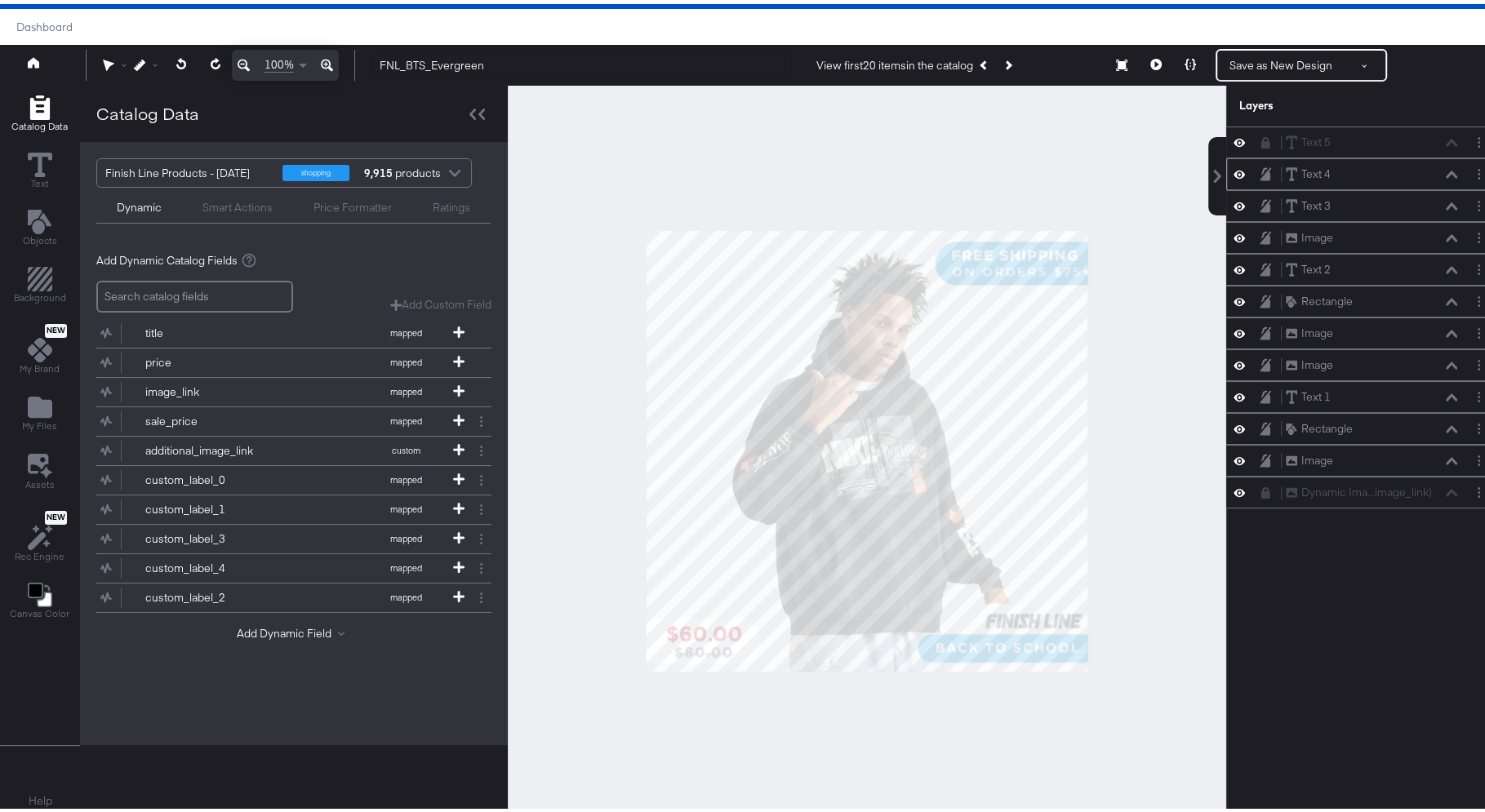click 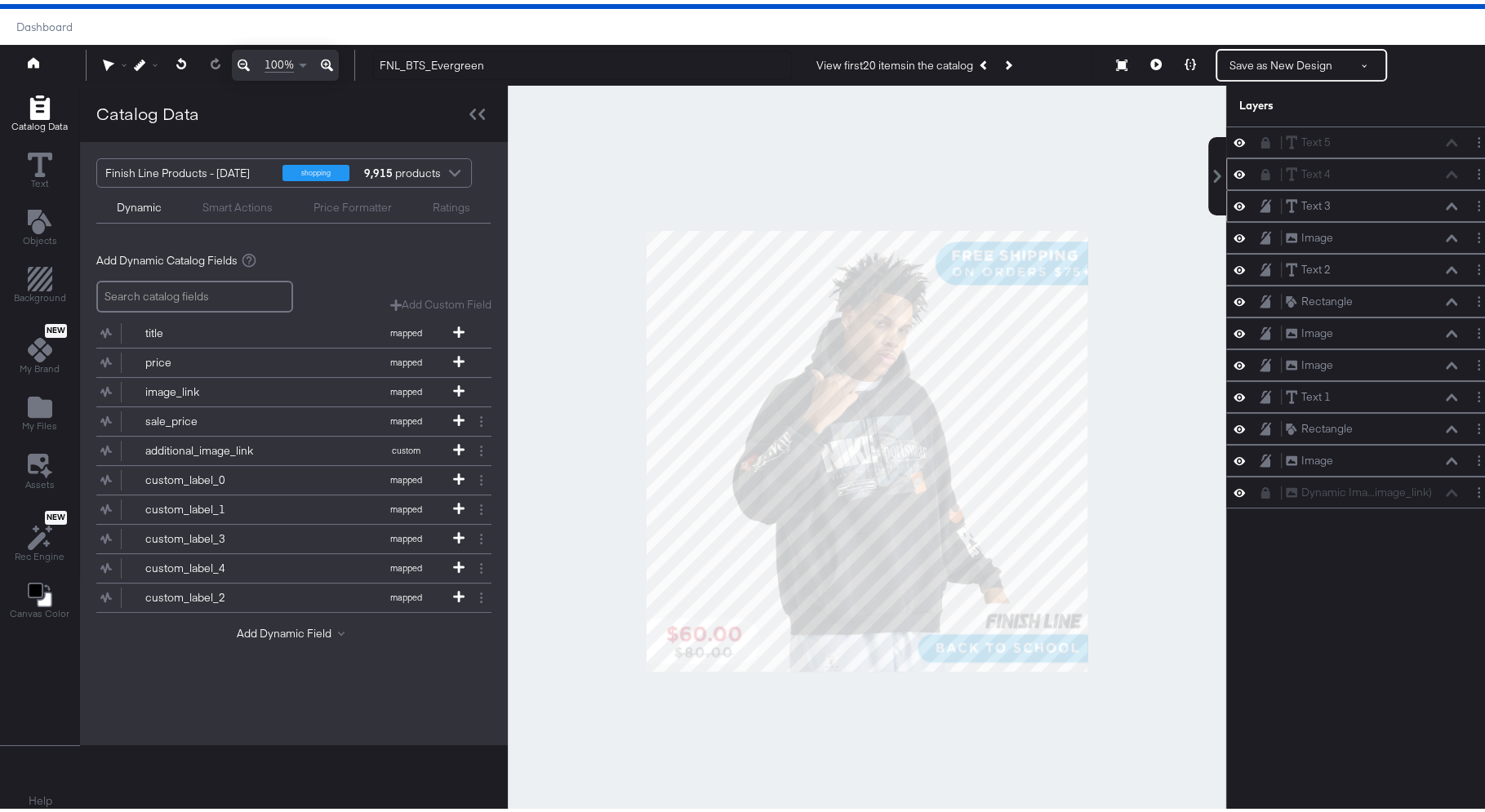 click 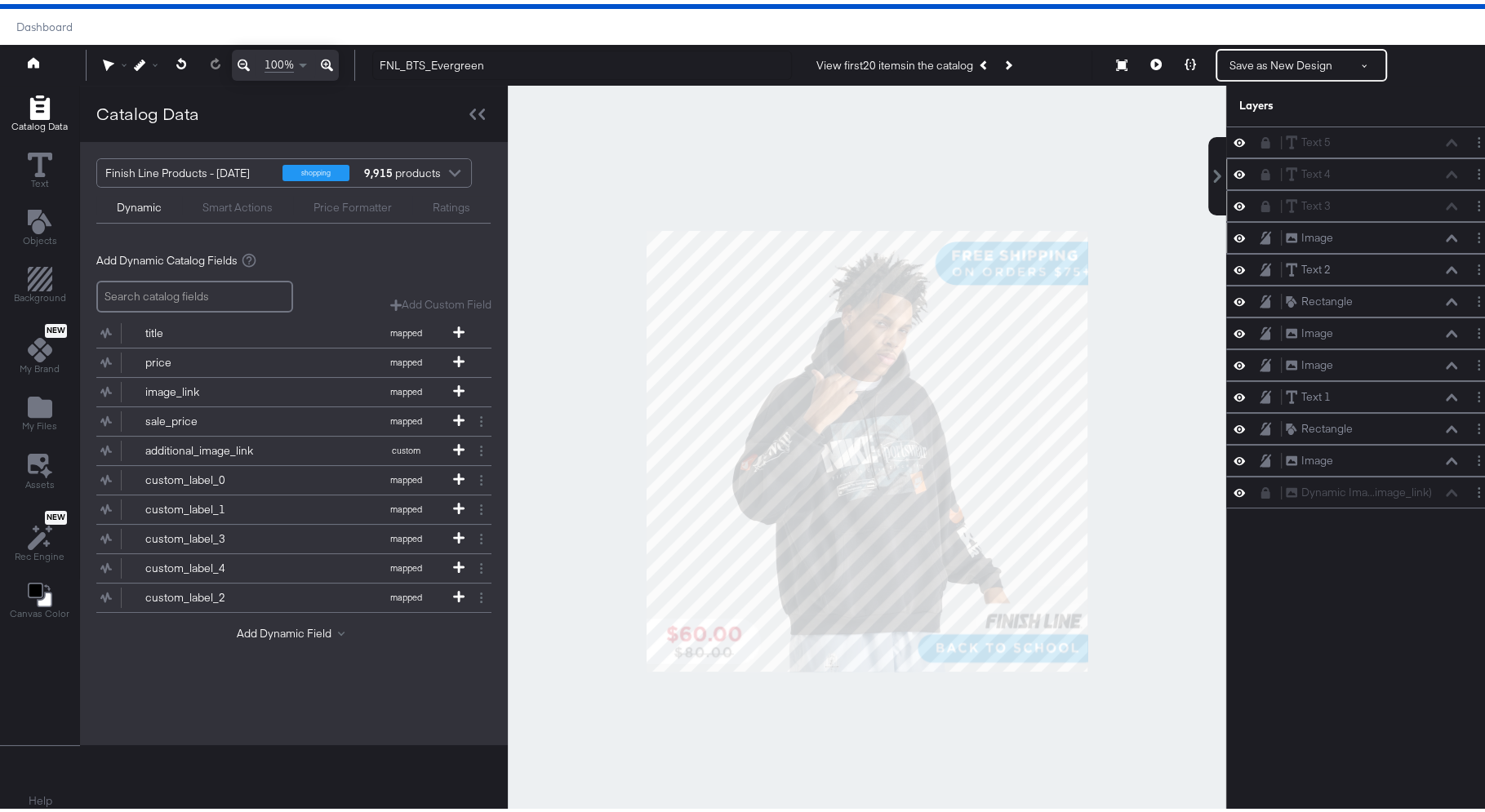 click 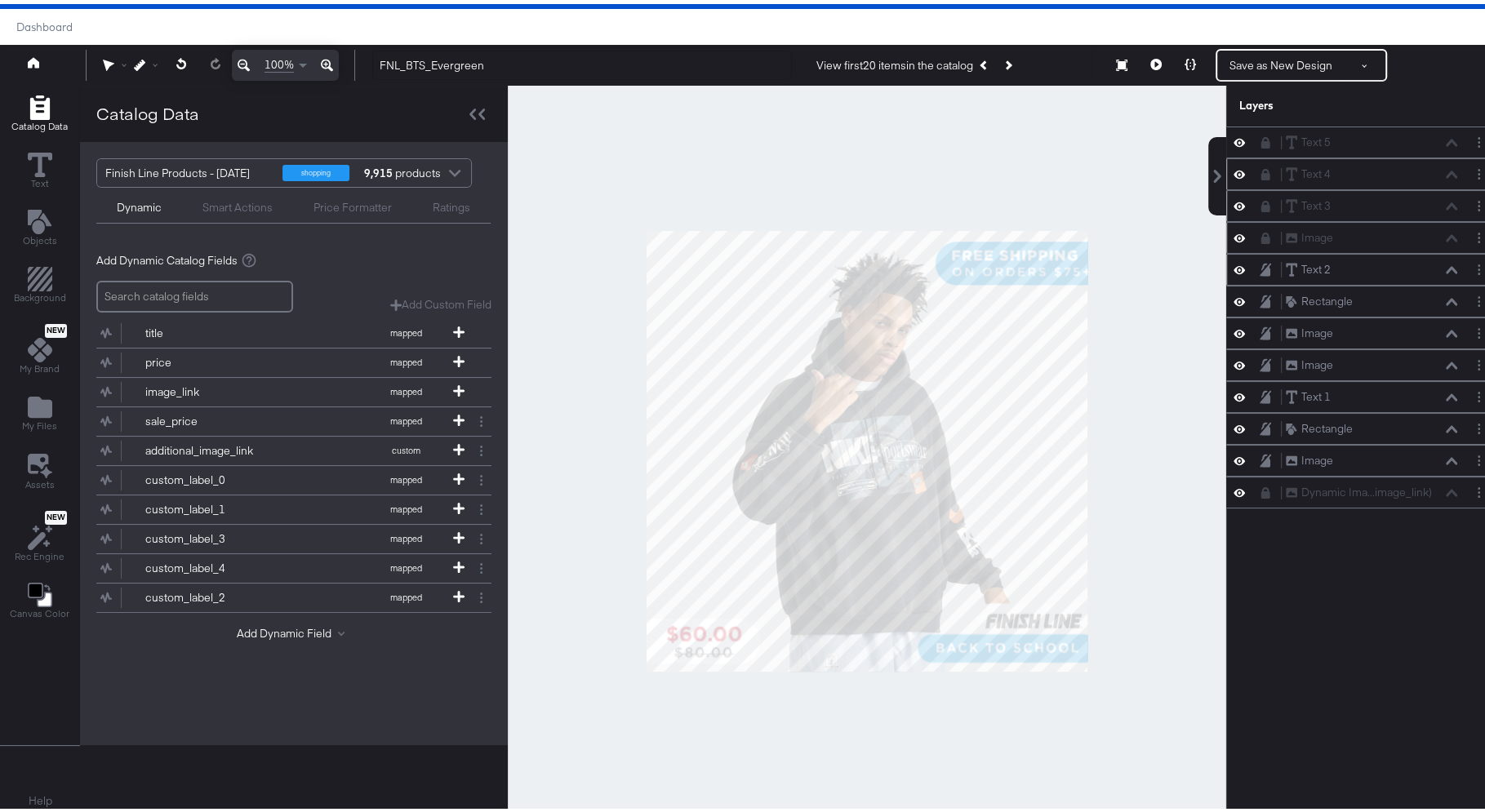 click 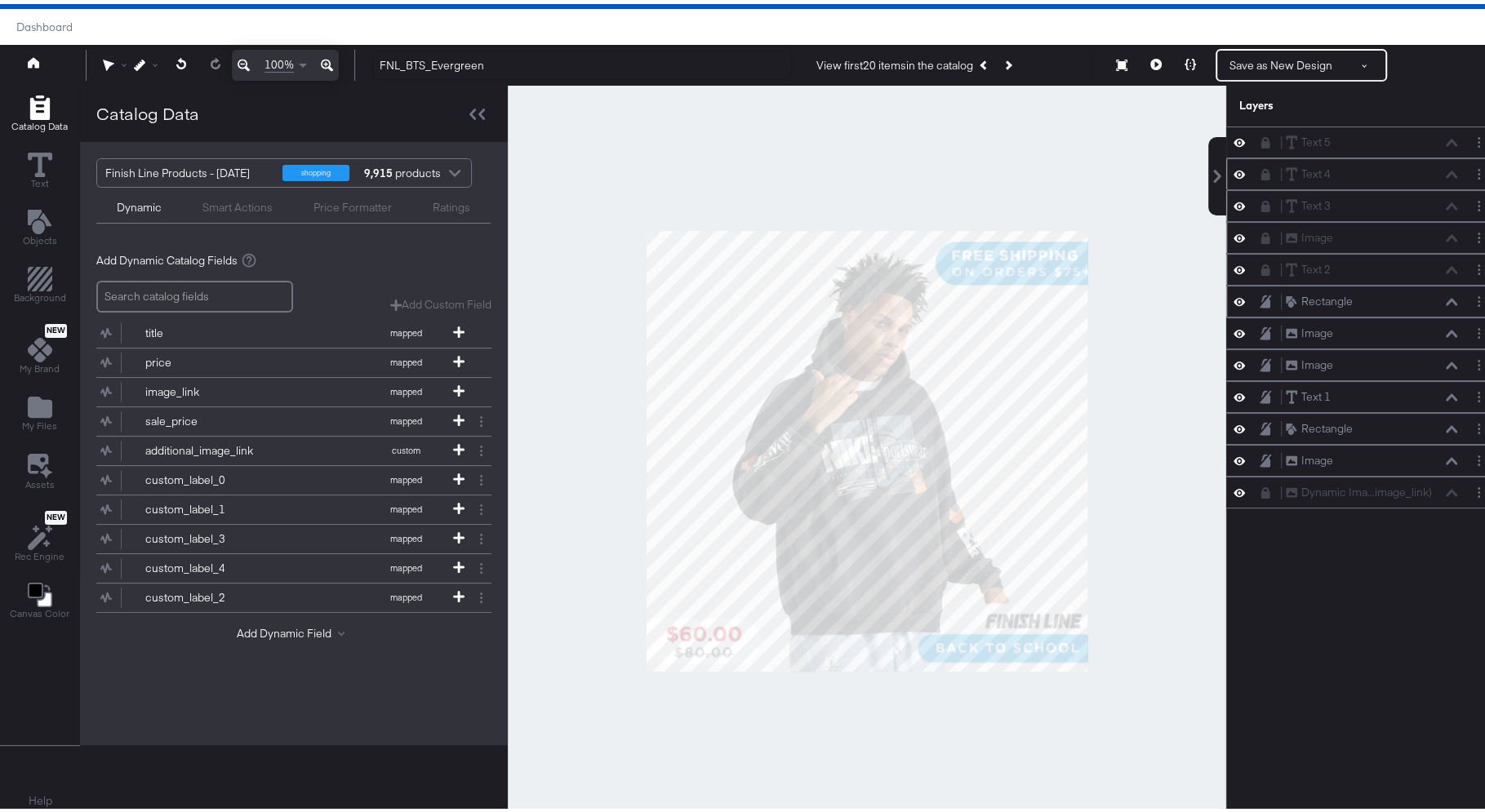 click 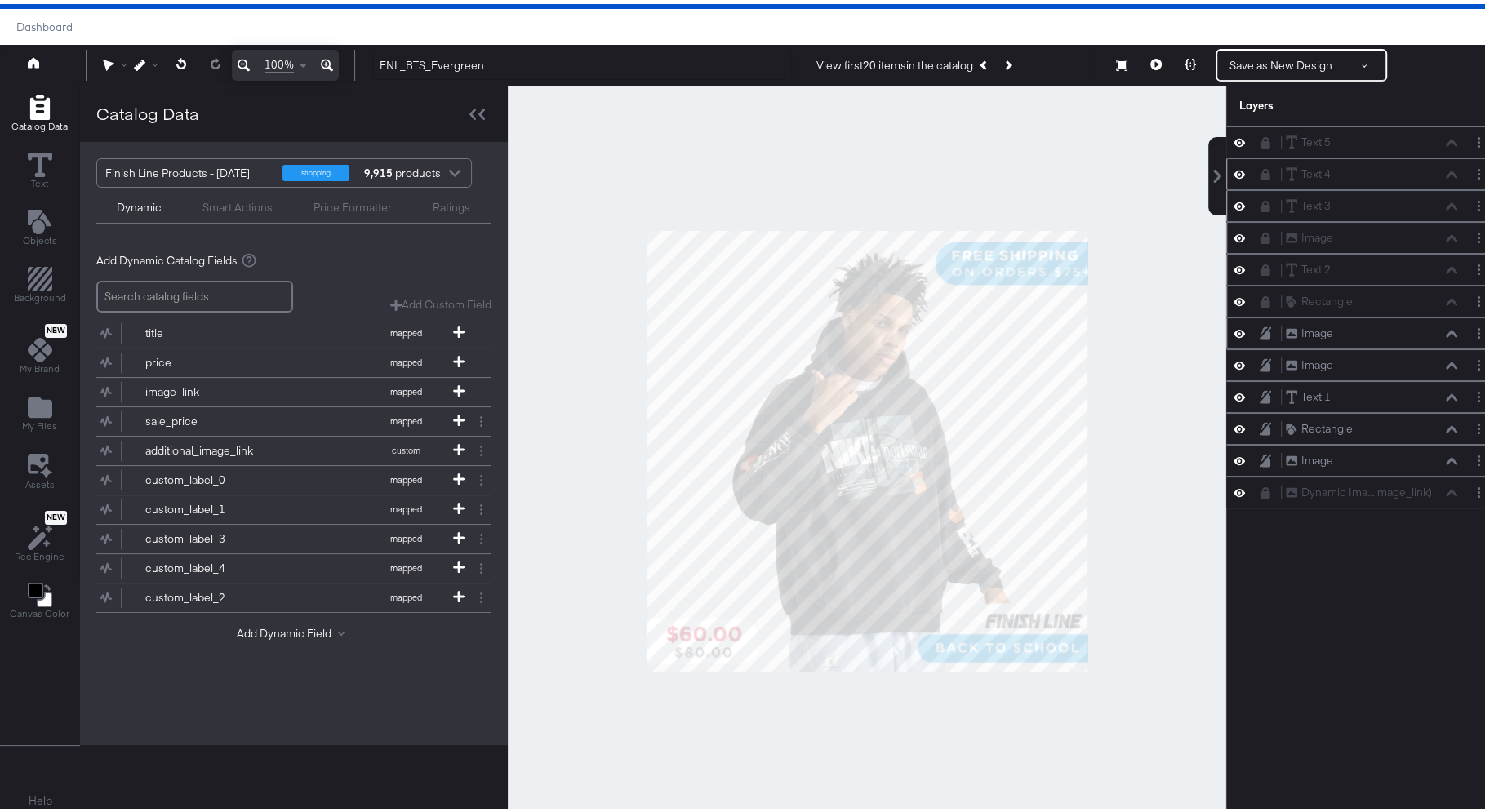 click 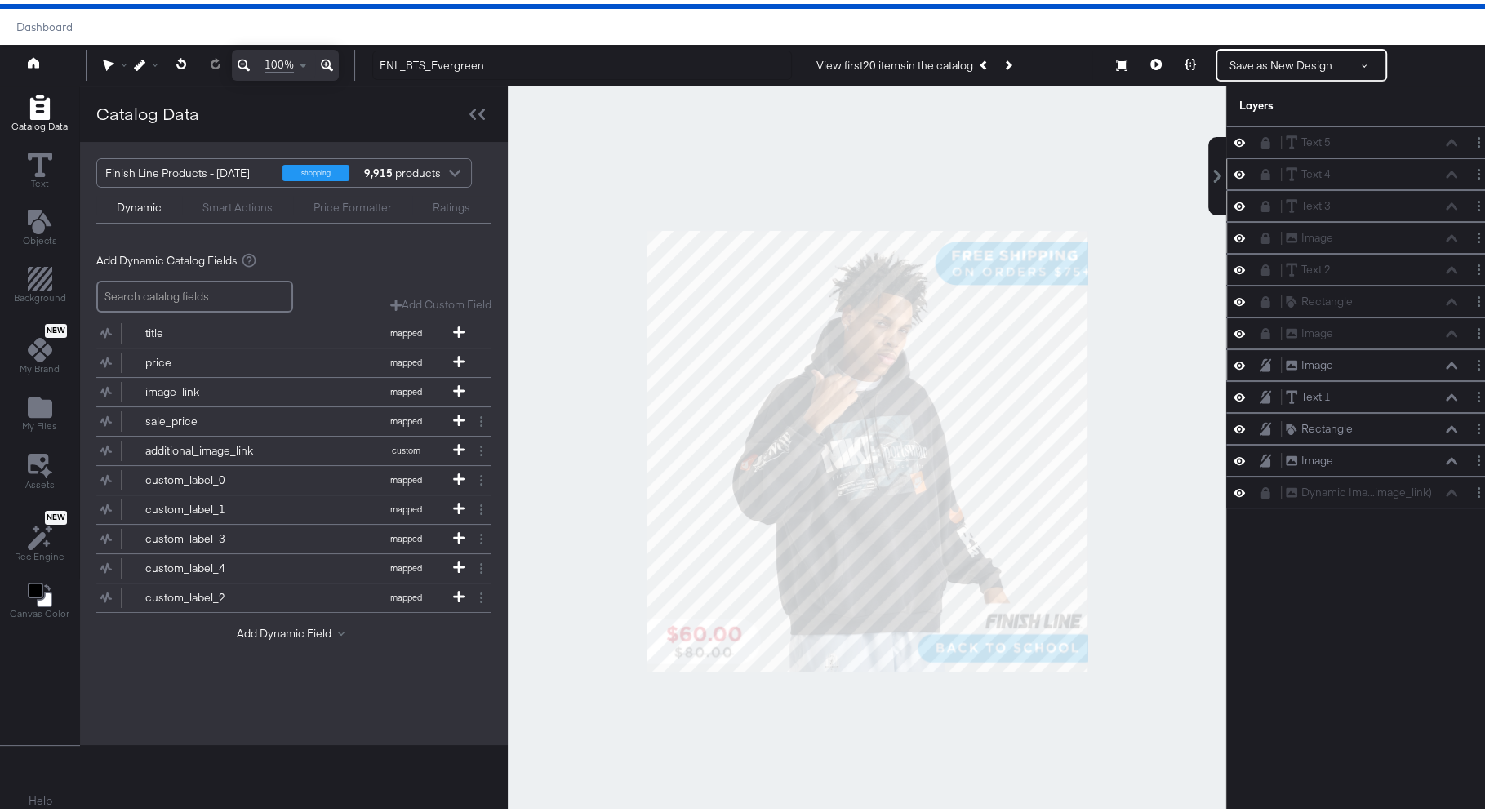 click 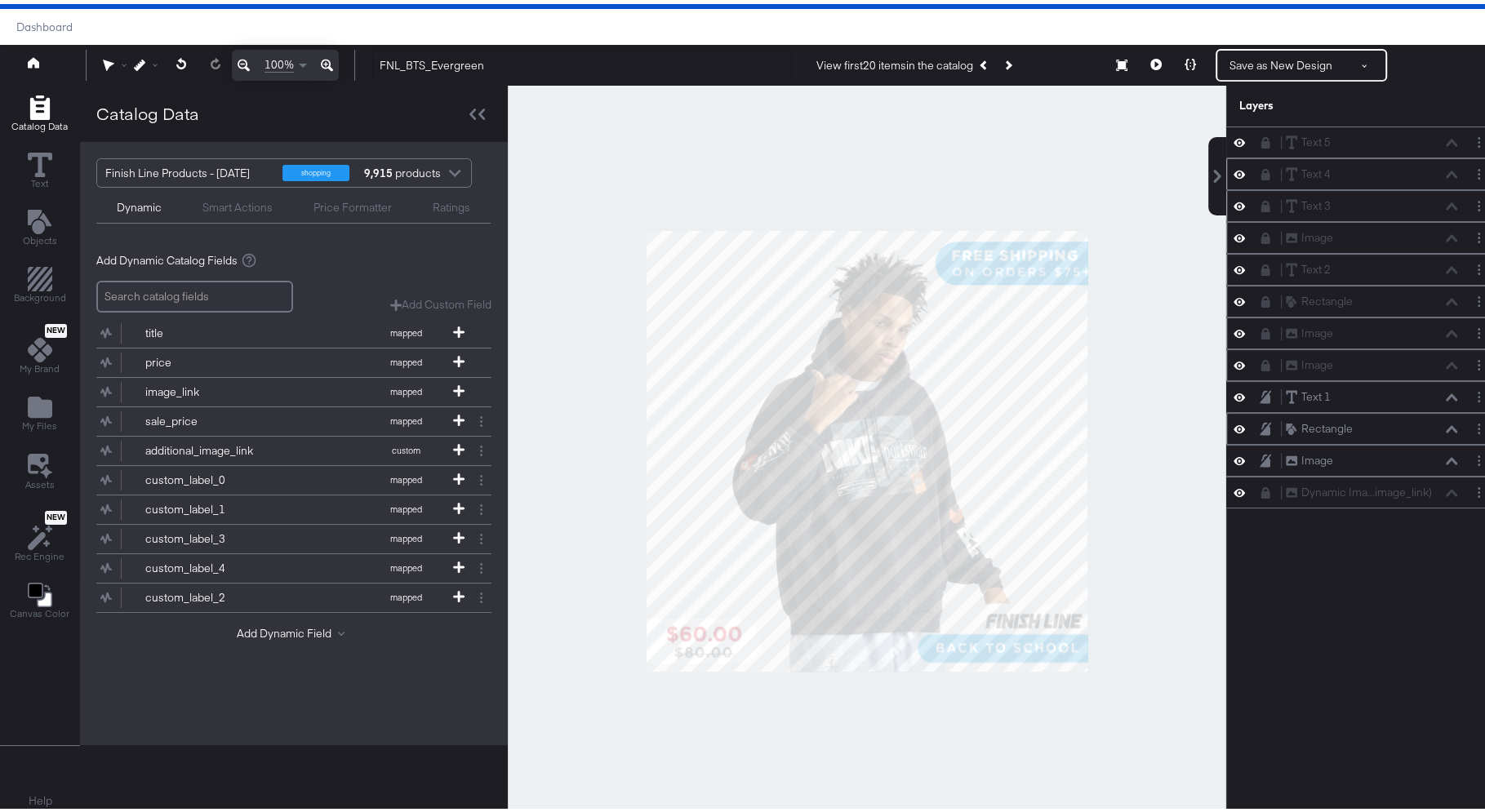 click 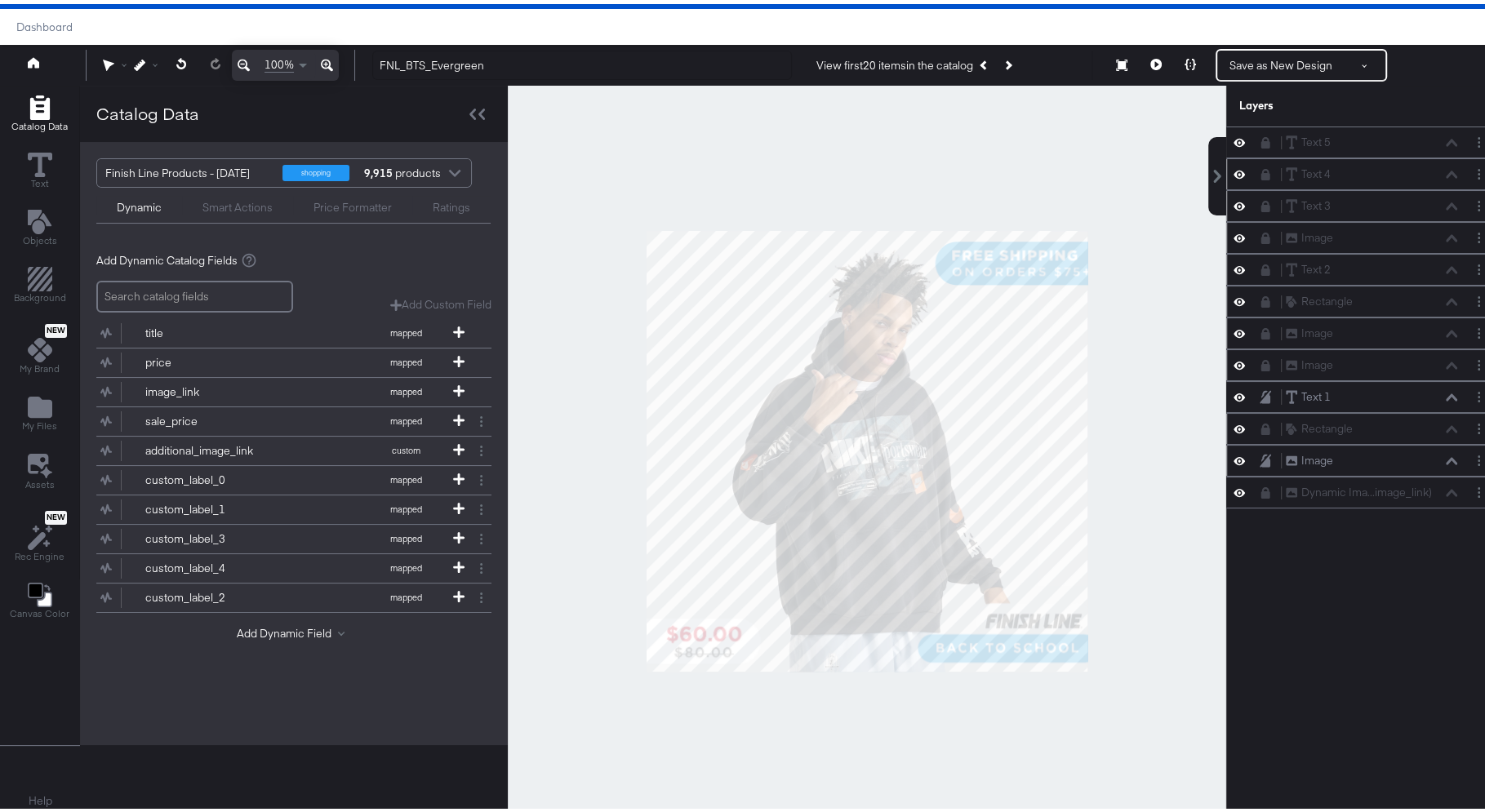 click 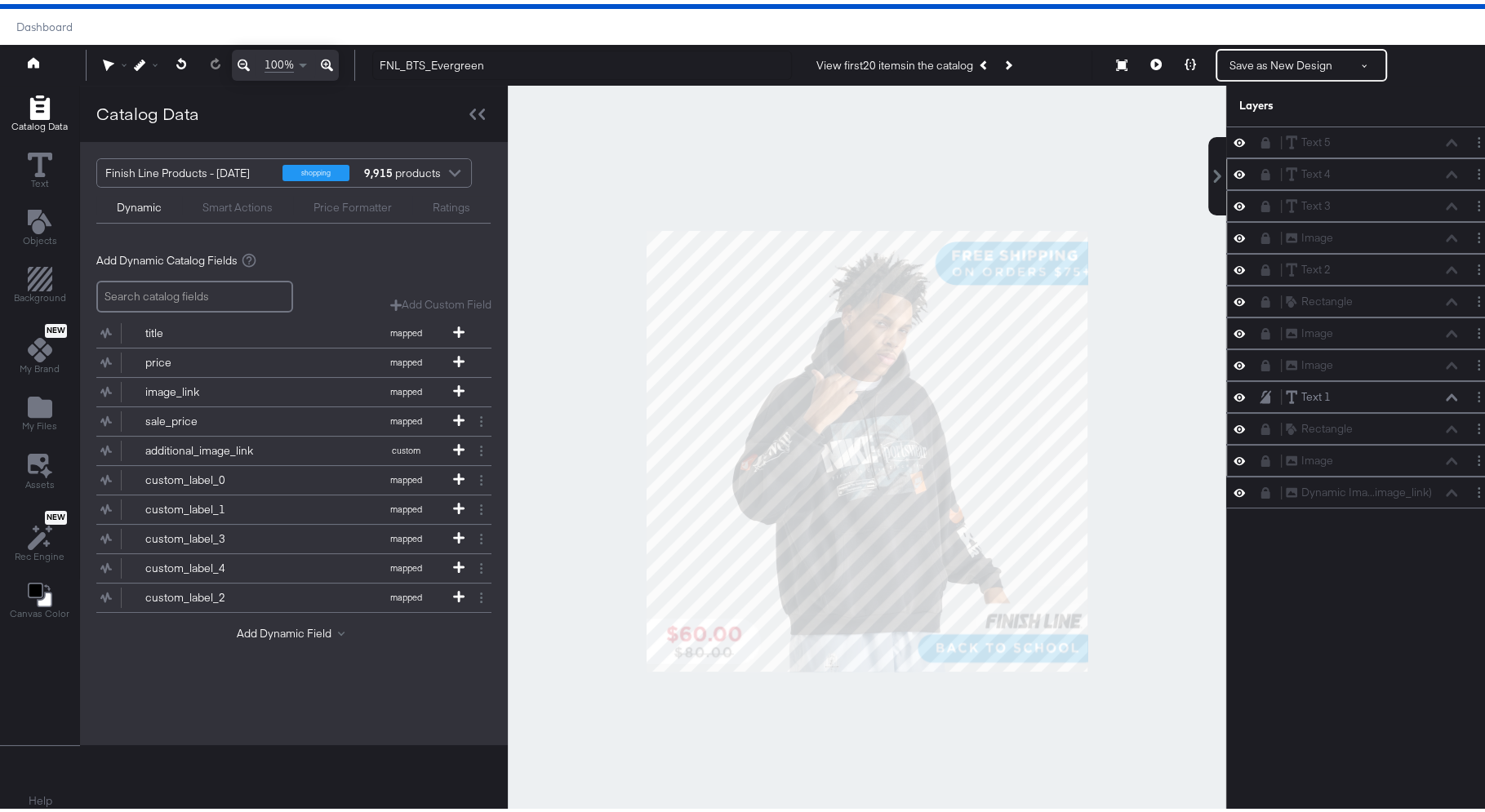 click 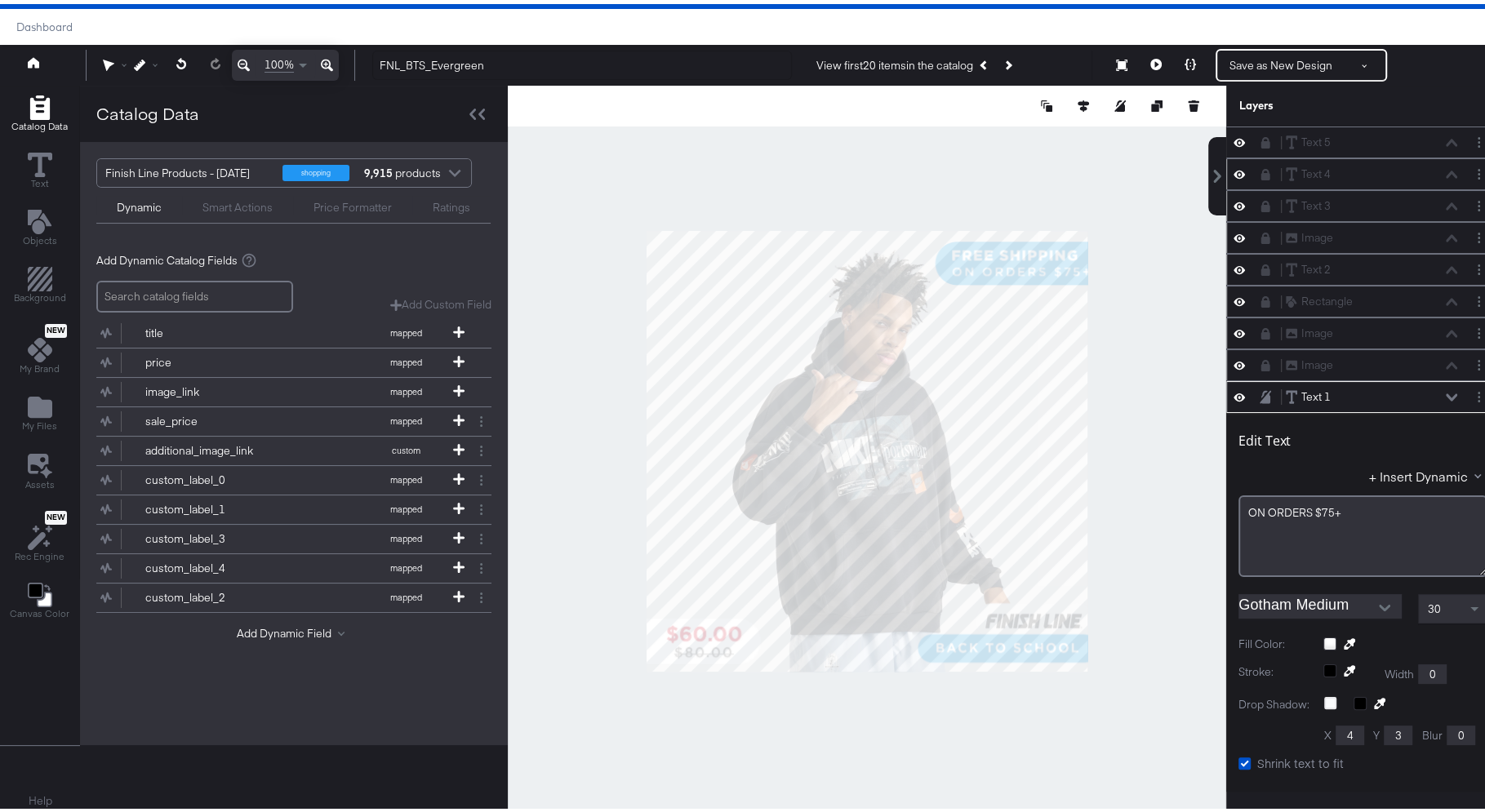 scroll, scrollTop: 250, scrollLeft: 0, axis: vertical 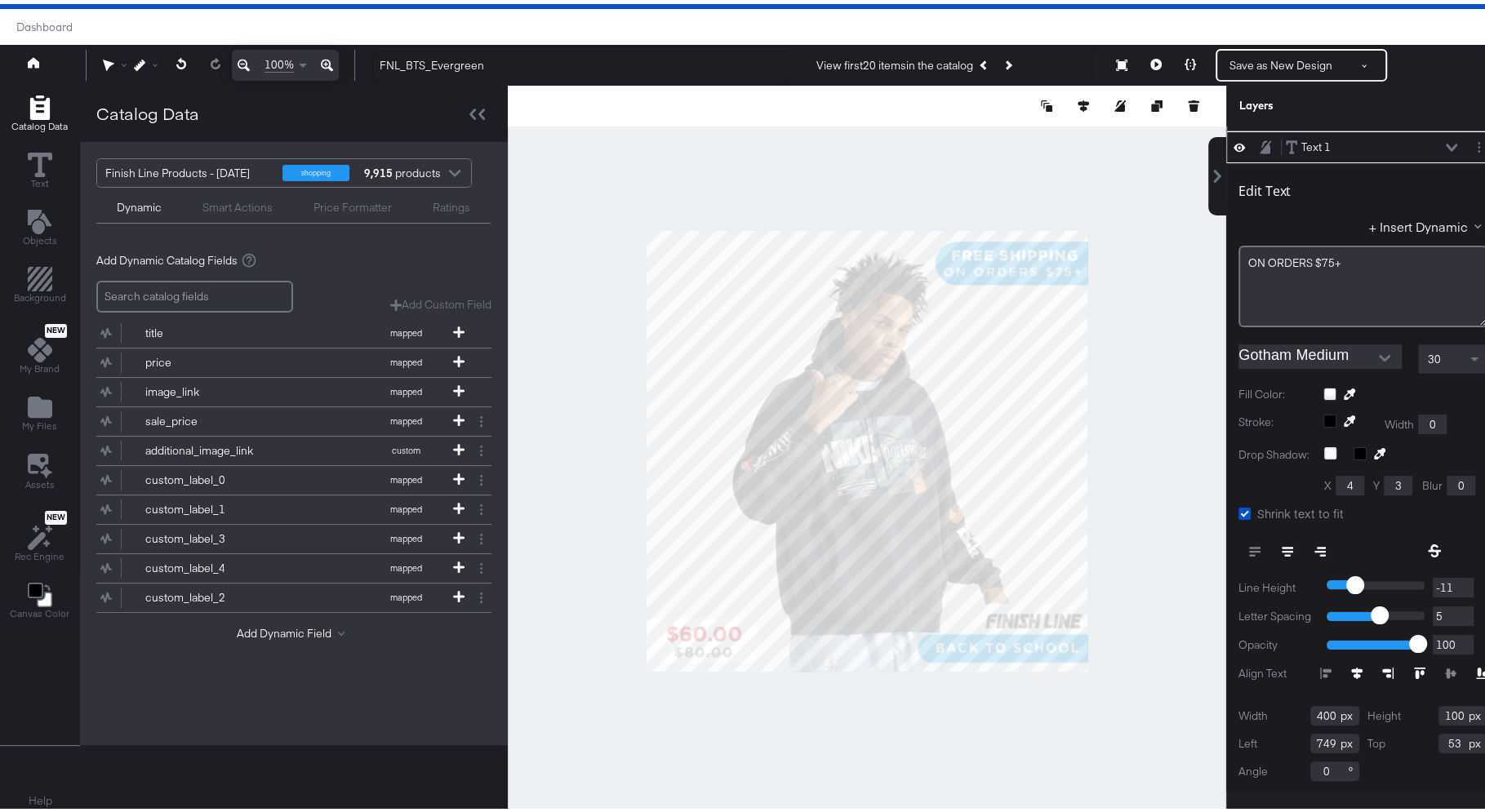 type on "728" 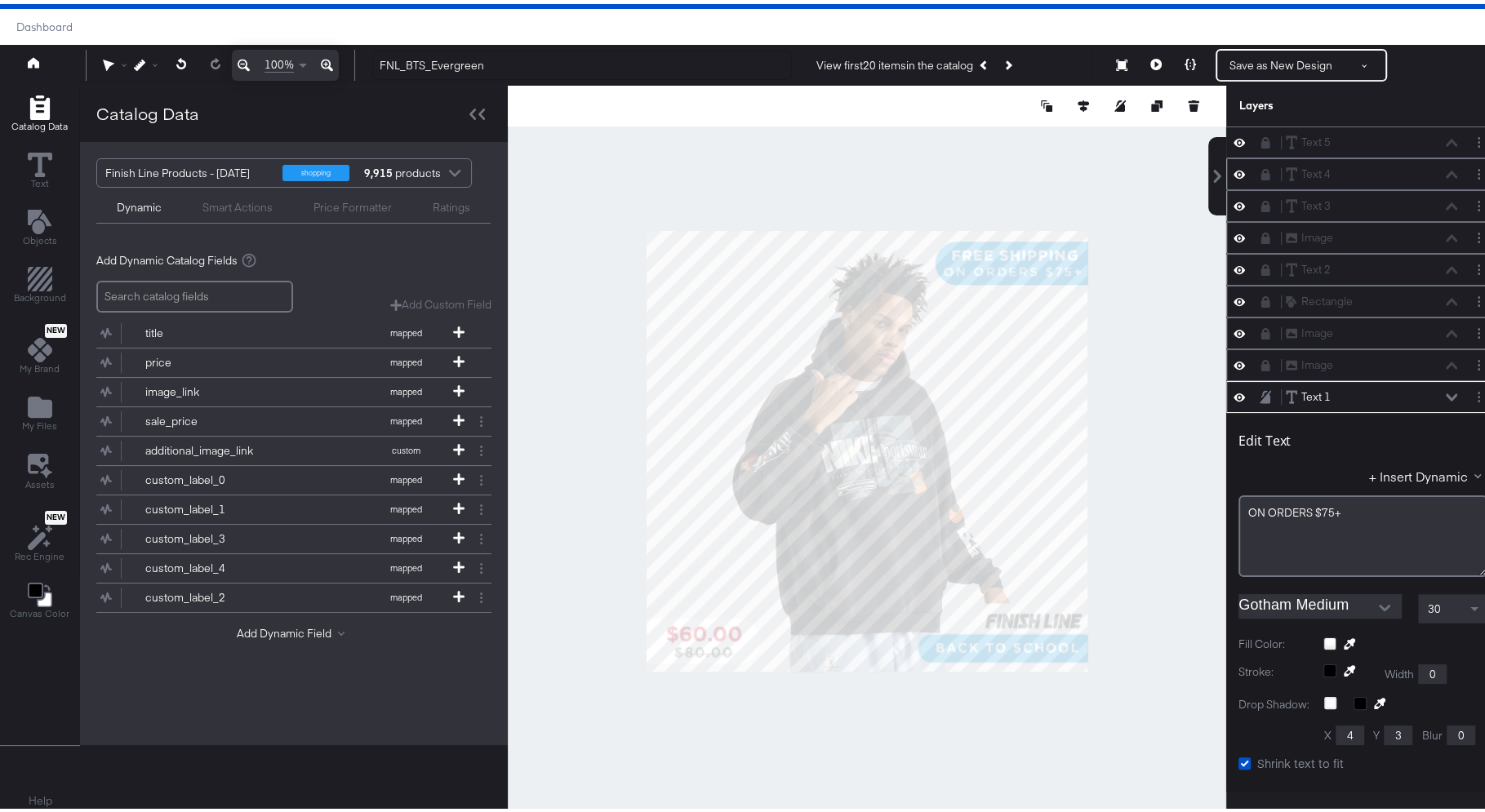 scroll, scrollTop: 250, scrollLeft: 0, axis: vertical 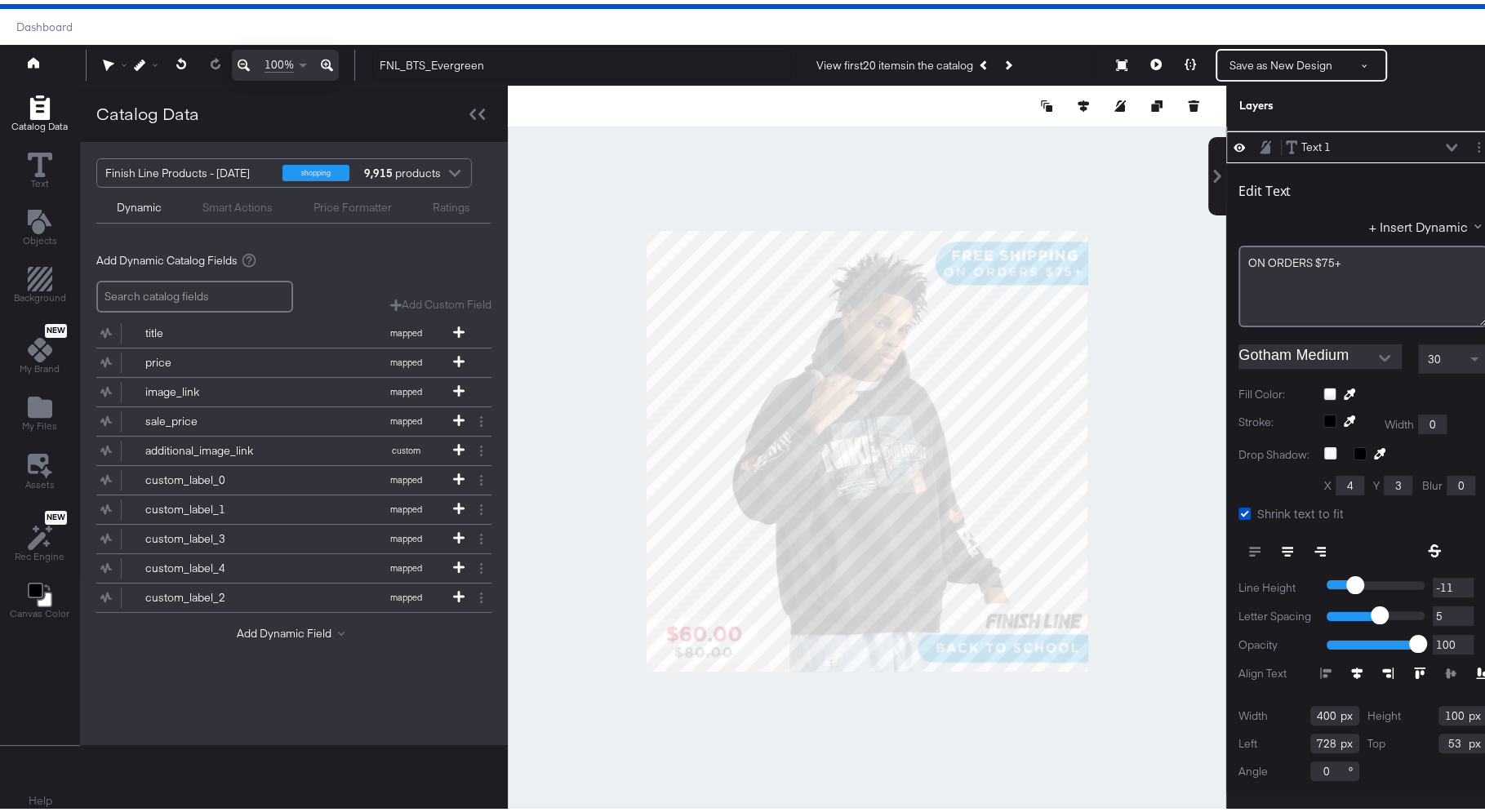 click at bounding box center [867, 447] 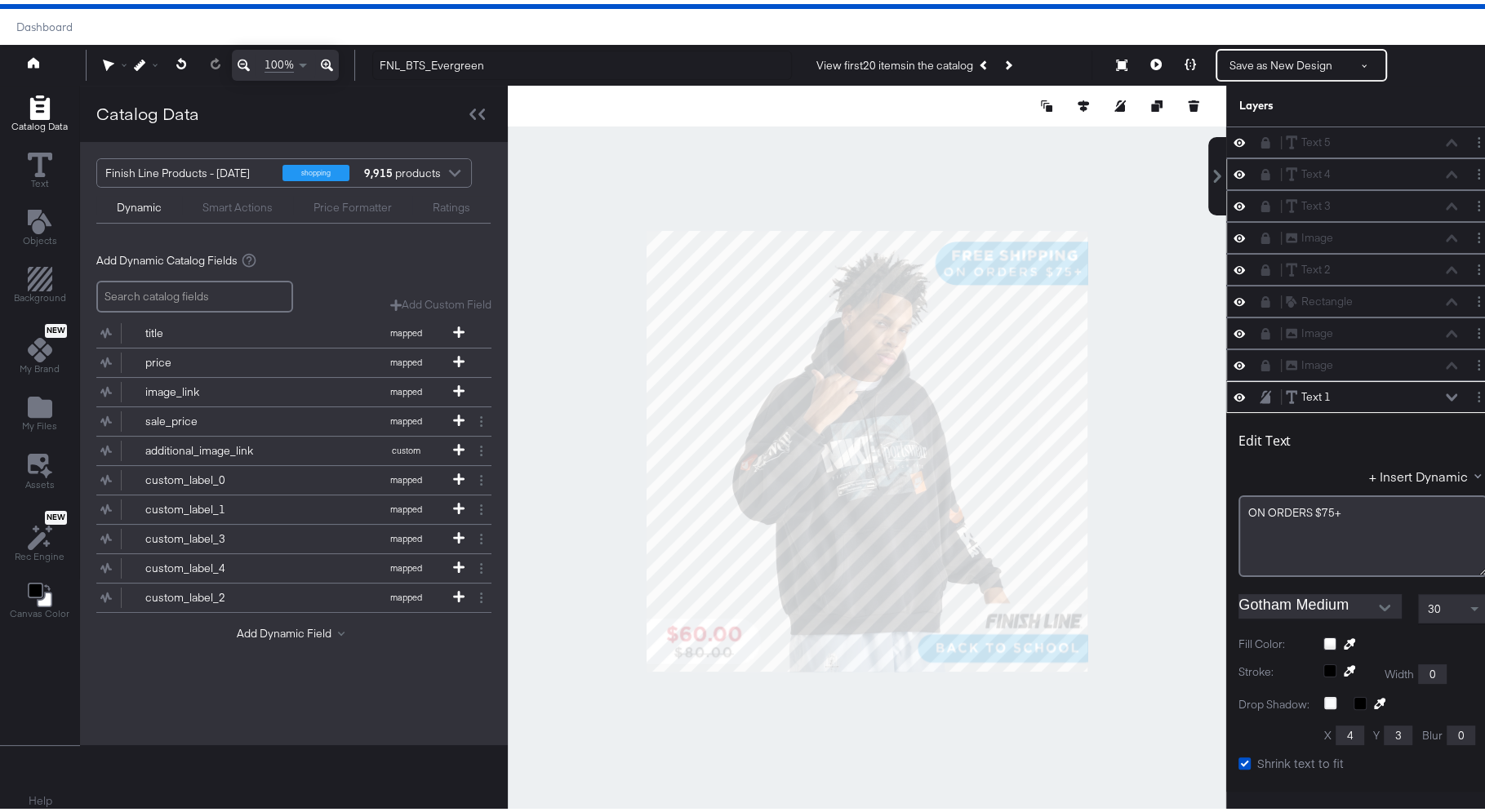 scroll, scrollTop: 250, scrollLeft: 0, axis: vertical 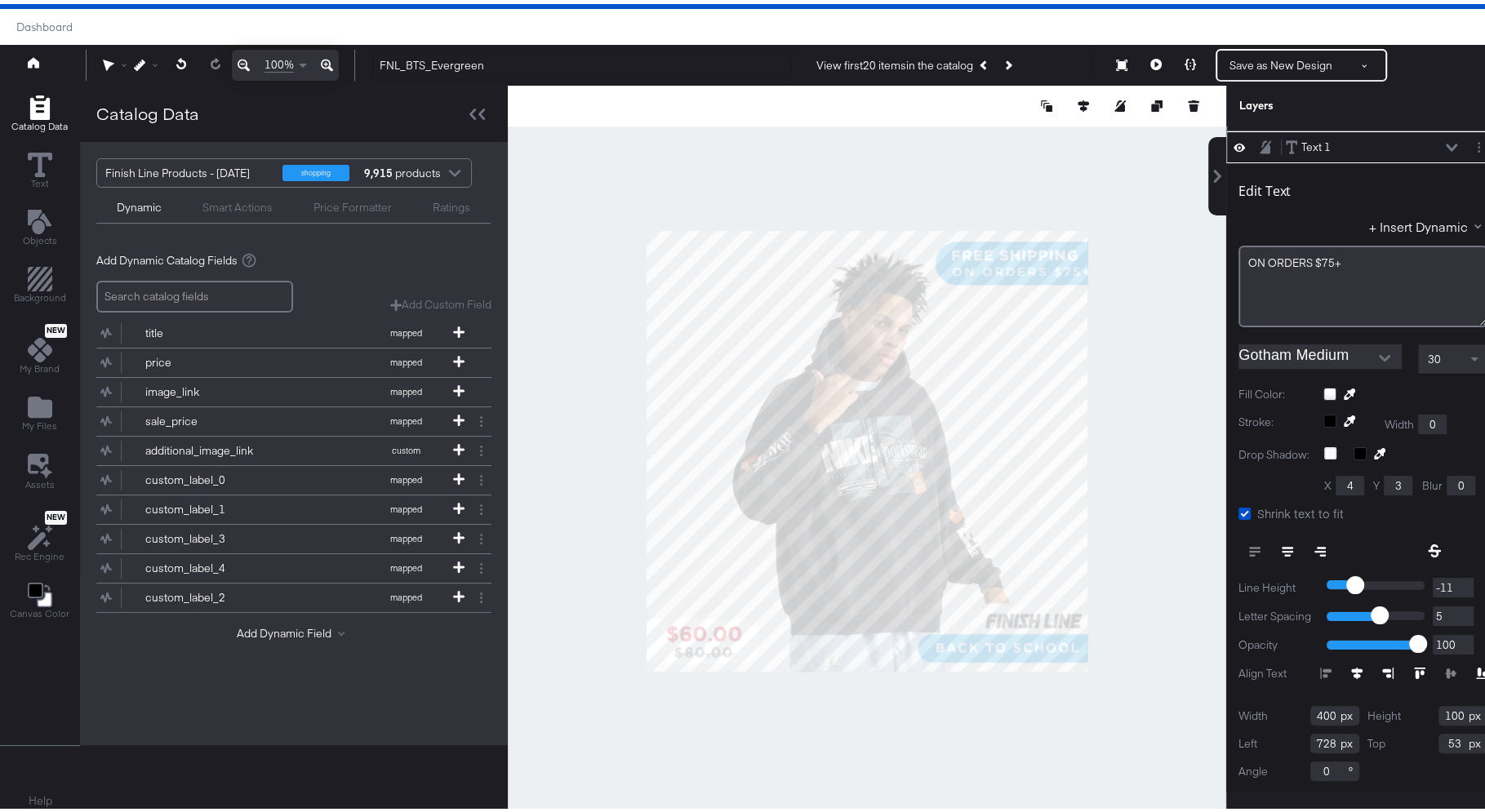 type on "749" 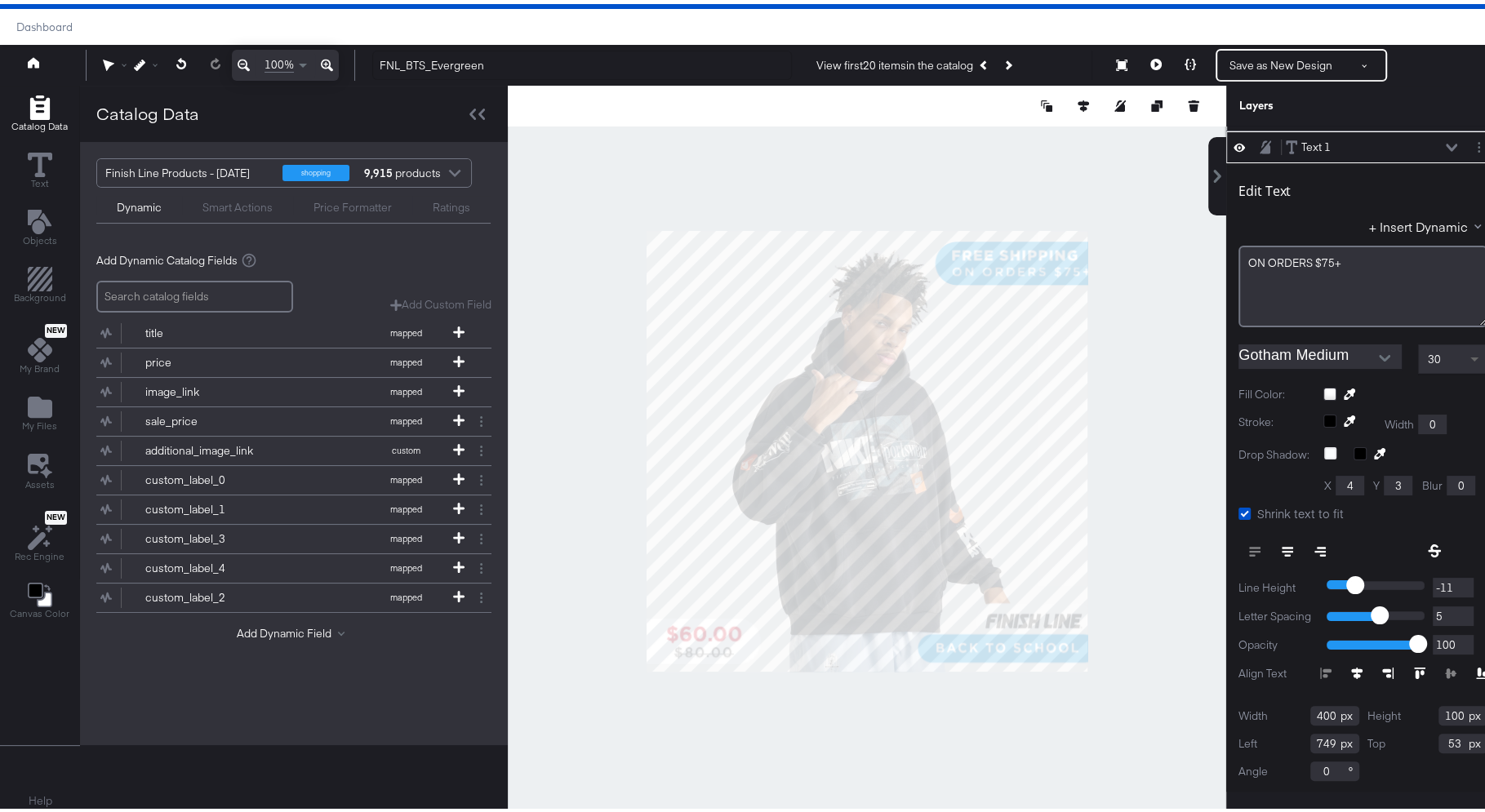 click at bounding box center (1476, 355) 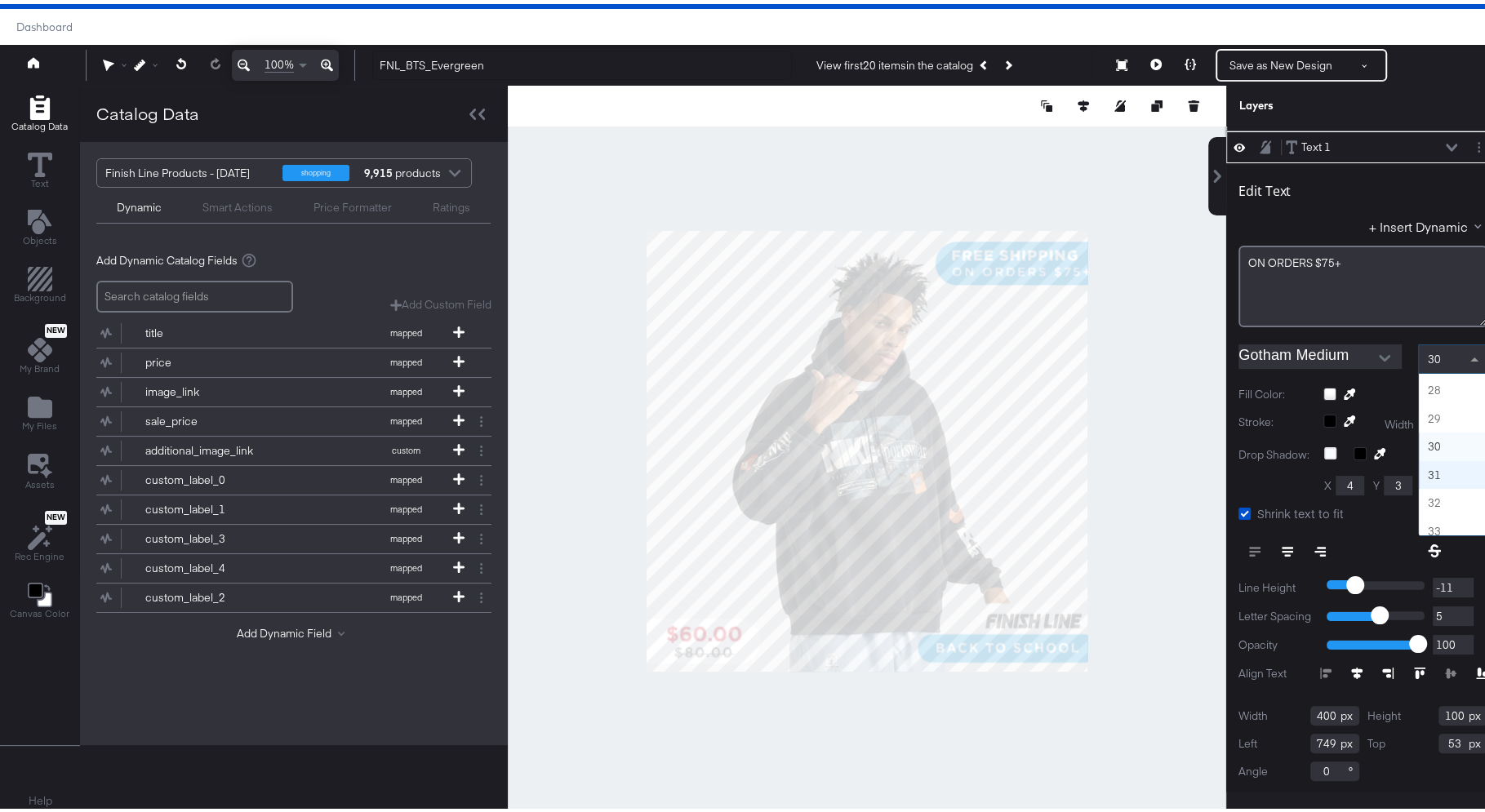 scroll, scrollTop: 748, scrollLeft: 0, axis: vertical 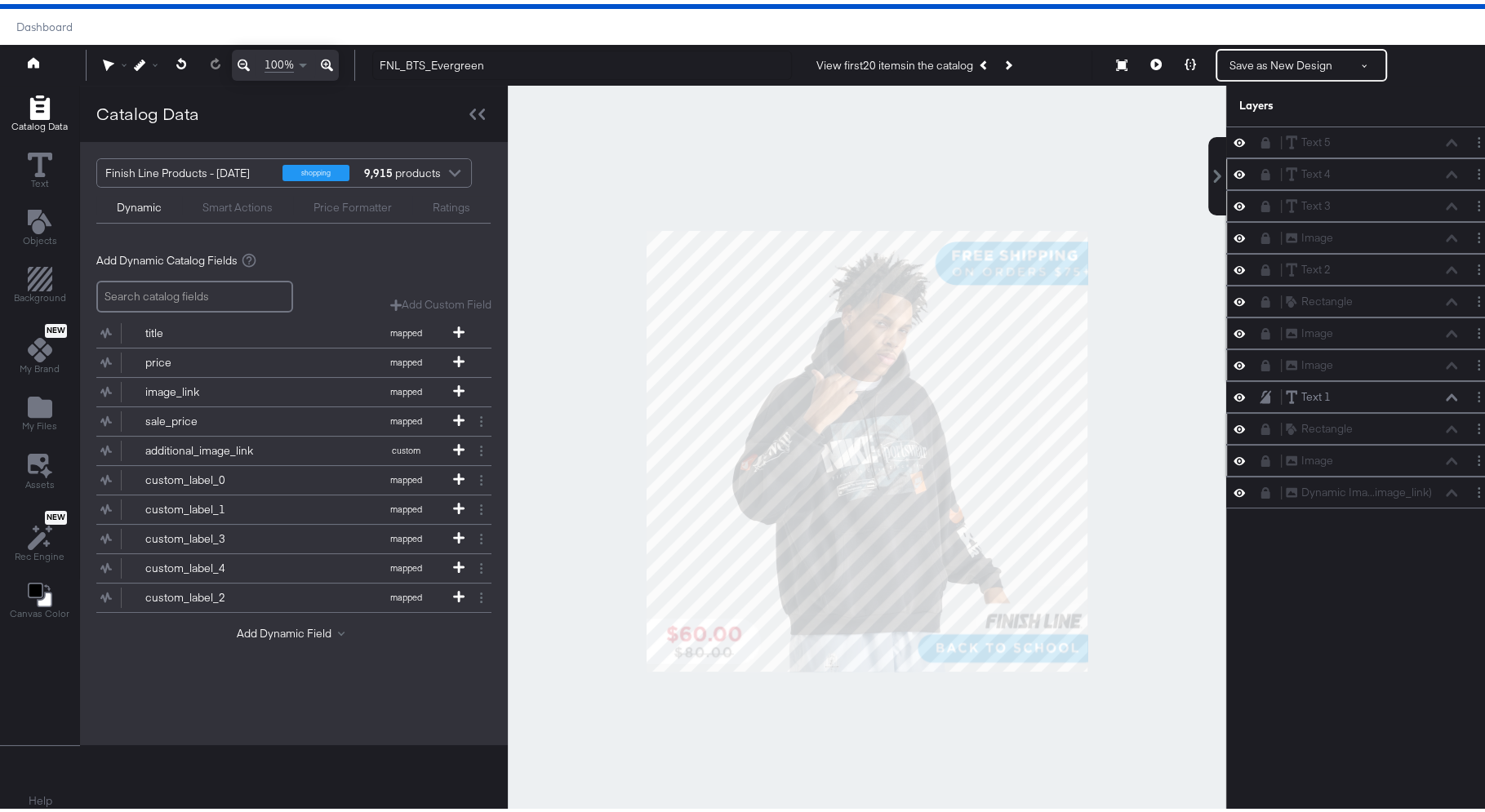 click at bounding box center (867, 447) 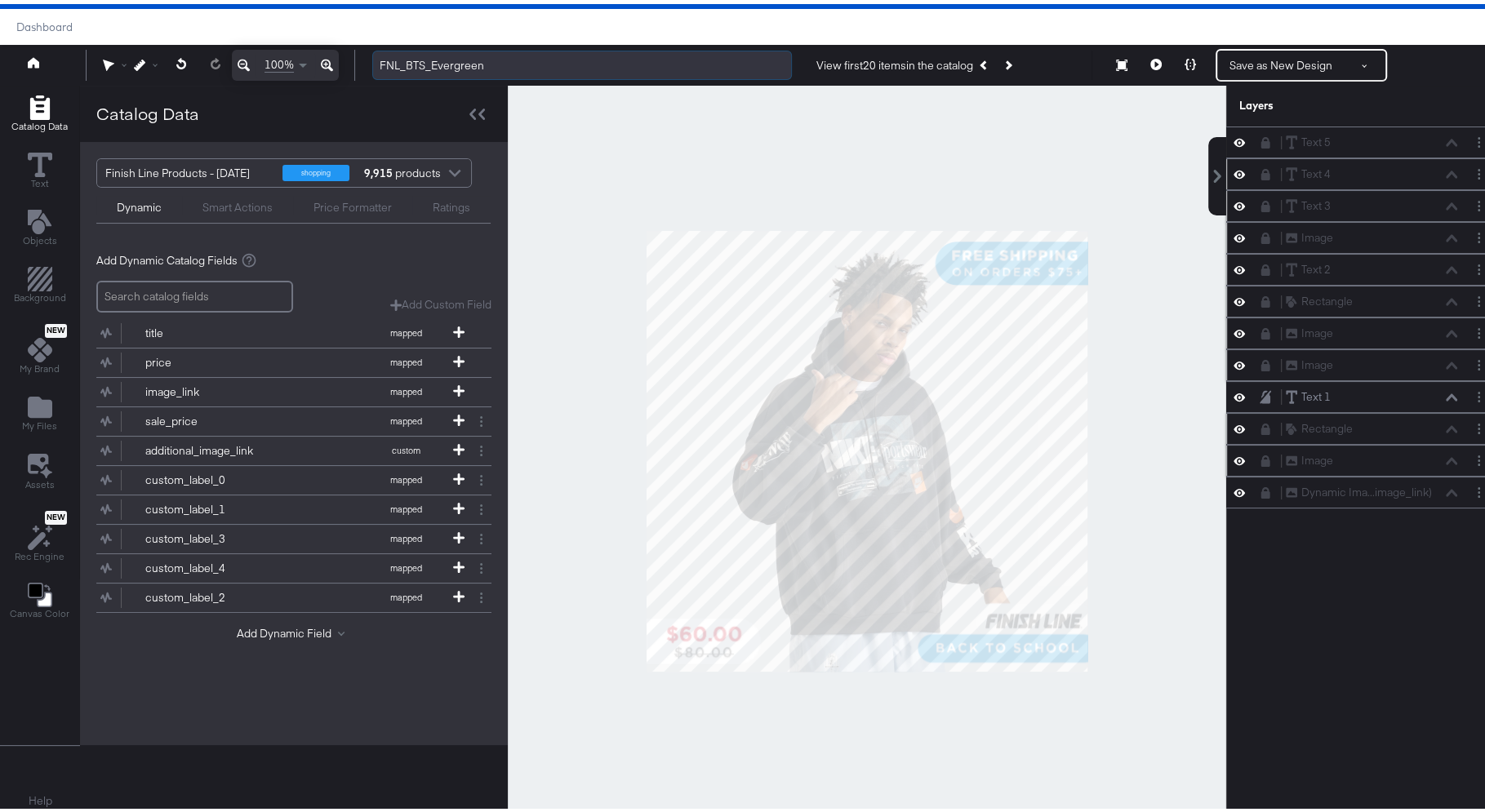 click on "FNL_BTS_Evergreen" at bounding box center (582, 61) 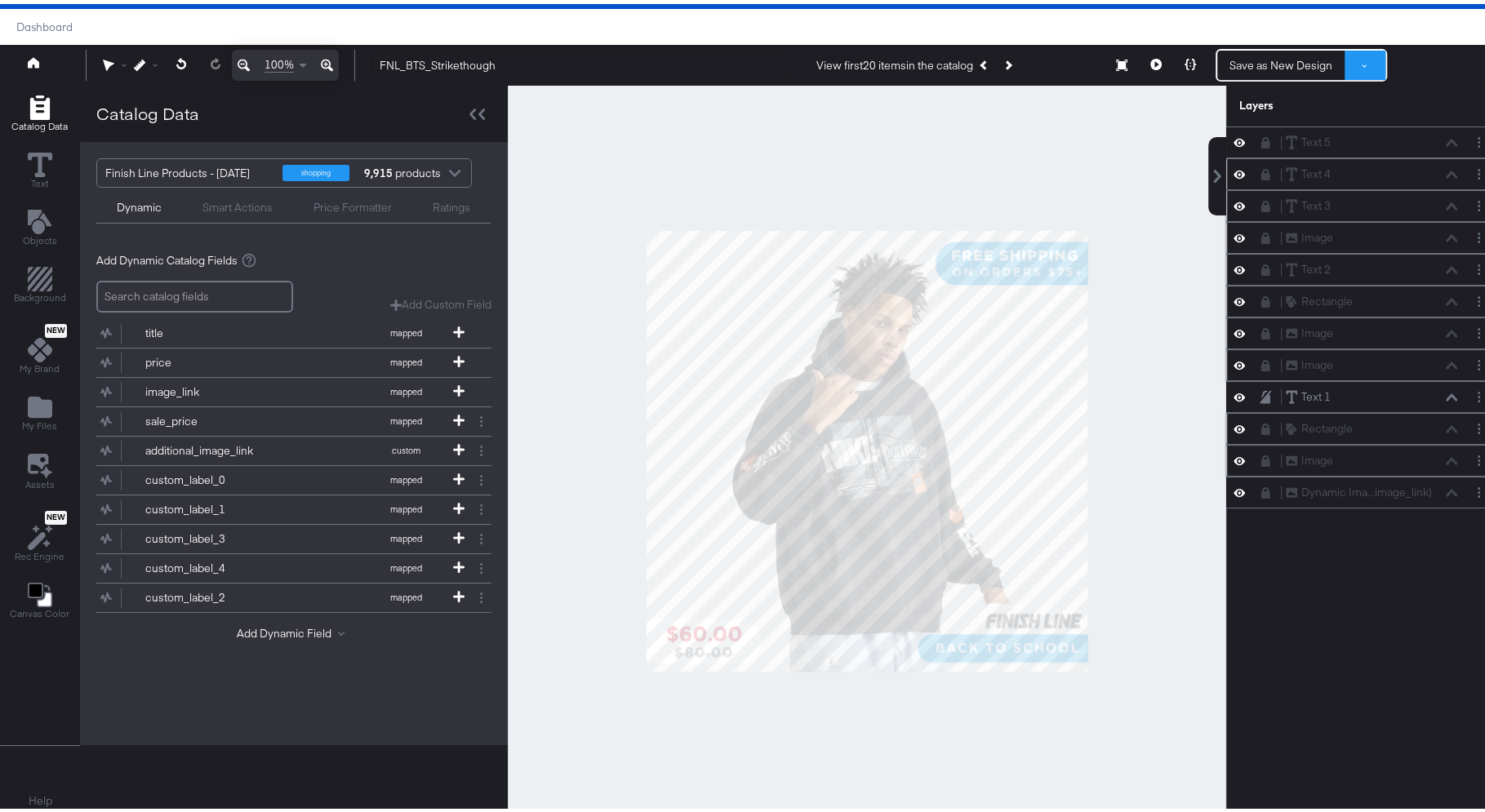 click at bounding box center [1365, 61] 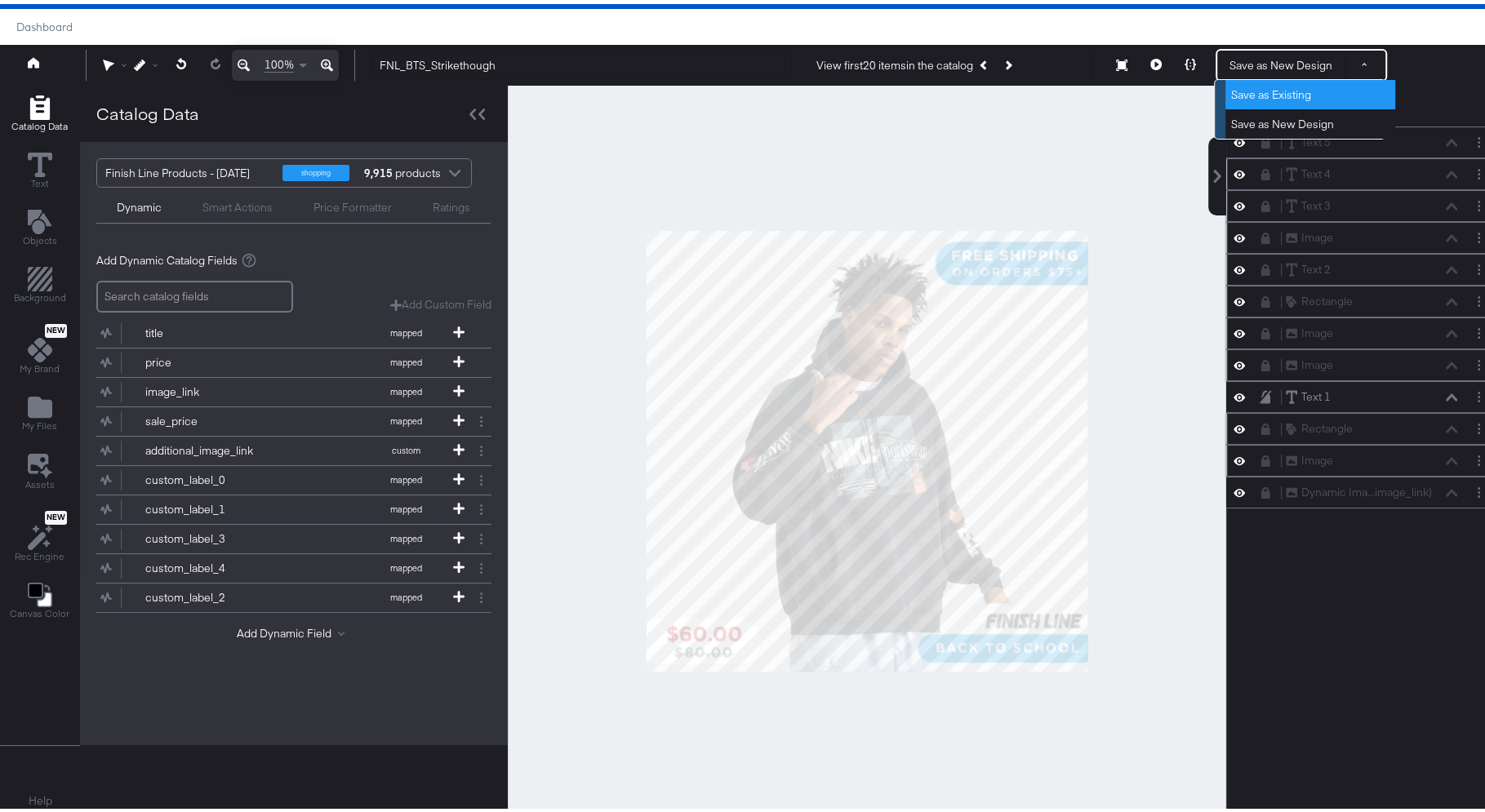 click on "Save as Existing" at bounding box center [1310, 91] 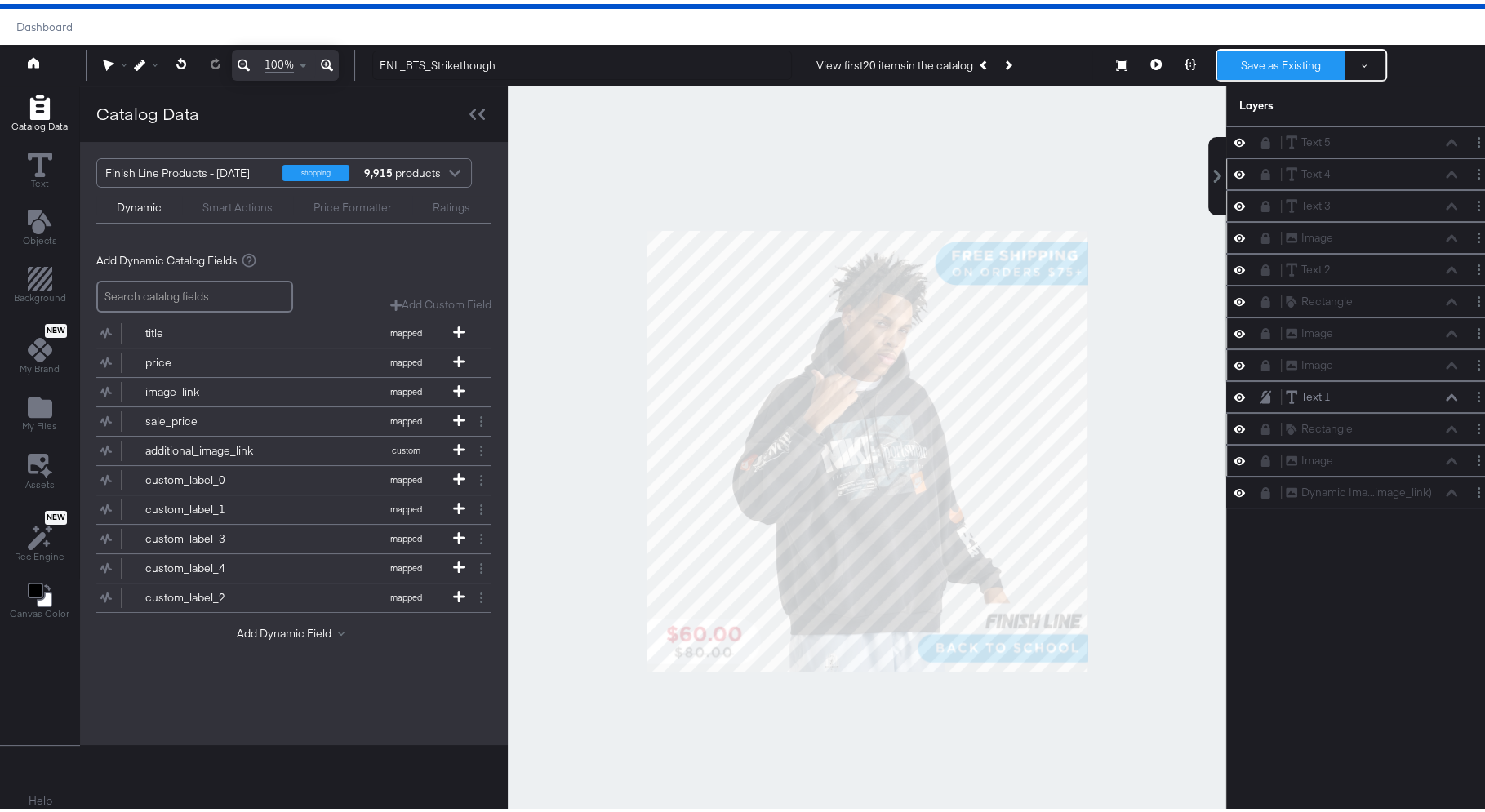 click on "Save as Existing" at bounding box center (1281, 61) 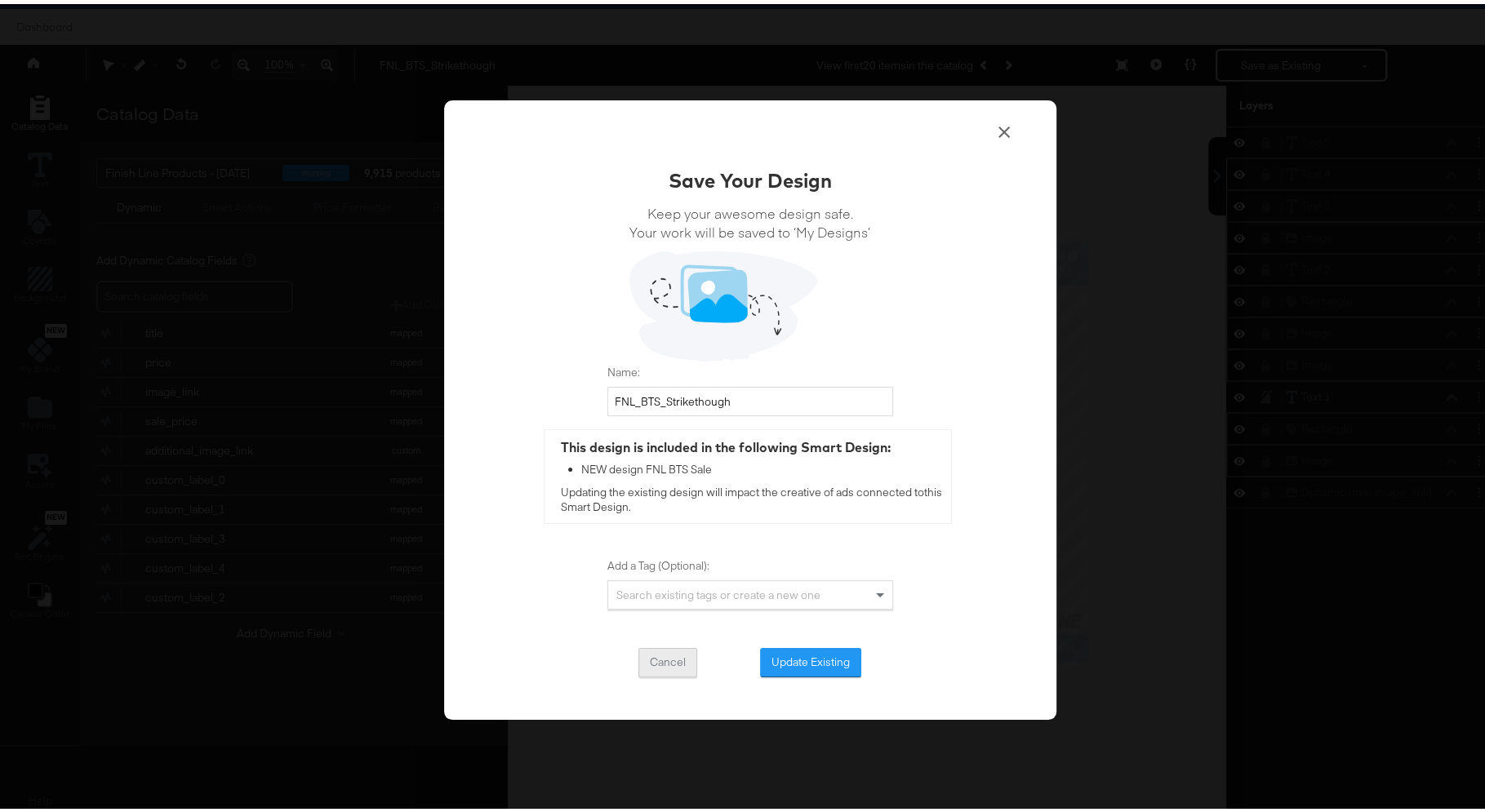 click on "Cancel" at bounding box center (668, 659) 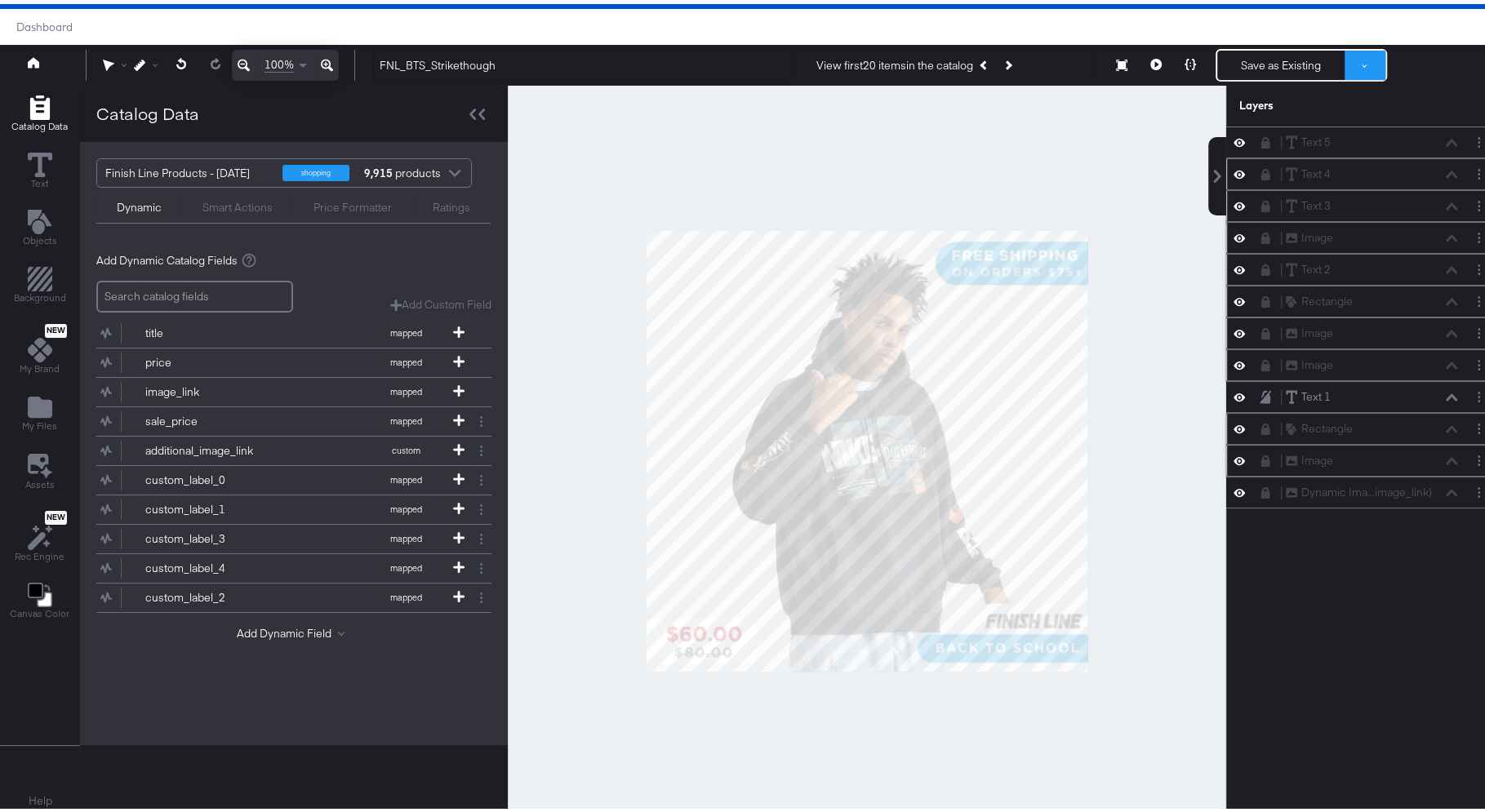 click at bounding box center [1365, 61] 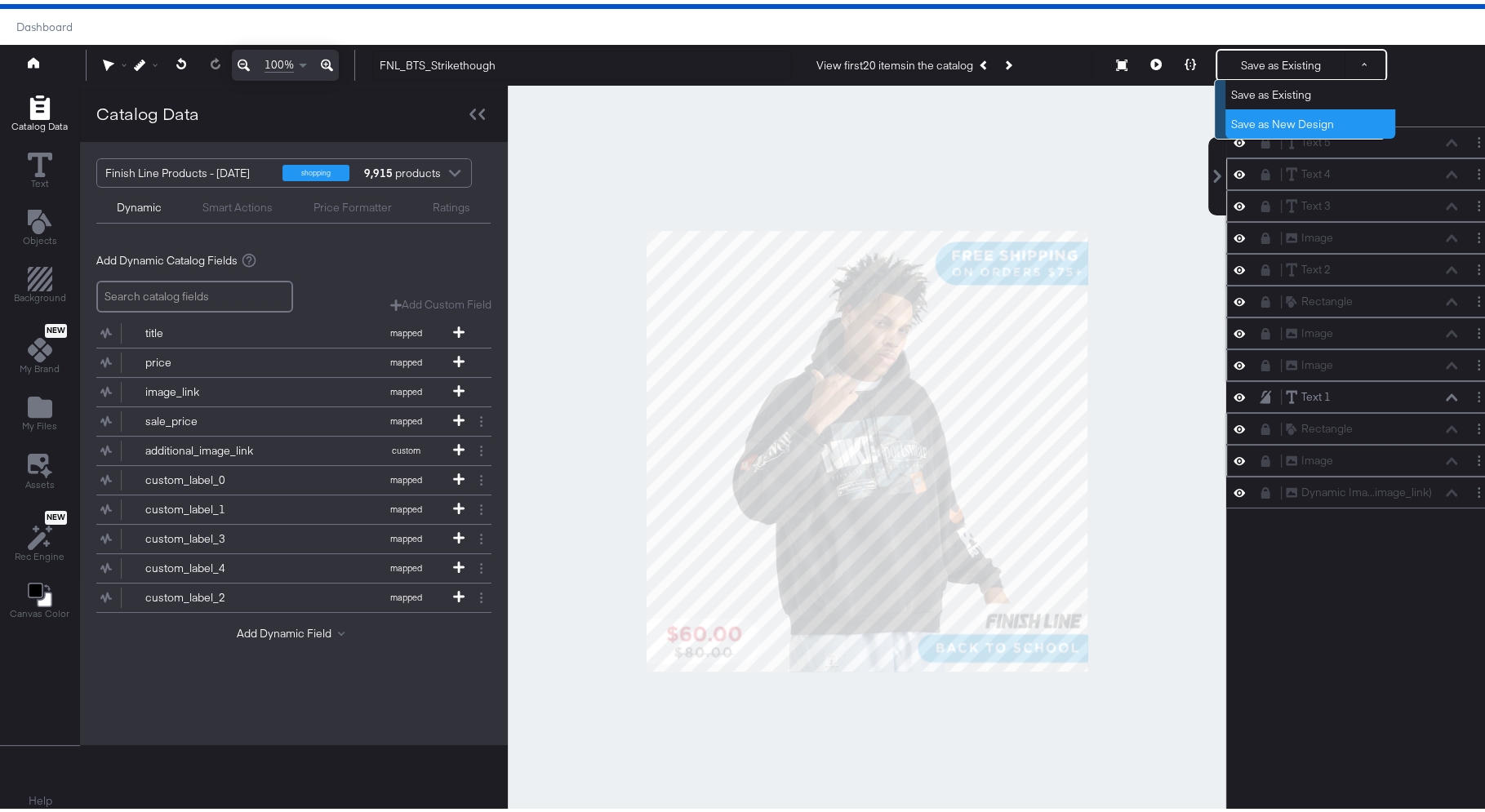 click on "Save as New Design" at bounding box center [1310, 120] 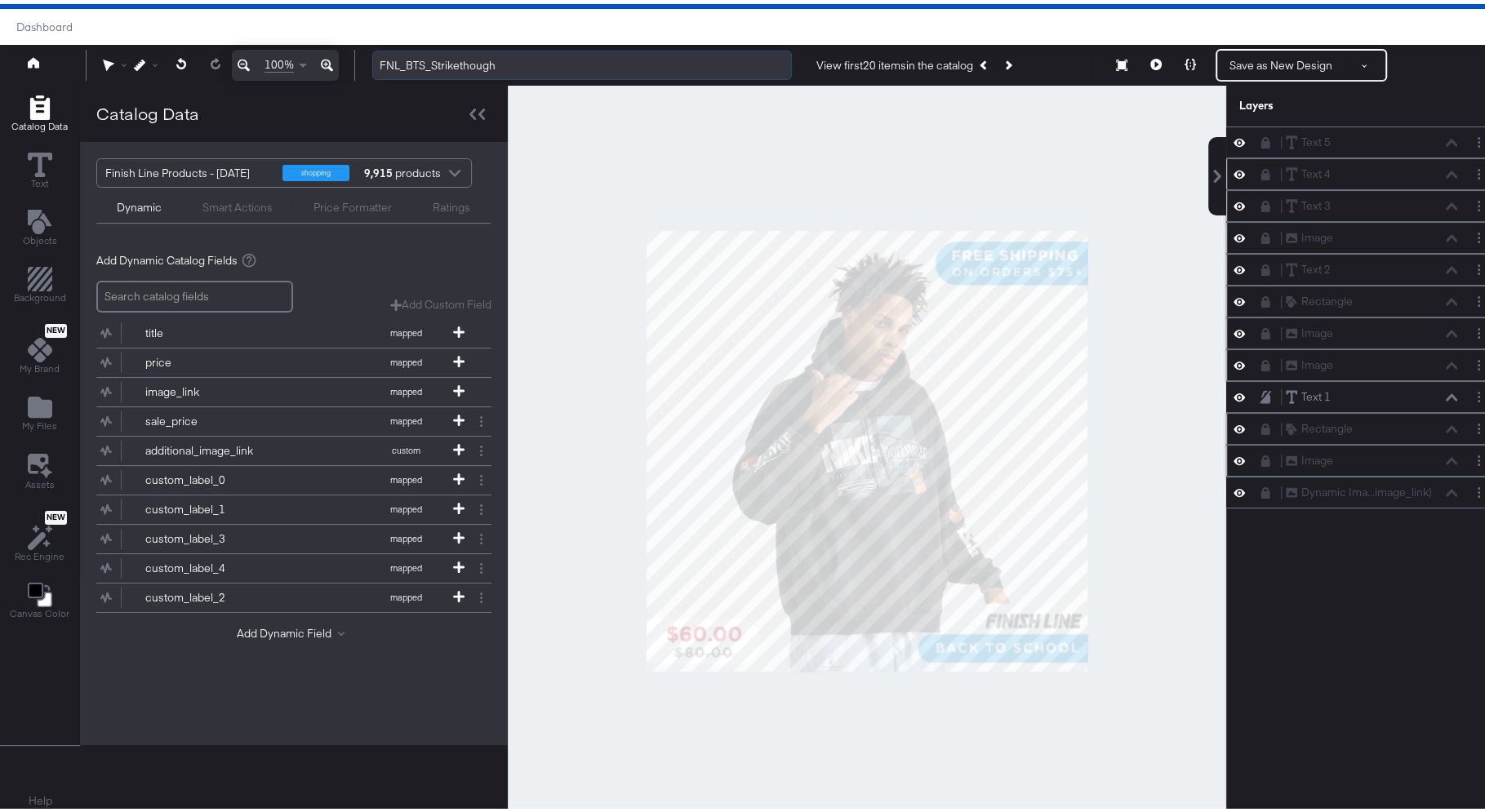 click on "FNL_BTS_Strikethough" at bounding box center [582, 61] 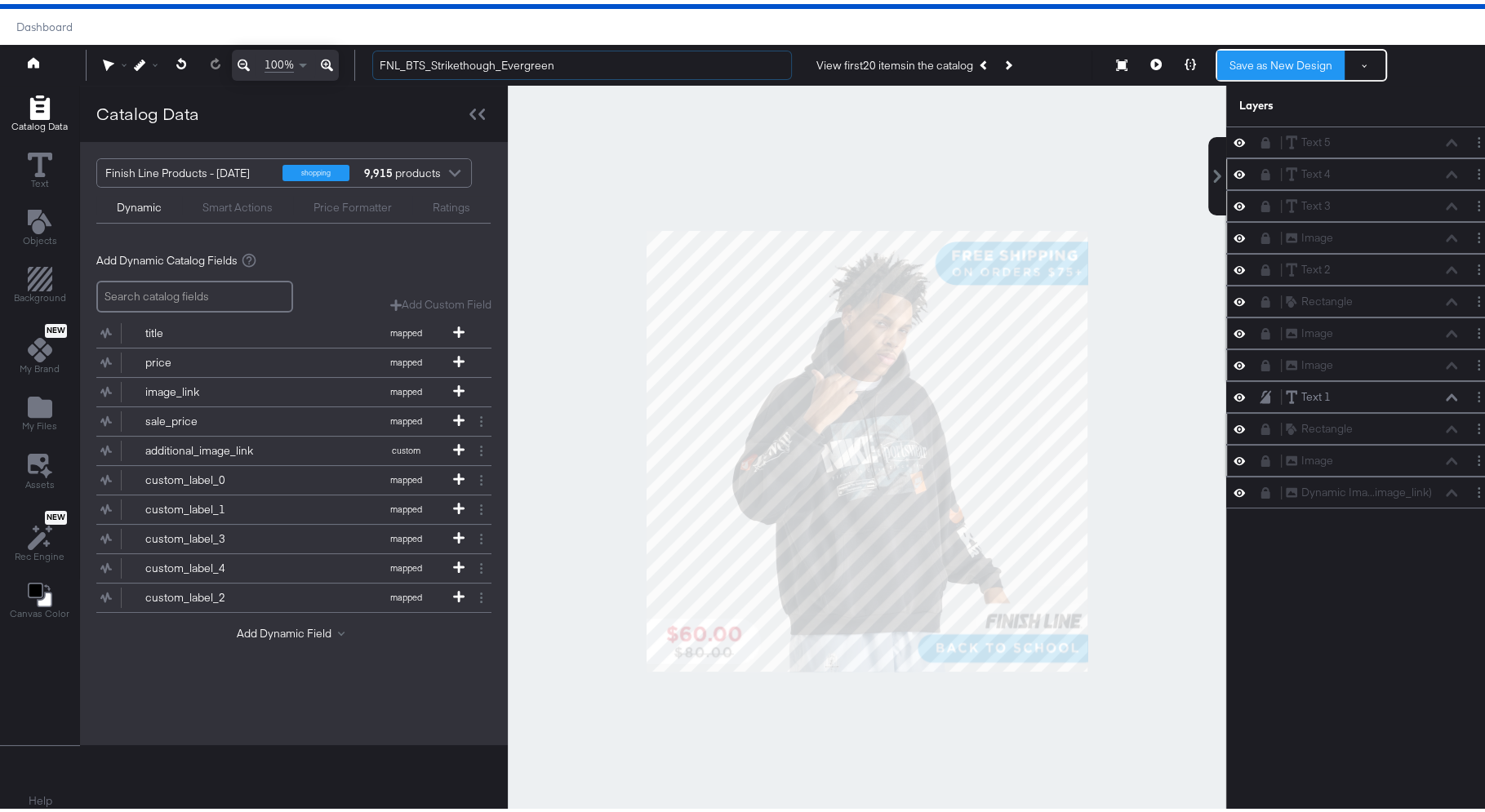 type on "FNL_BTS_Strikethough_Evergreen" 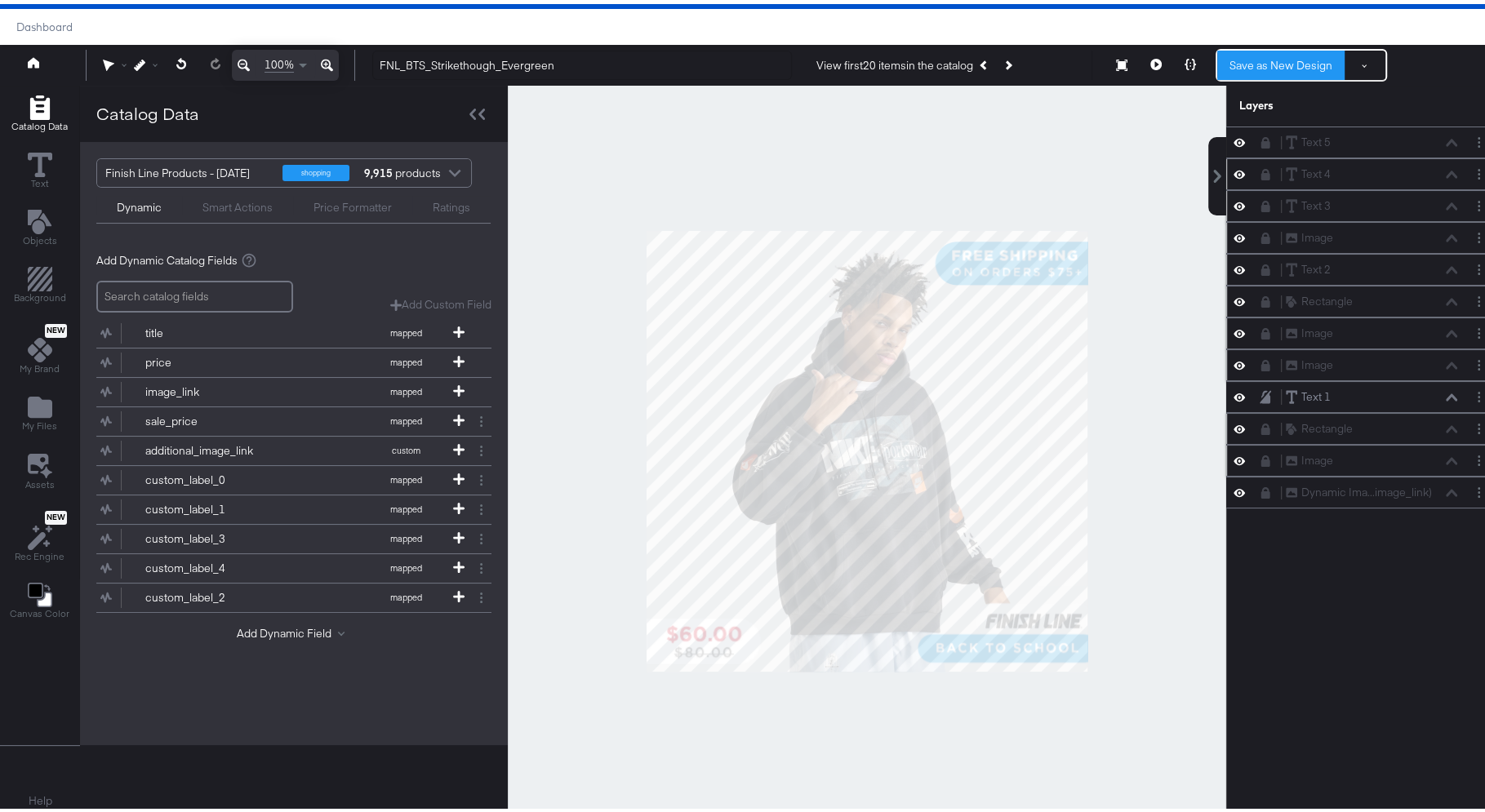 click on "Save as New Design" at bounding box center [1281, 61] 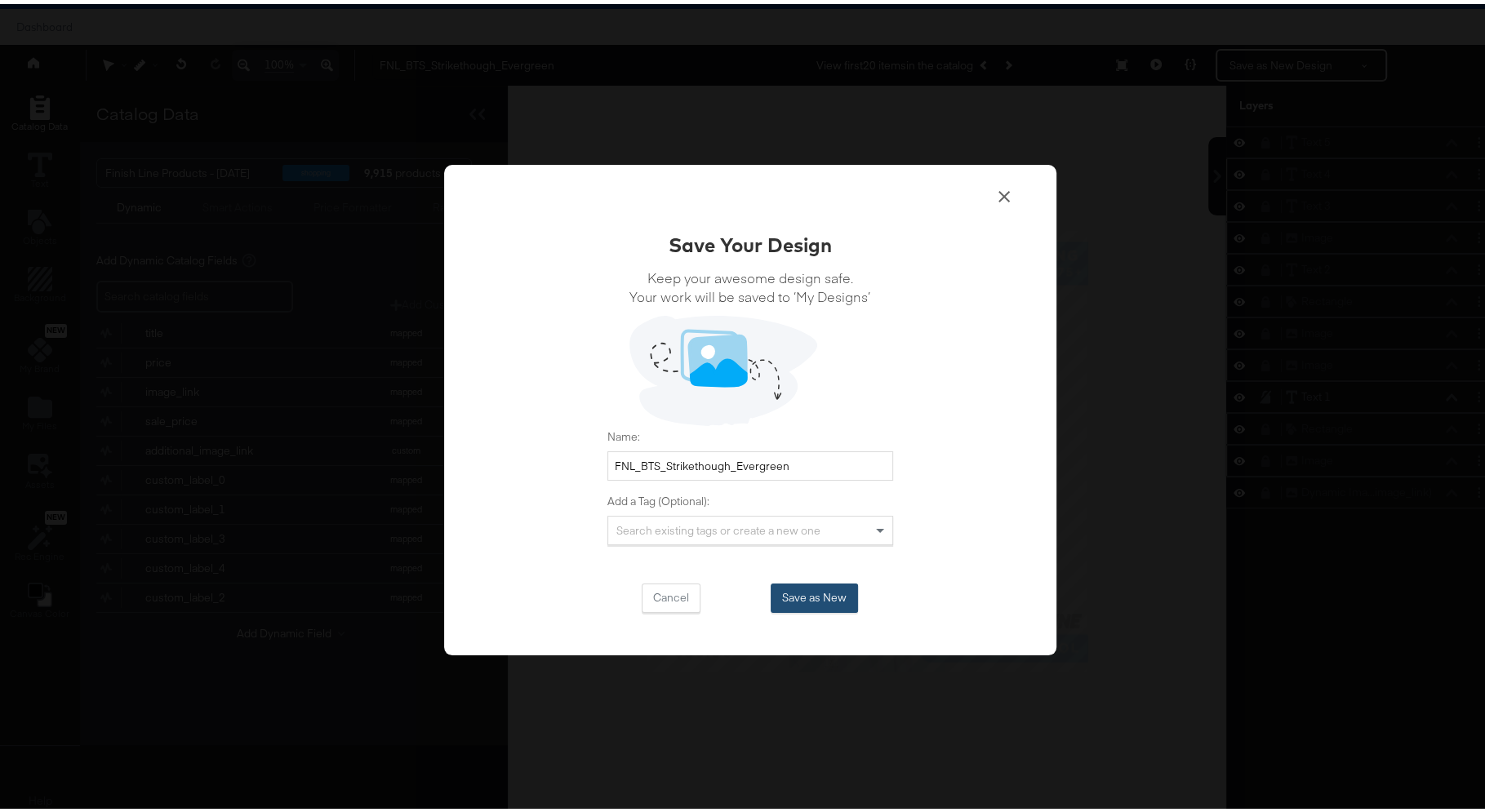 click on "Save as New" at bounding box center [814, 594] 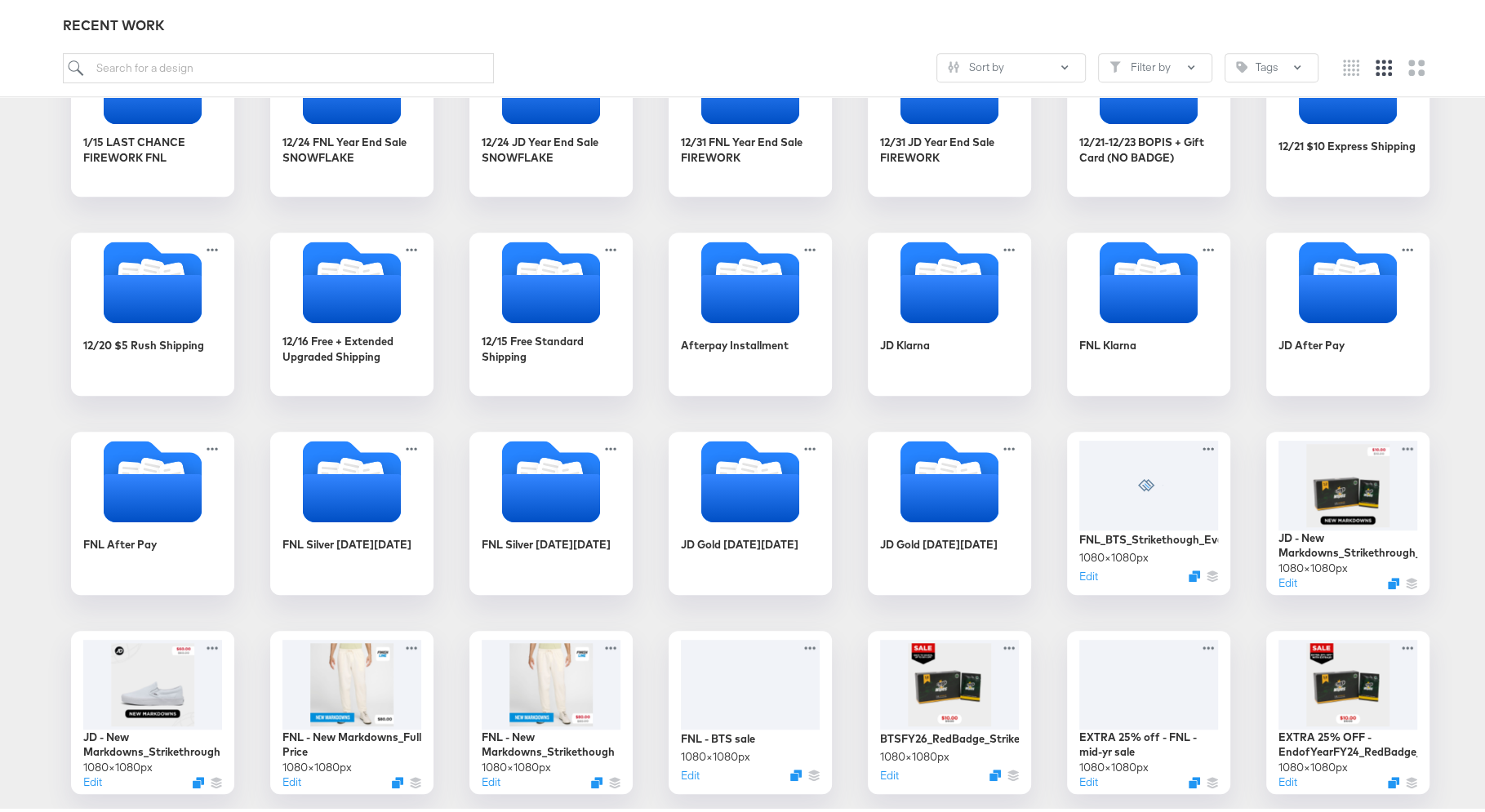 scroll, scrollTop: 751, scrollLeft: 0, axis: vertical 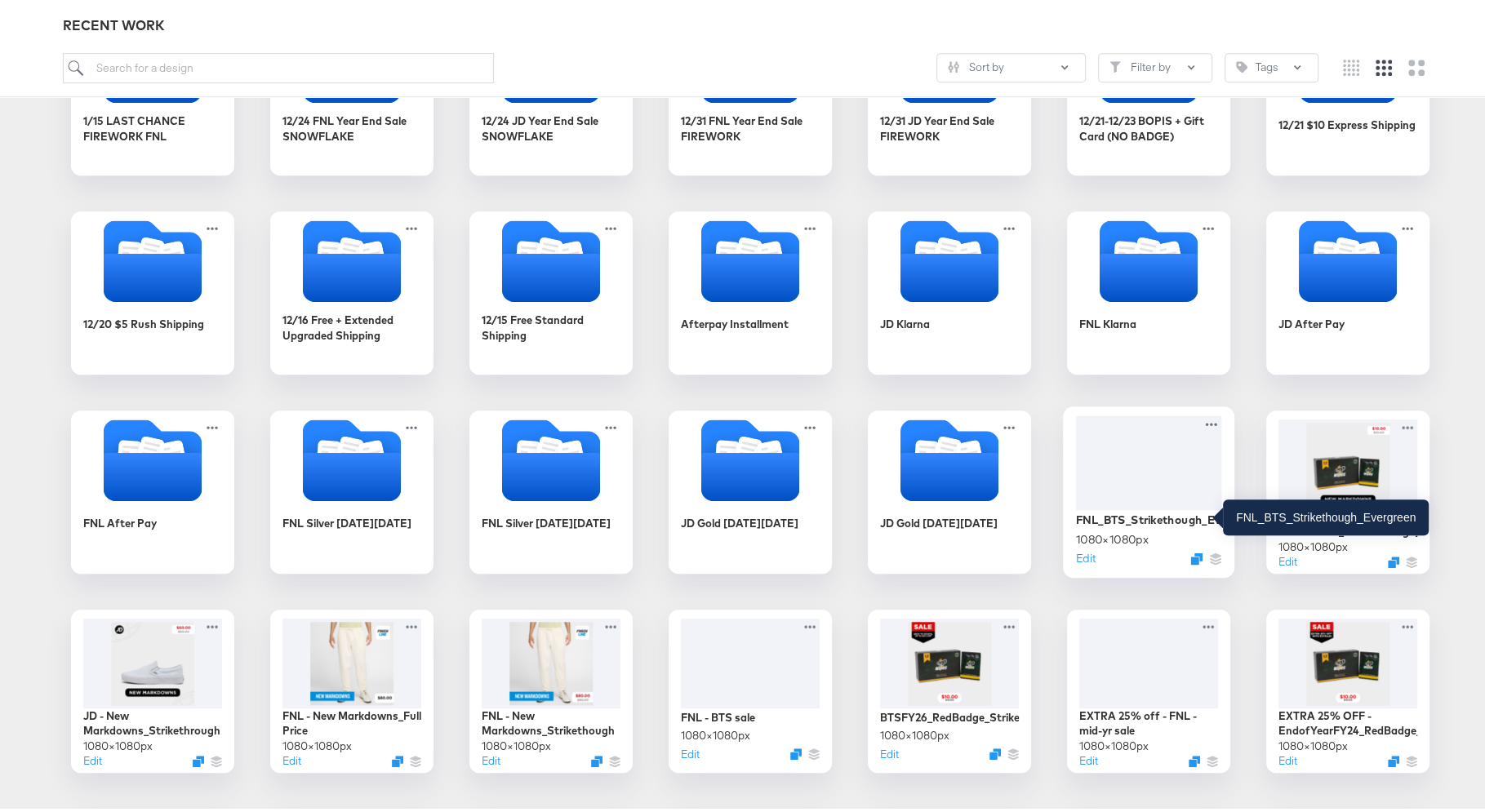 click on "FNL_BTS_Strikethough_Evergreen" at bounding box center [1148, 515] 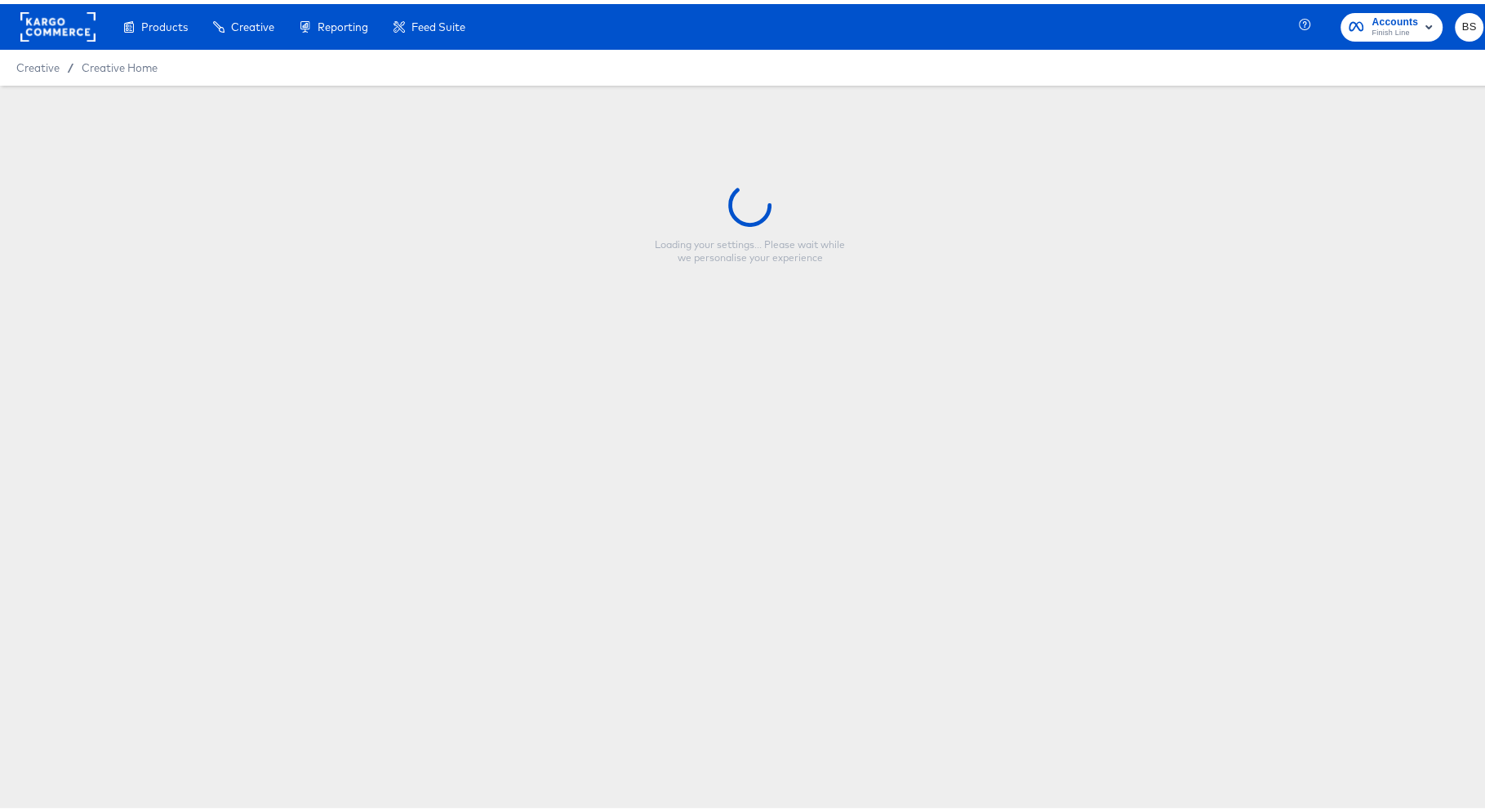scroll, scrollTop: 0, scrollLeft: 0, axis: both 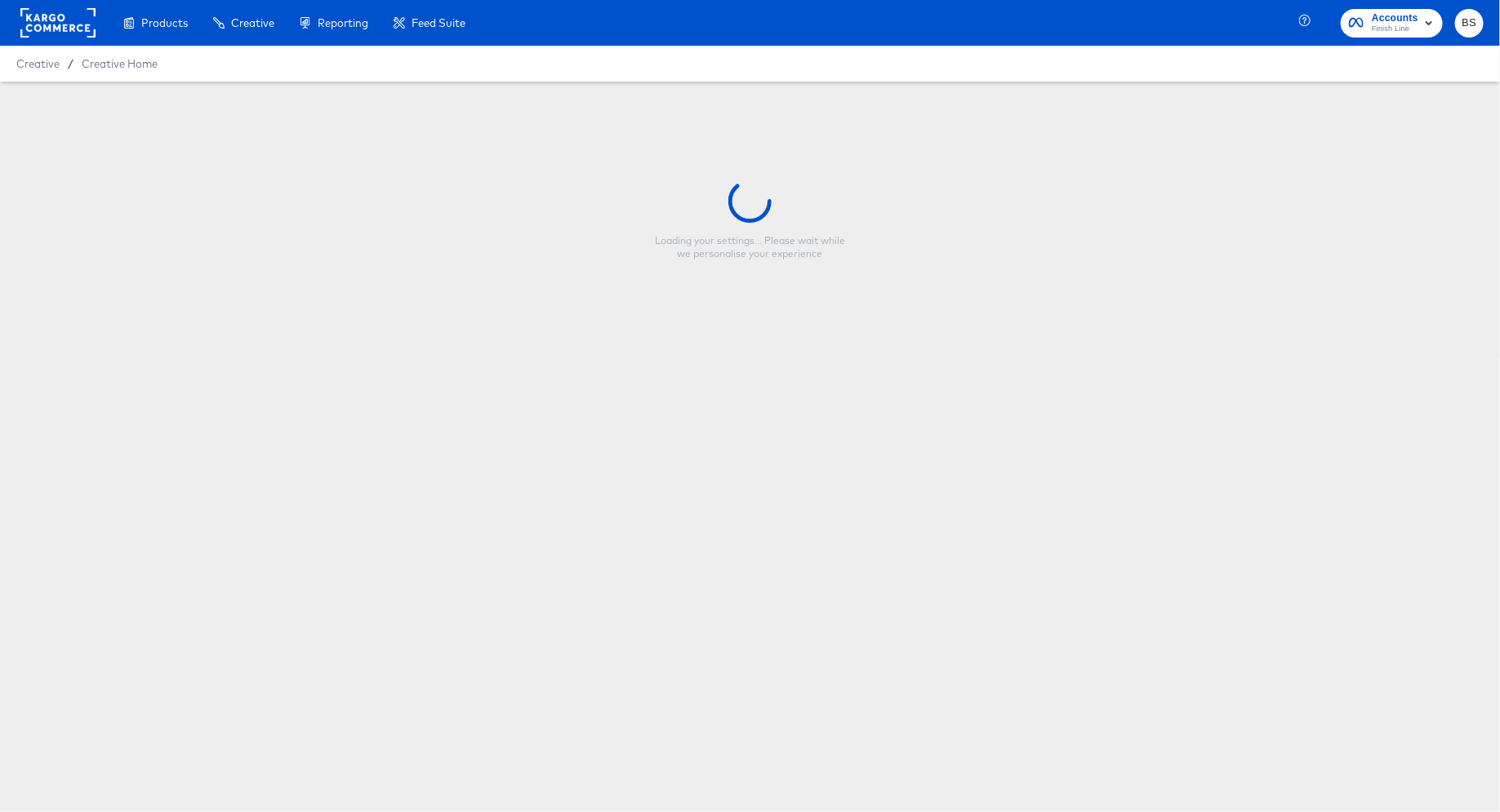 type on "FNL_BTS_Strikethough_Evergreen" 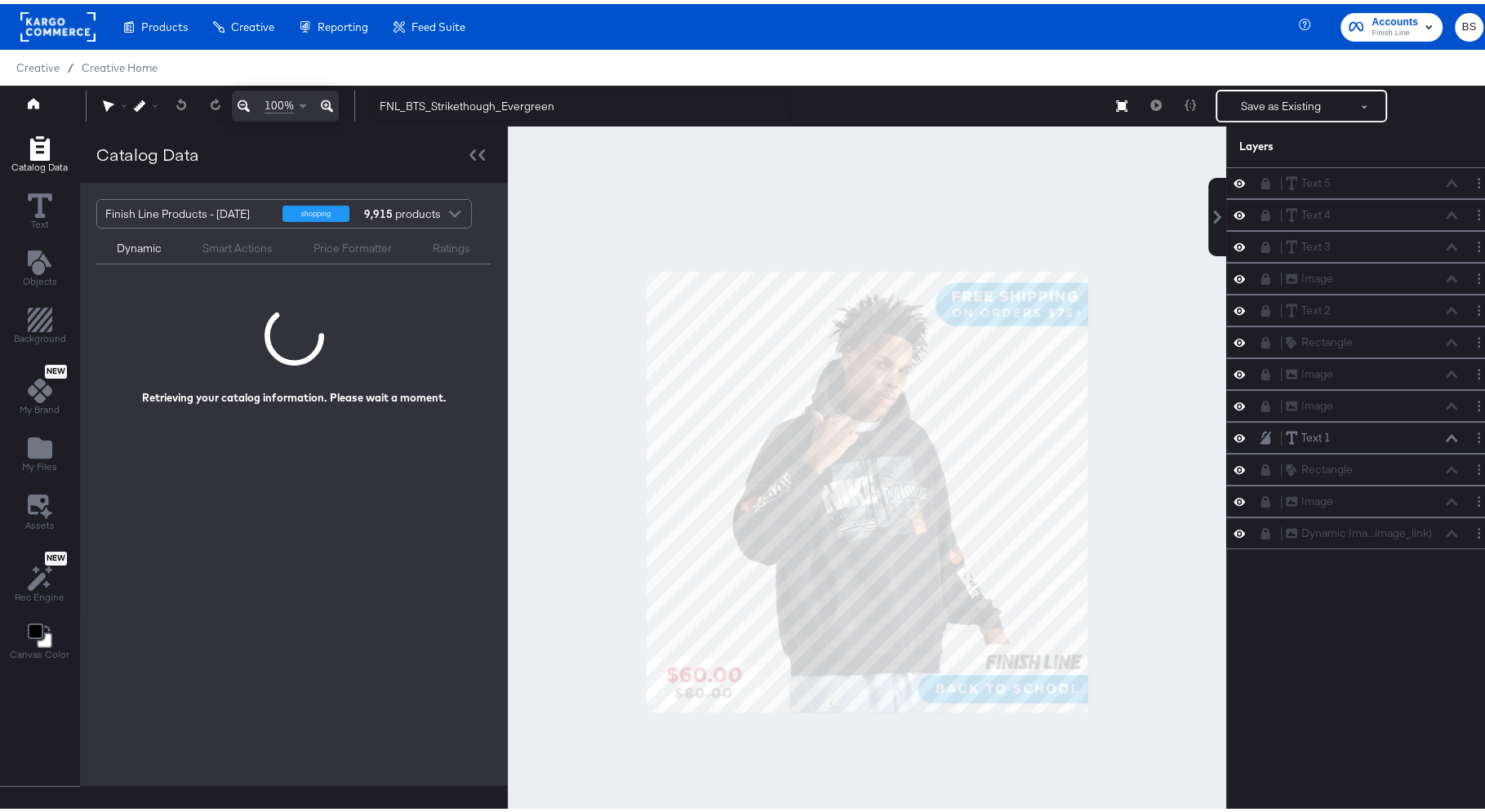 click at bounding box center (867, 488) 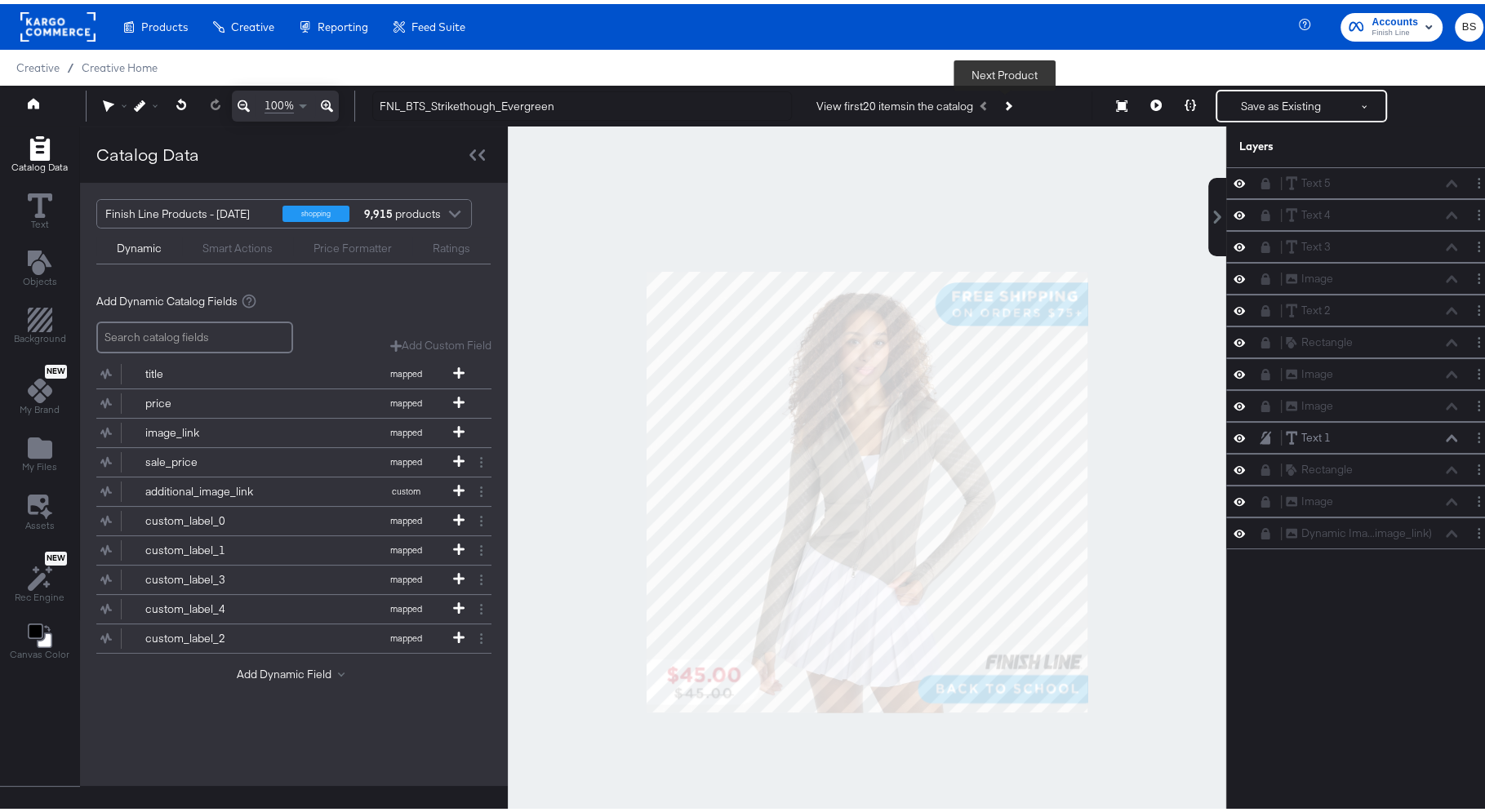 click at bounding box center [1007, 102] 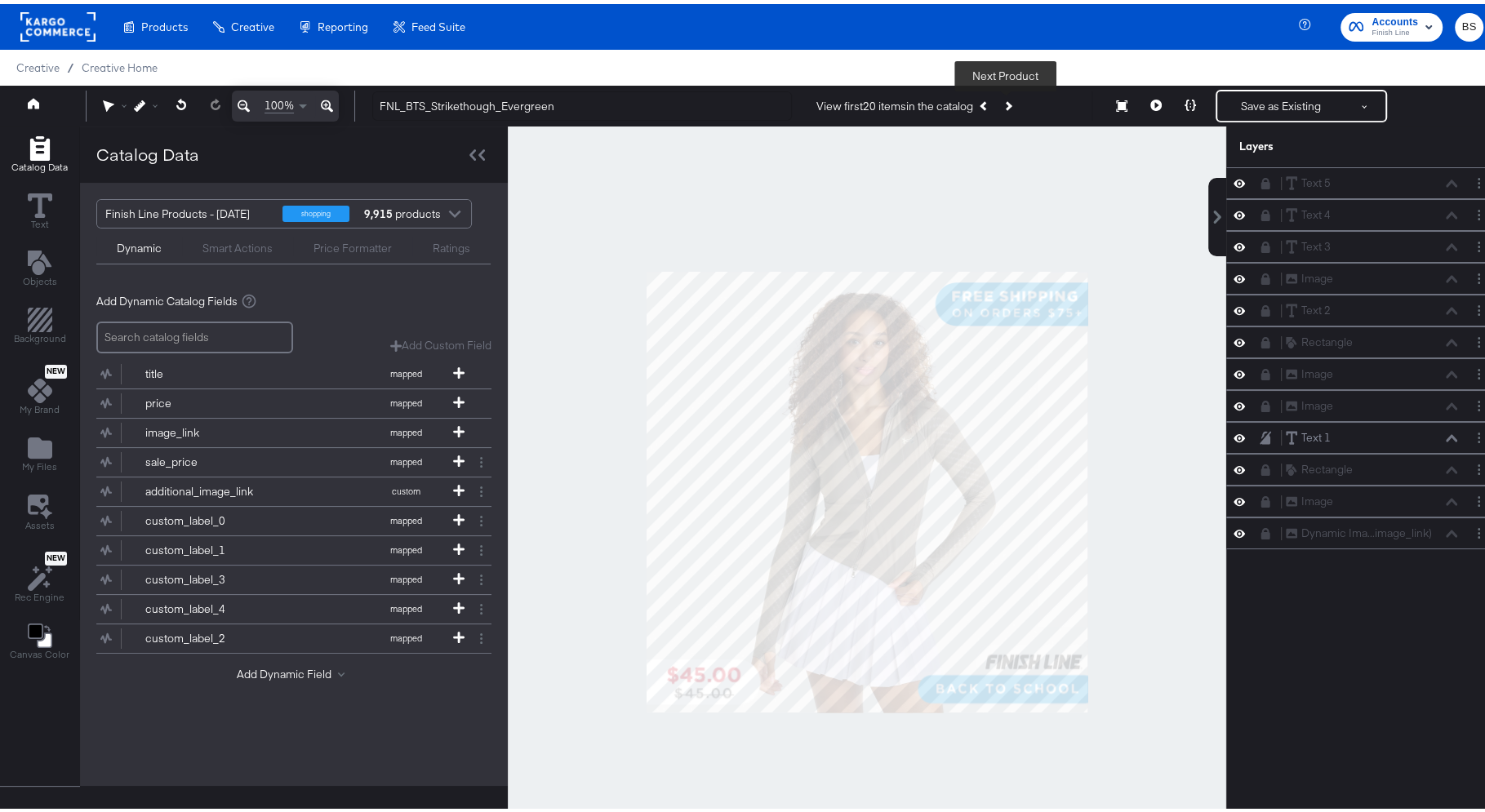 click at bounding box center (1007, 102) 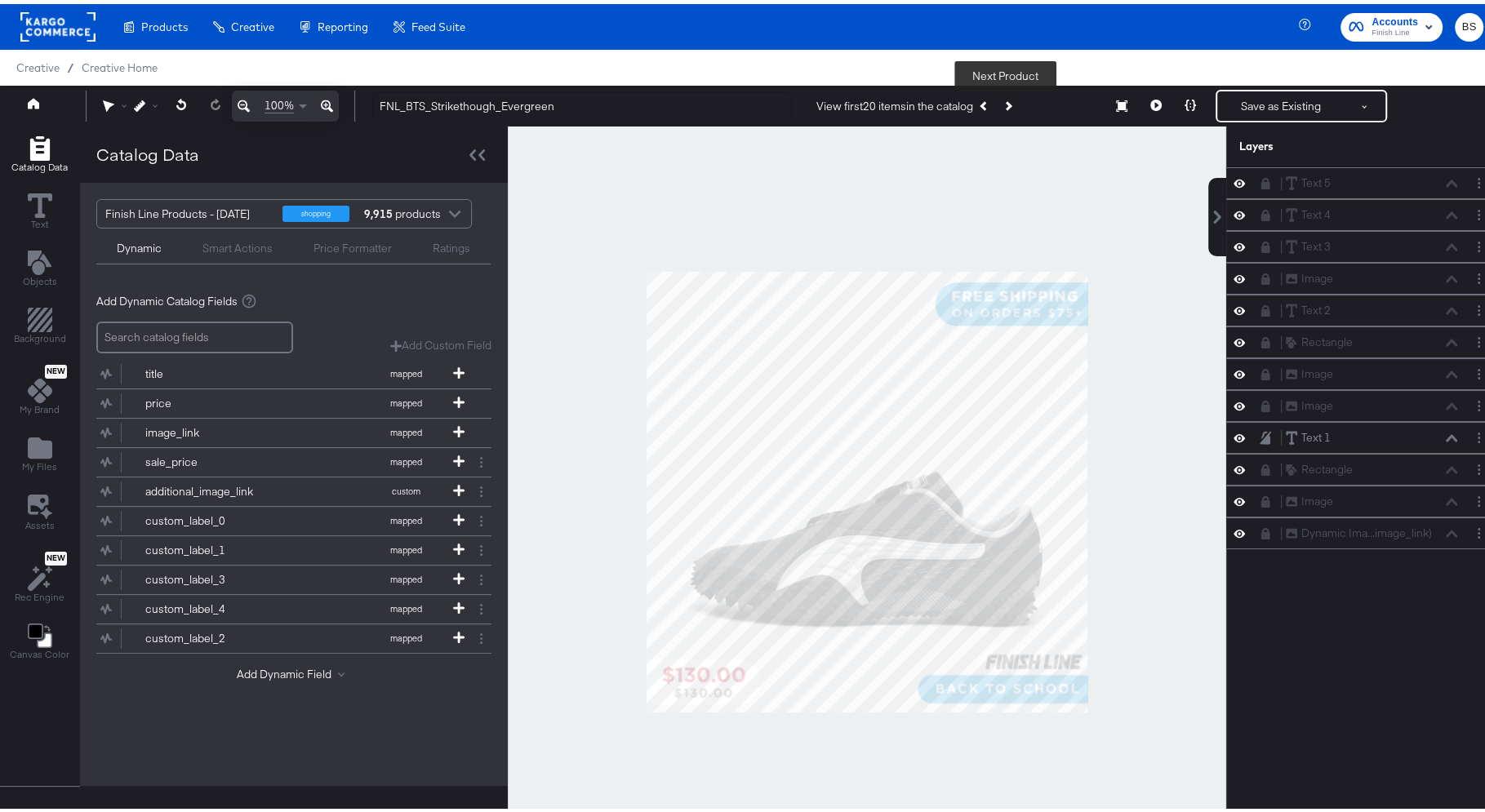 click at bounding box center [1007, 102] 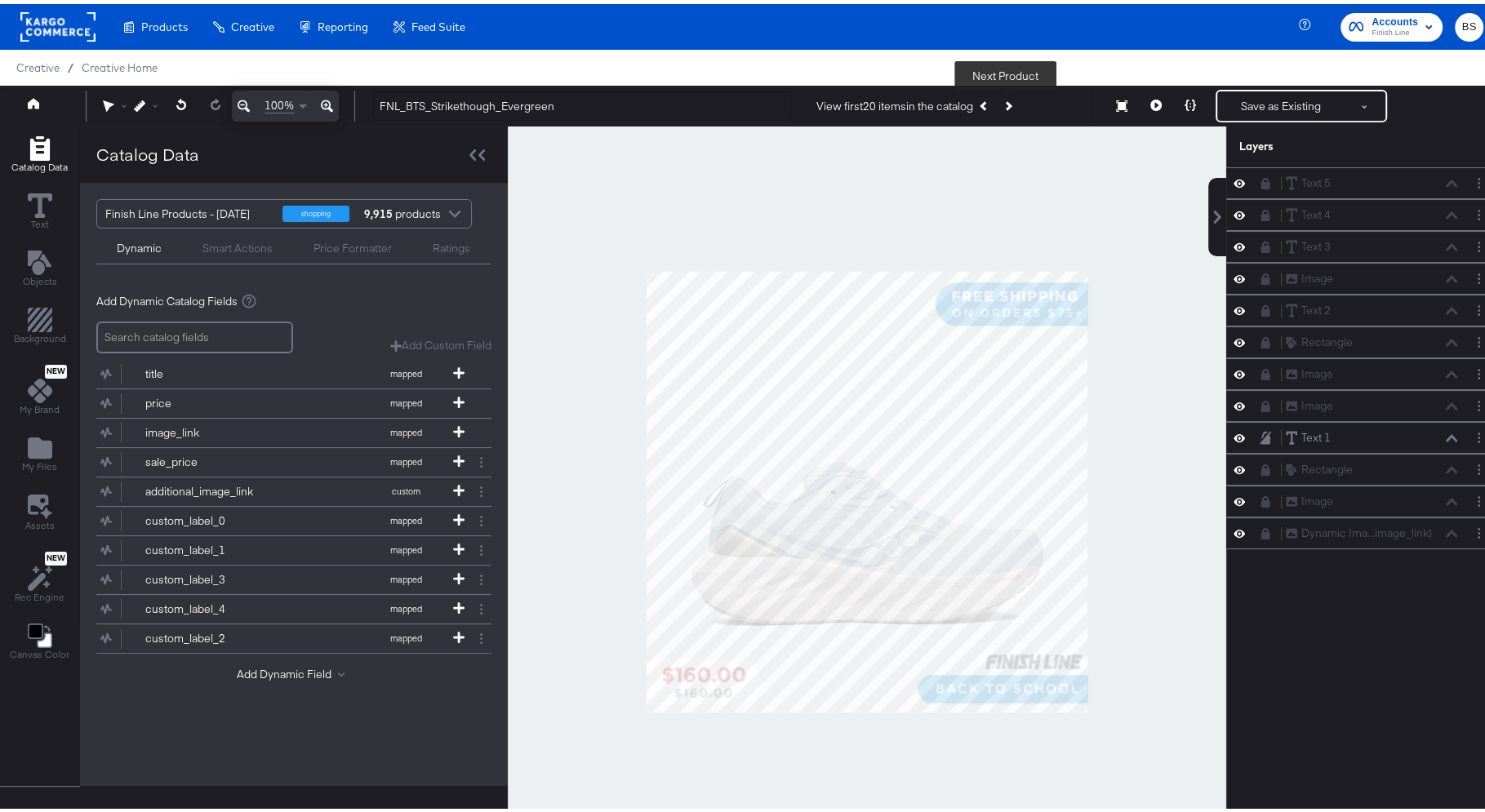 click at bounding box center (1007, 102) 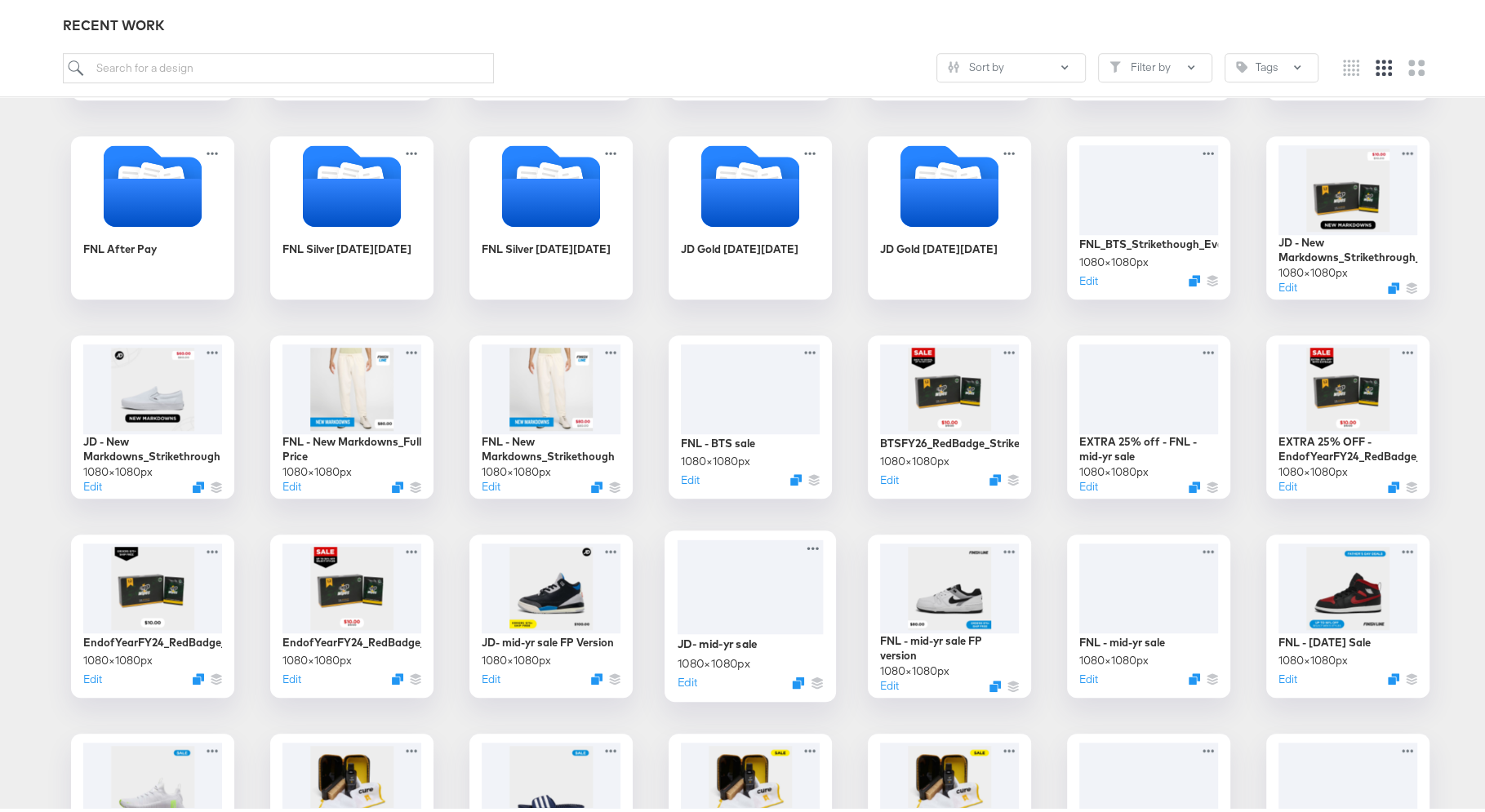 scroll, scrollTop: 1087, scrollLeft: 0, axis: vertical 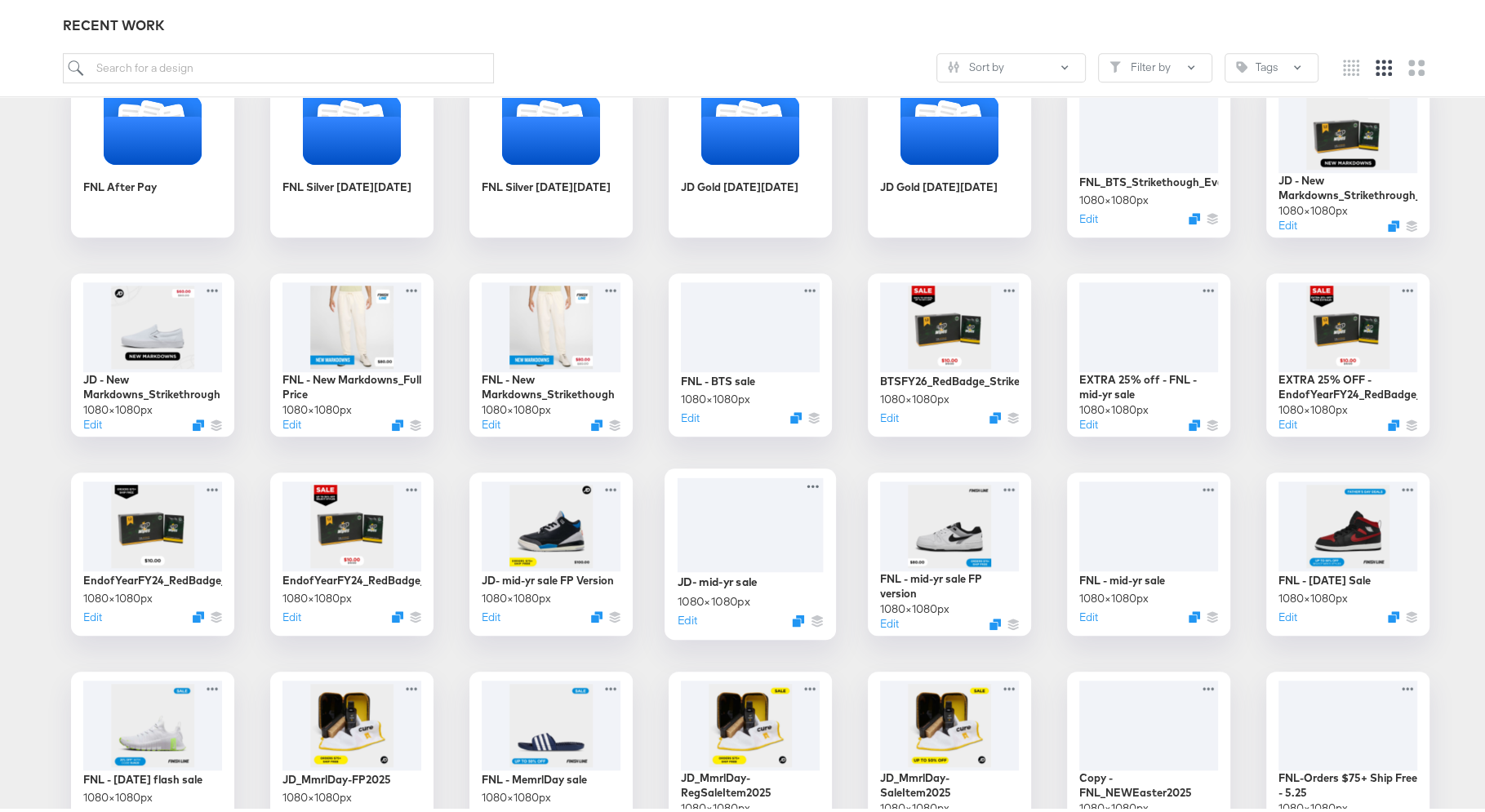 click at bounding box center [749, 521] 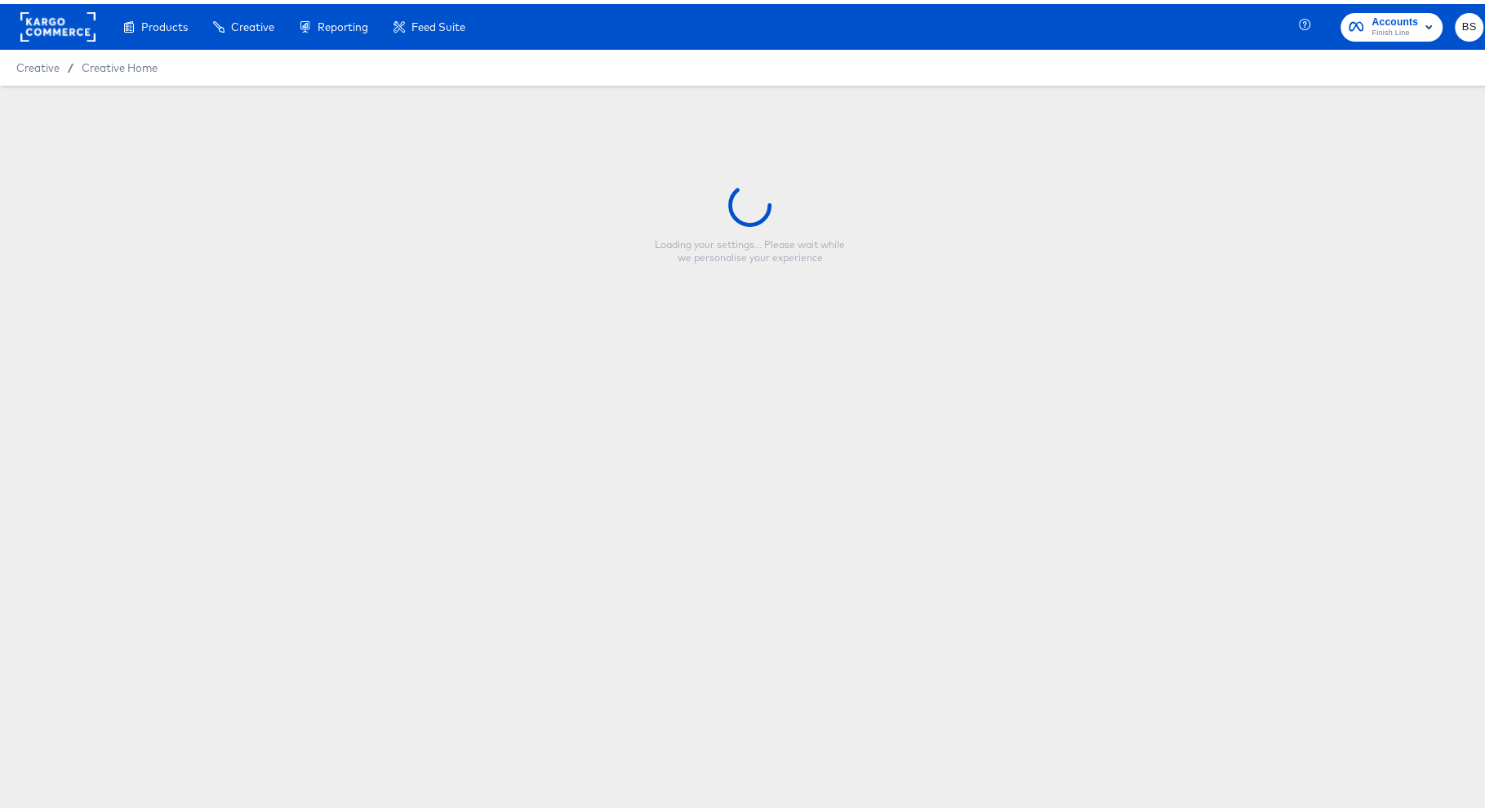 scroll, scrollTop: 0, scrollLeft: 0, axis: both 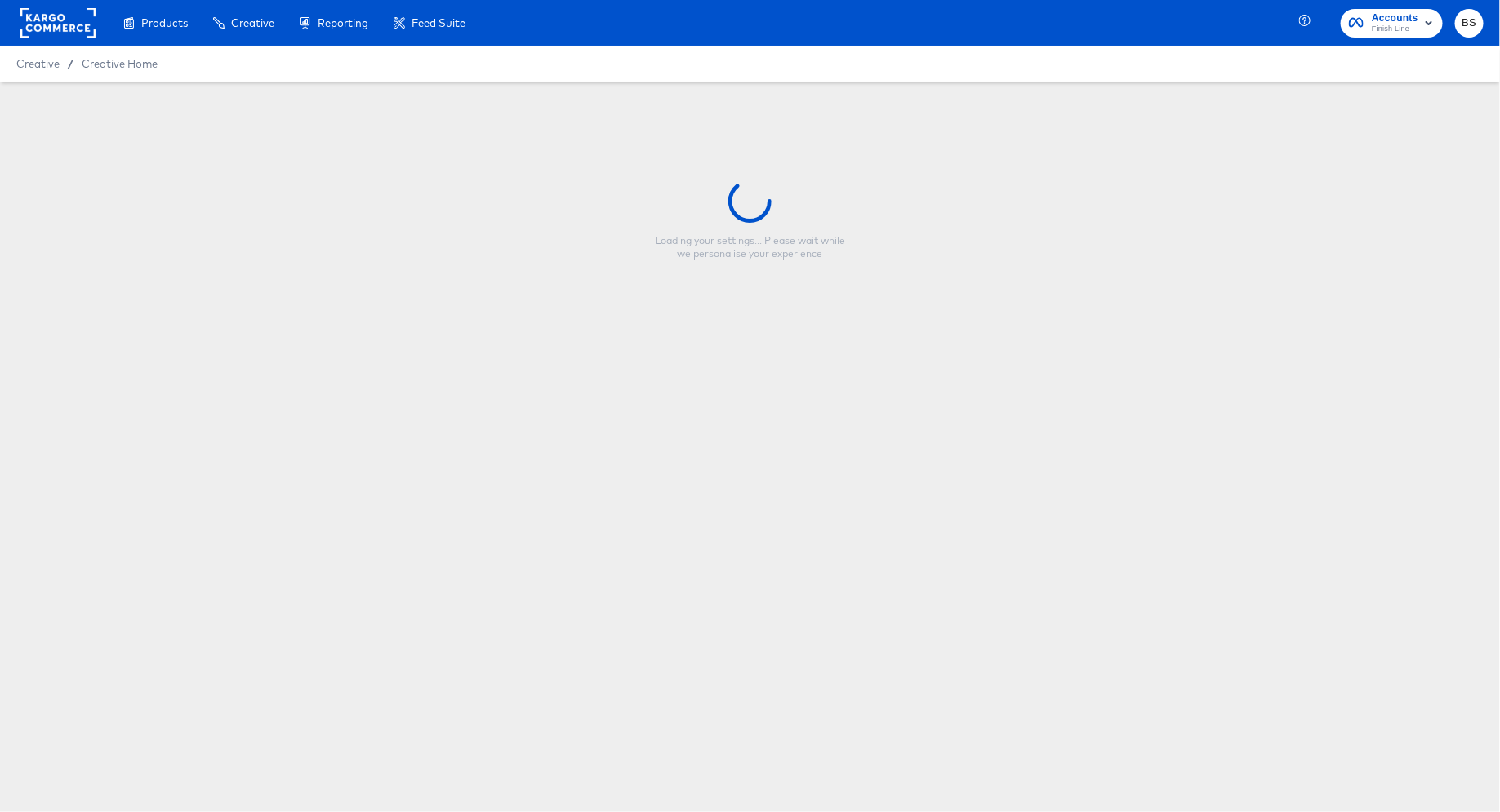 type on "JD- mid-yr sale" 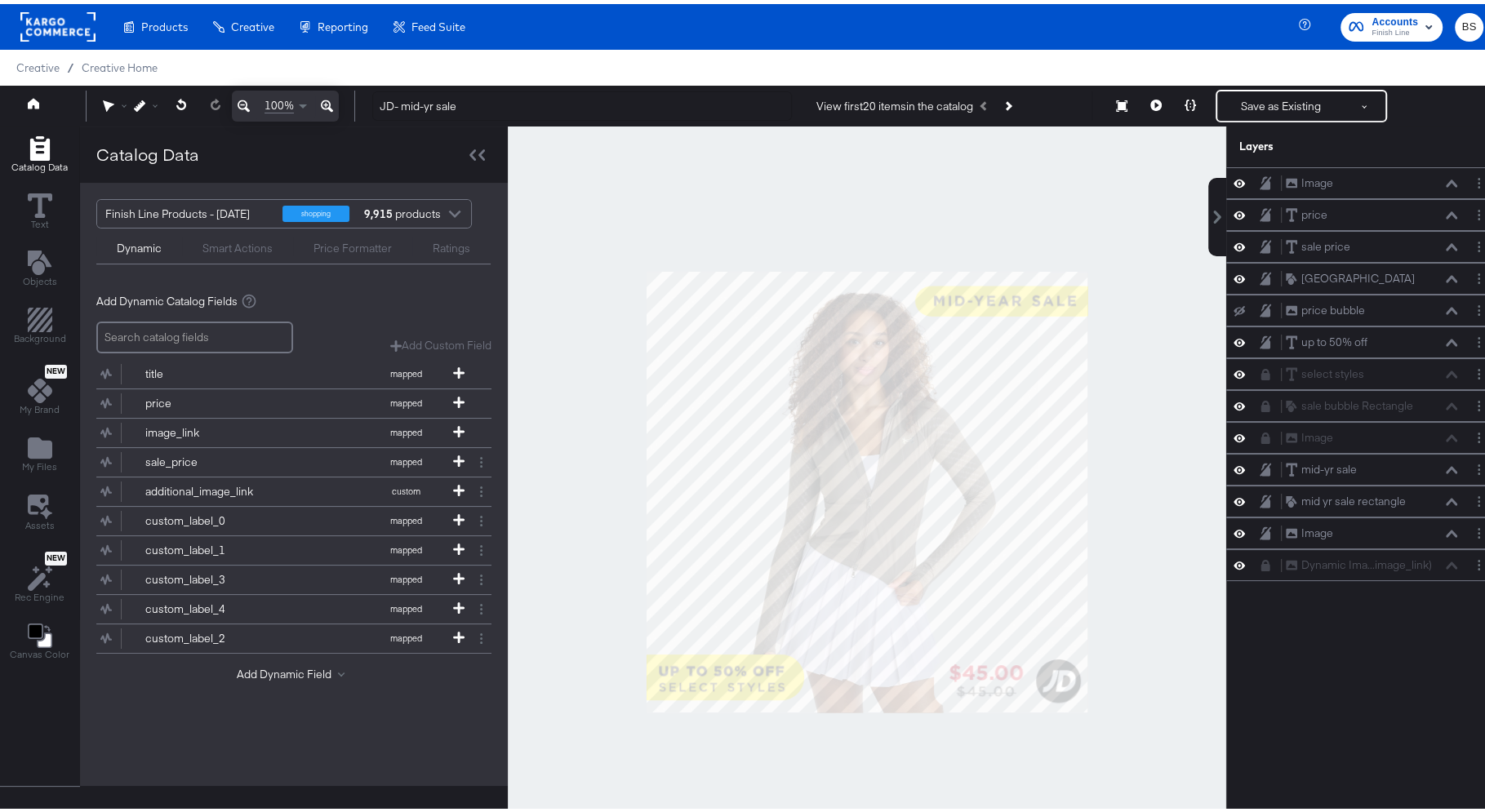 scroll, scrollTop: 0, scrollLeft: 0, axis: both 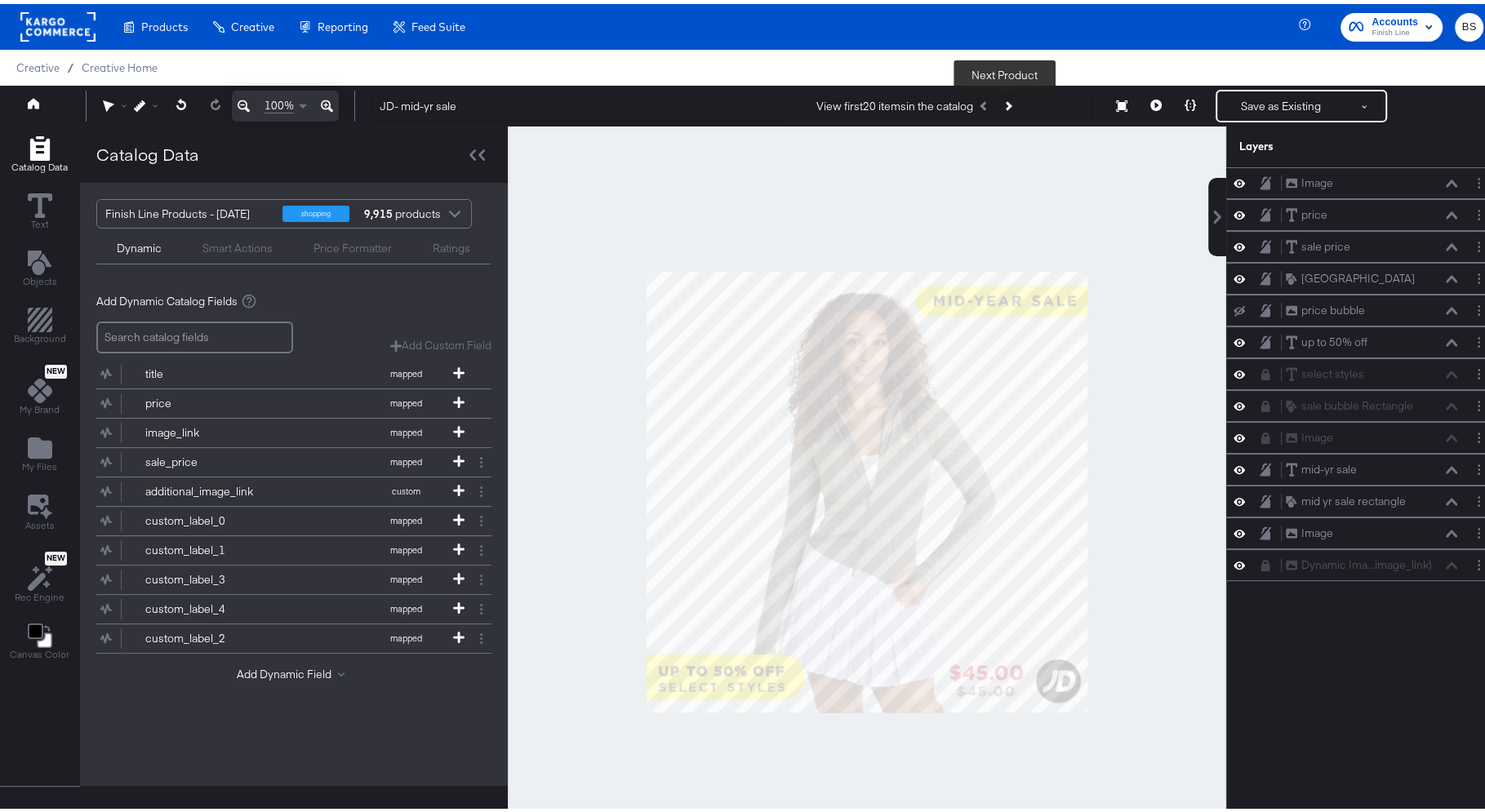 click at bounding box center (1007, 101) 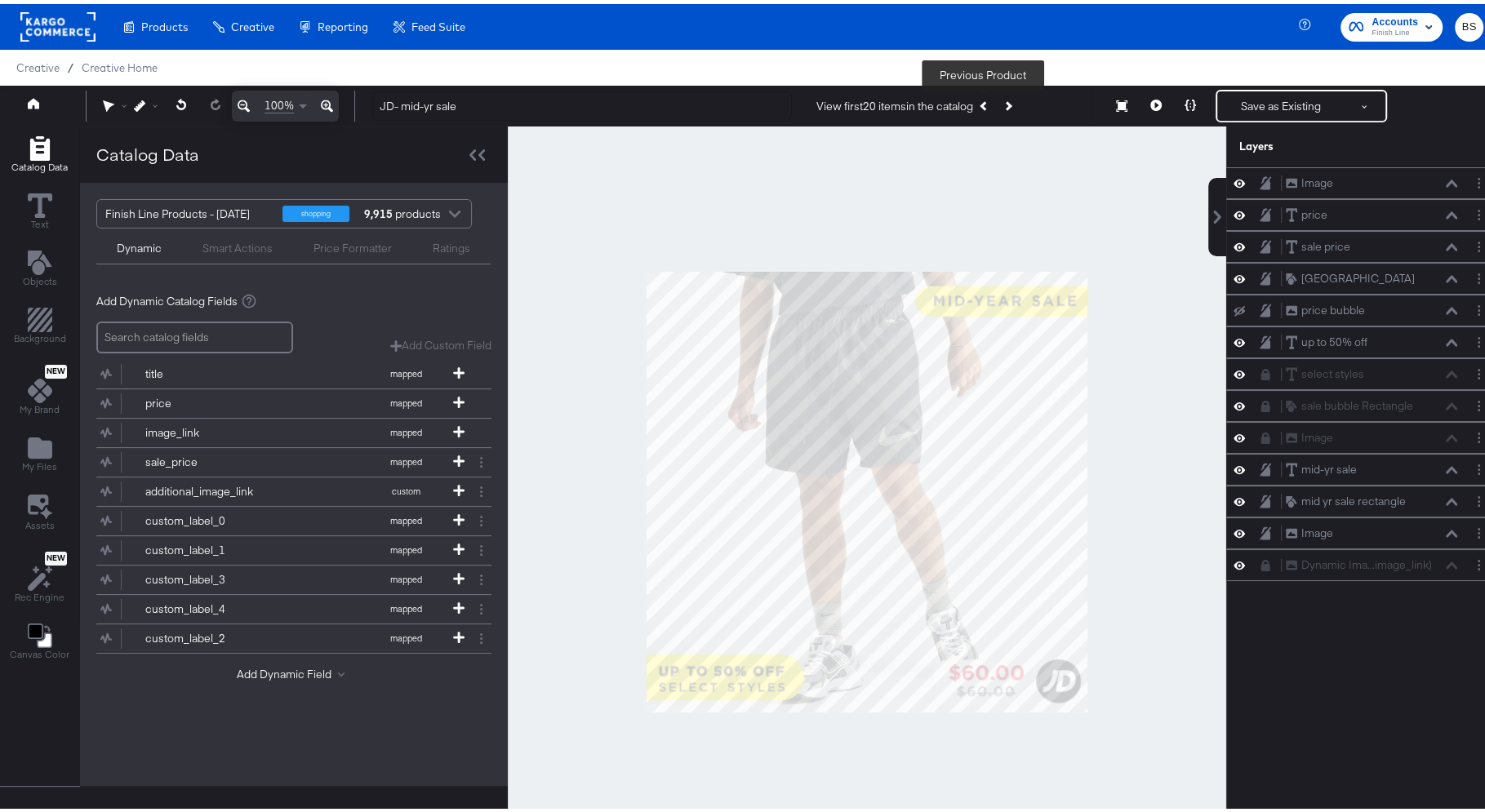 click at bounding box center [985, 102] 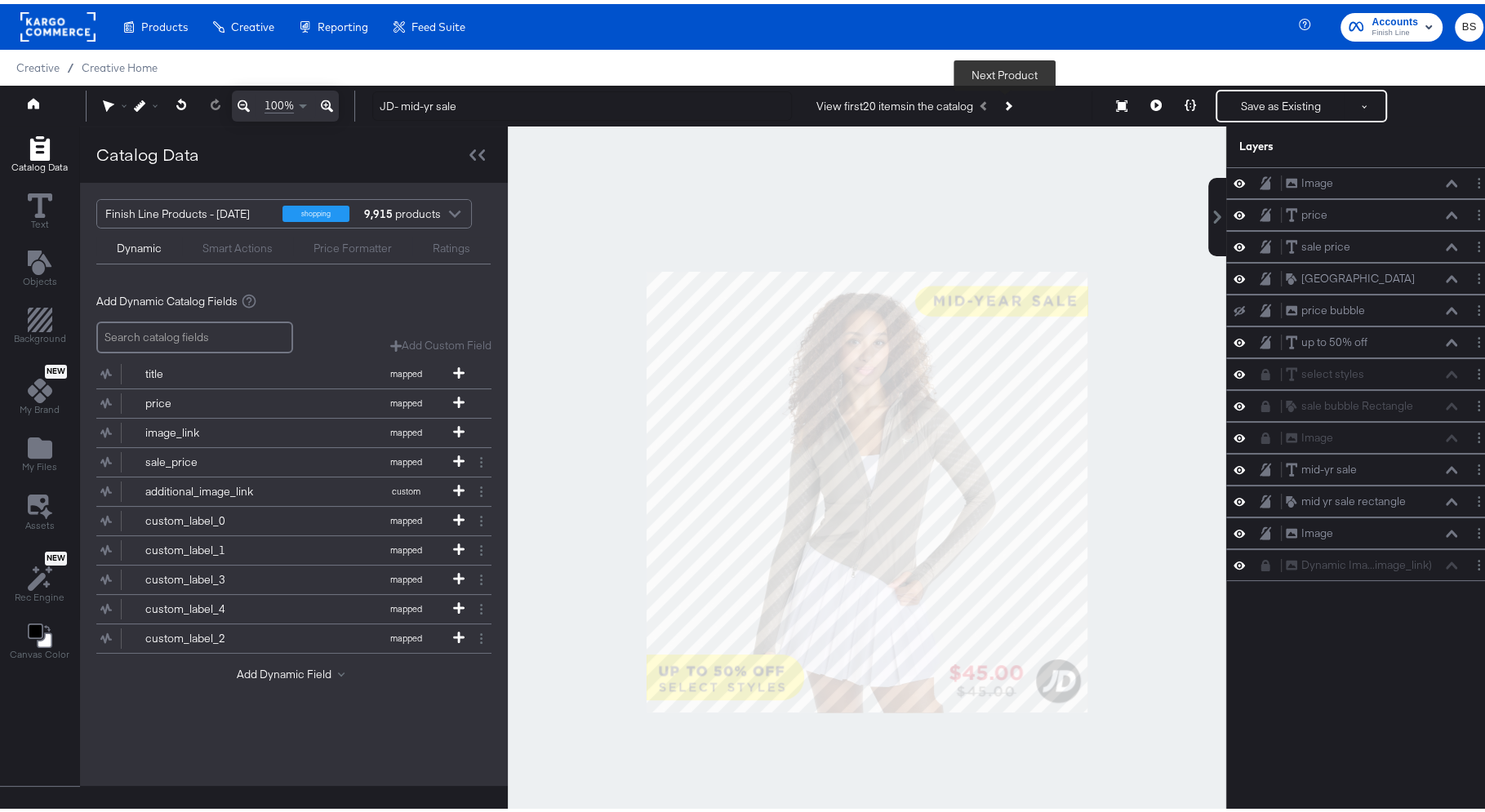 click at bounding box center (1007, 102) 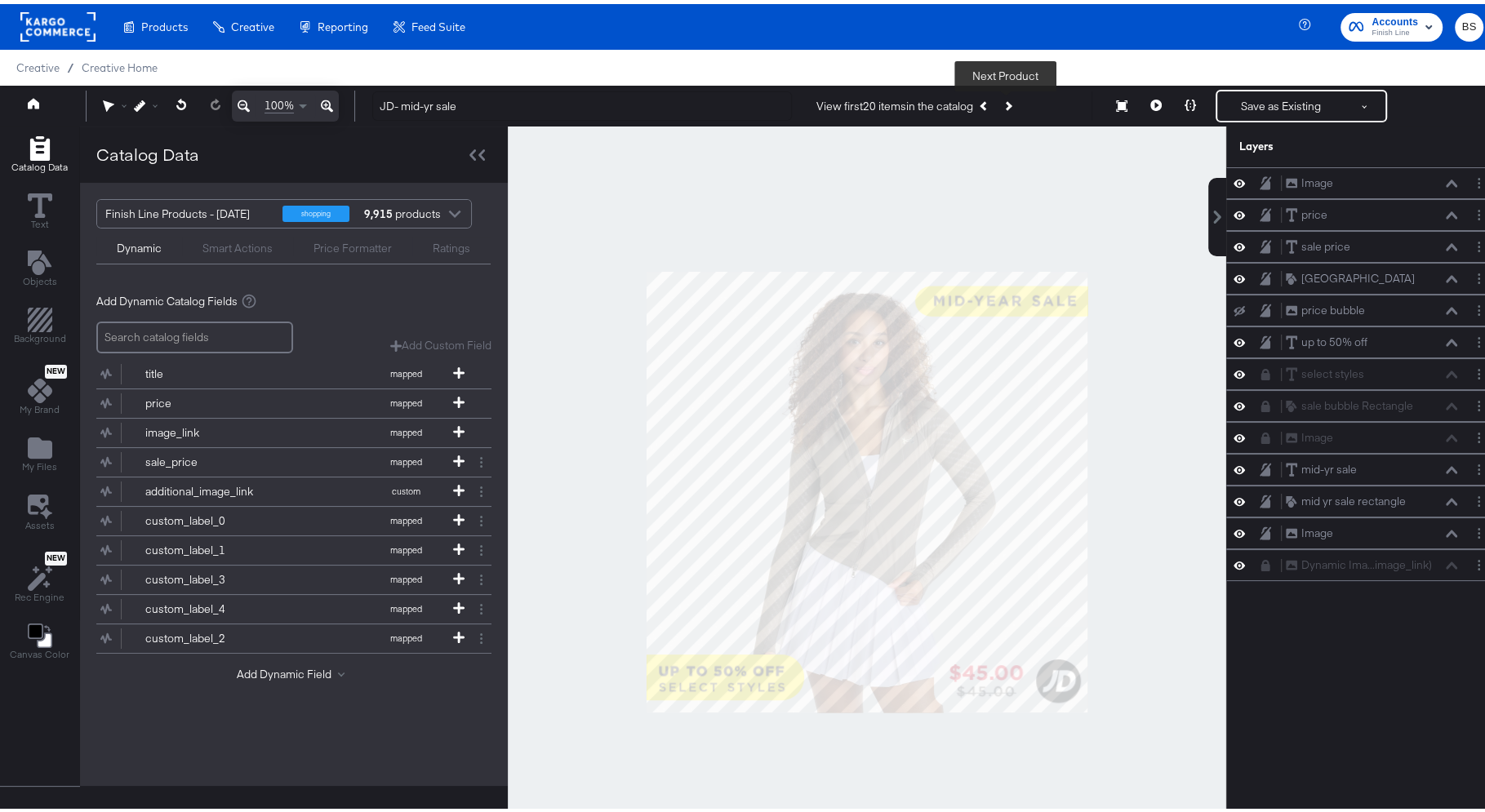 click at bounding box center (1007, 102) 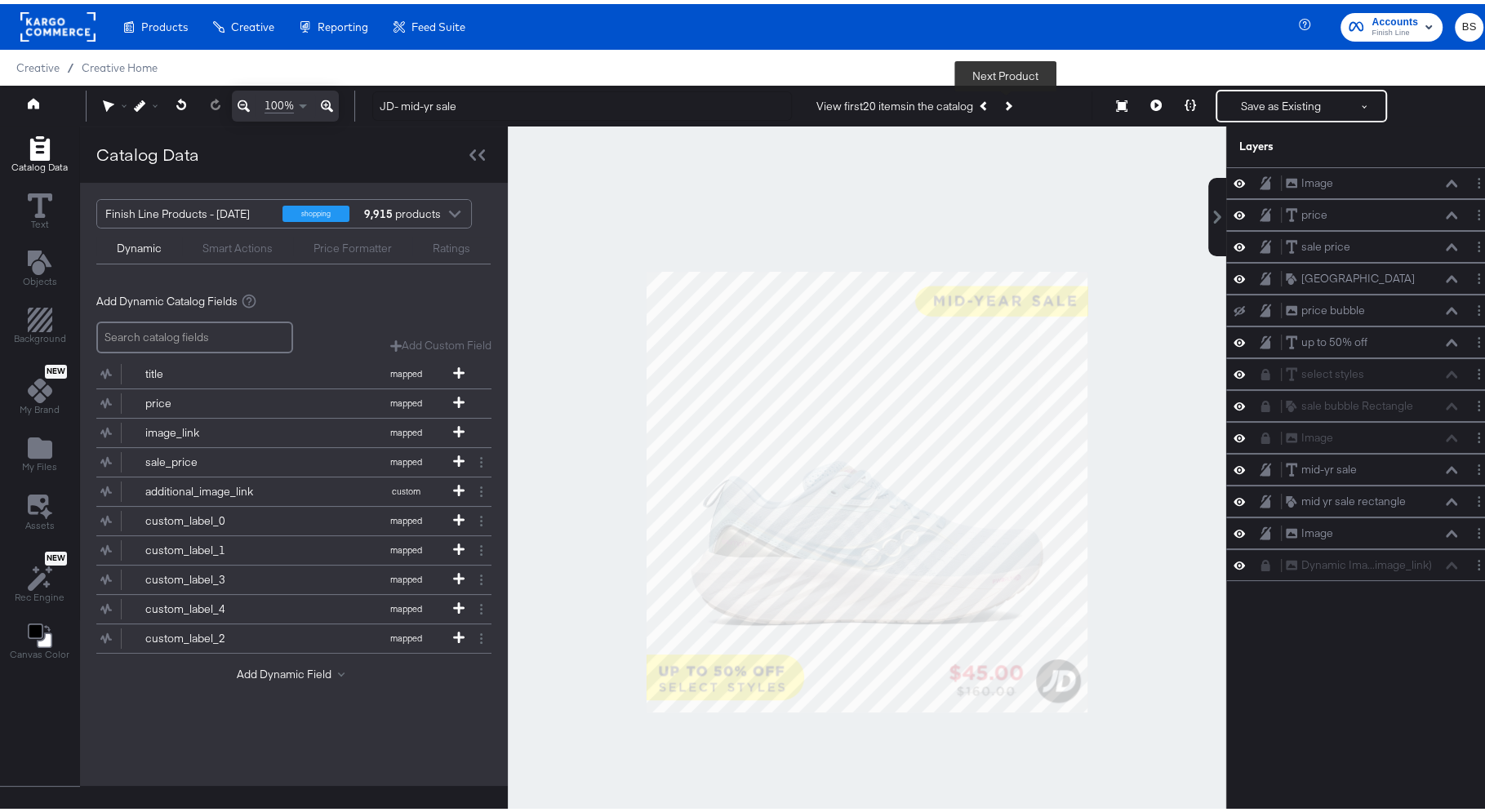 click at bounding box center (1007, 102) 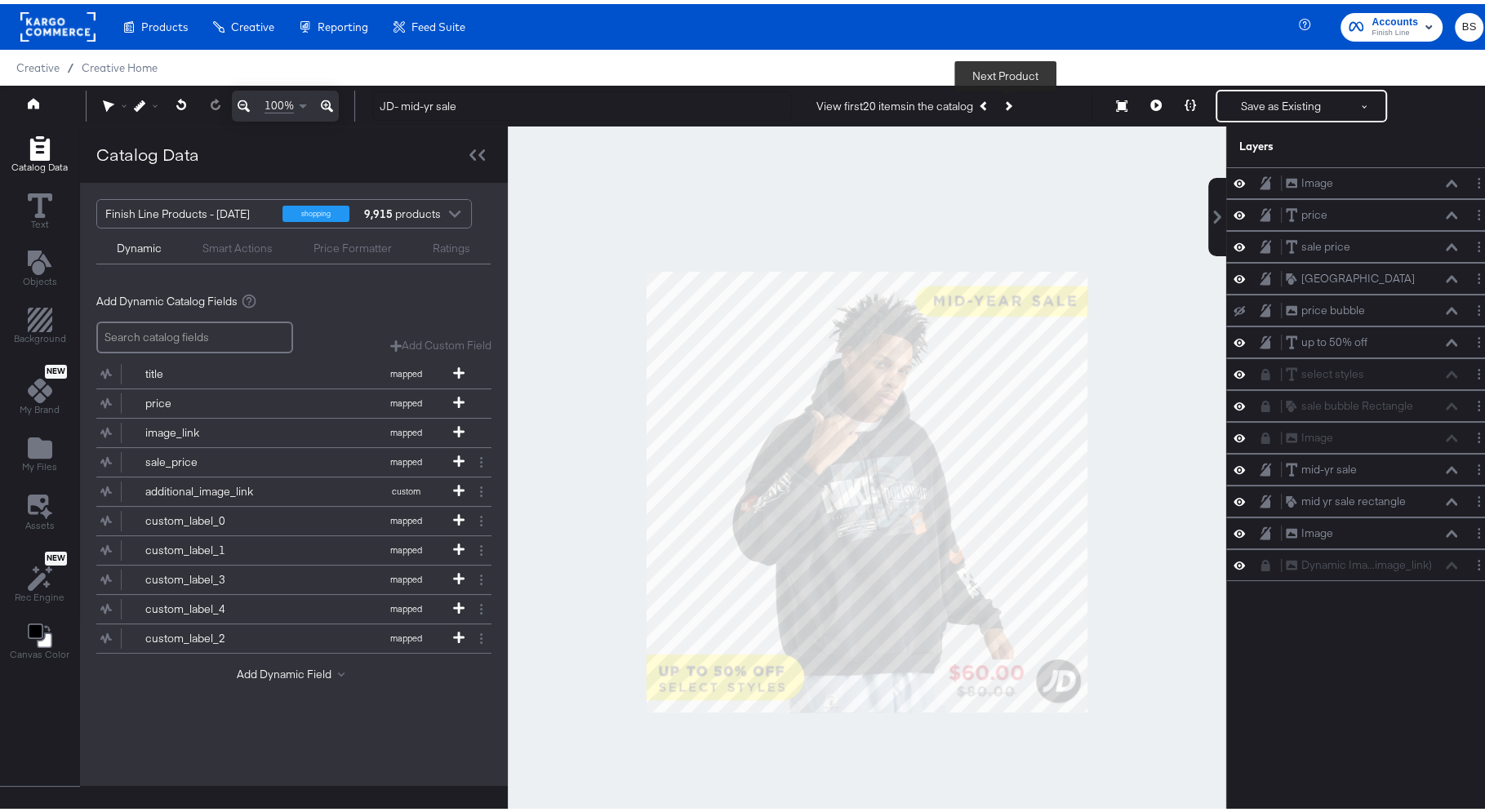 click at bounding box center [1007, 102] 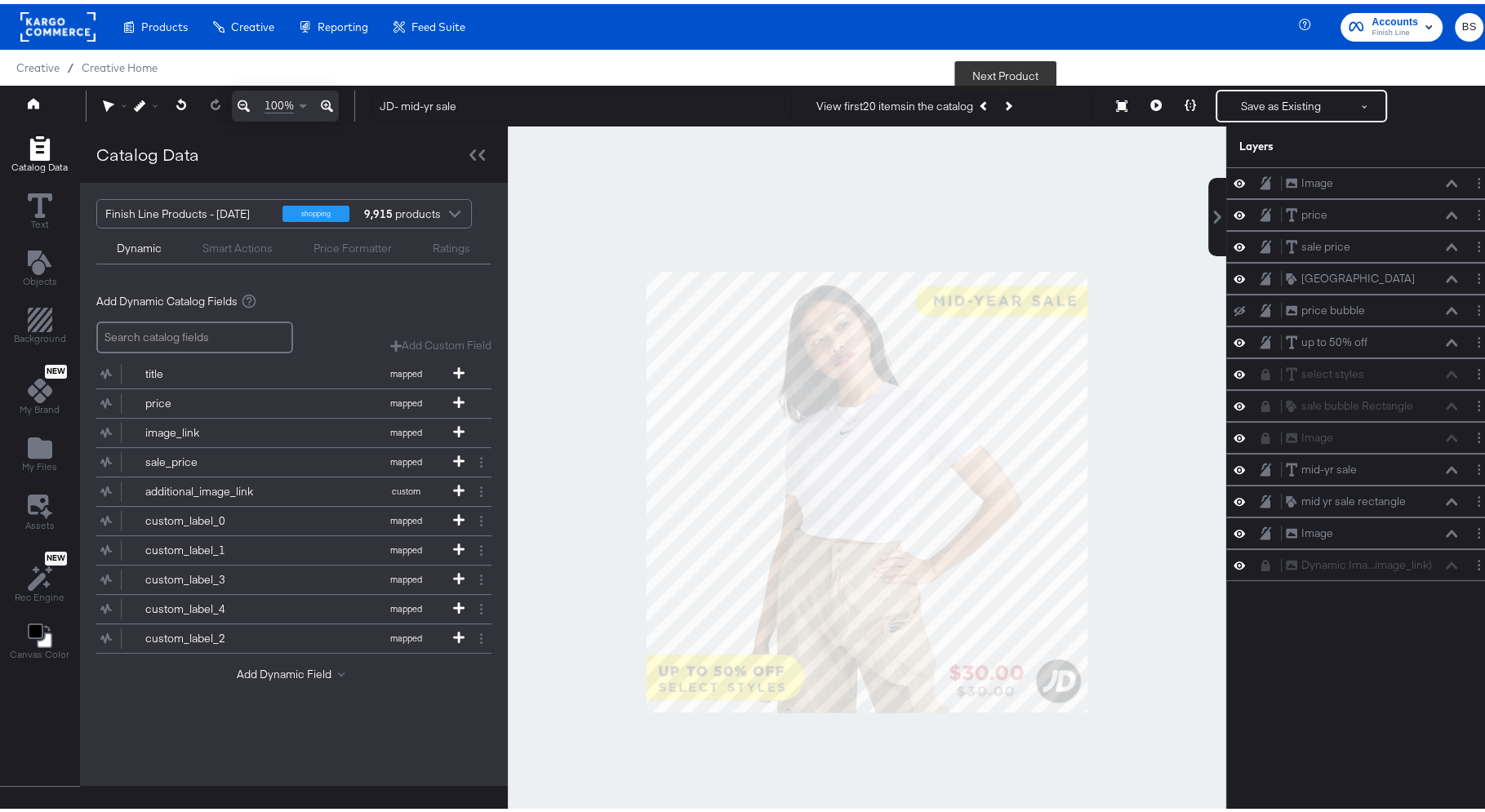 click at bounding box center (1007, 102) 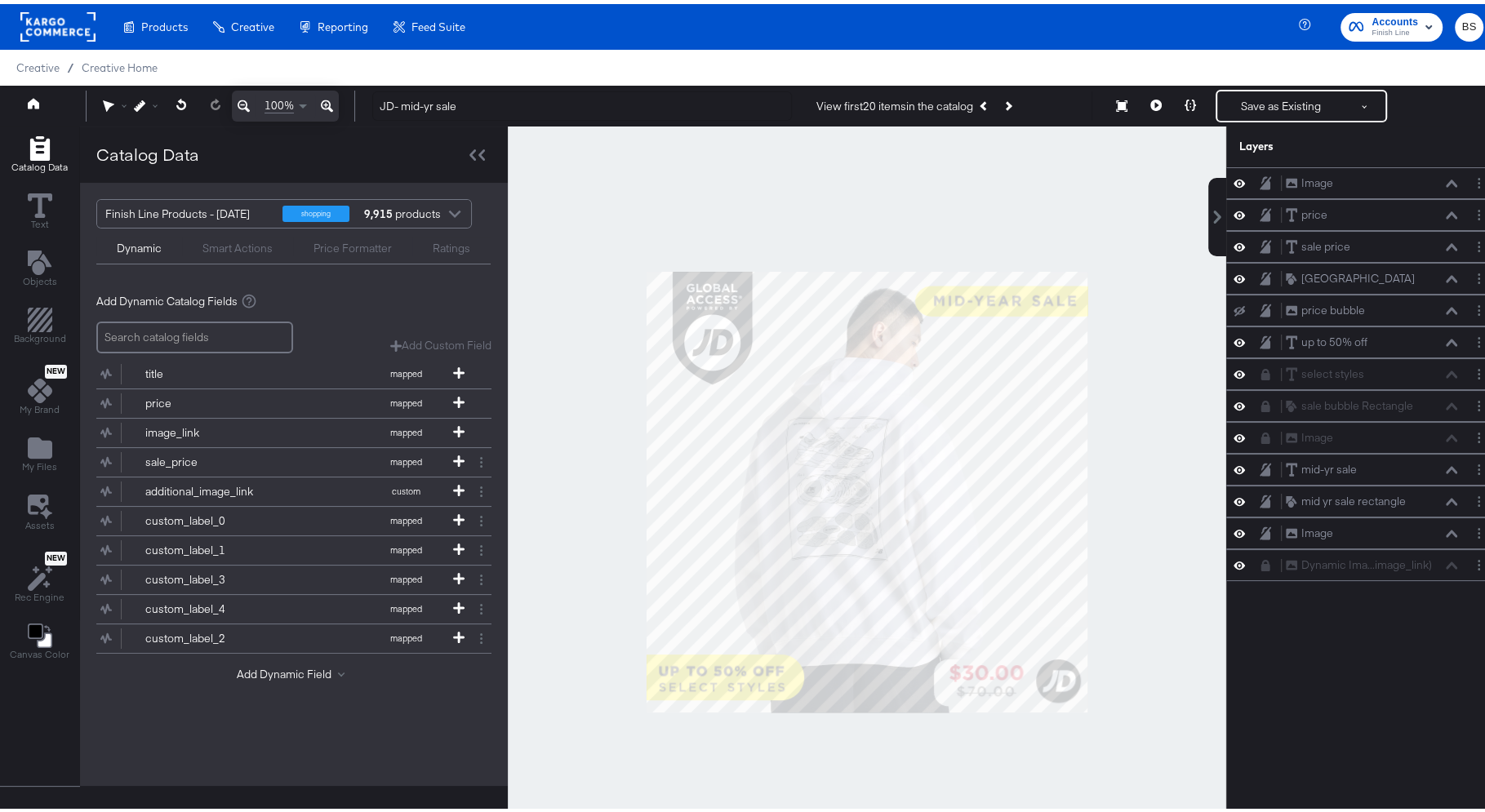 click at bounding box center (867, 488) 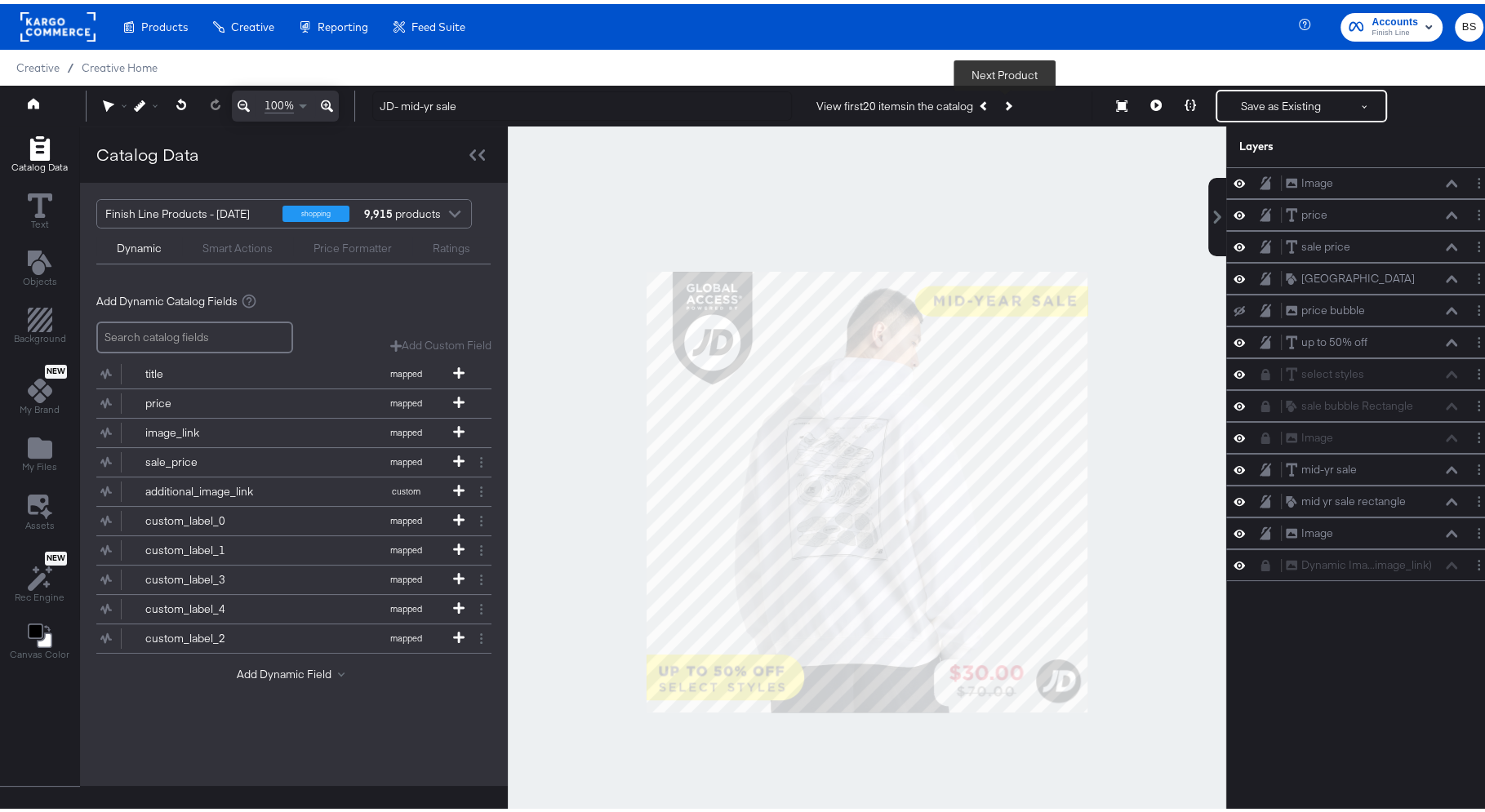 click at bounding box center (1007, 102) 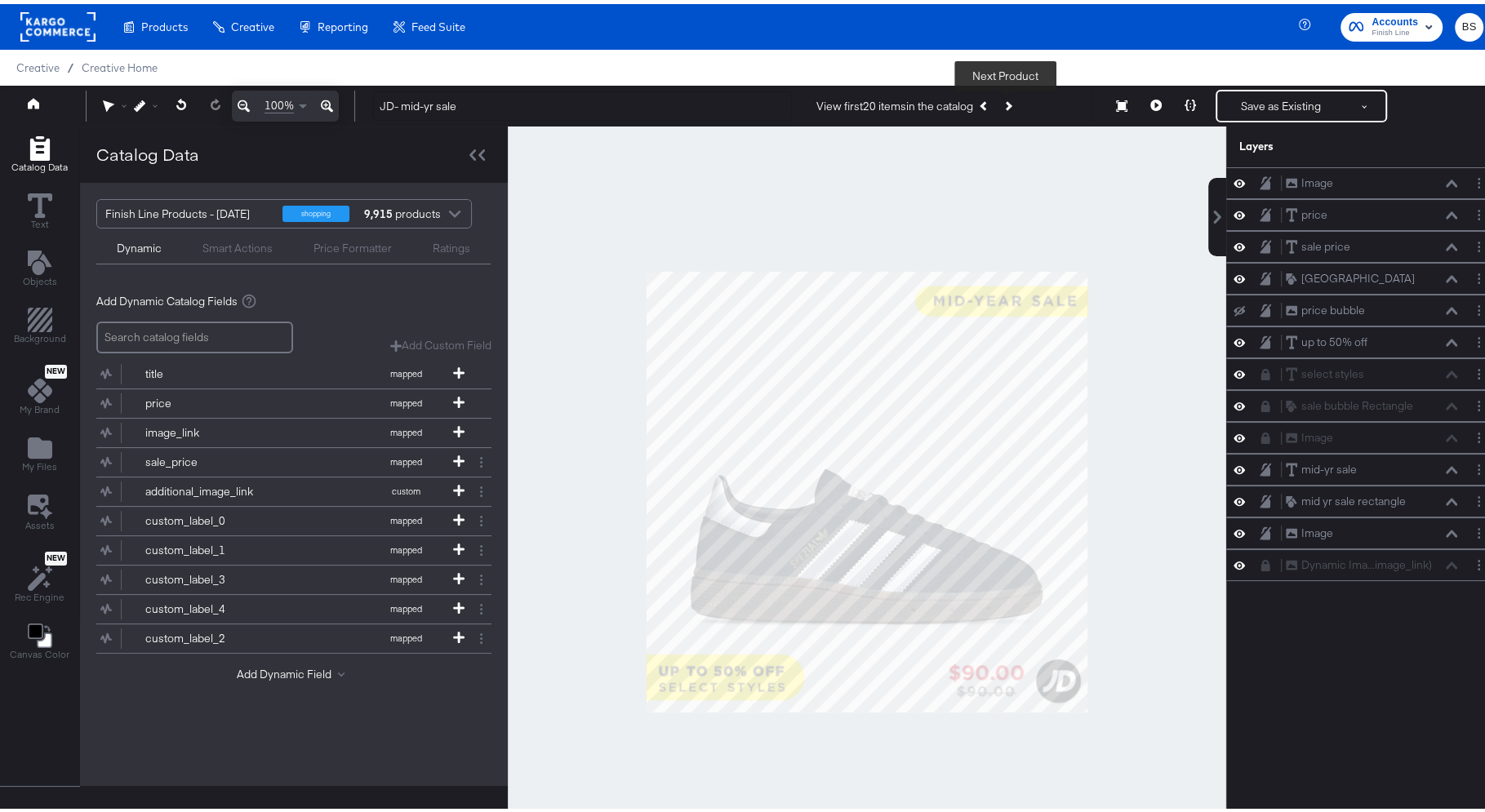 click at bounding box center [1007, 102] 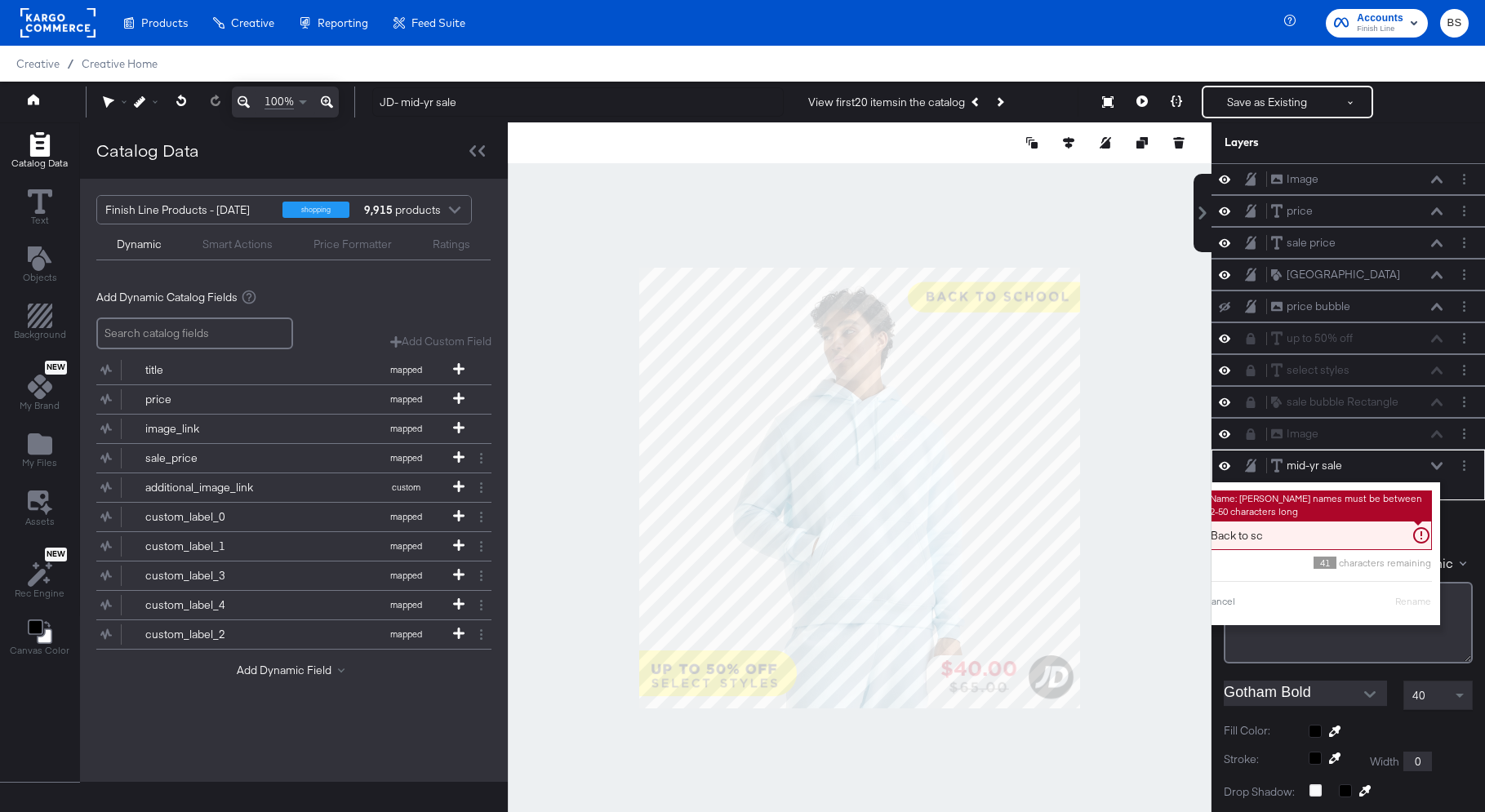 scroll, scrollTop: 0, scrollLeft: 0, axis: both 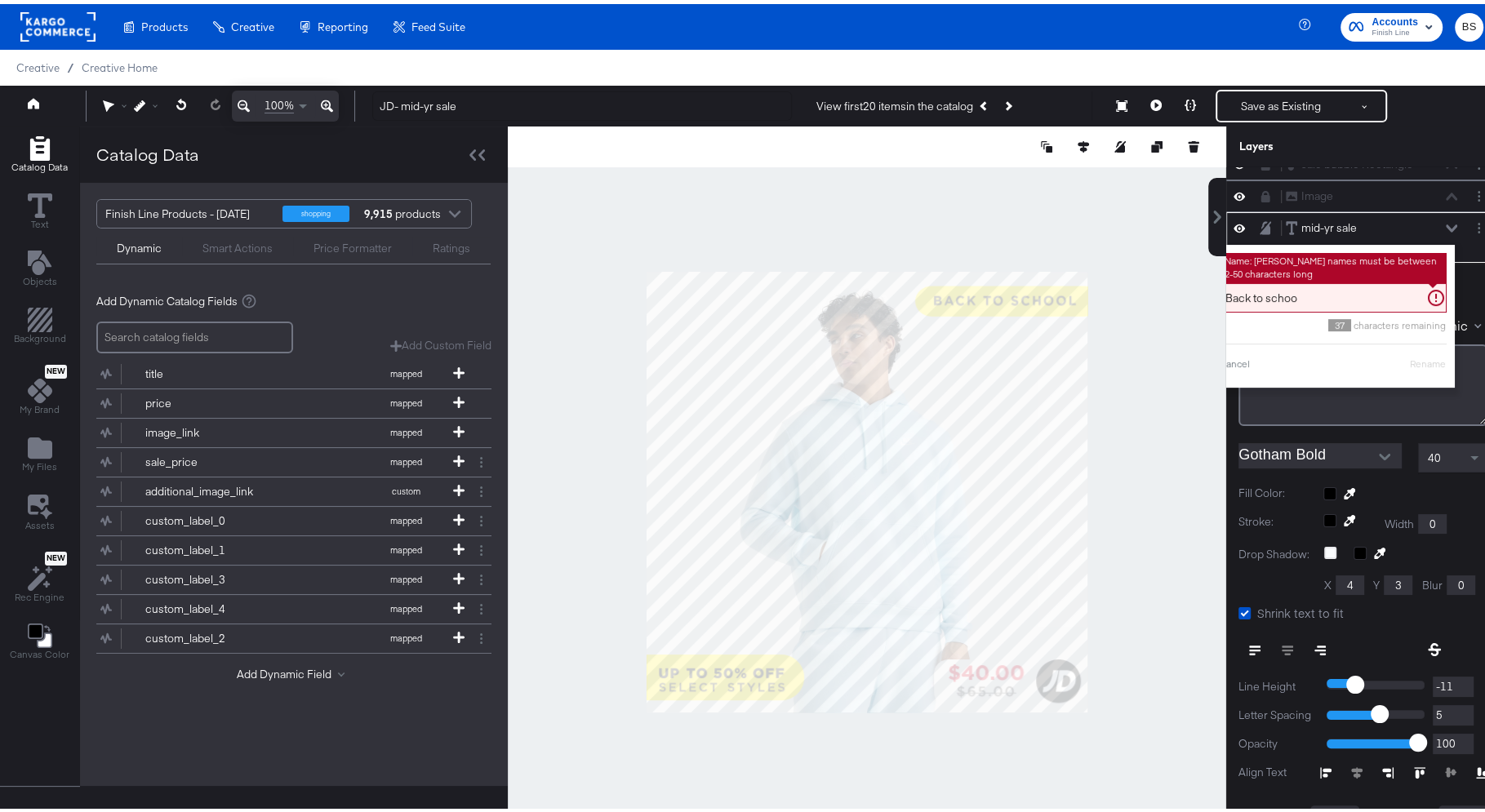type on "Back to school" 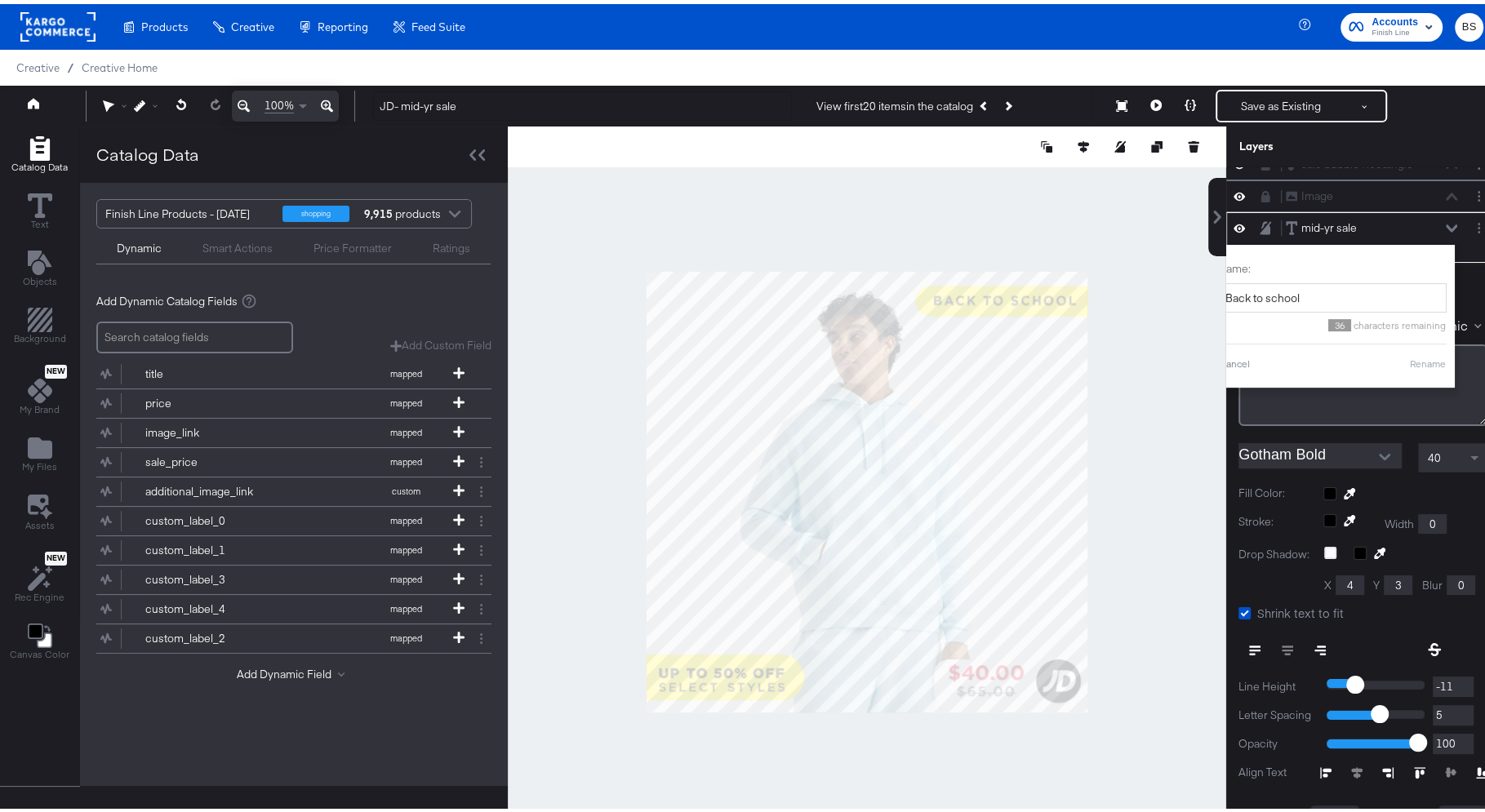click at bounding box center (867, 488) 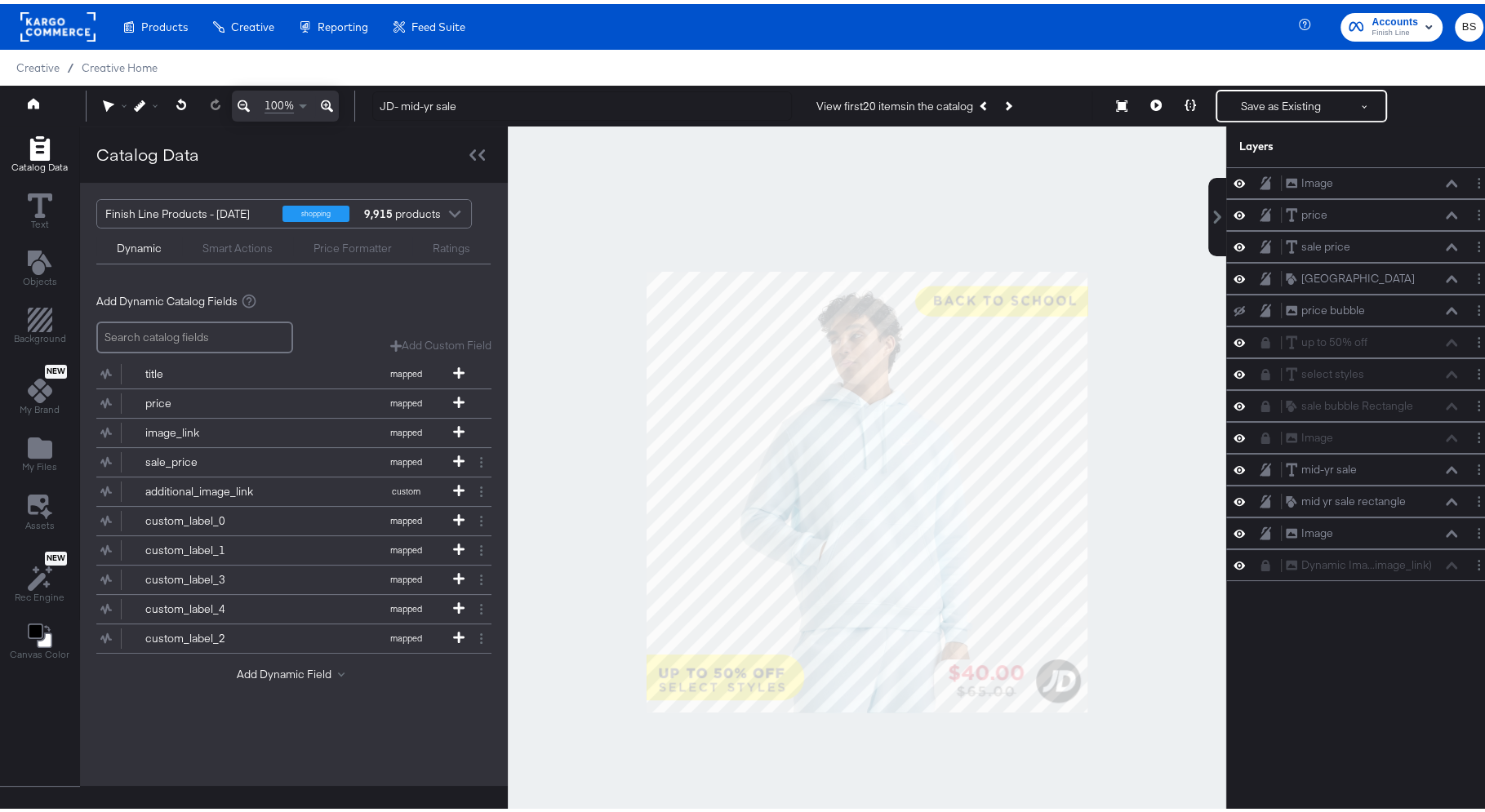 scroll, scrollTop: 0, scrollLeft: 0, axis: both 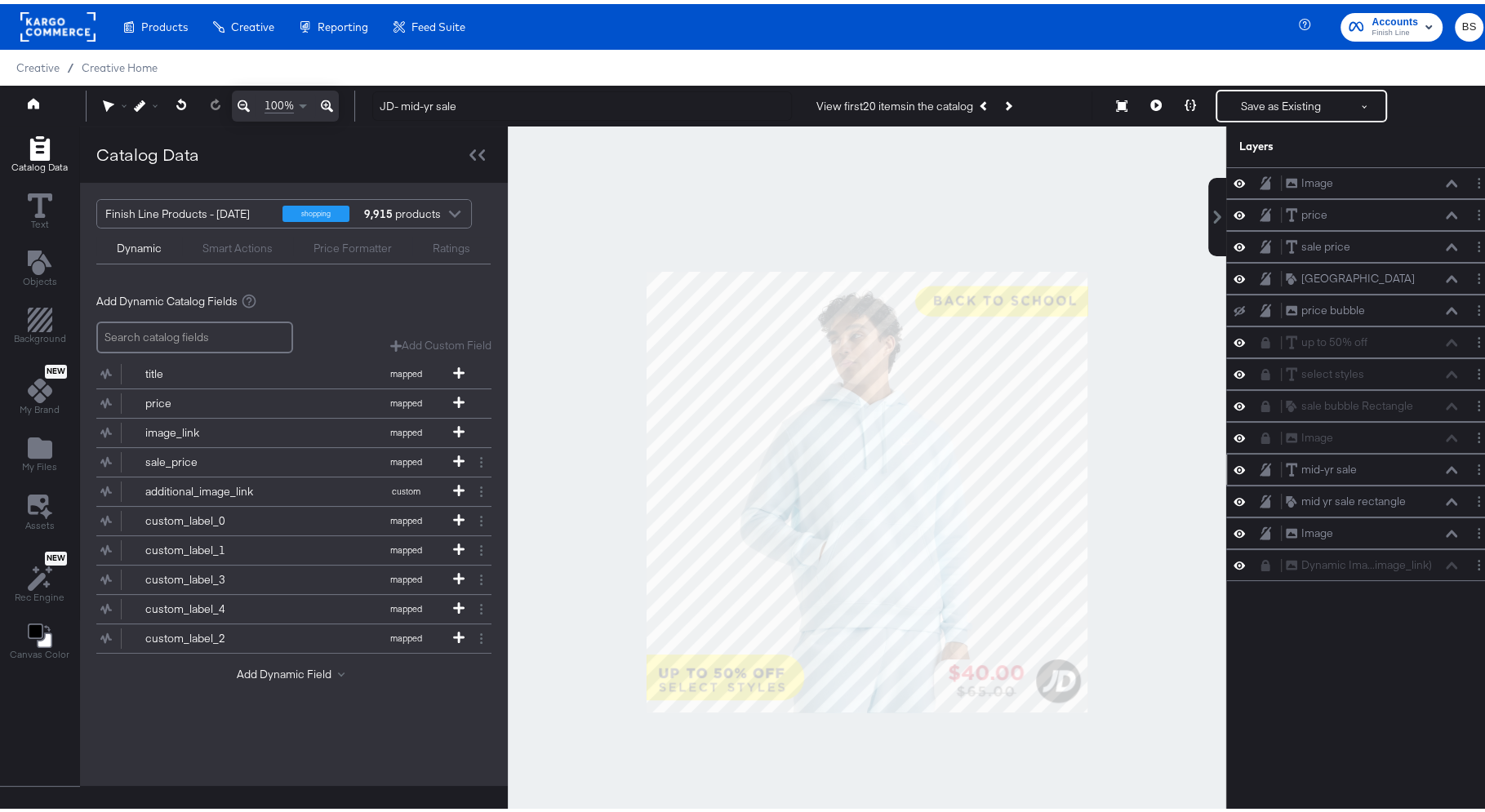 click 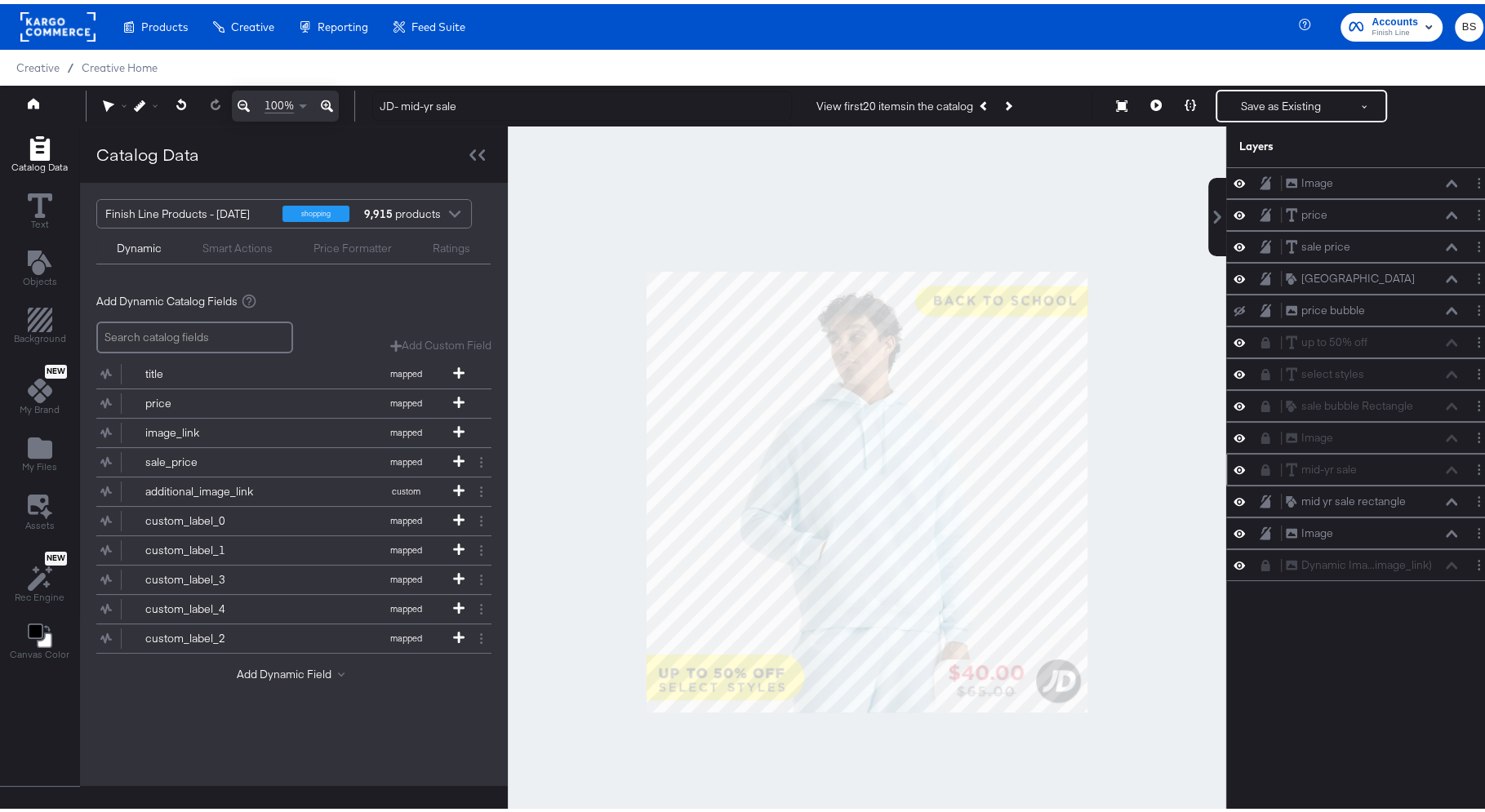 click 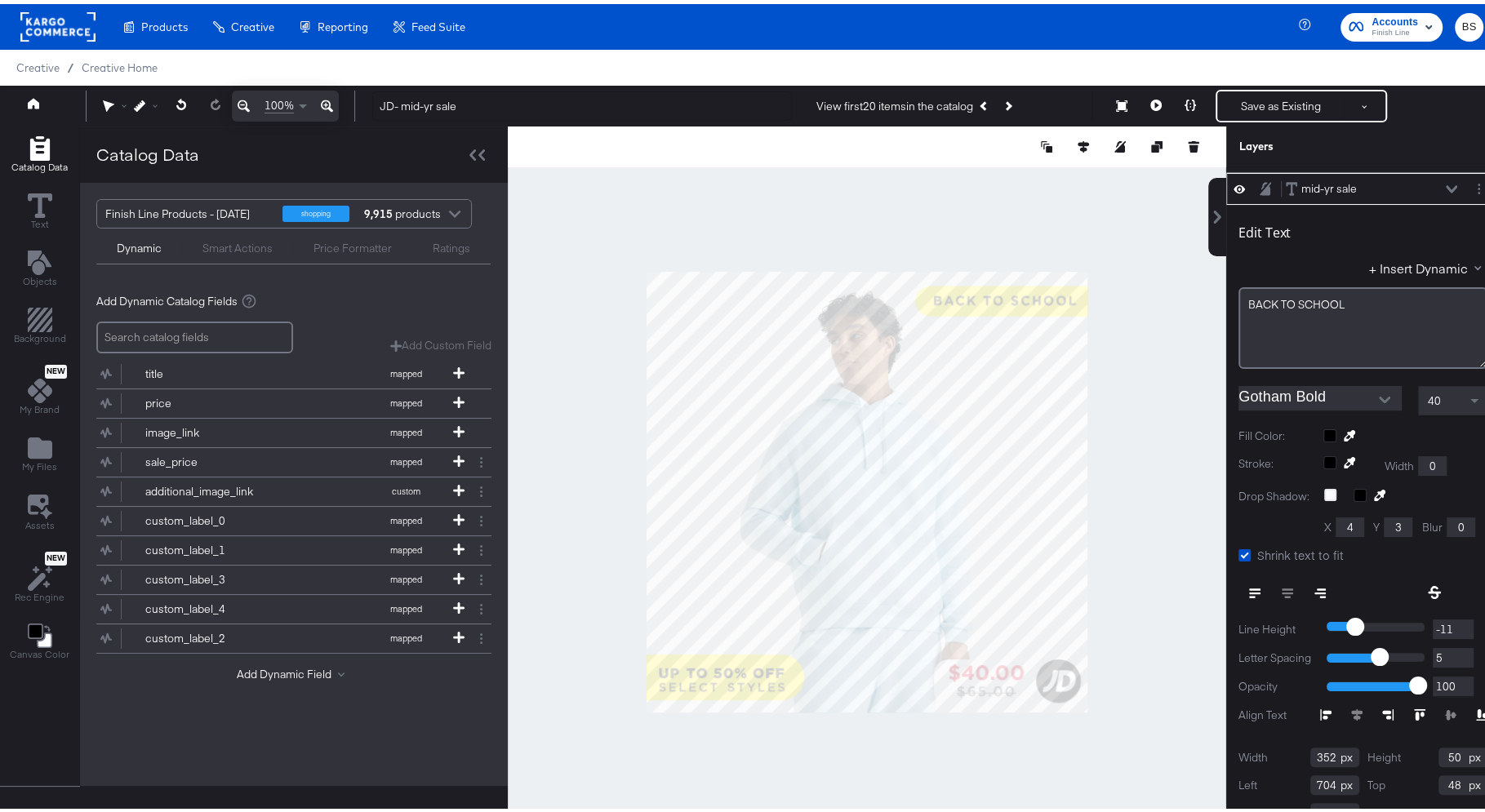 scroll, scrollTop: 115, scrollLeft: 0, axis: vertical 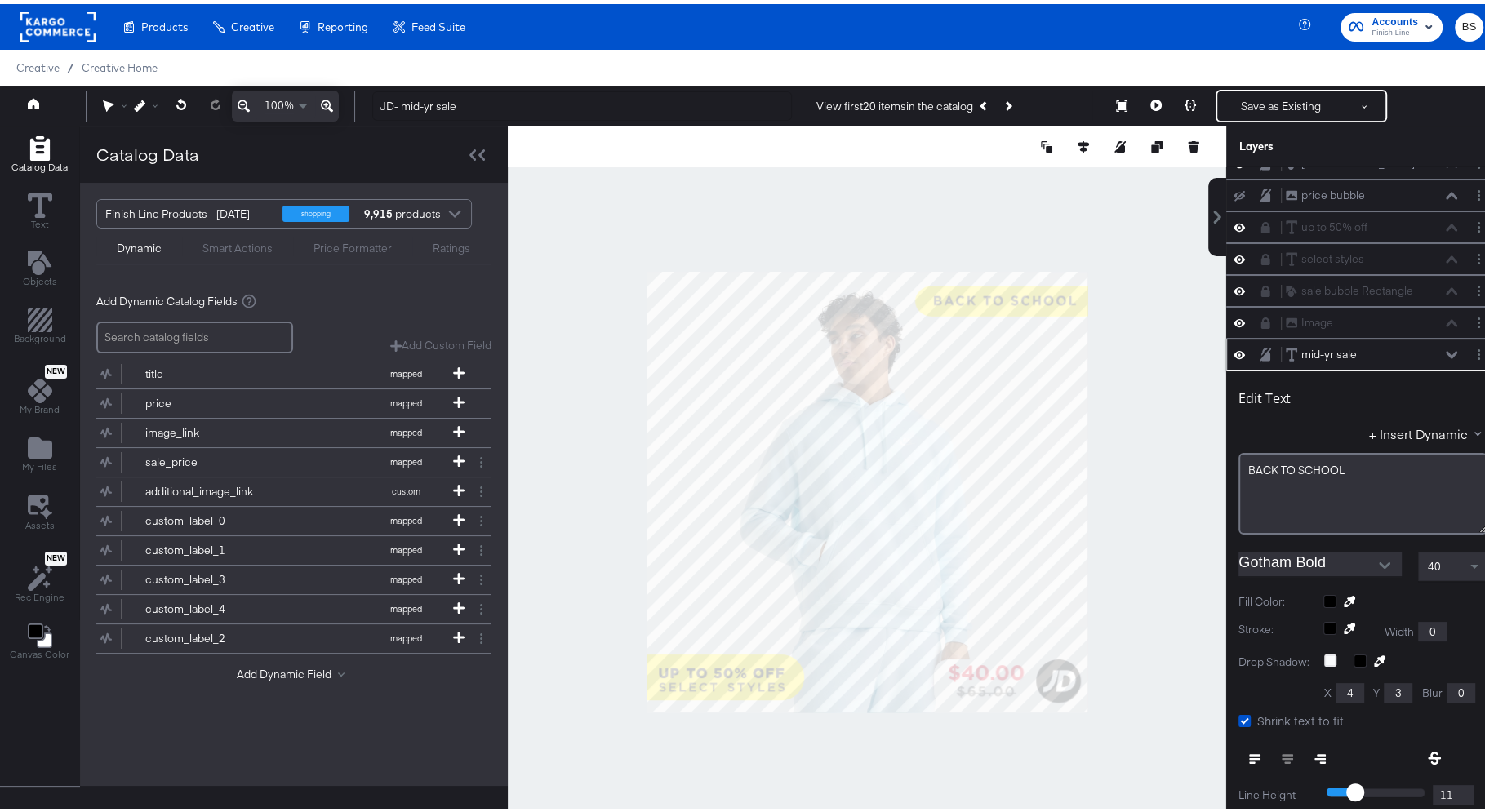 click 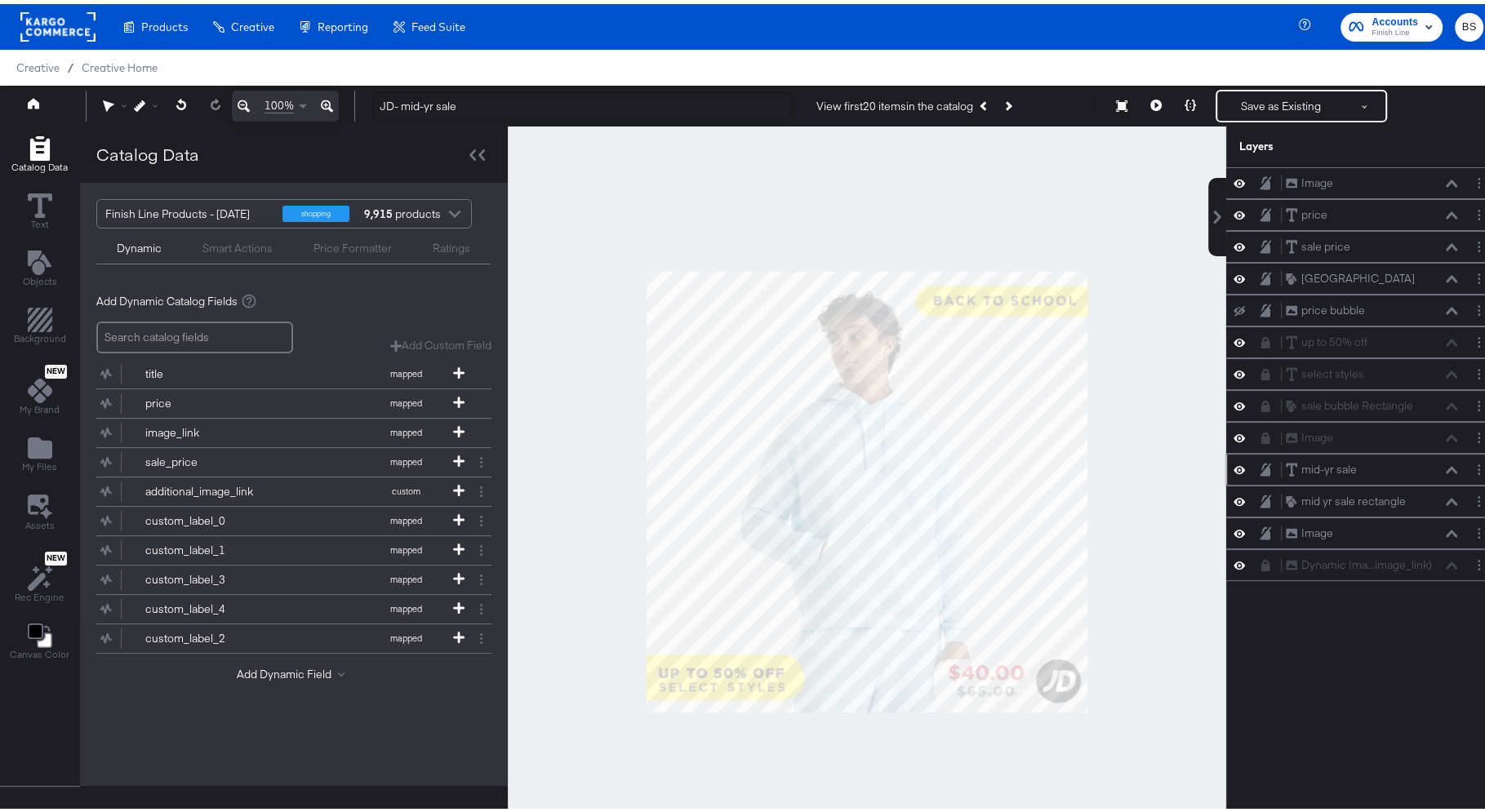 scroll, scrollTop: 0, scrollLeft: 0, axis: both 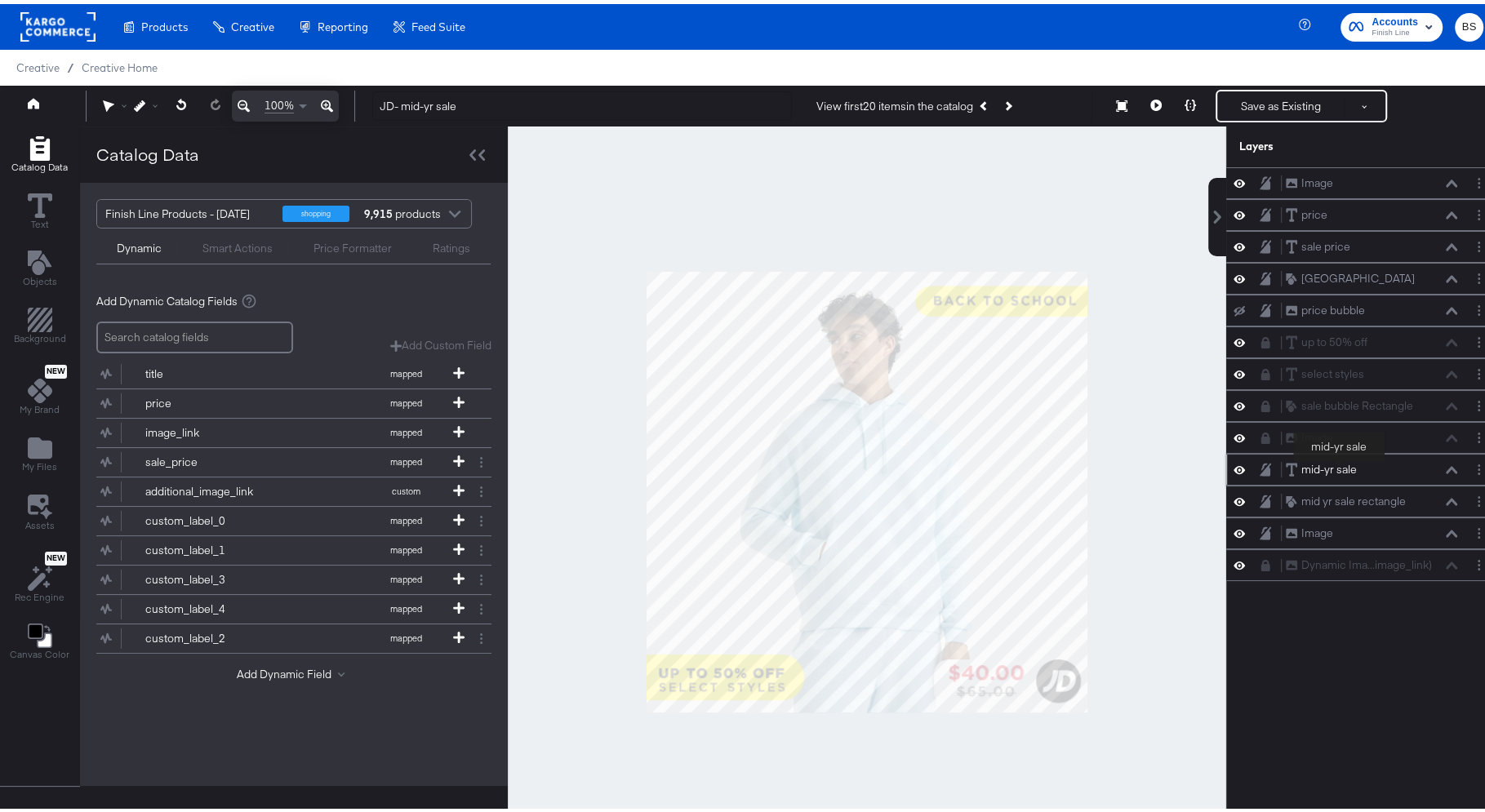 click on "mid-yr sale" at bounding box center [1329, 465] 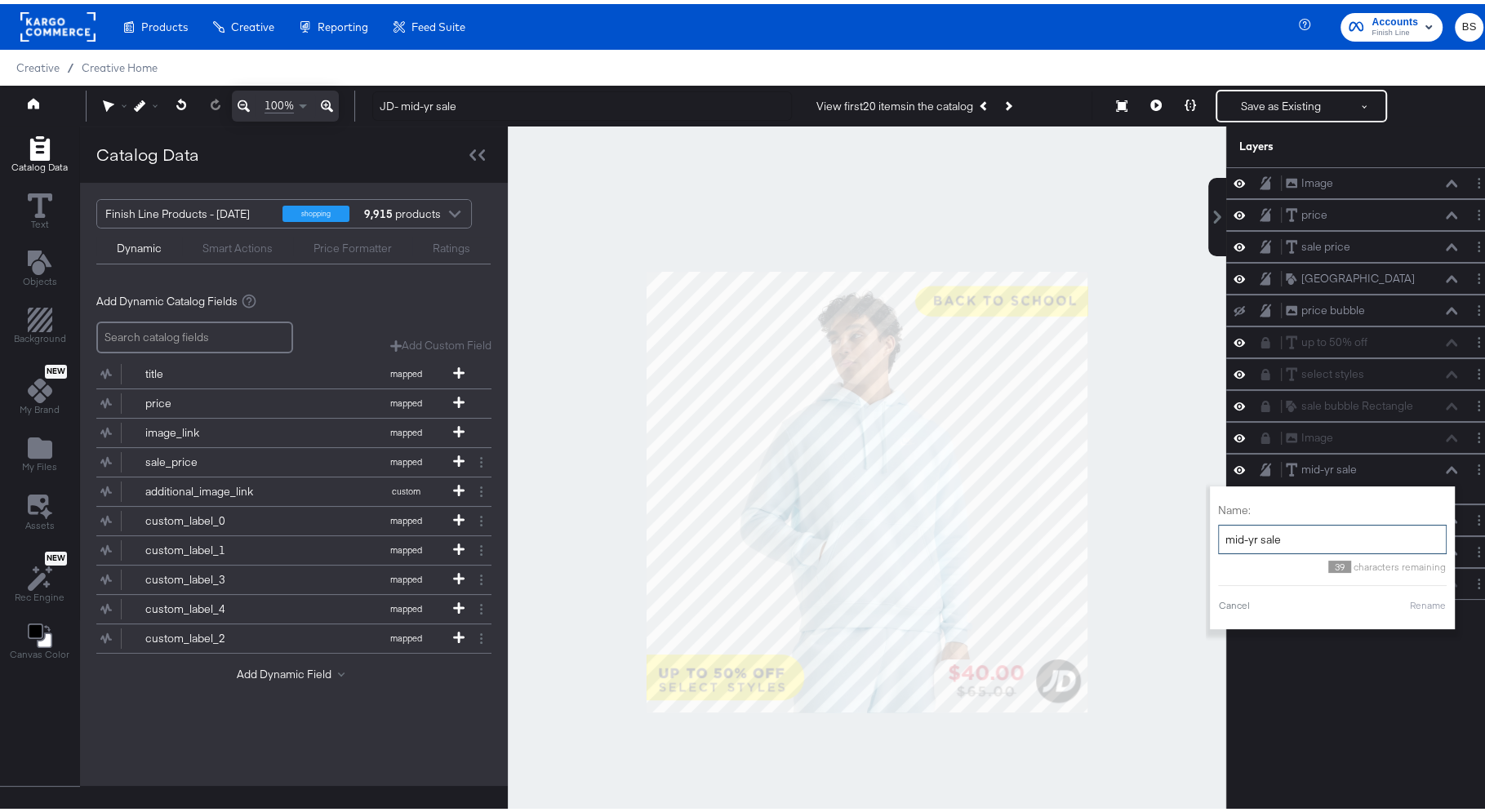 drag, startPoint x: 1303, startPoint y: 525, endPoint x: 1192, endPoint y: 525, distance: 111 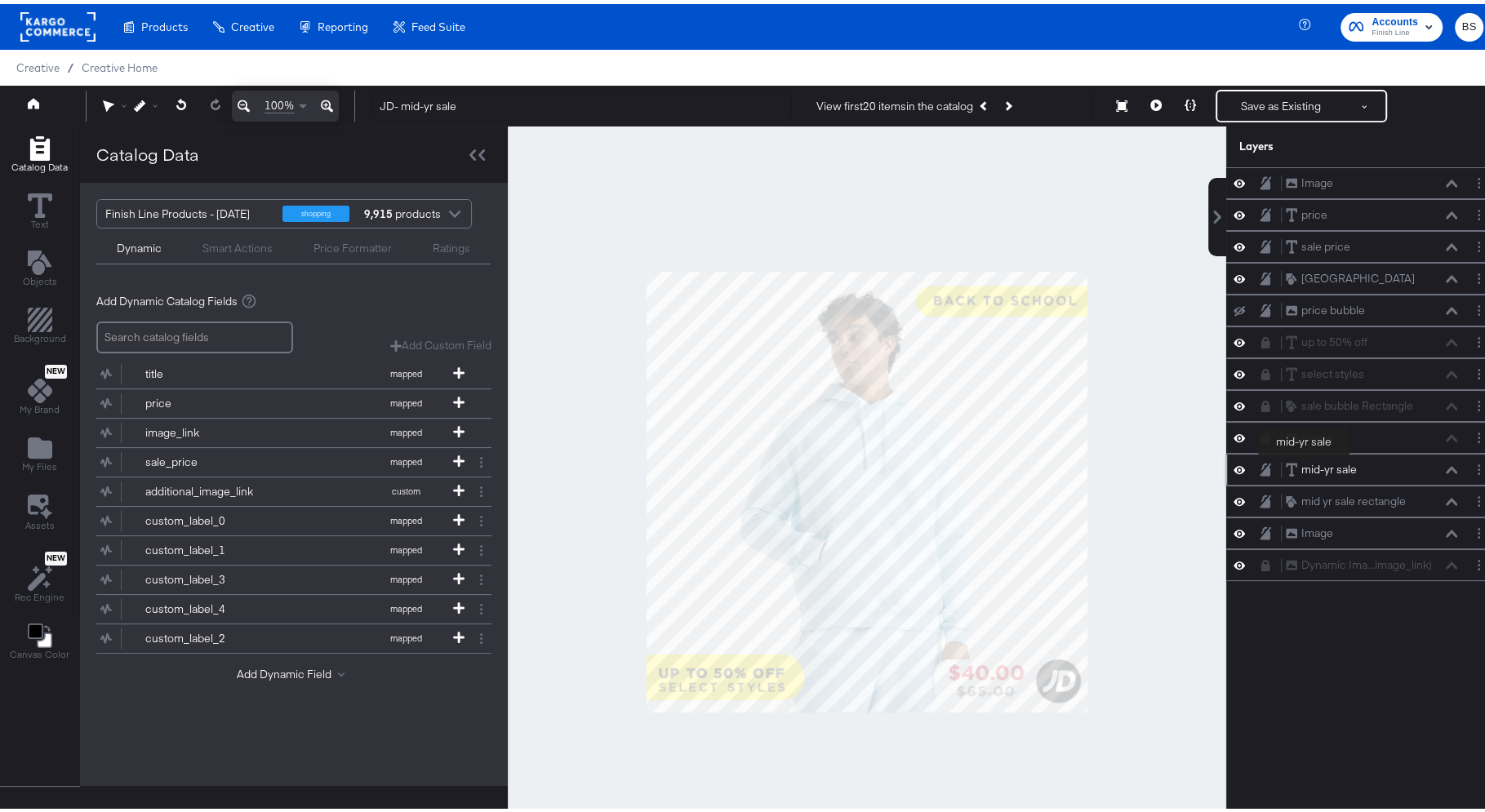 click on "mid-yr sale" at bounding box center [1329, 465] 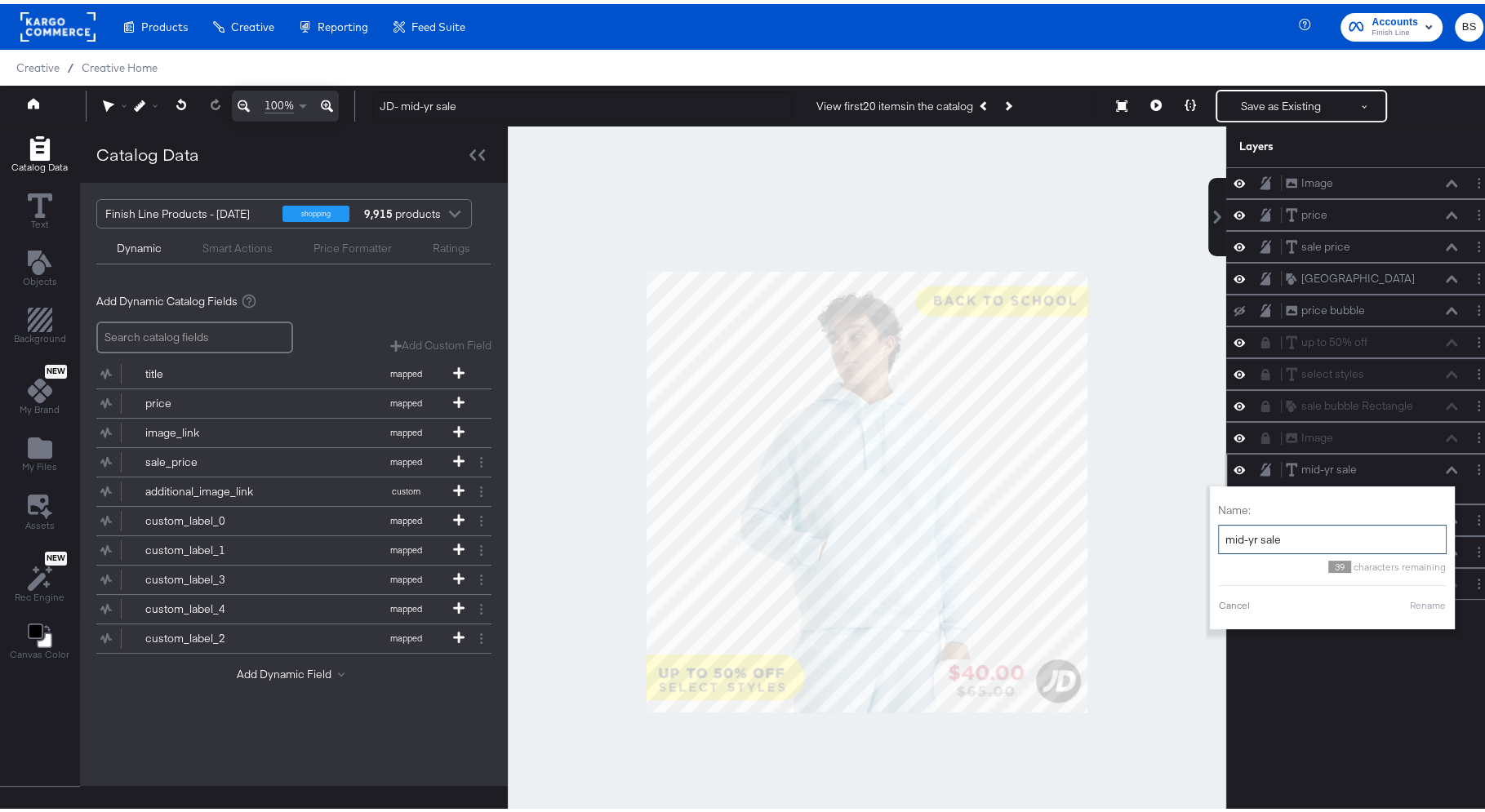 click on "mid-yr sale" at bounding box center (1332, 535) 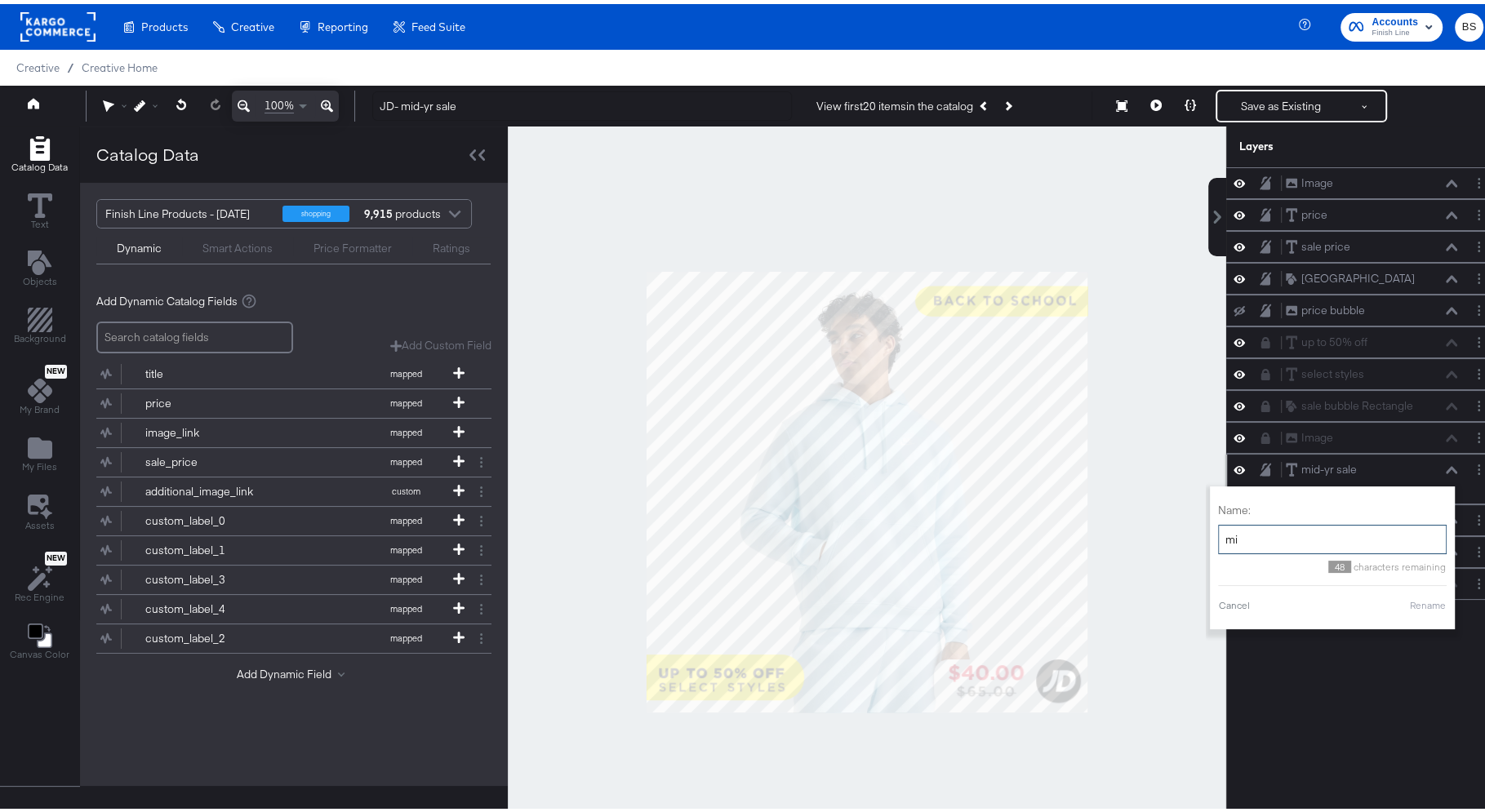 type on "m" 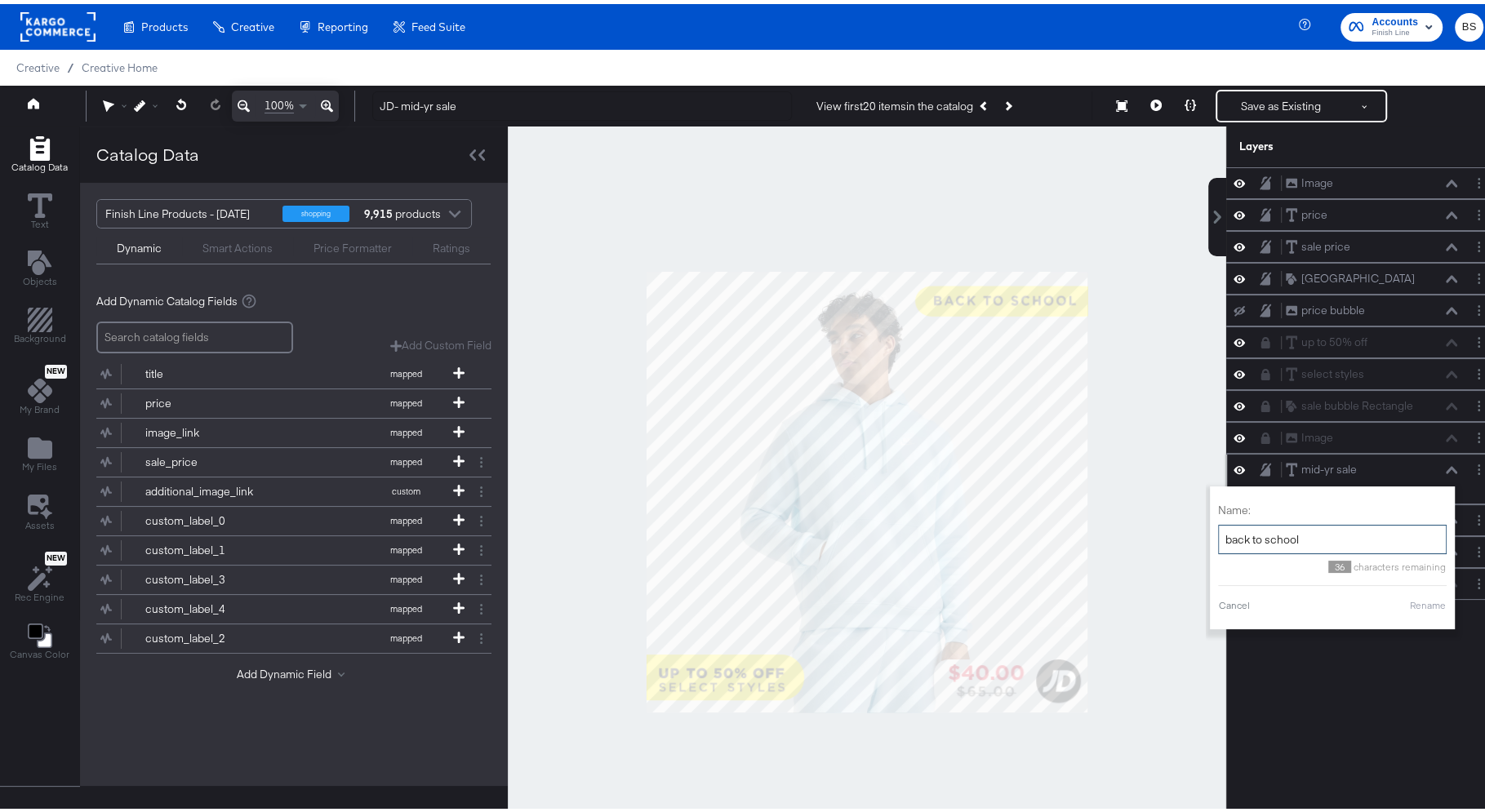 type on "back to school" 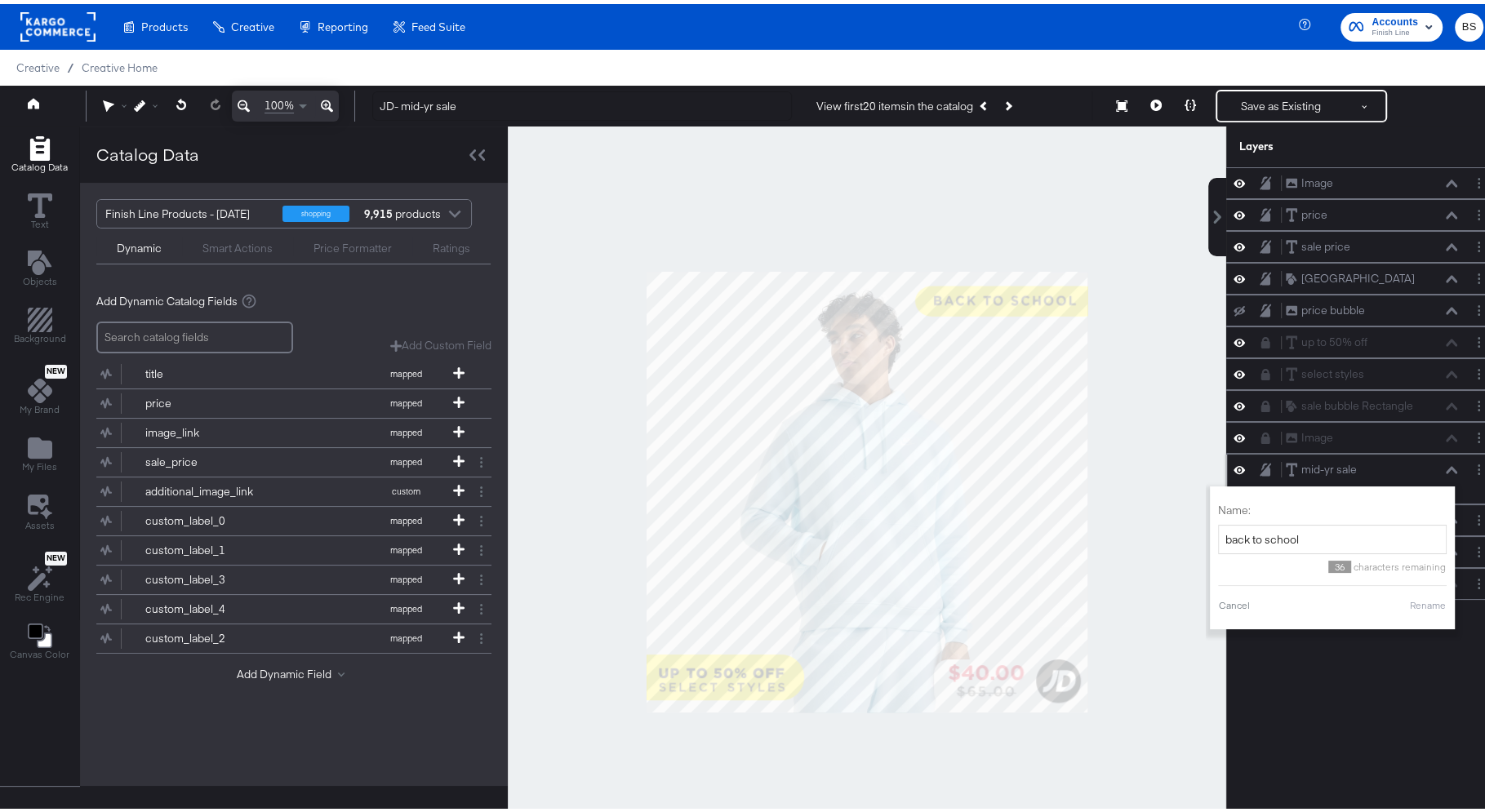 click on "Rename" at bounding box center (1428, 601) 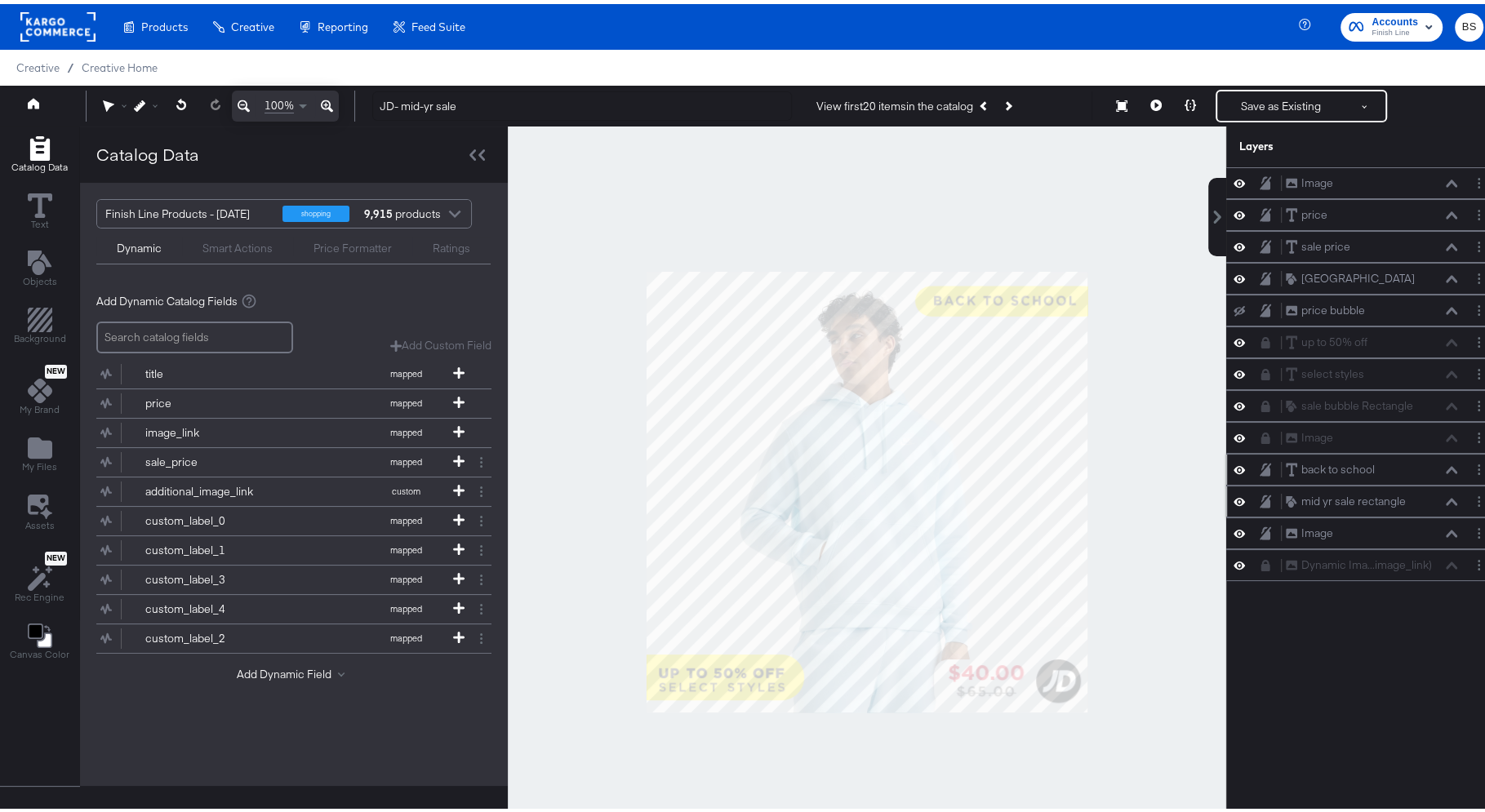 click 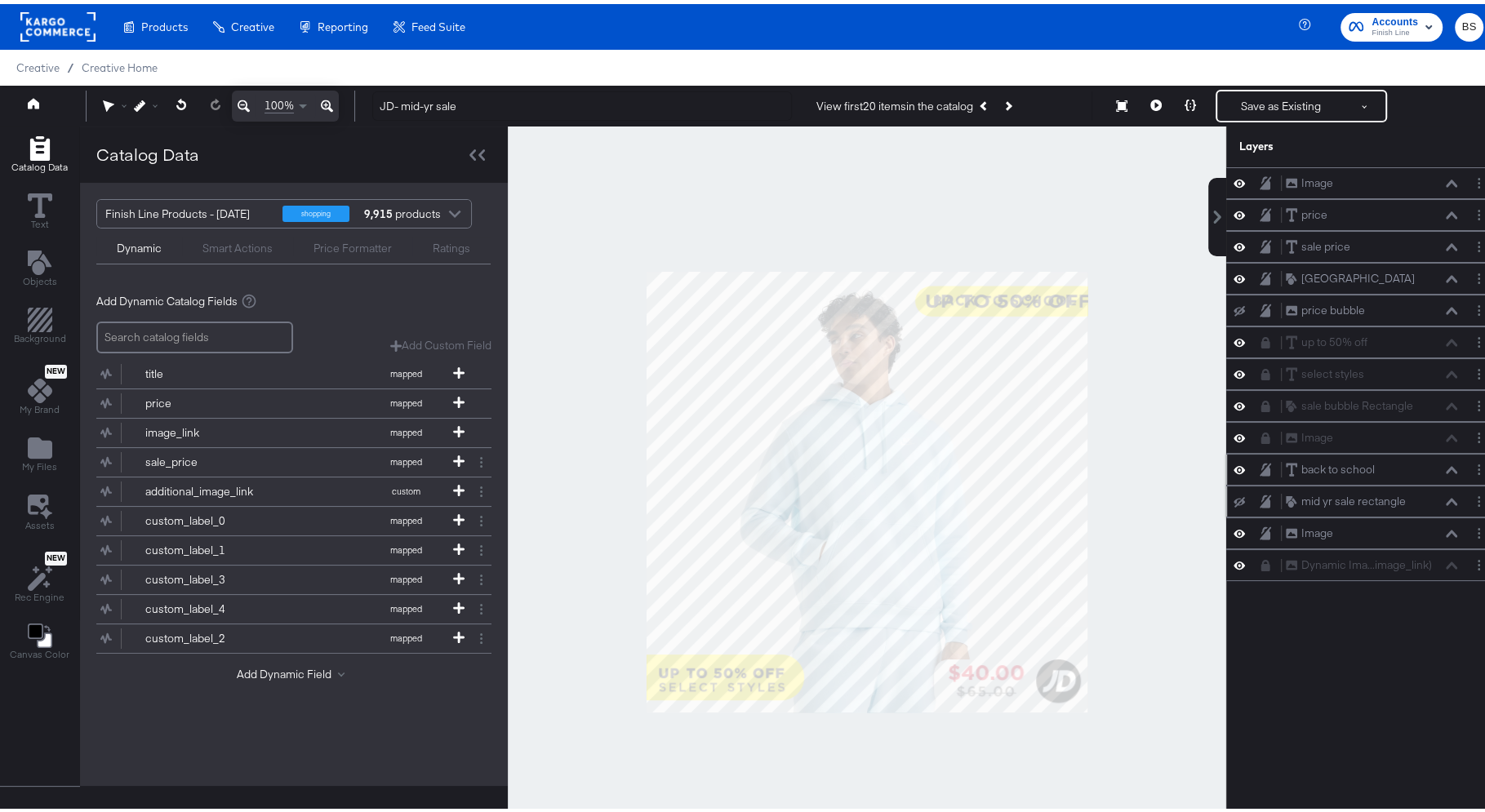 click 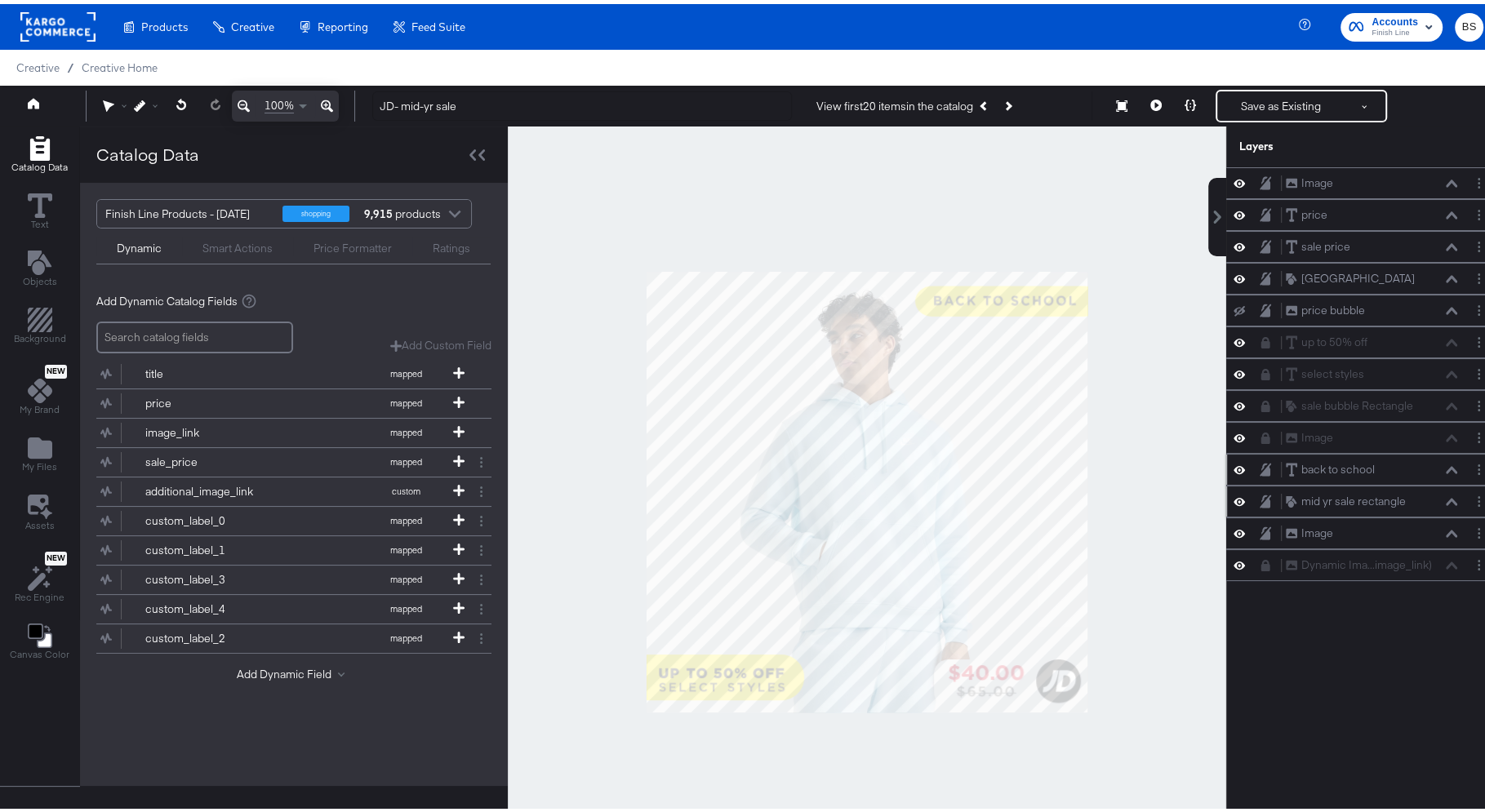click 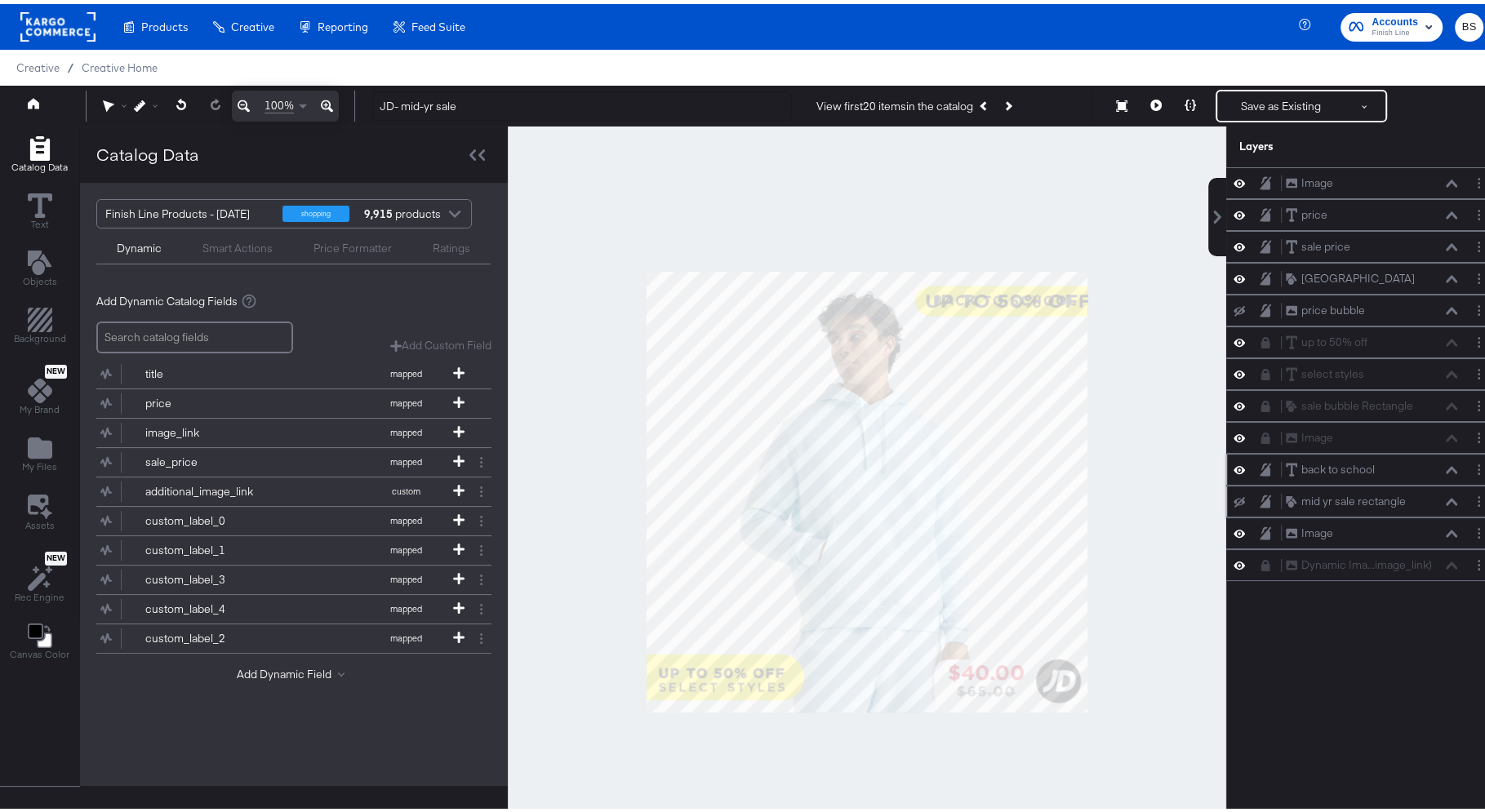 click 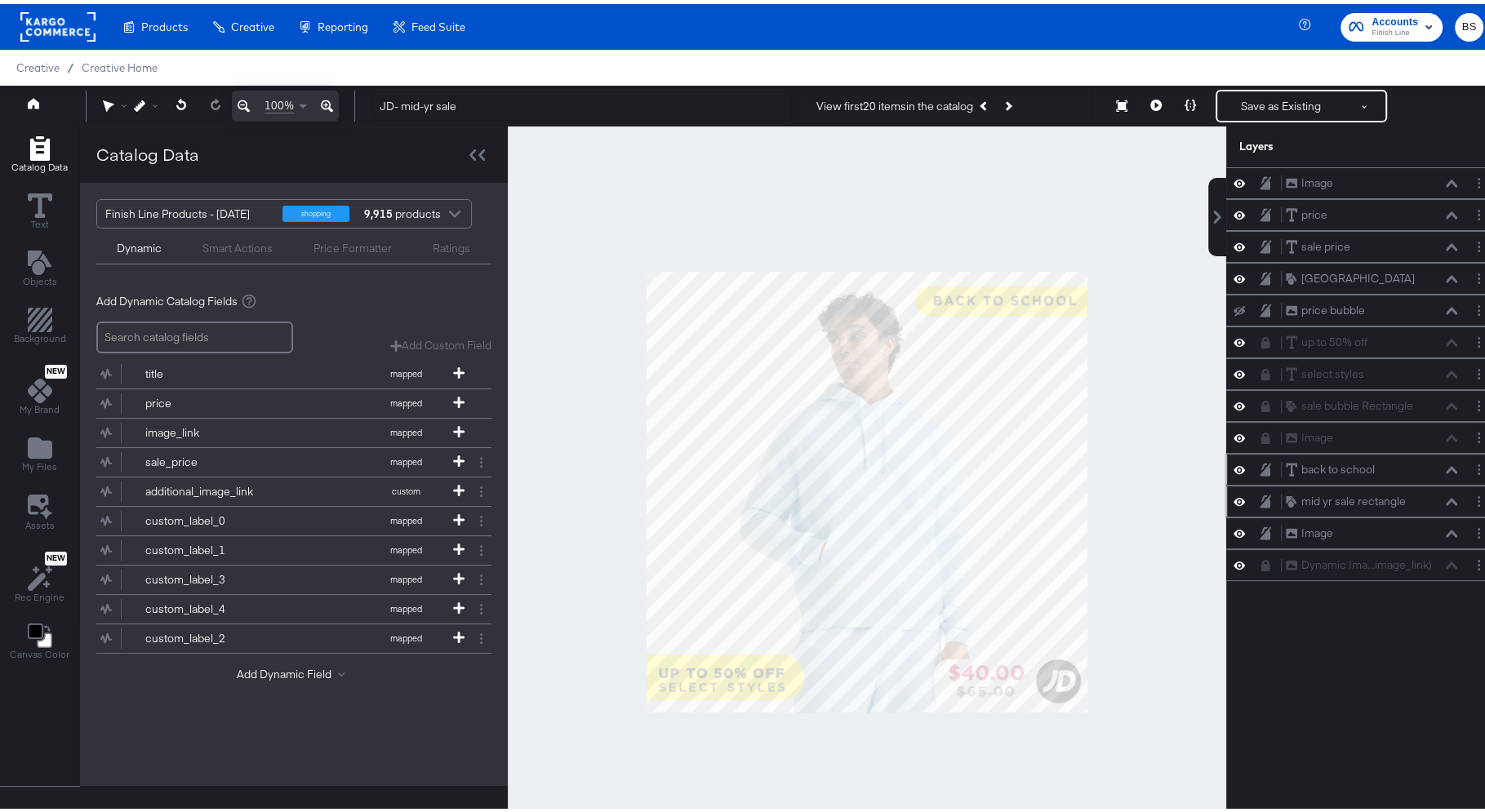 click 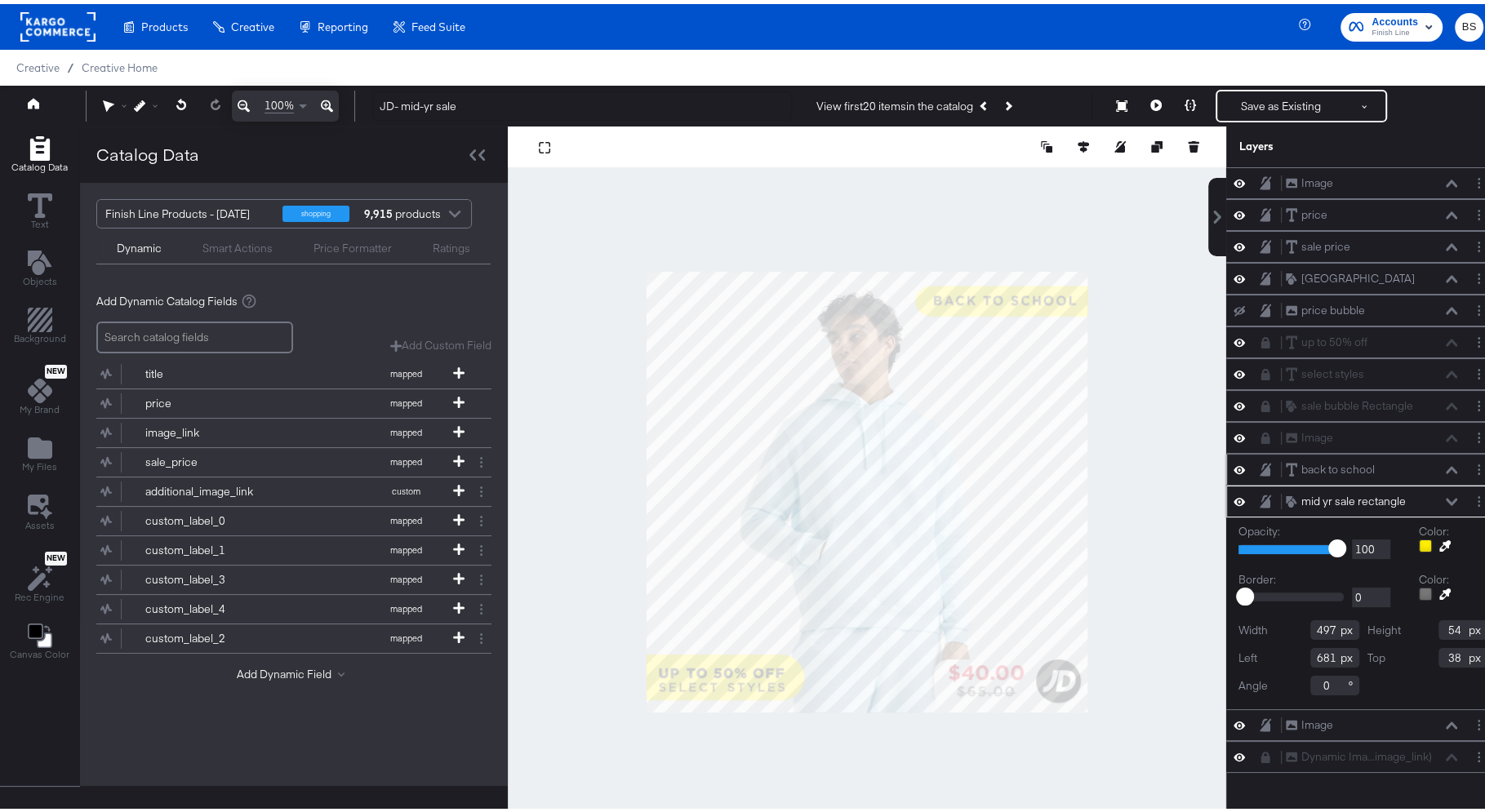 click on "Image Image price price sale price sale price Rounded Square Rounded Square price bubble price bubble up to 50% off up to 50% off select styles select styles sale bubble Rectangle sale bubble Rectangle Image Image back to school back to school mid yr sale rectangle mid yr sale rectangle Opacity: 1 100 100 Color: Border: 0 24 0 Color: Width 497 Height 54 Left 681 Top 38 Angle 0 Image Image Dynamic Ima...image_link) Dynamic Image (image_link)" at bounding box center [1353, 495] 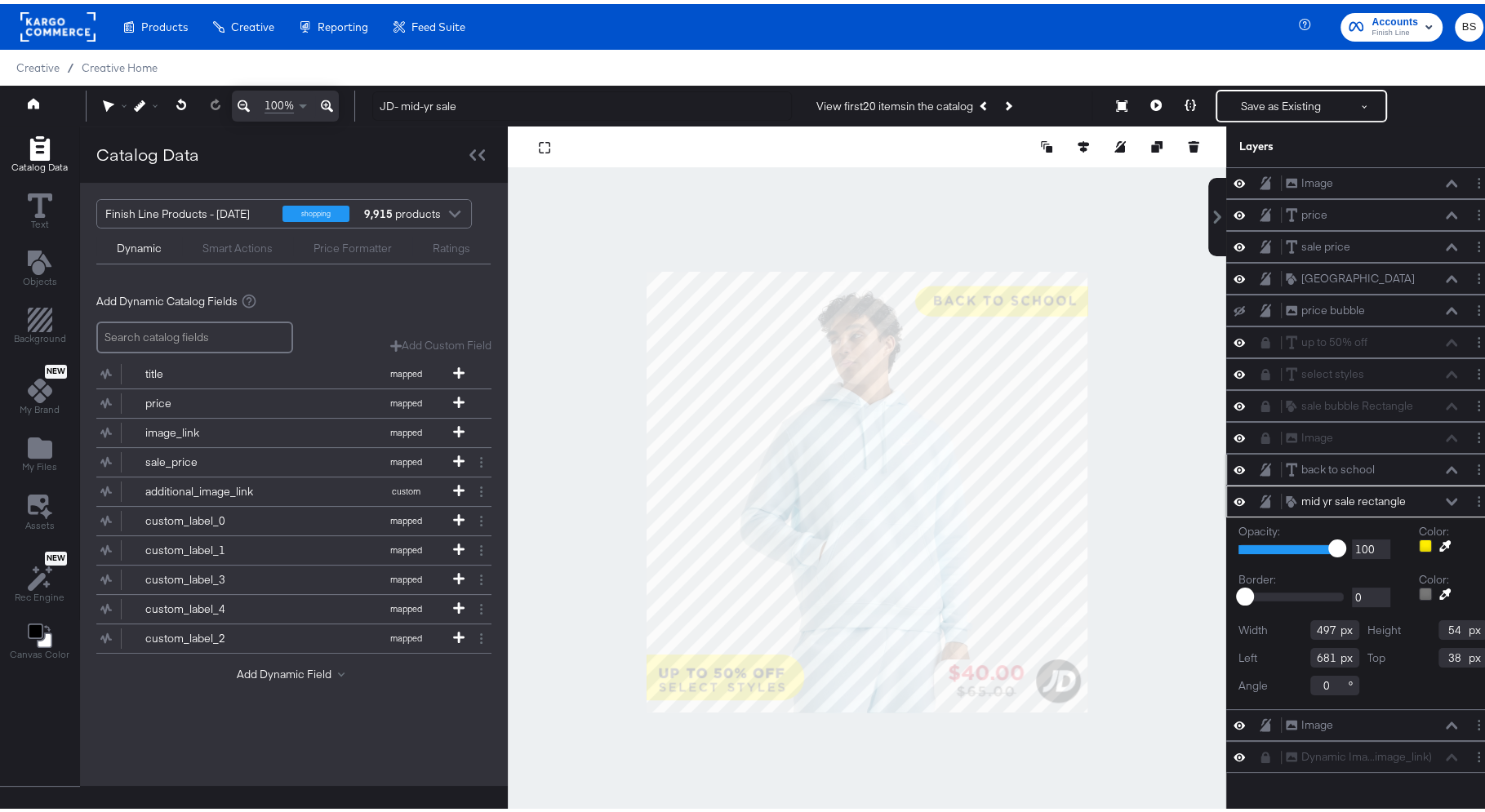 click at bounding box center [867, 488] 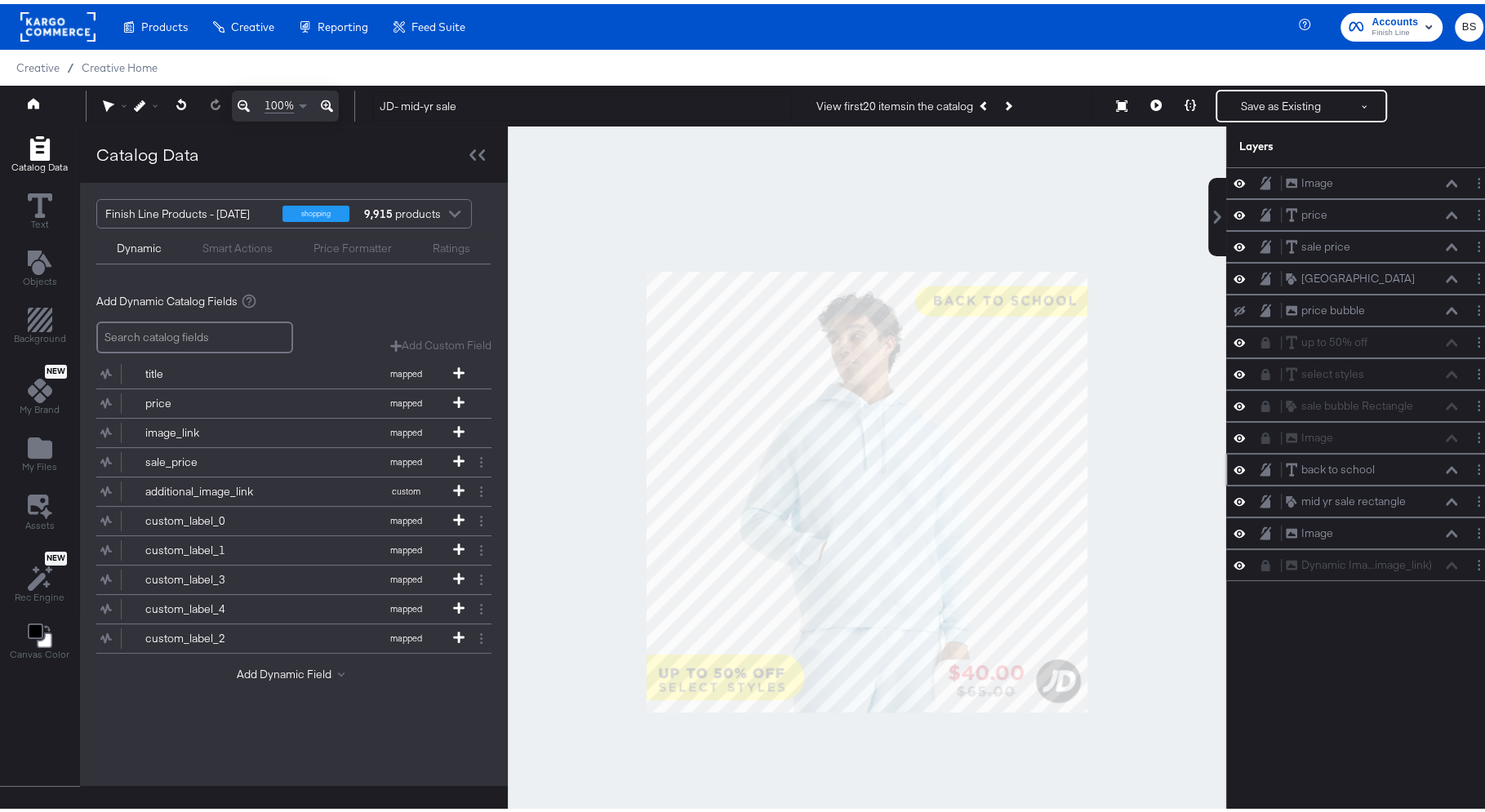 click 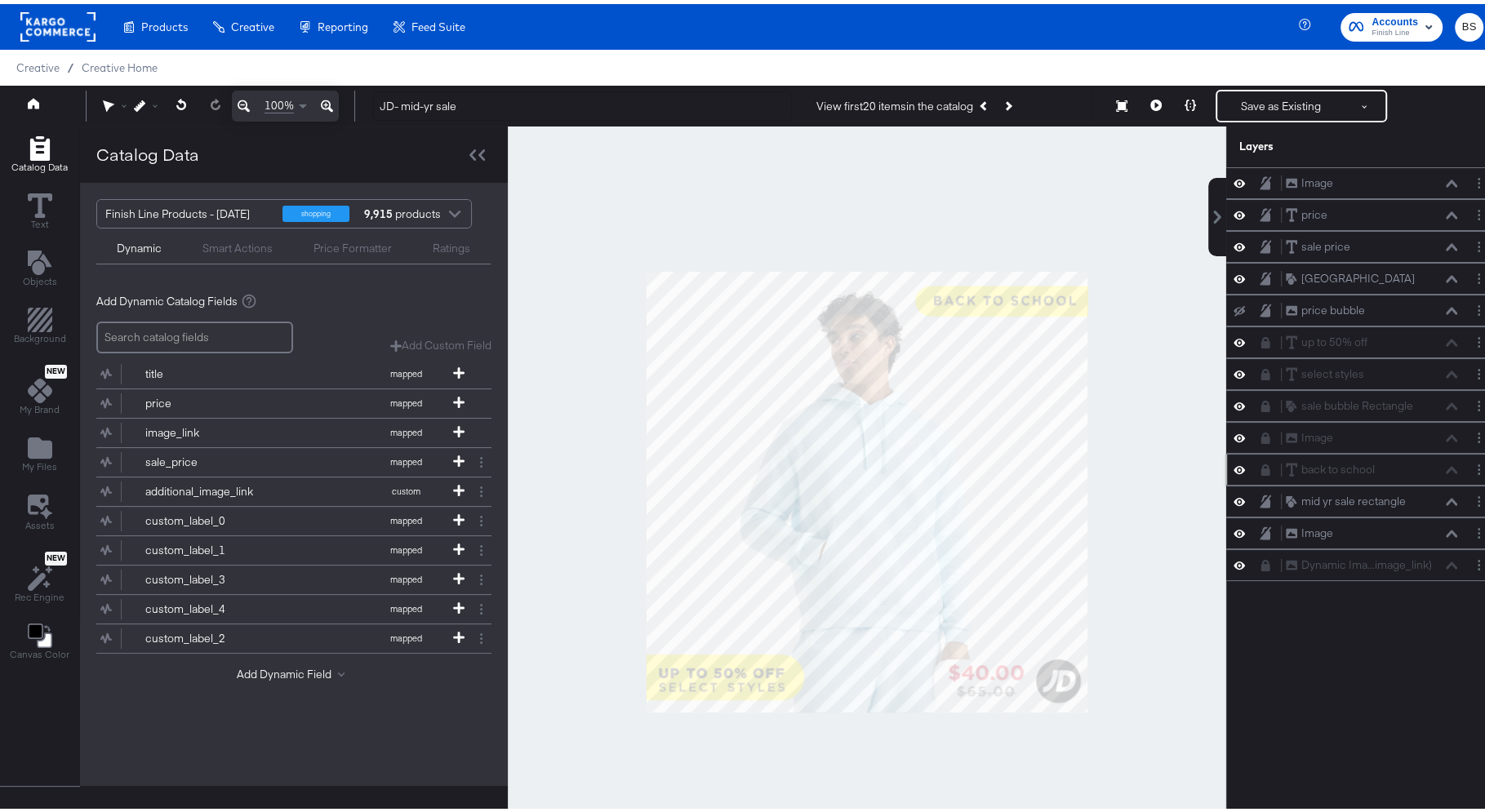 click 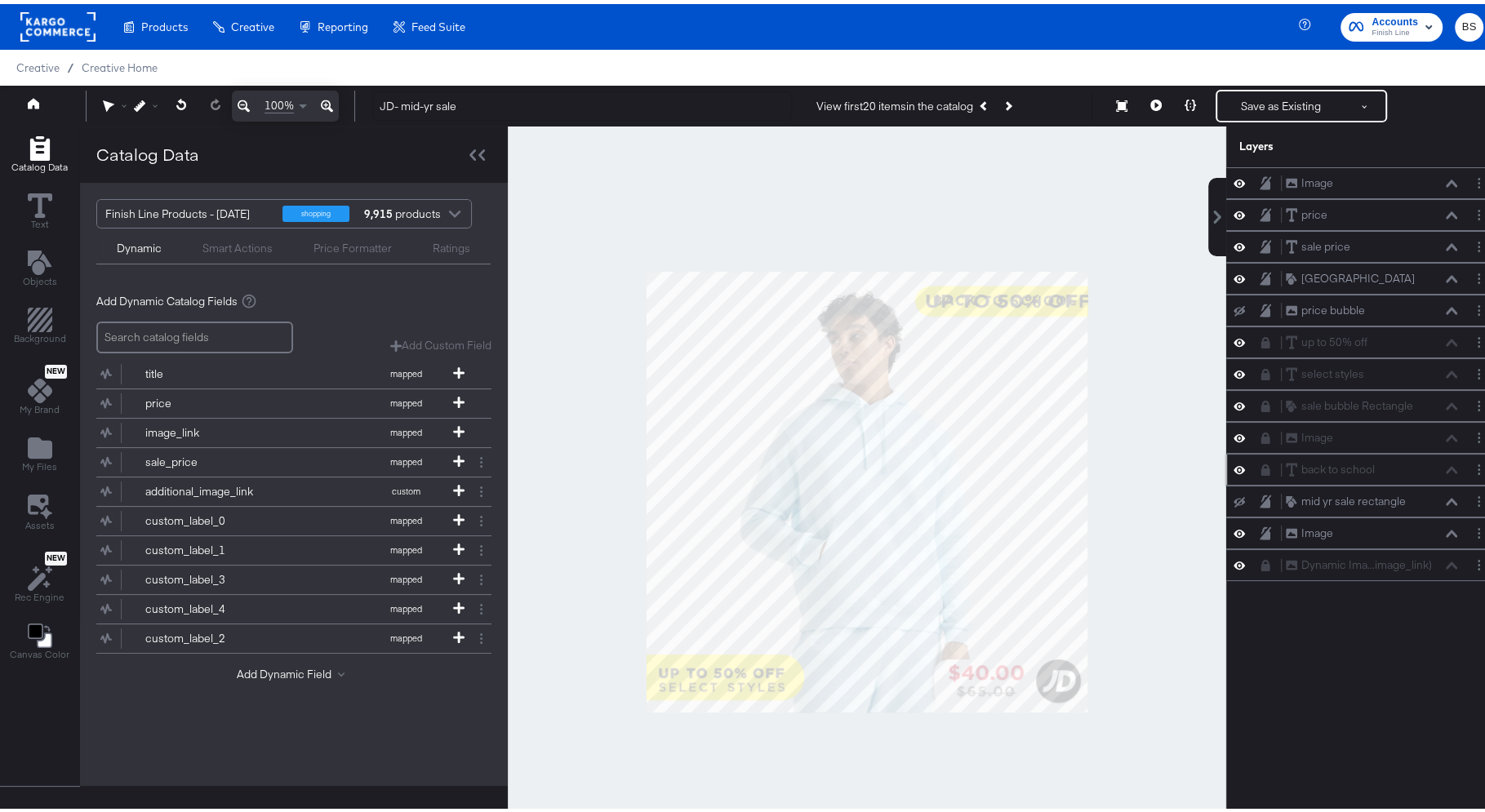 click 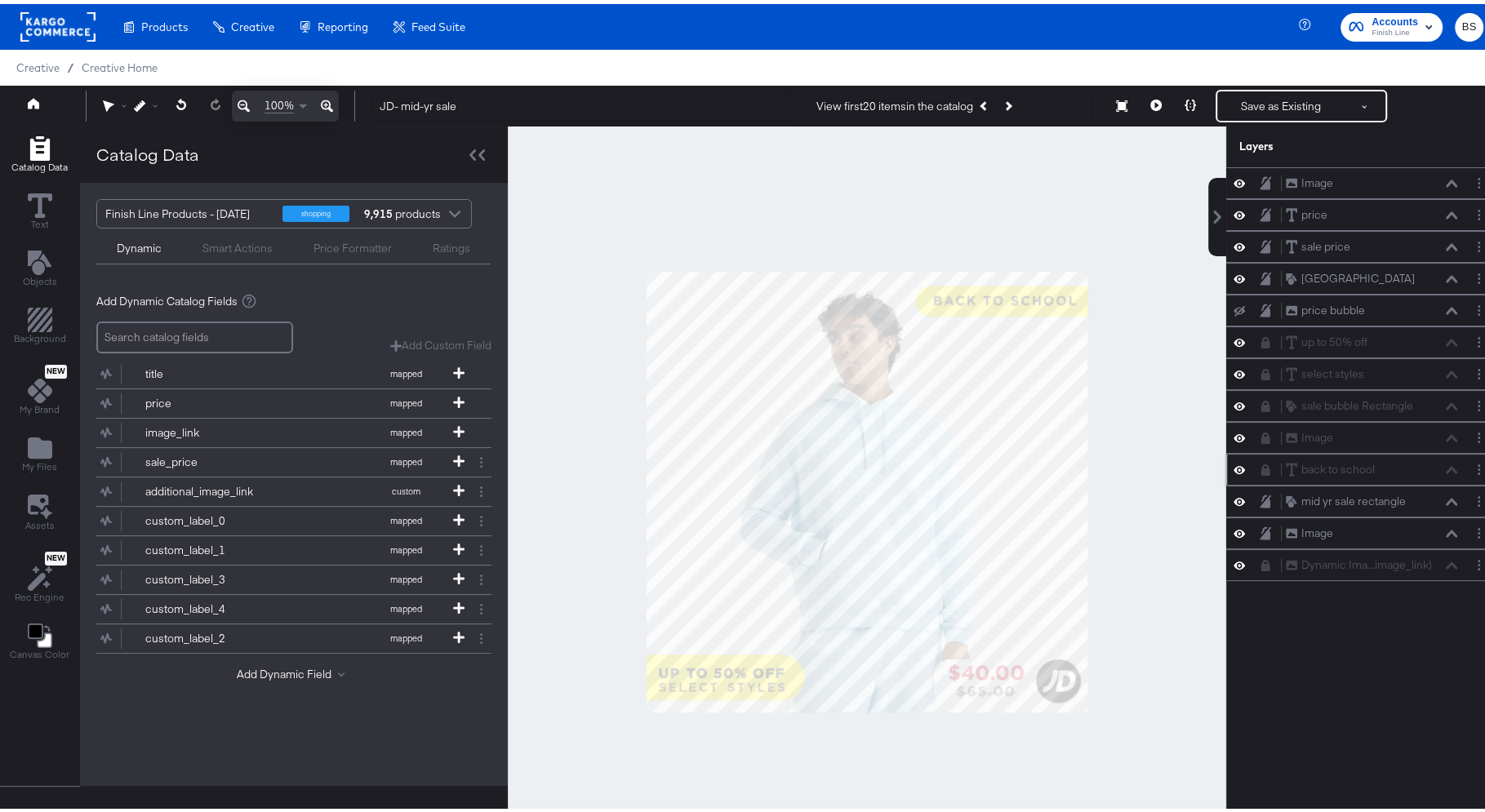 click 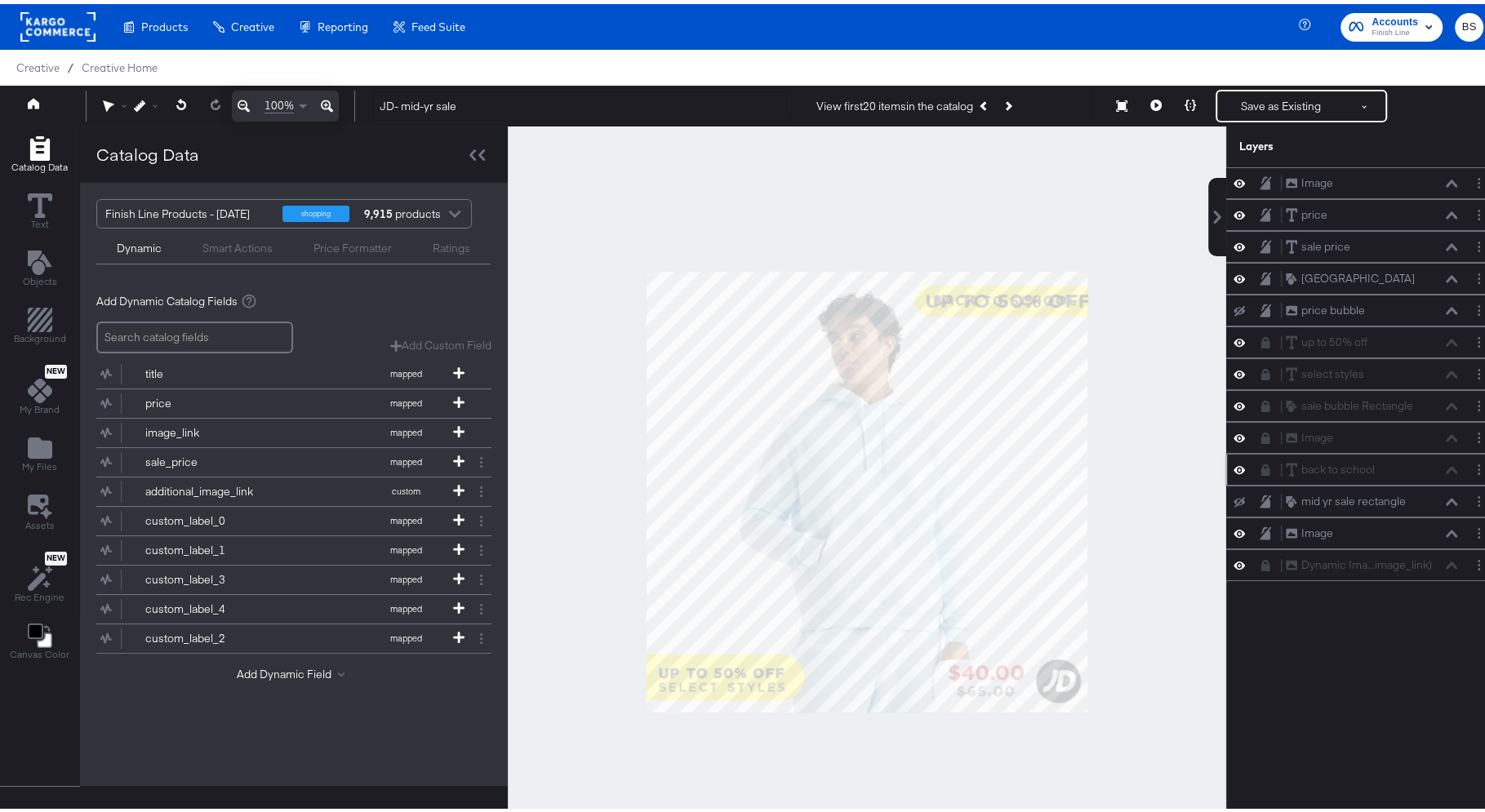 click 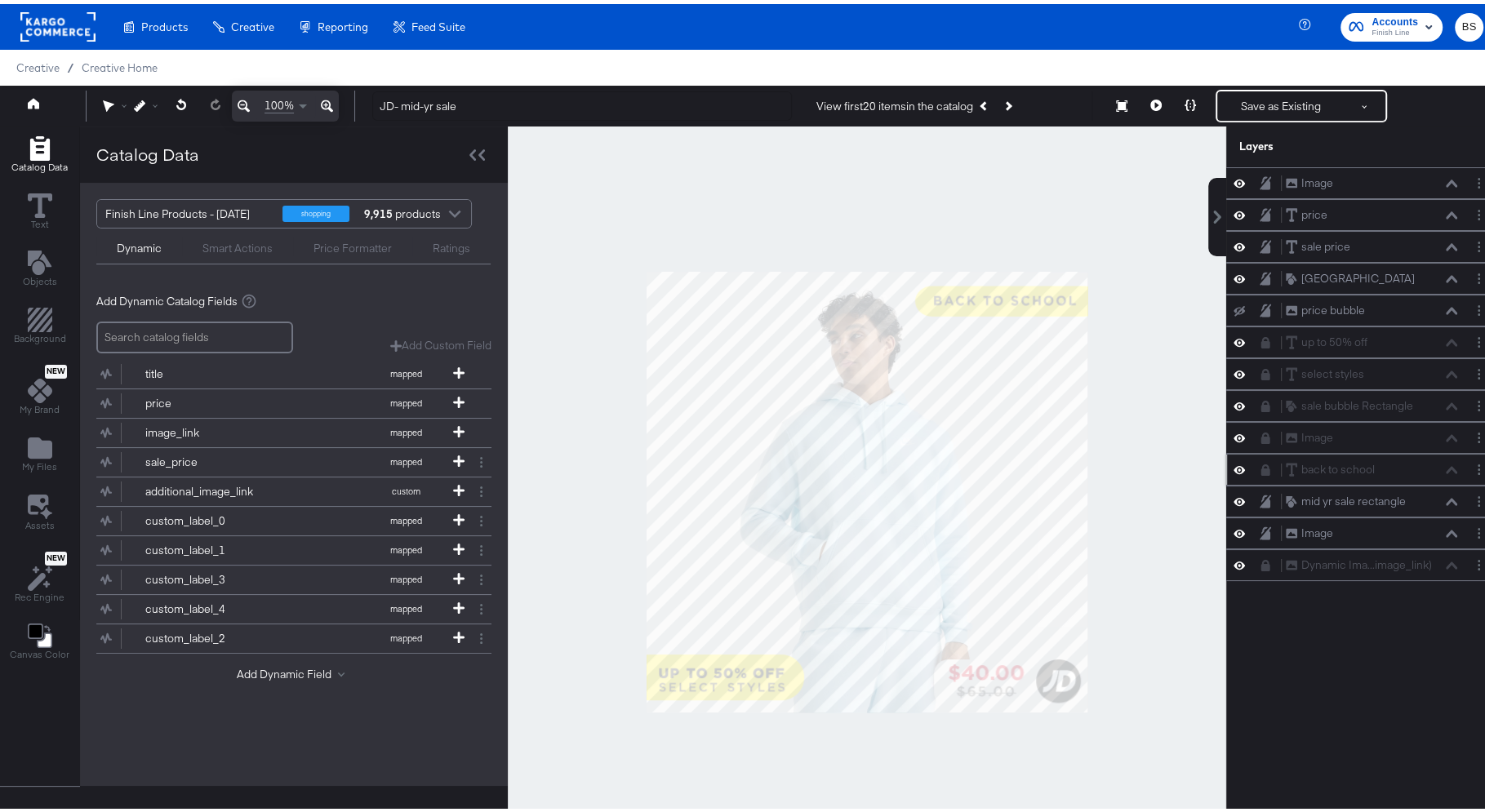 click 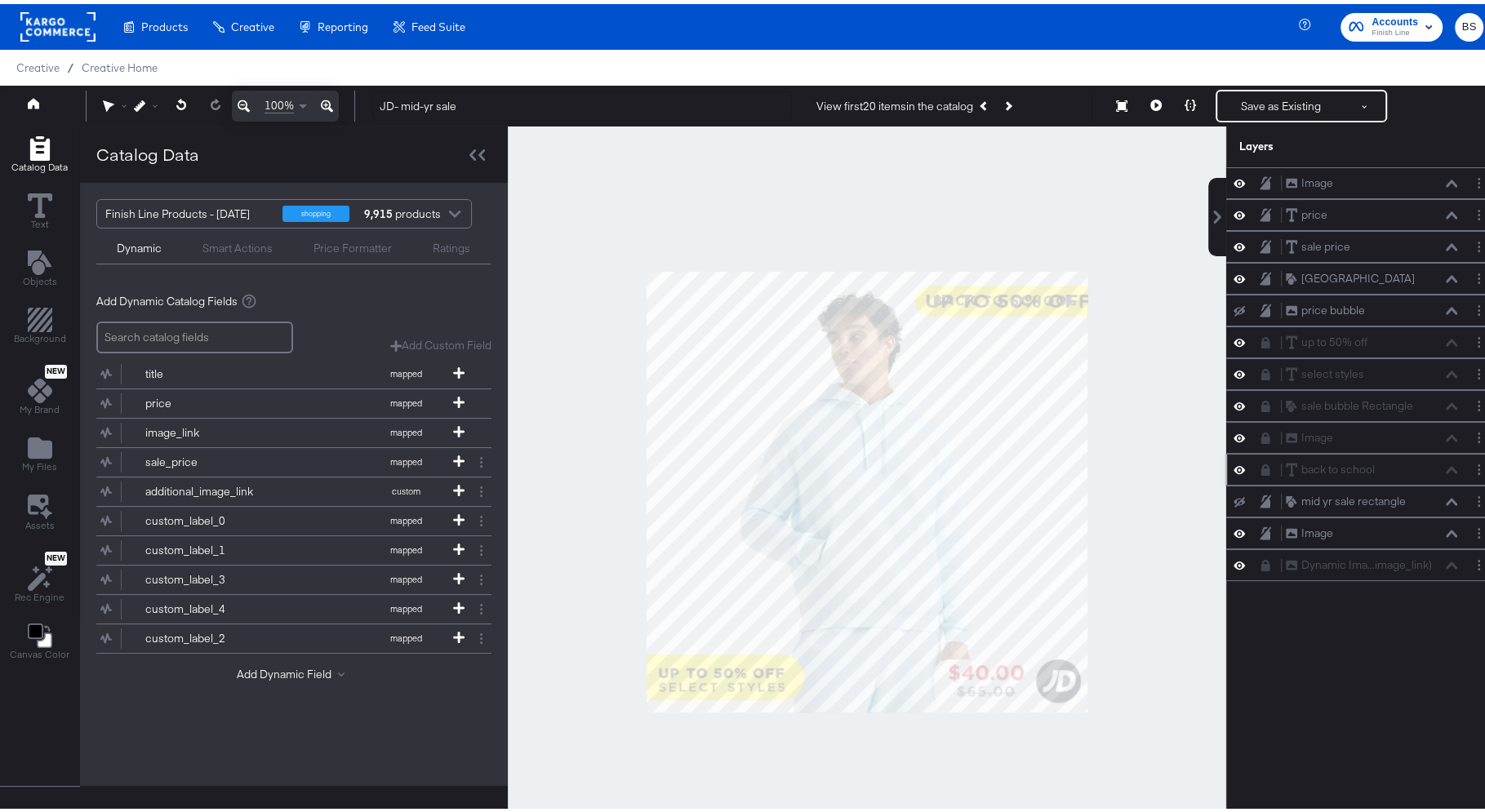 click 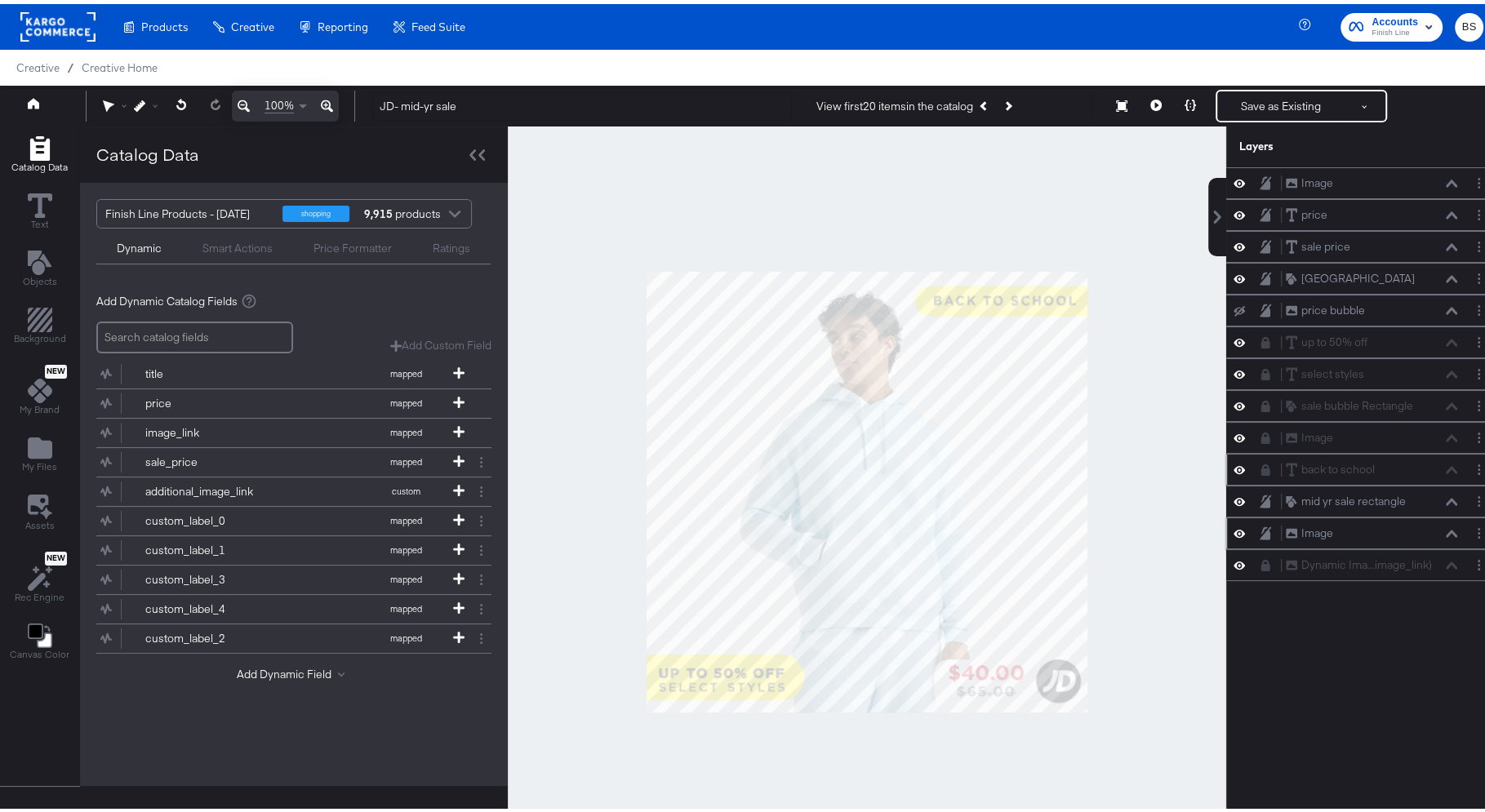 click 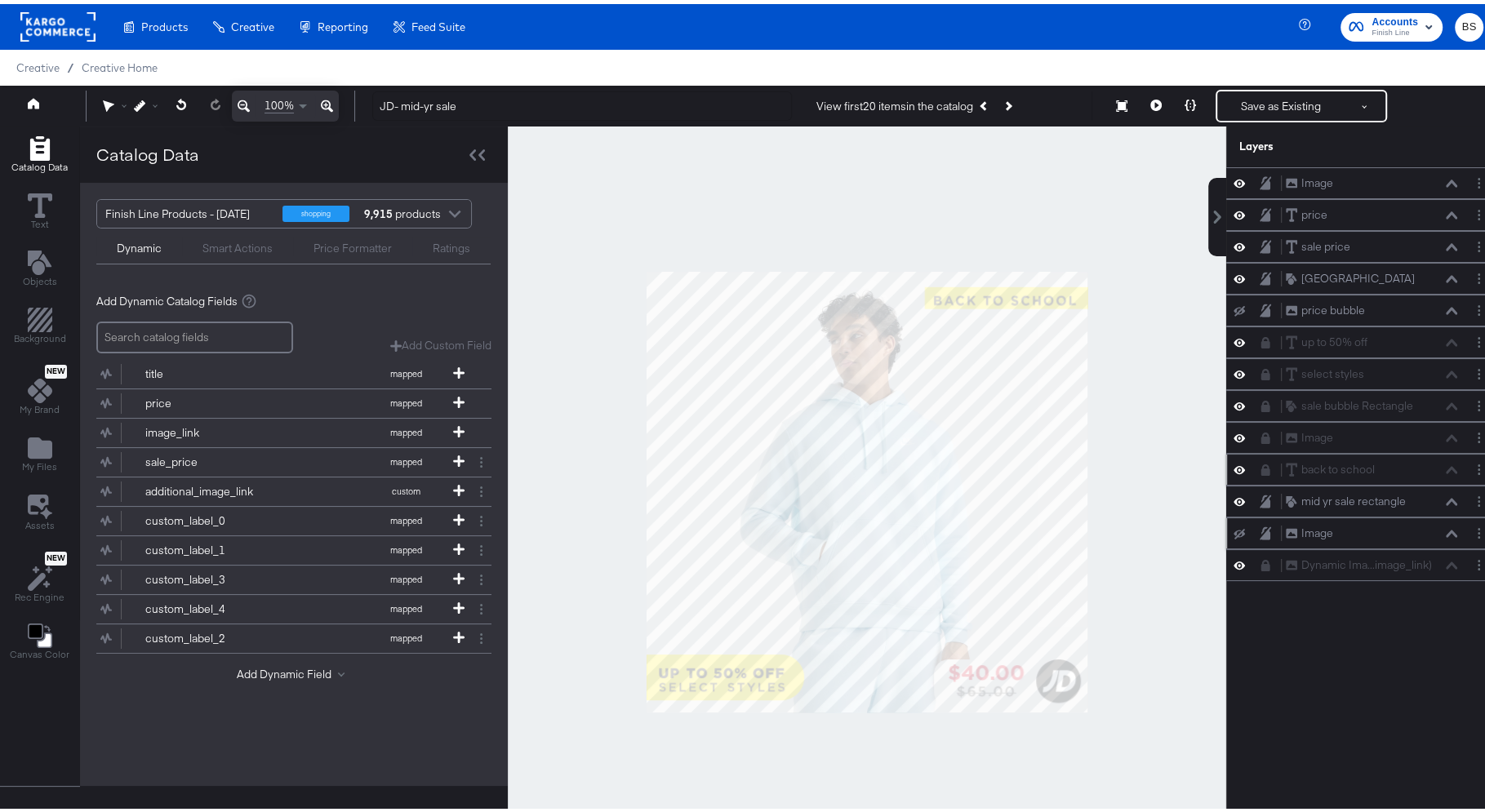 click 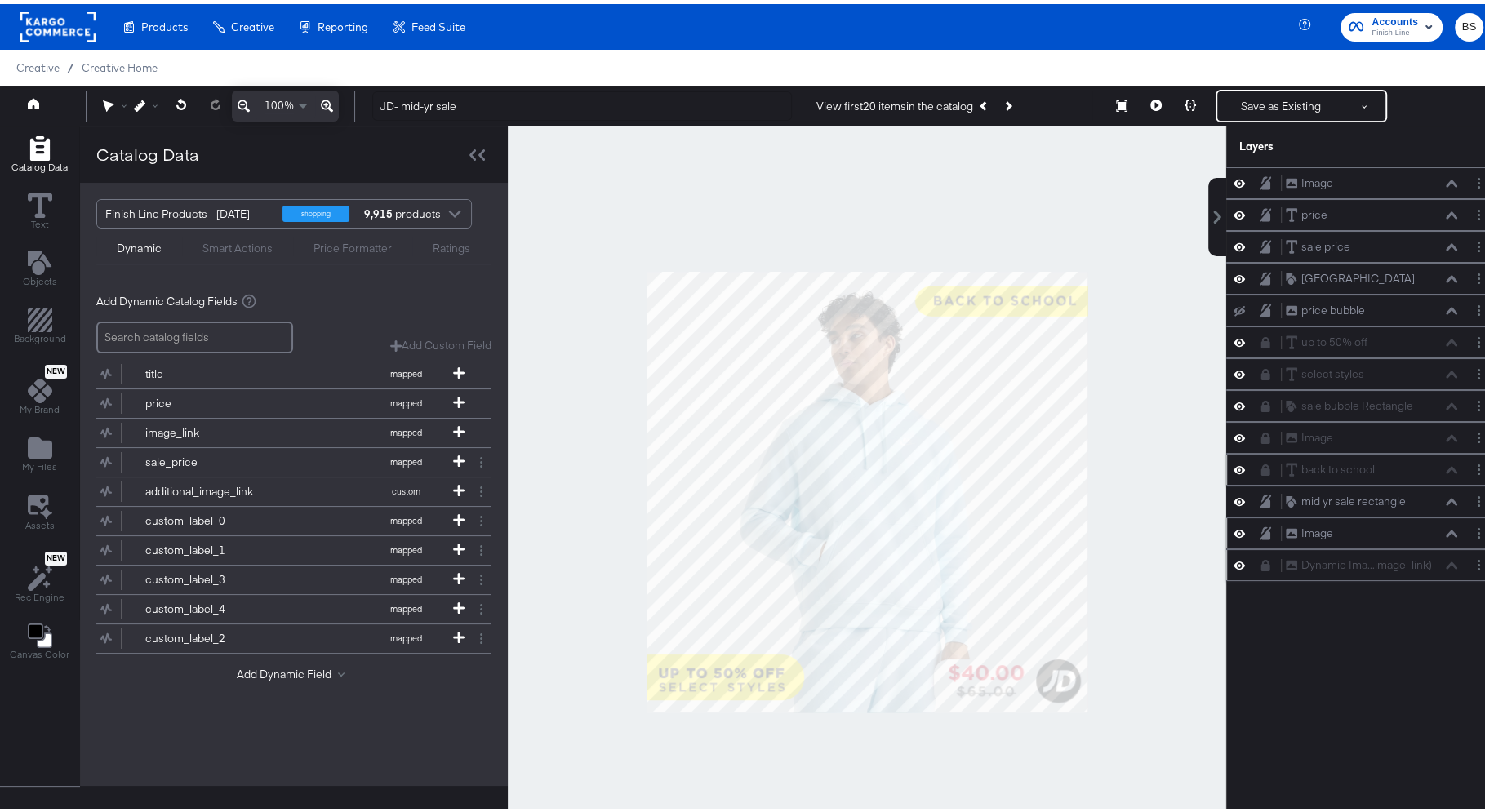 click 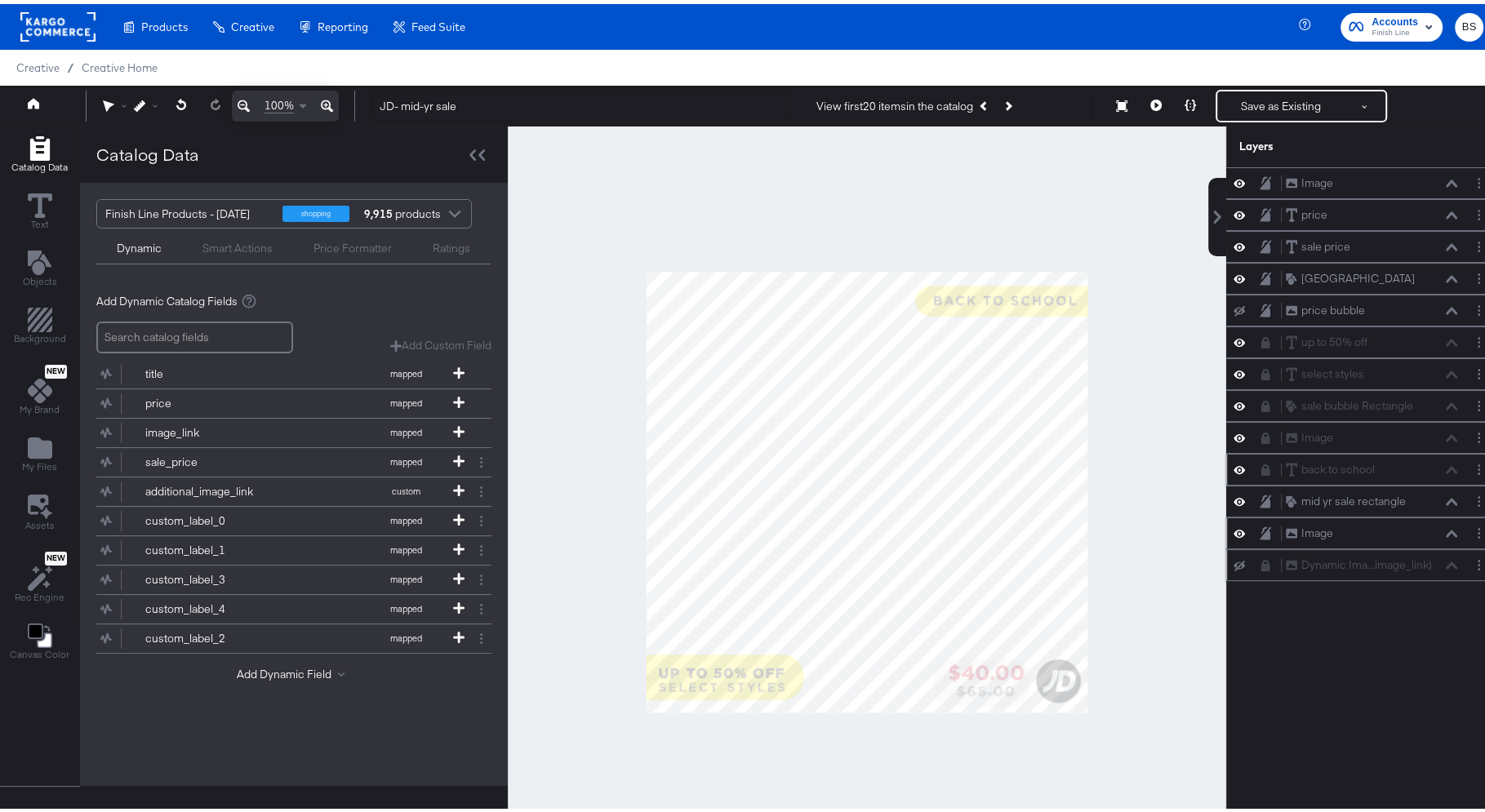 click 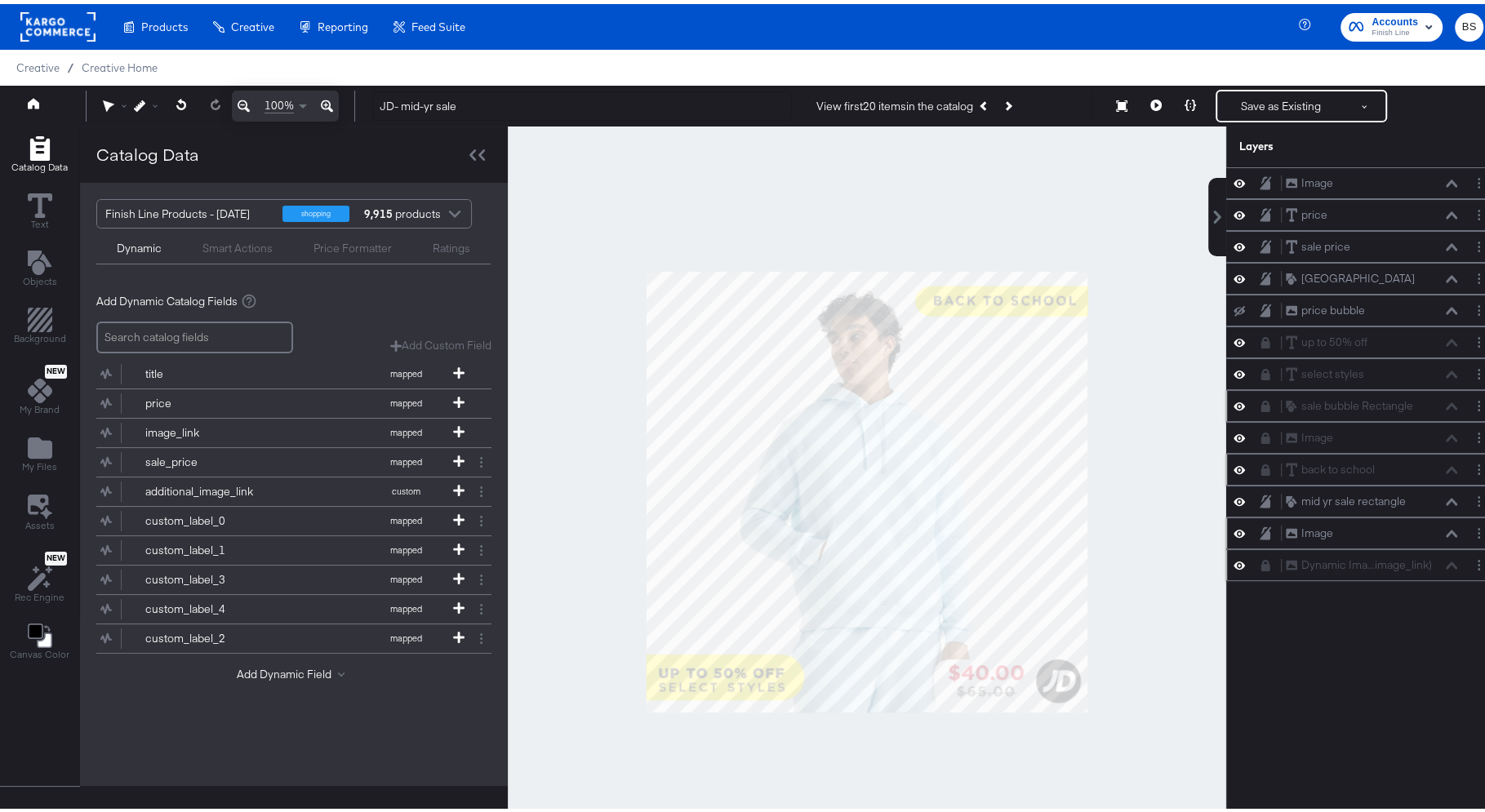 click 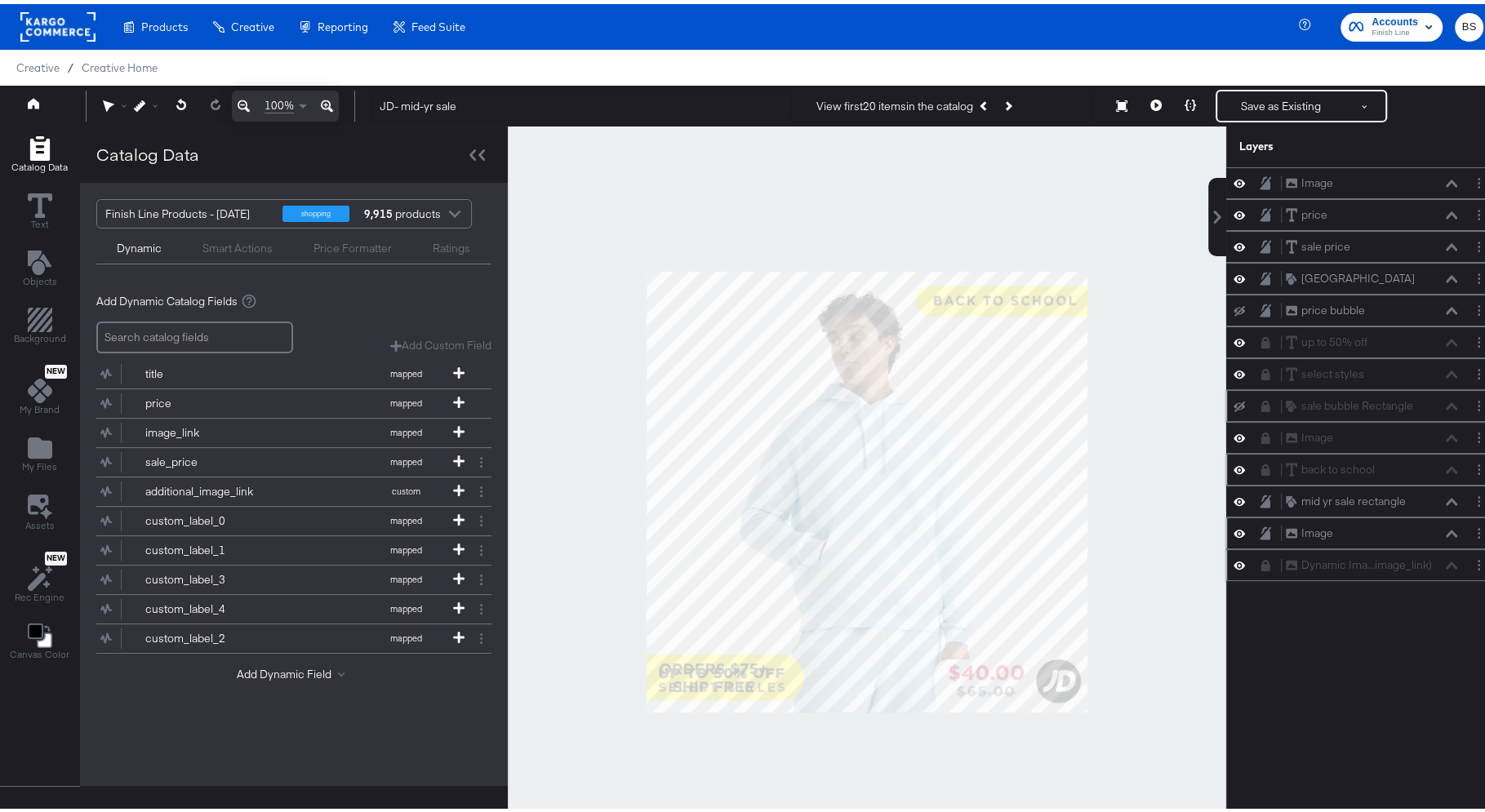 click 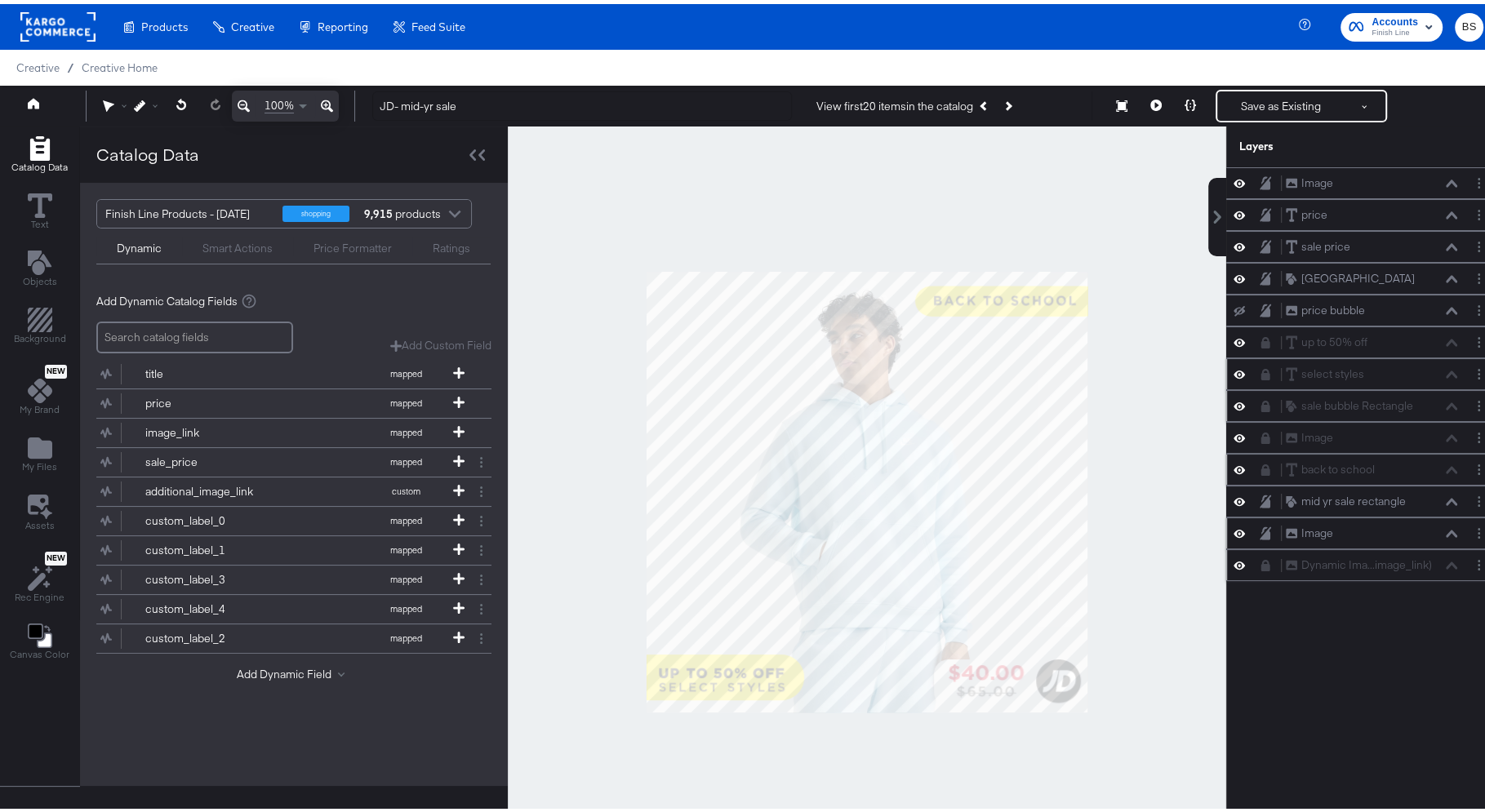 click 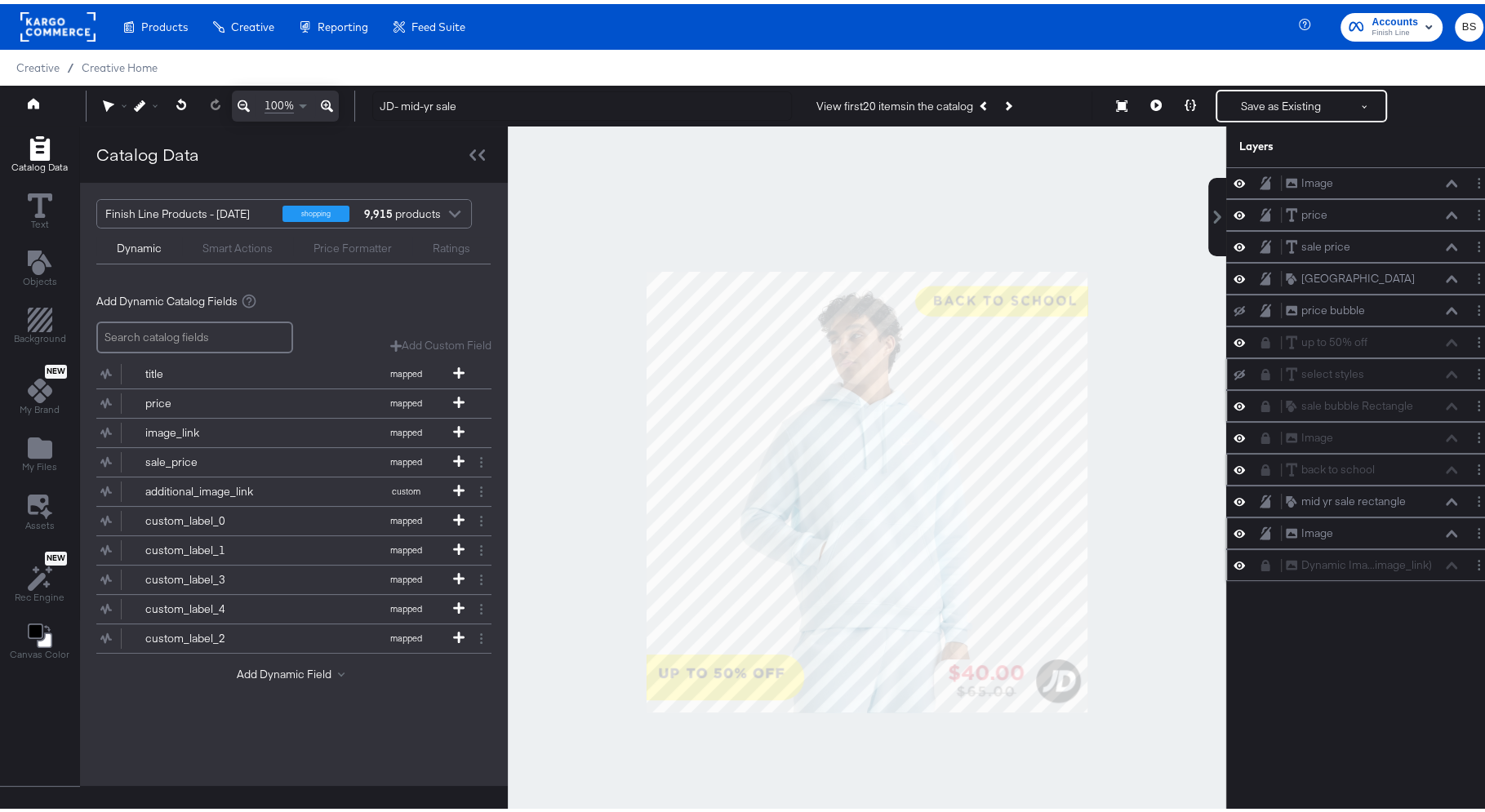 click at bounding box center [1239, 371] 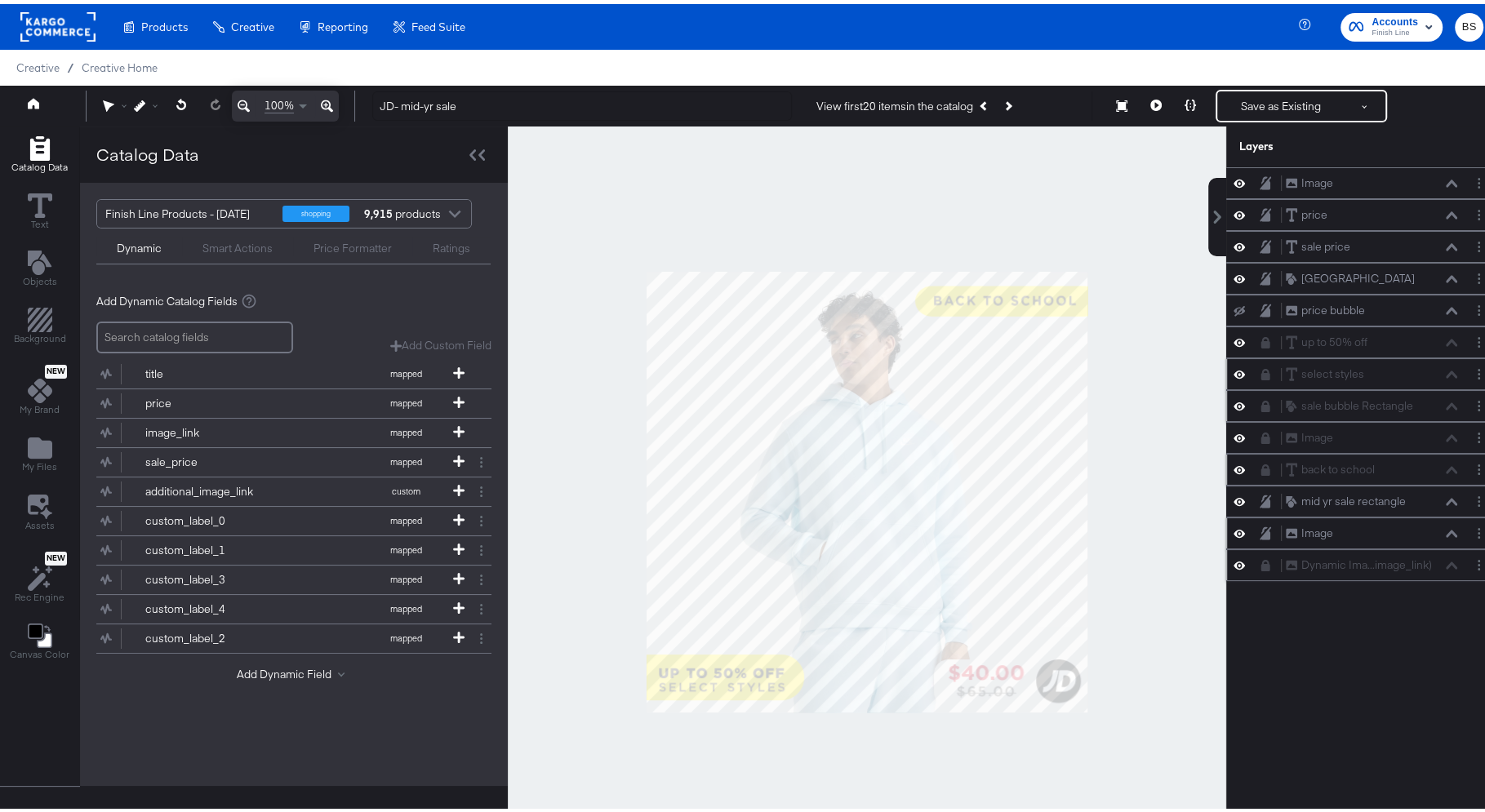 click 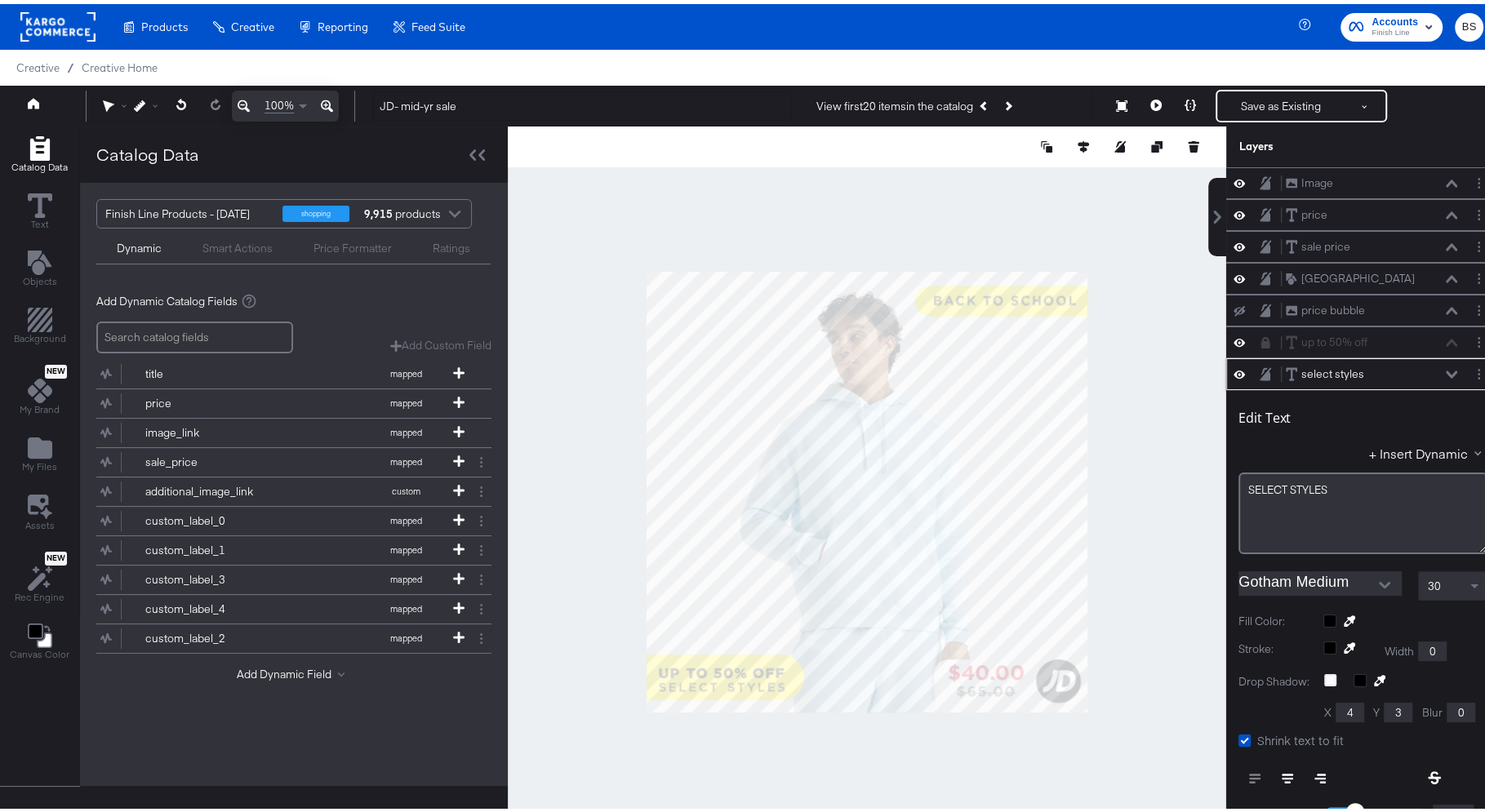 scroll, scrollTop: 187, scrollLeft: 0, axis: vertical 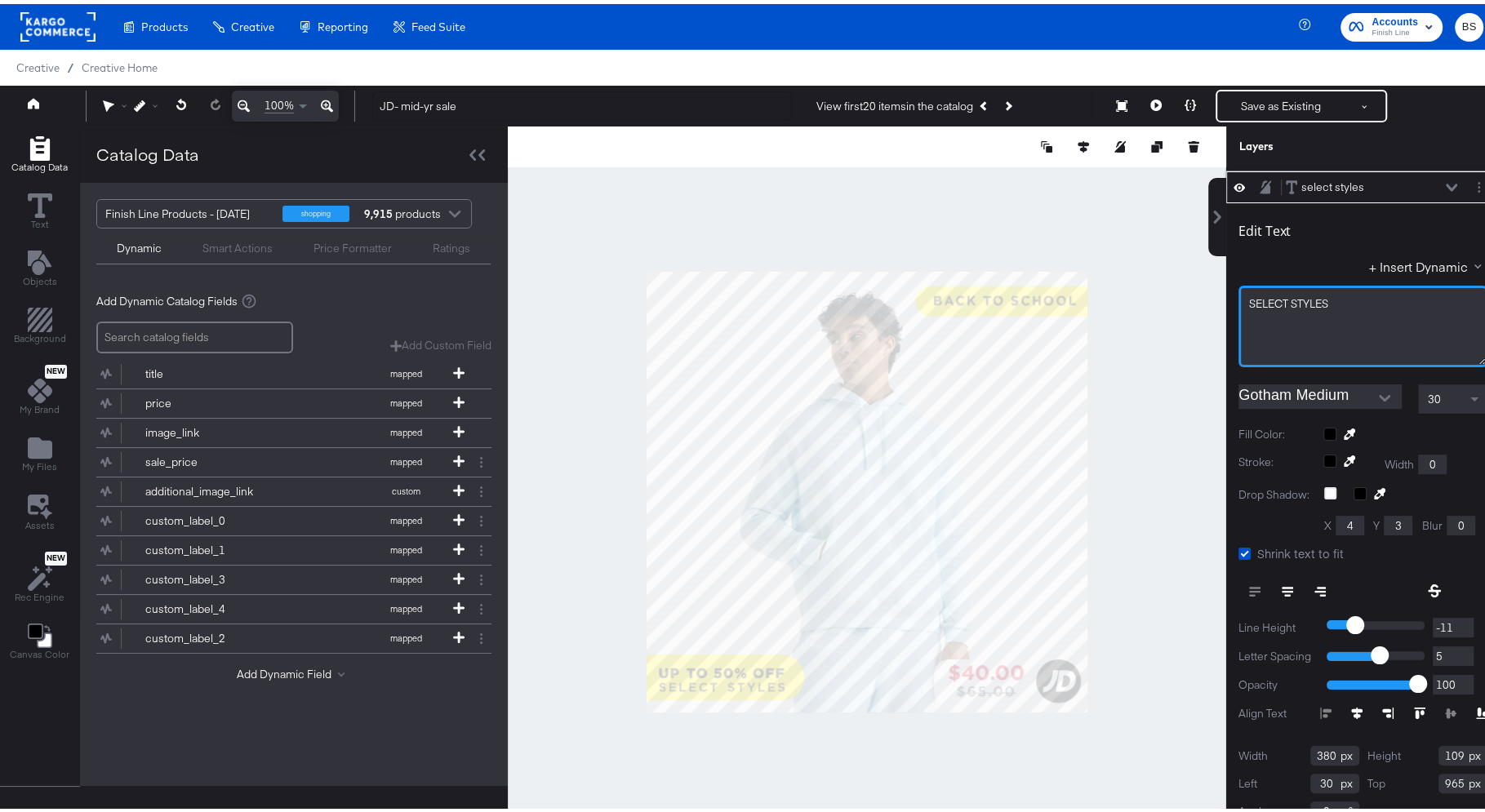 drag, startPoint x: 1337, startPoint y: 310, endPoint x: 1194, endPoint y: 308, distance: 143.01399 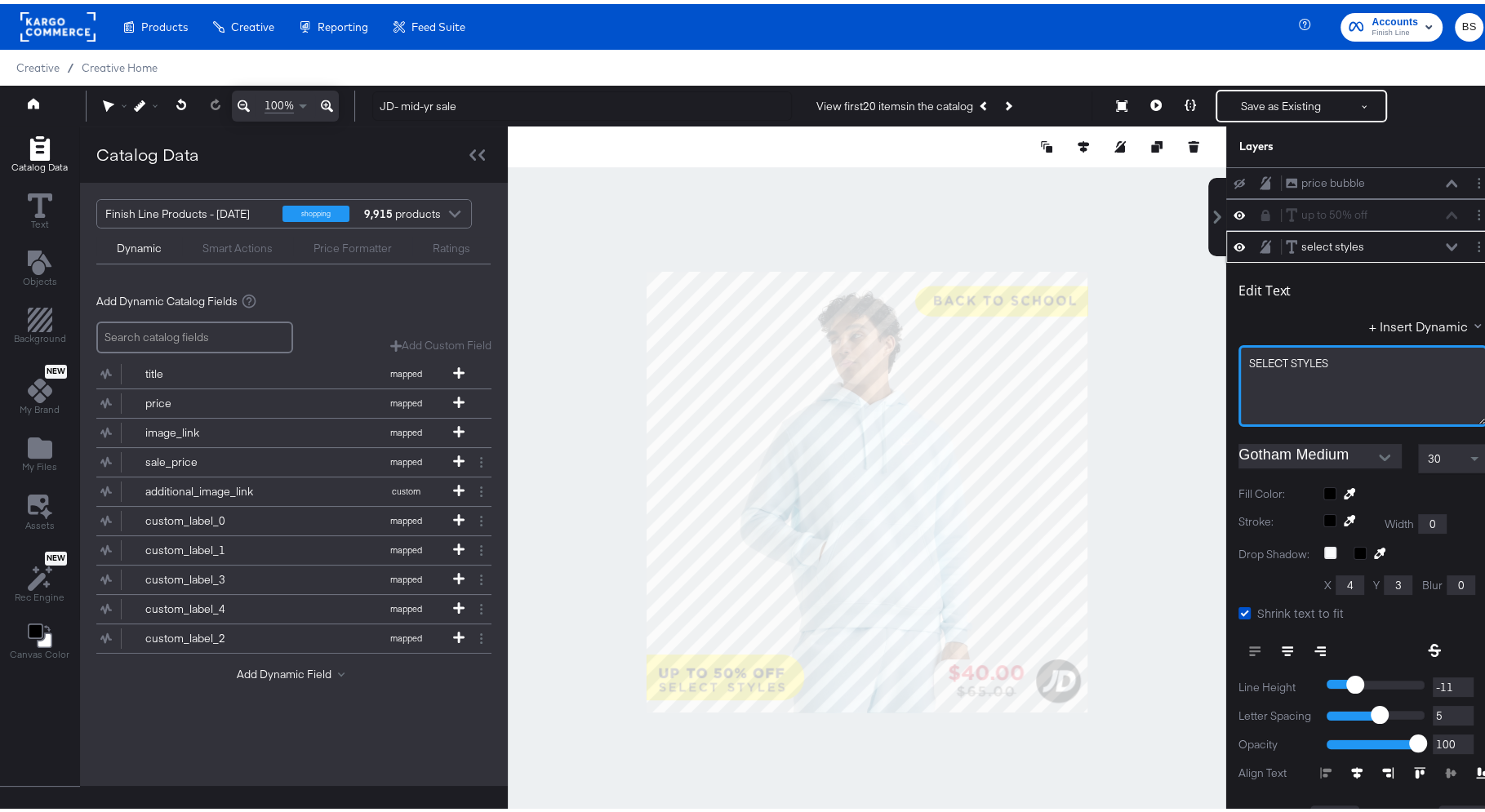scroll, scrollTop: 88, scrollLeft: 0, axis: vertical 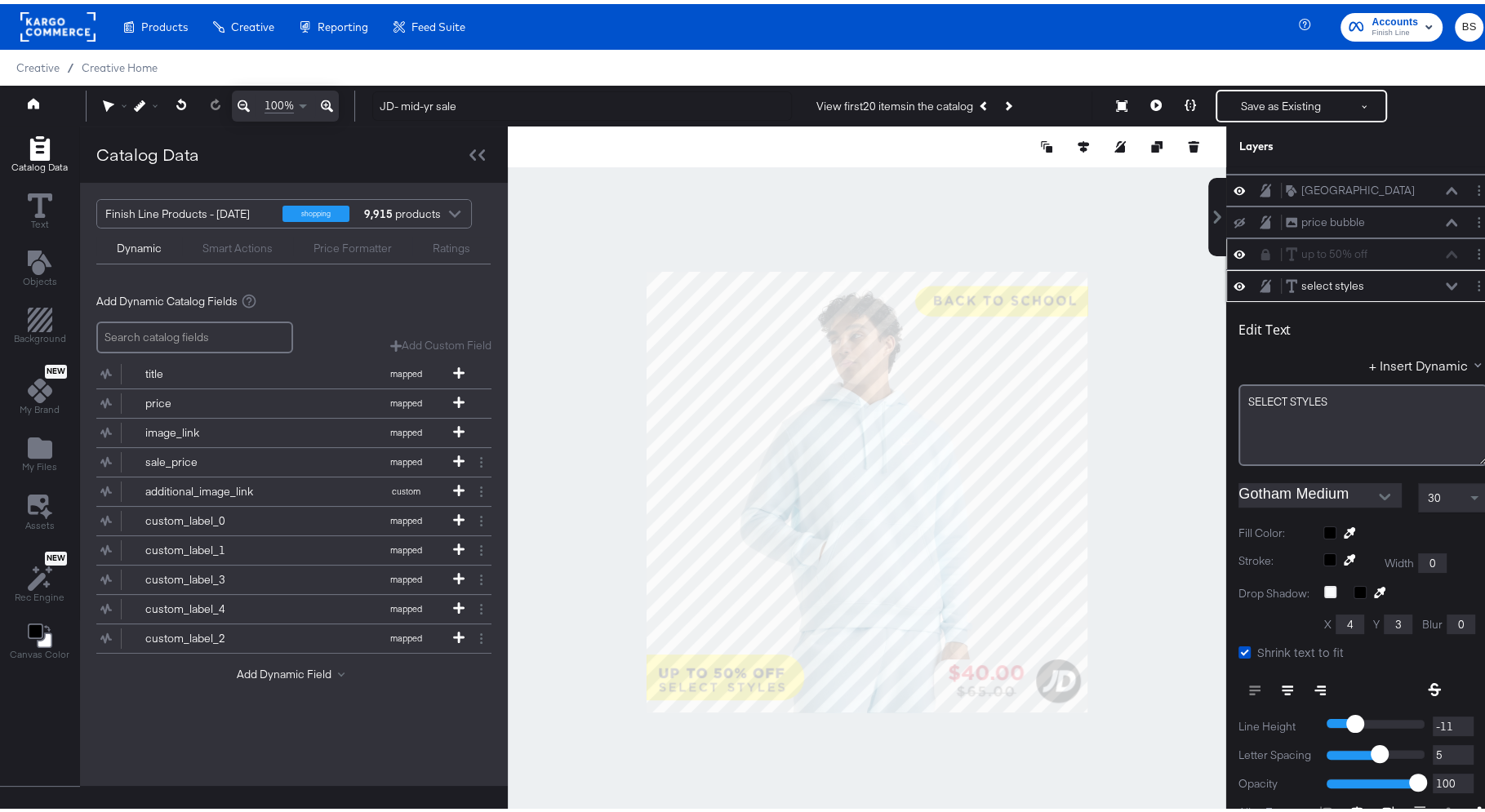 click 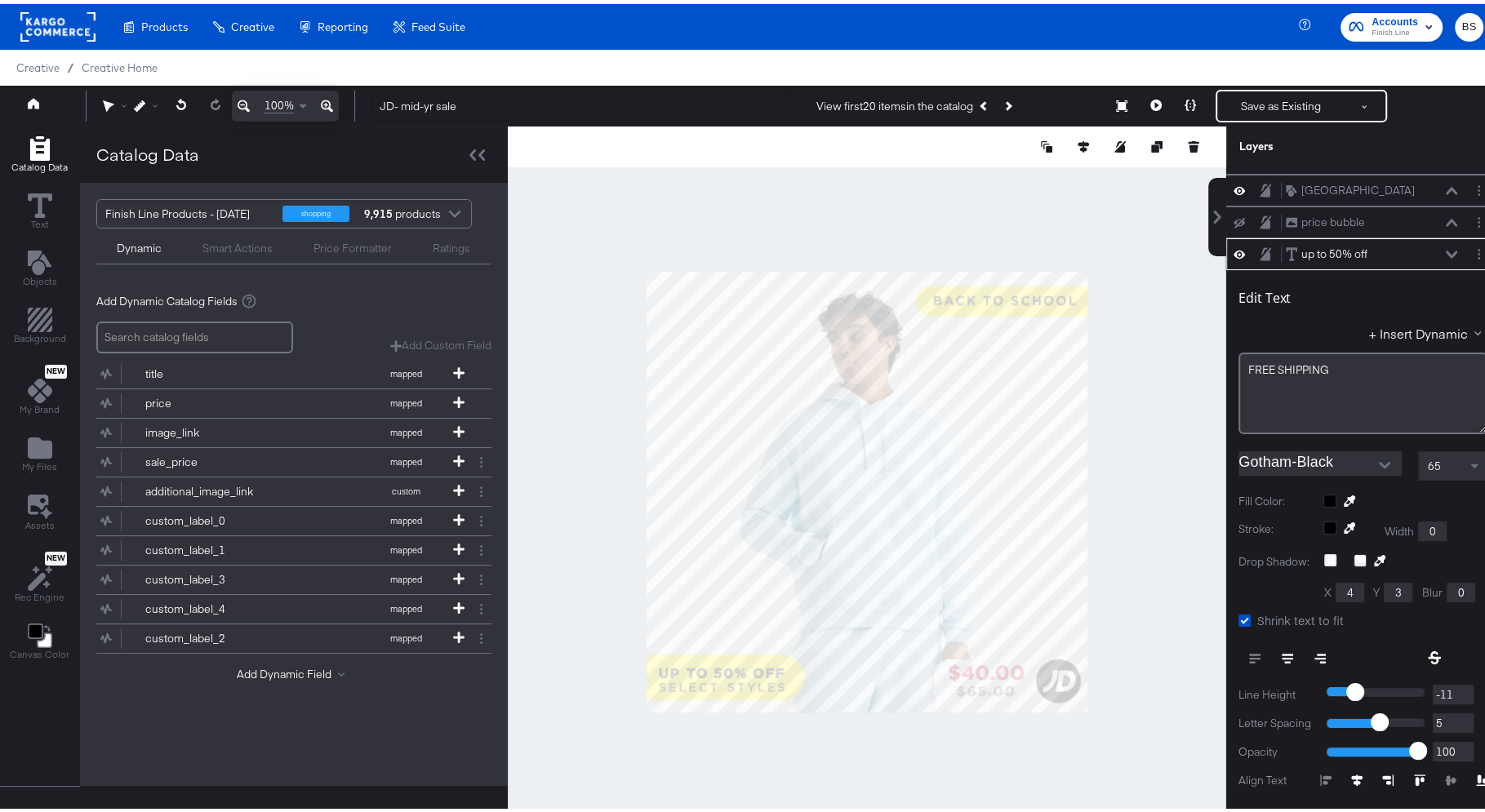 scroll, scrollTop: 156, scrollLeft: 0, axis: vertical 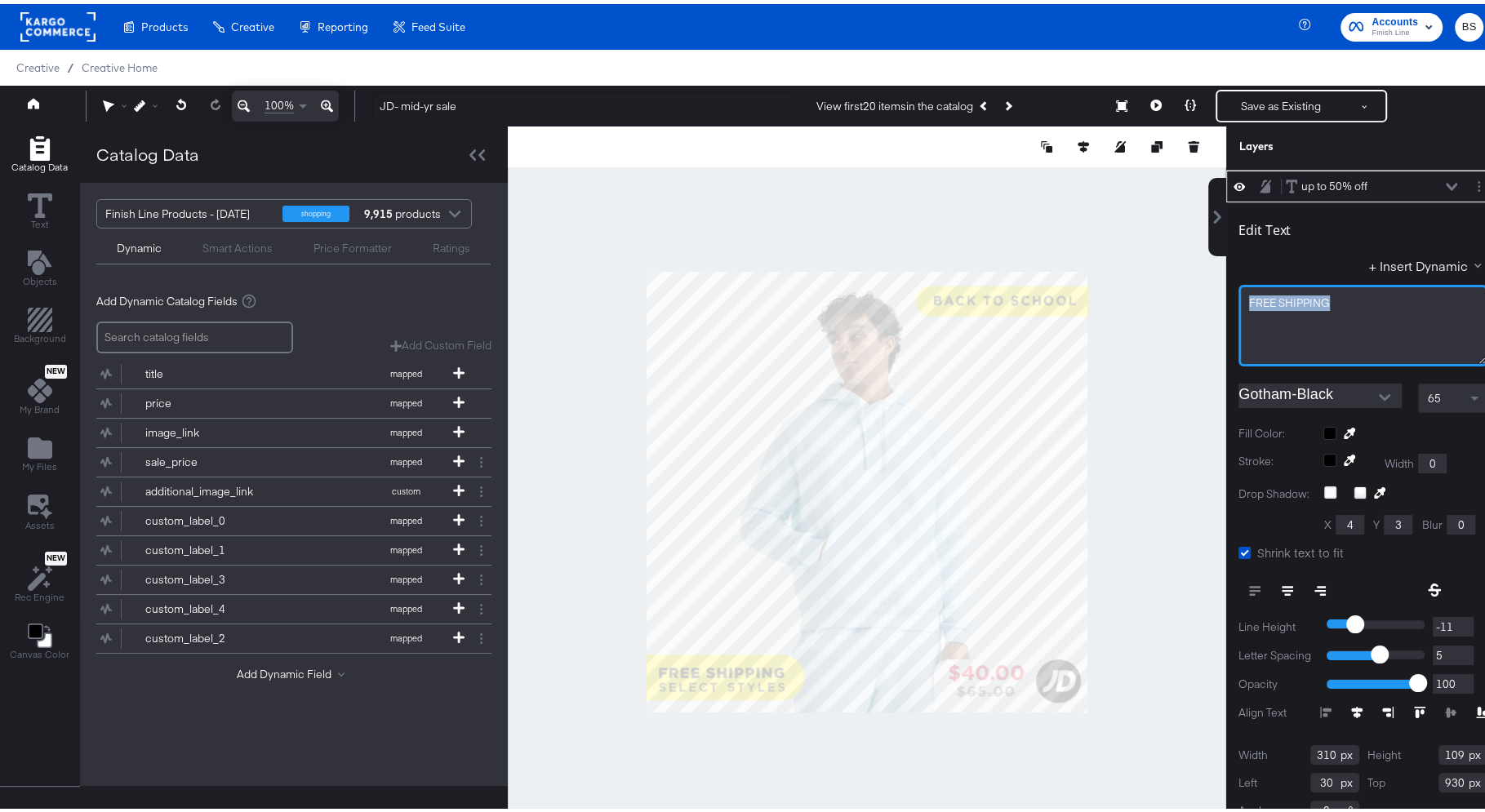 drag, startPoint x: 1349, startPoint y: 293, endPoint x: 1216, endPoint y: 293, distance: 133 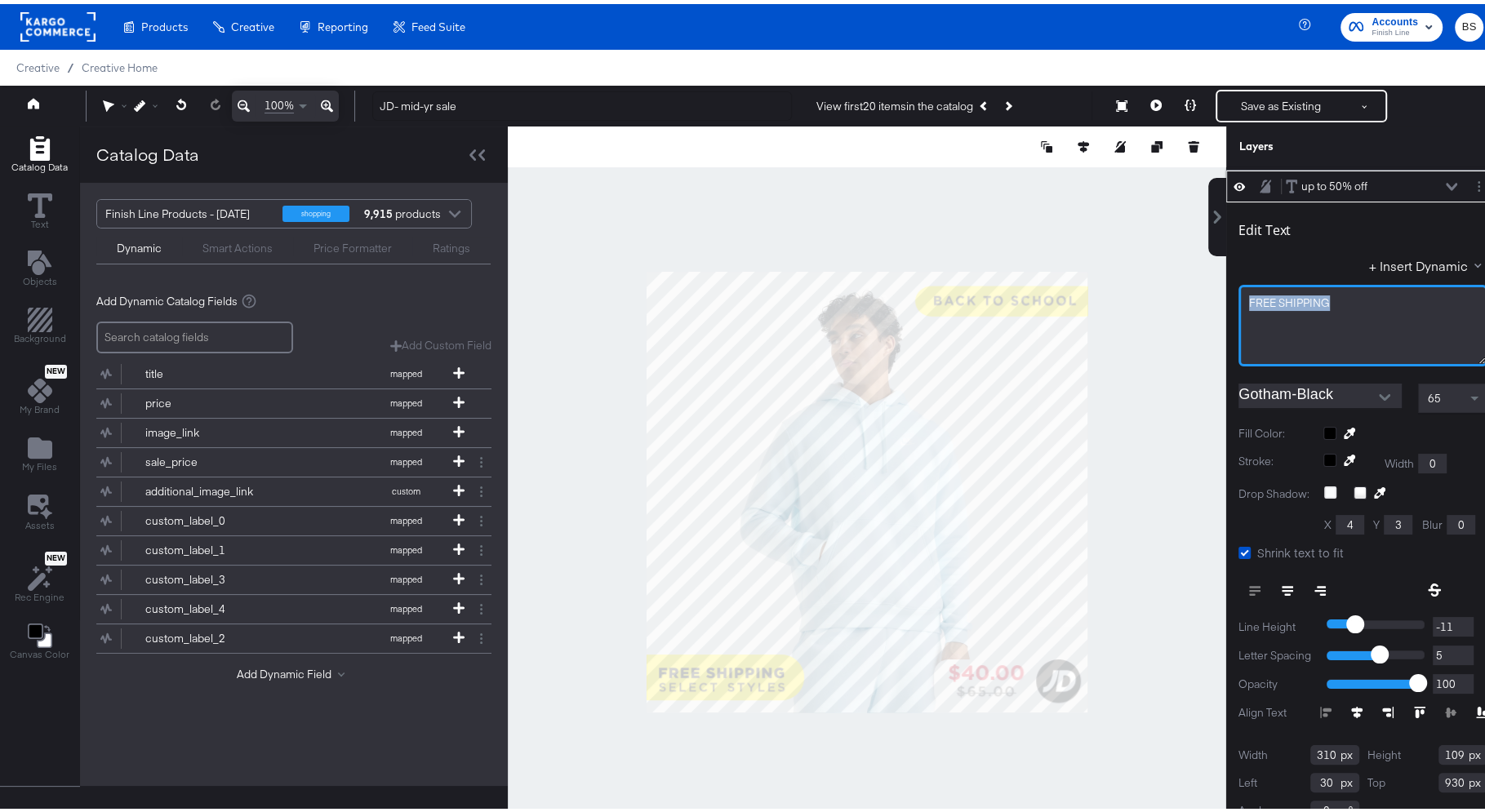 click on "Edit Text + Insert Dynamic FREE SHIPPING   Gotham-Black 65 Fill Color: Stroke: Width 0 Drop Shadow:         X 4 Y 3 Blur 0 Shrink text to fit Line Height -11 Letter Spacing -50 50 5 Opacity 1 100 100 Align Text Width 310 Height 109 Left 30 Top 930 Angle 0" at bounding box center [1363, 514] 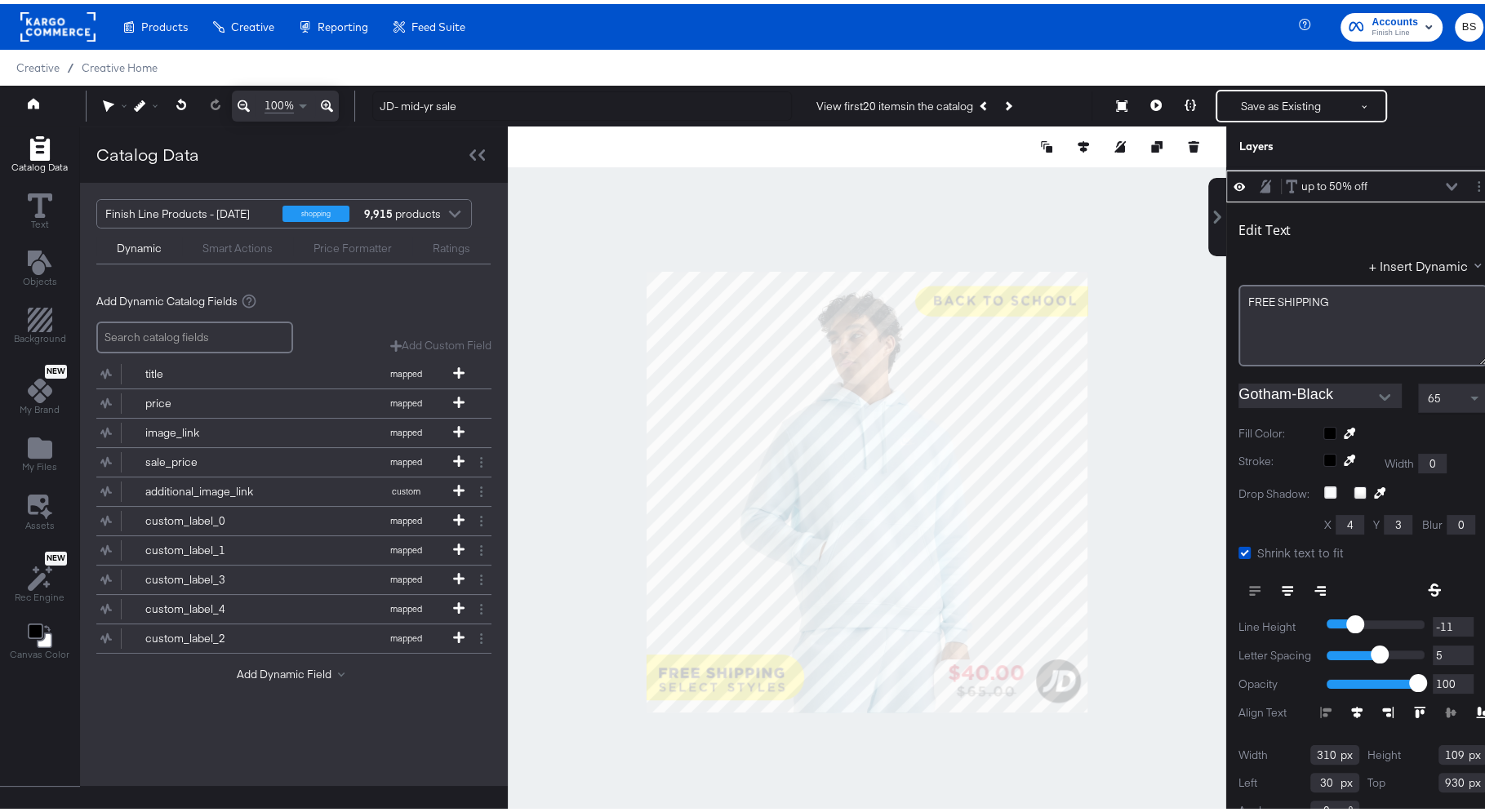 click at bounding box center [867, 488] 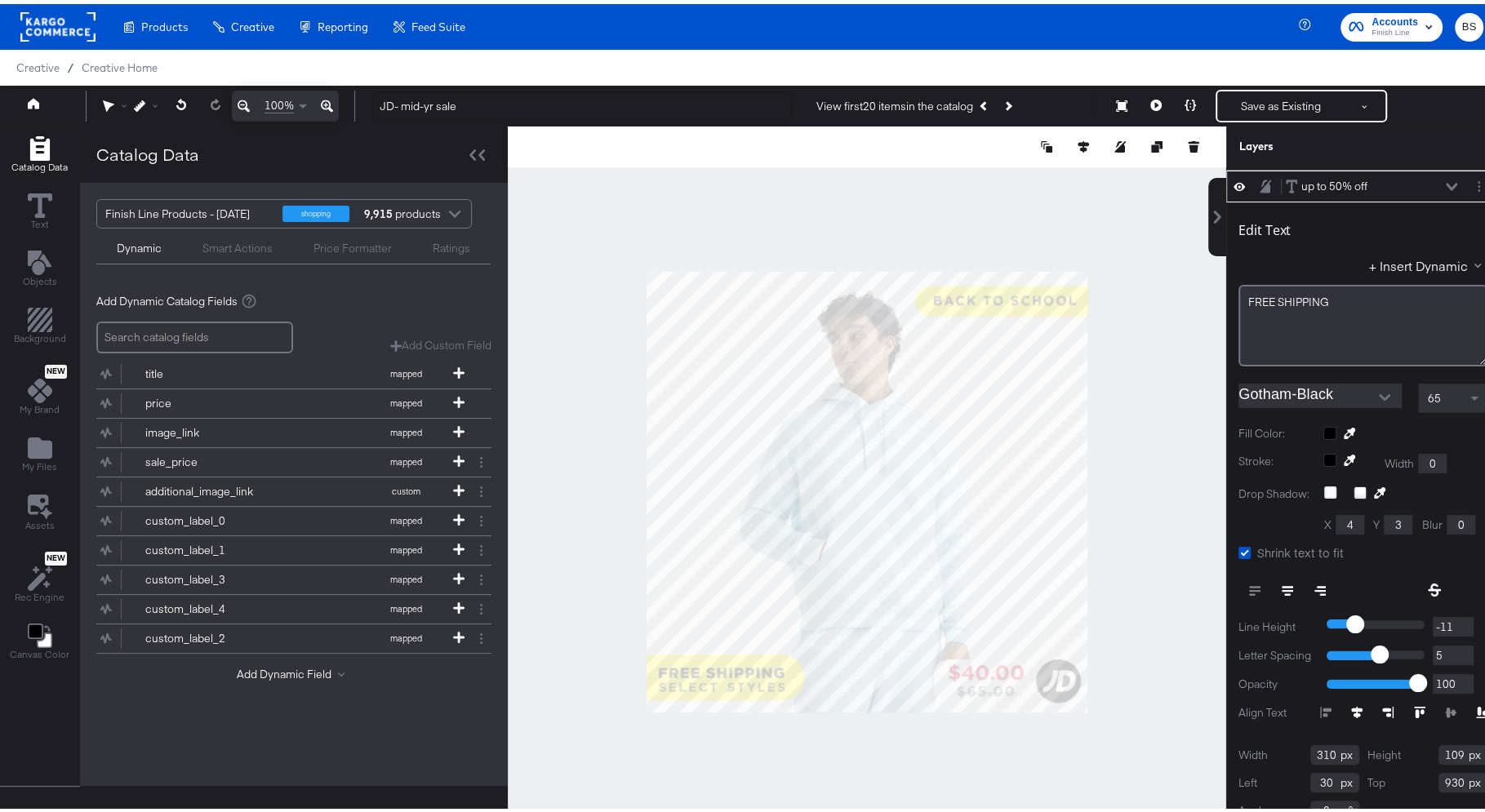 scroll, scrollTop: 0, scrollLeft: 0, axis: both 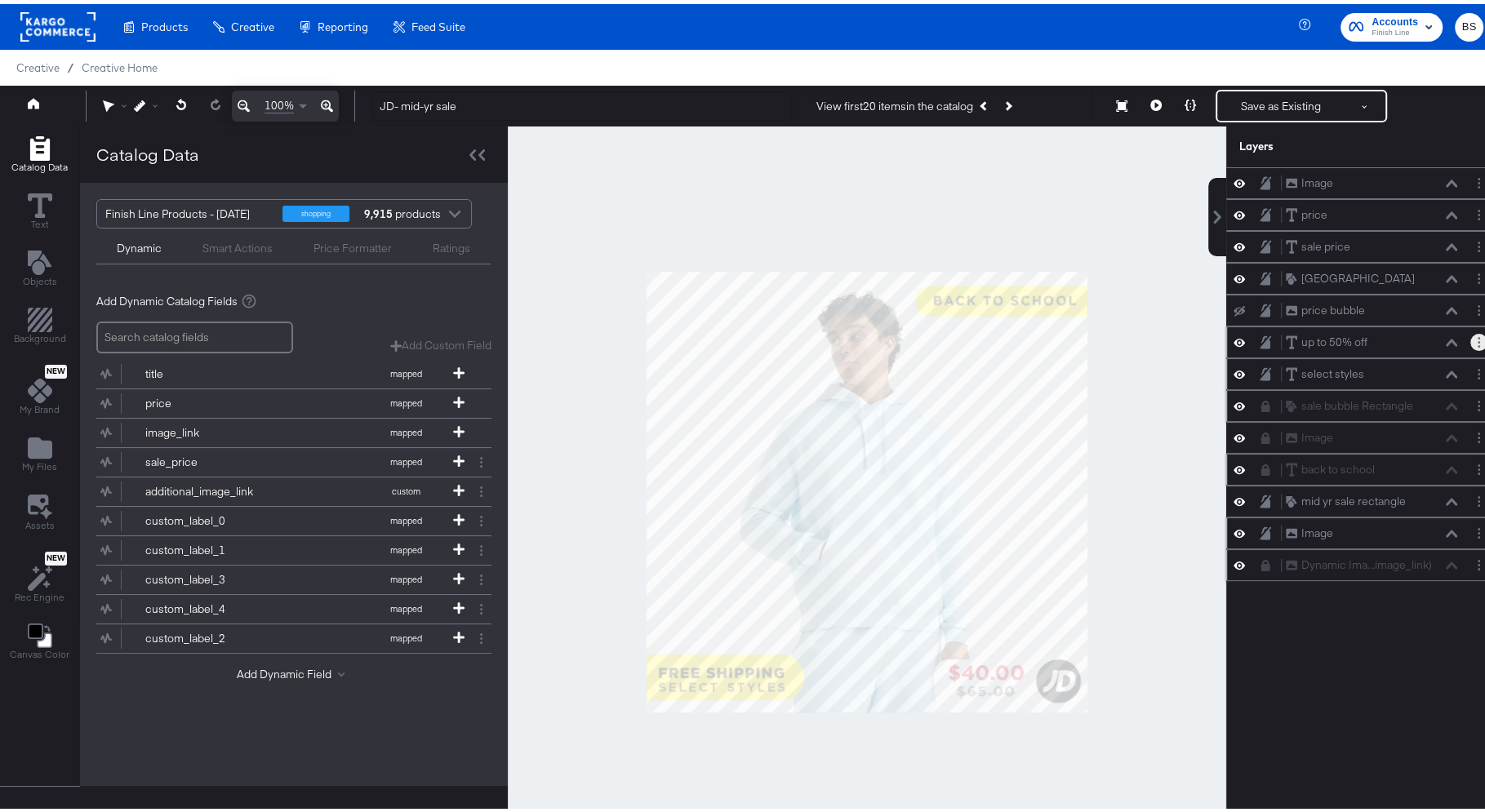 click at bounding box center (1478, 338) 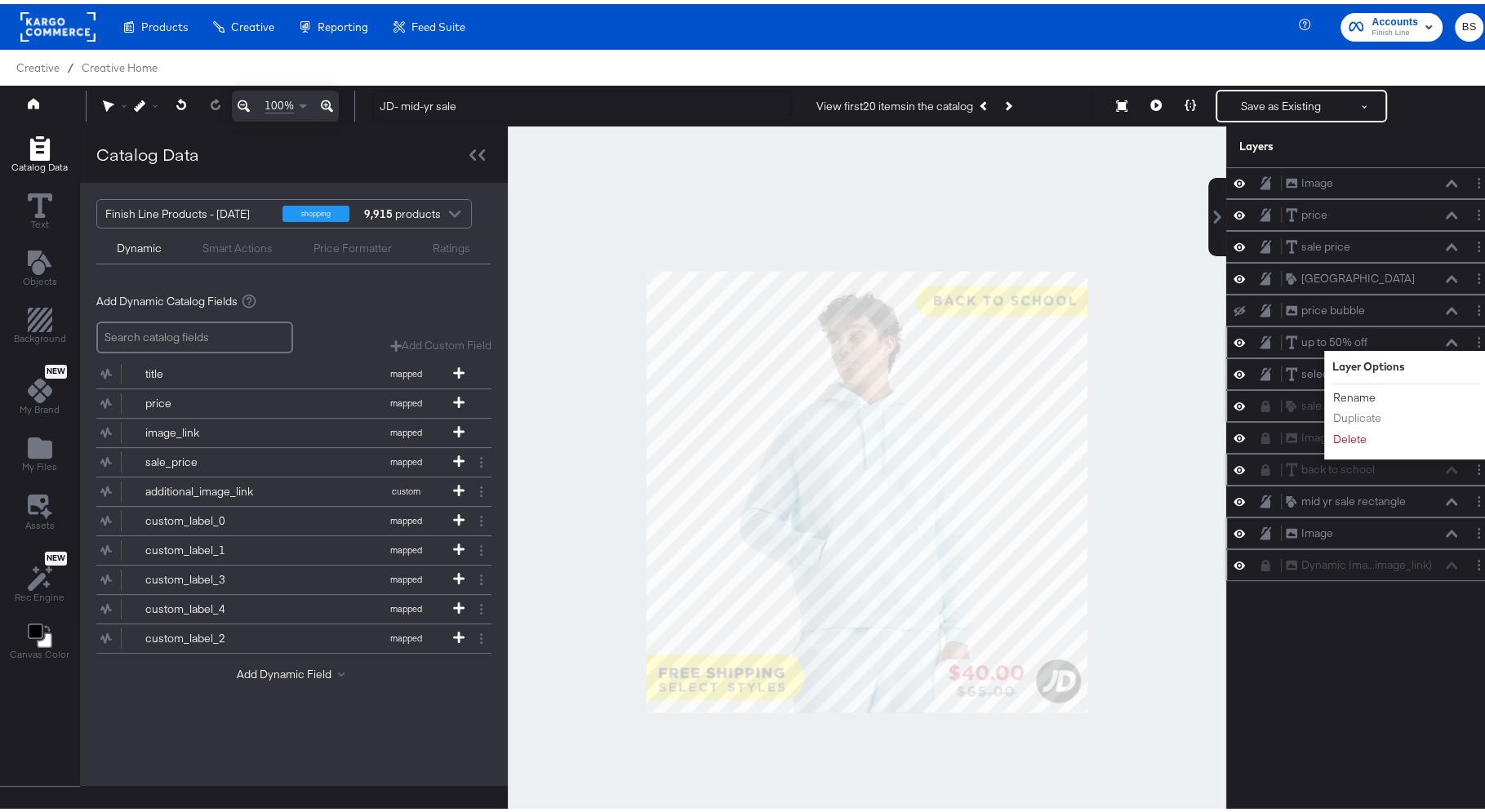 click on "Rename" at bounding box center (1354, 393) 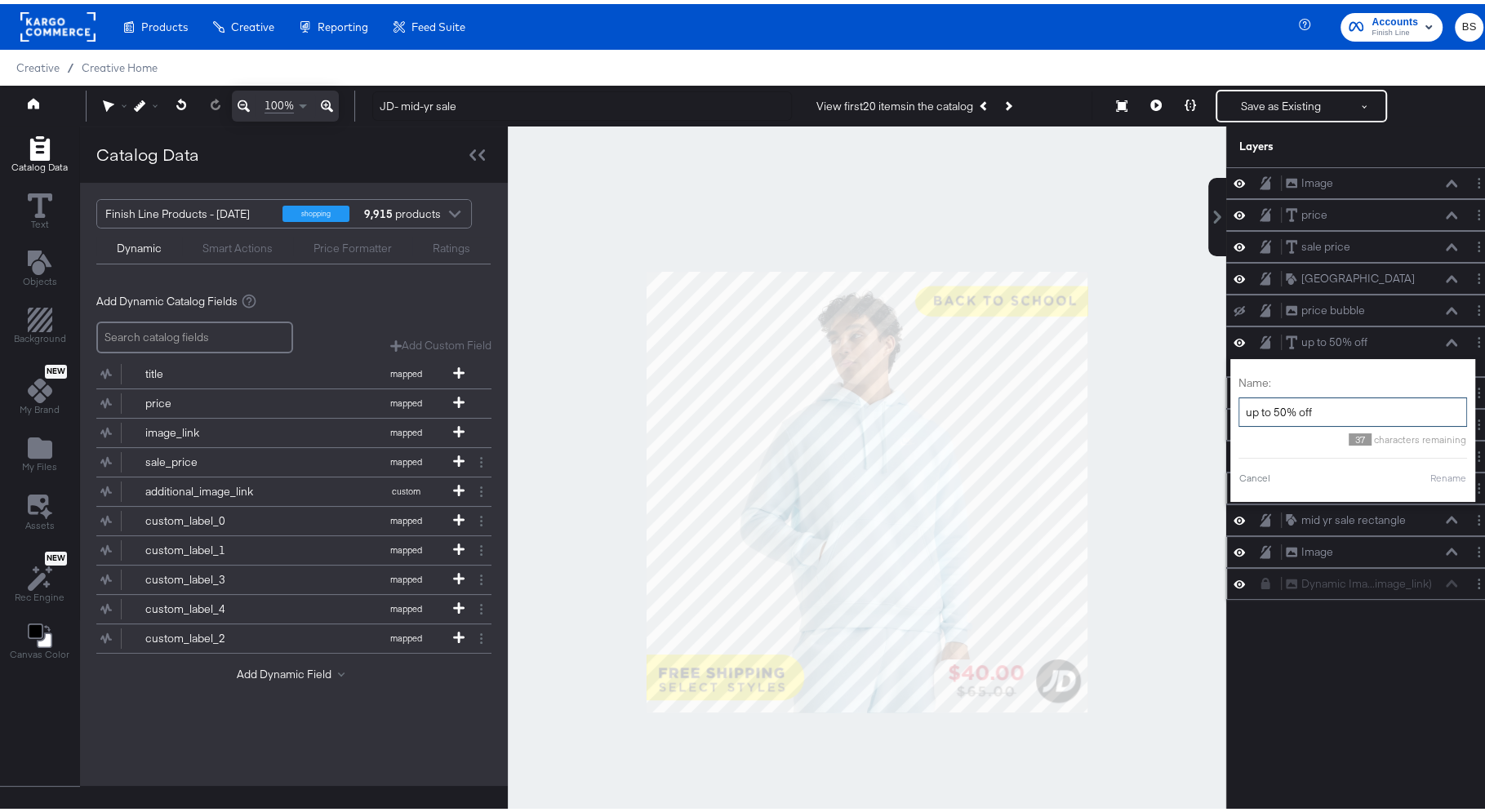 drag, startPoint x: 1315, startPoint y: 404, endPoint x: 1163, endPoint y: 404, distance: 152 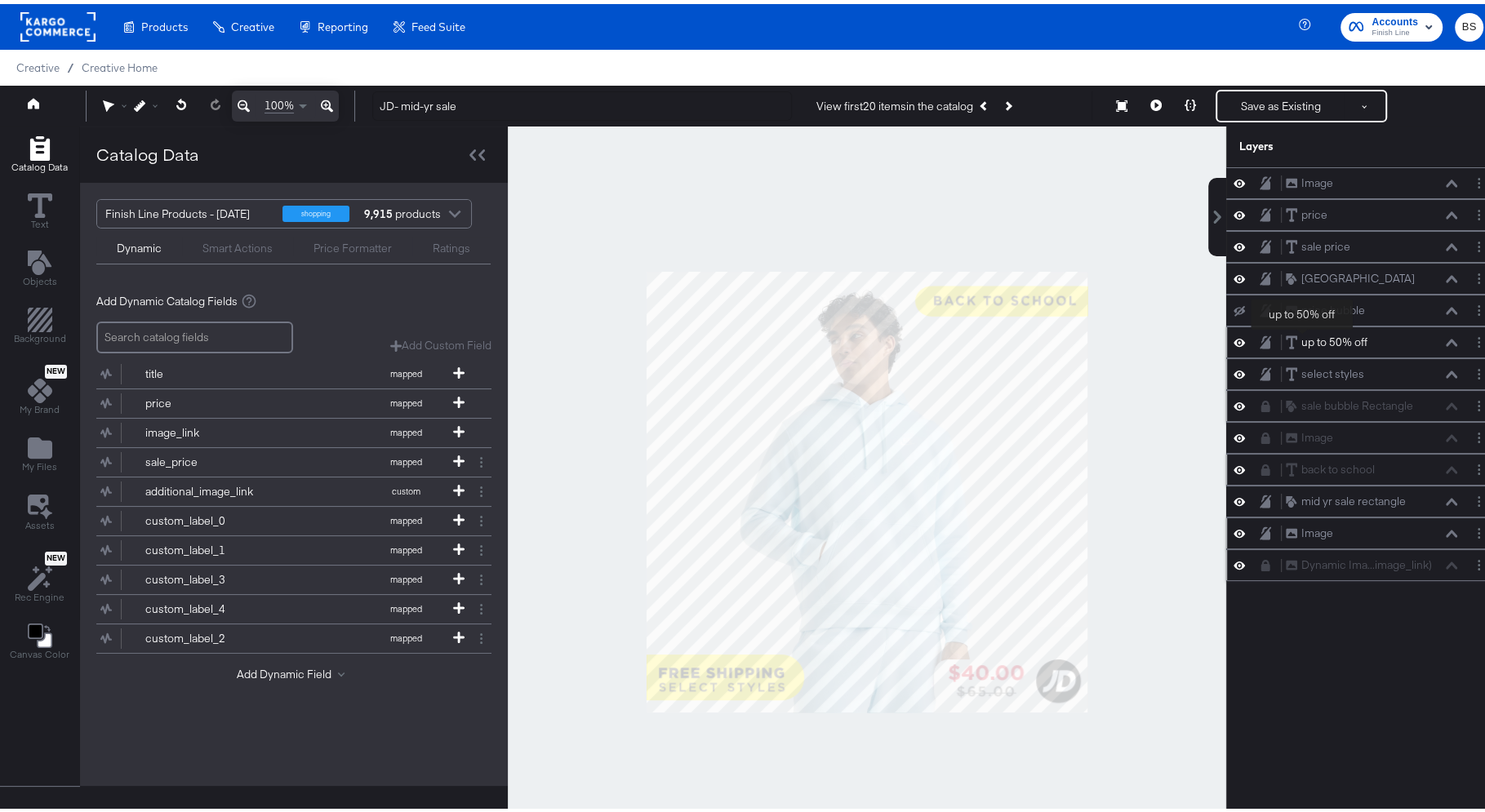 click on "up to 50% off" at bounding box center (1334, 338) 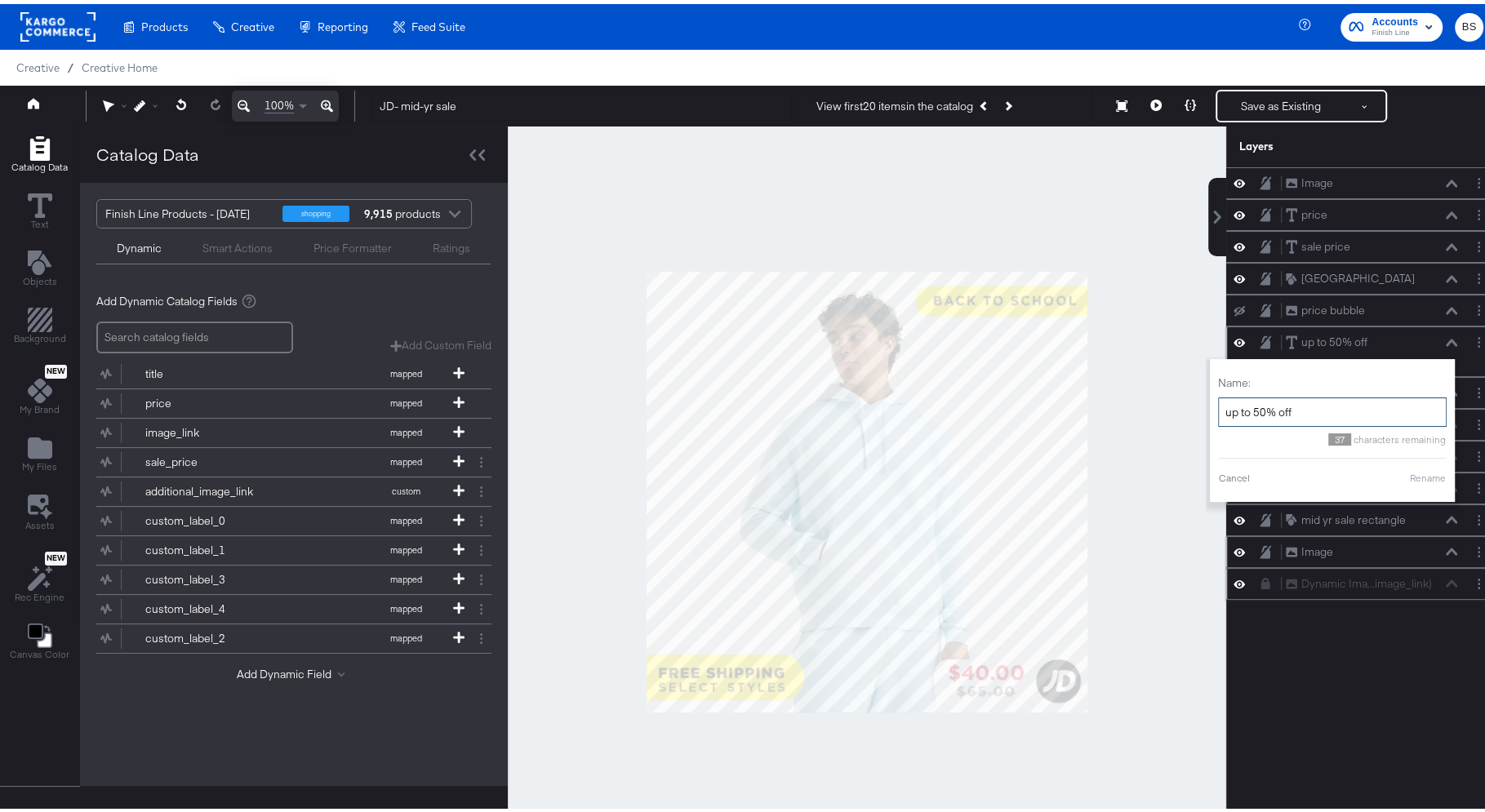 click on "up to 50% off" at bounding box center (1332, 408) 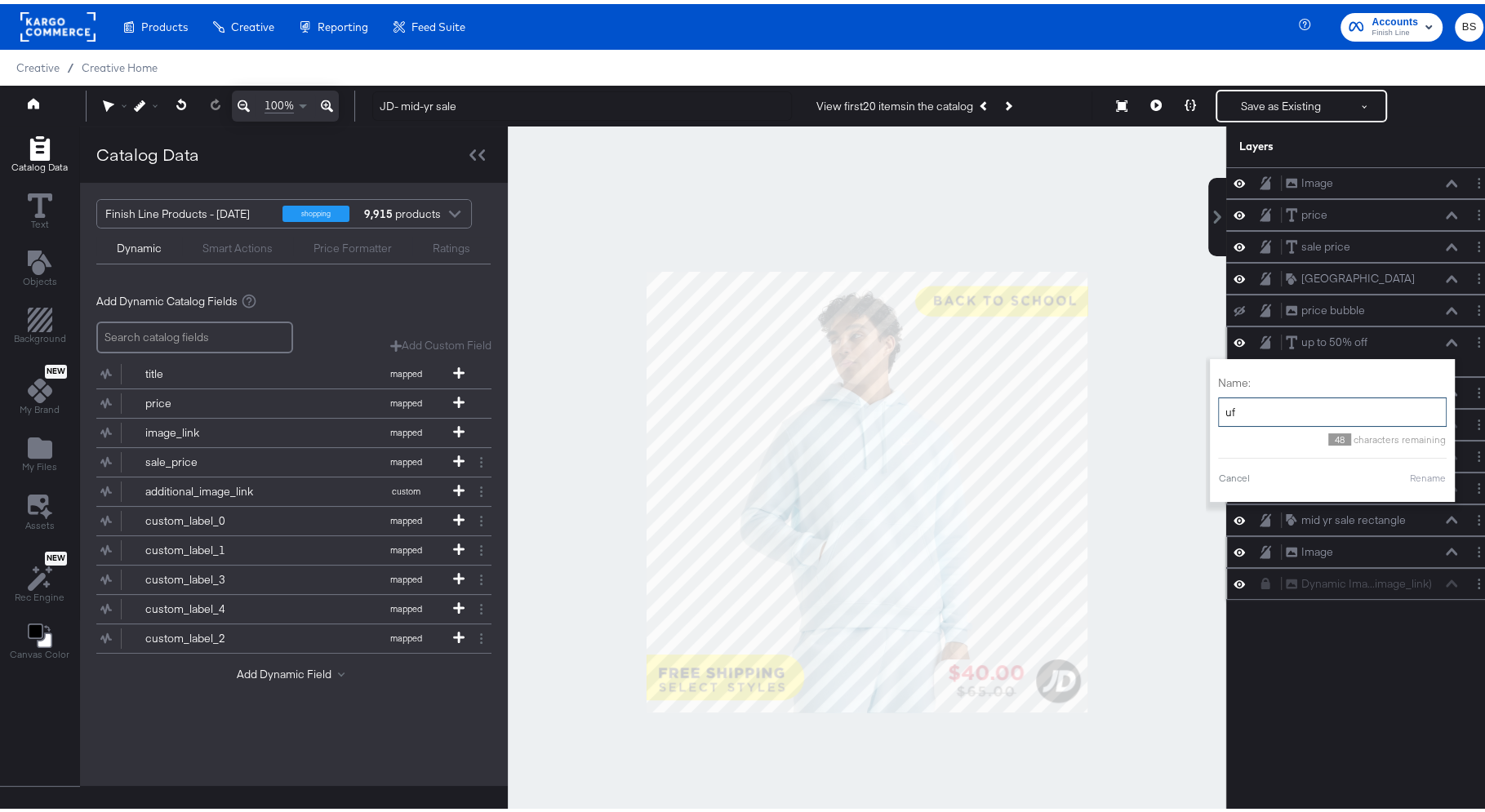type on "u" 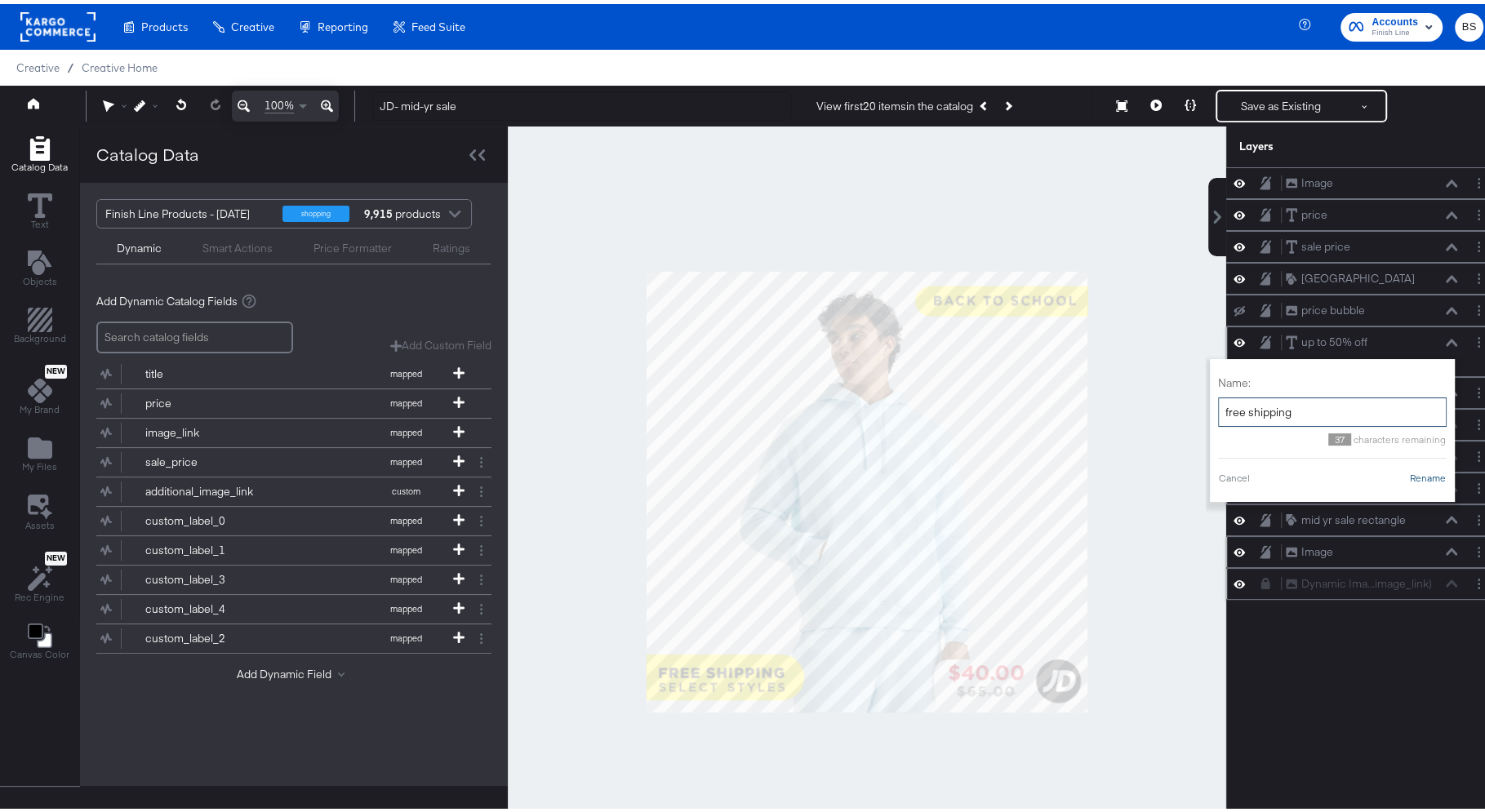 type on "free shipping" 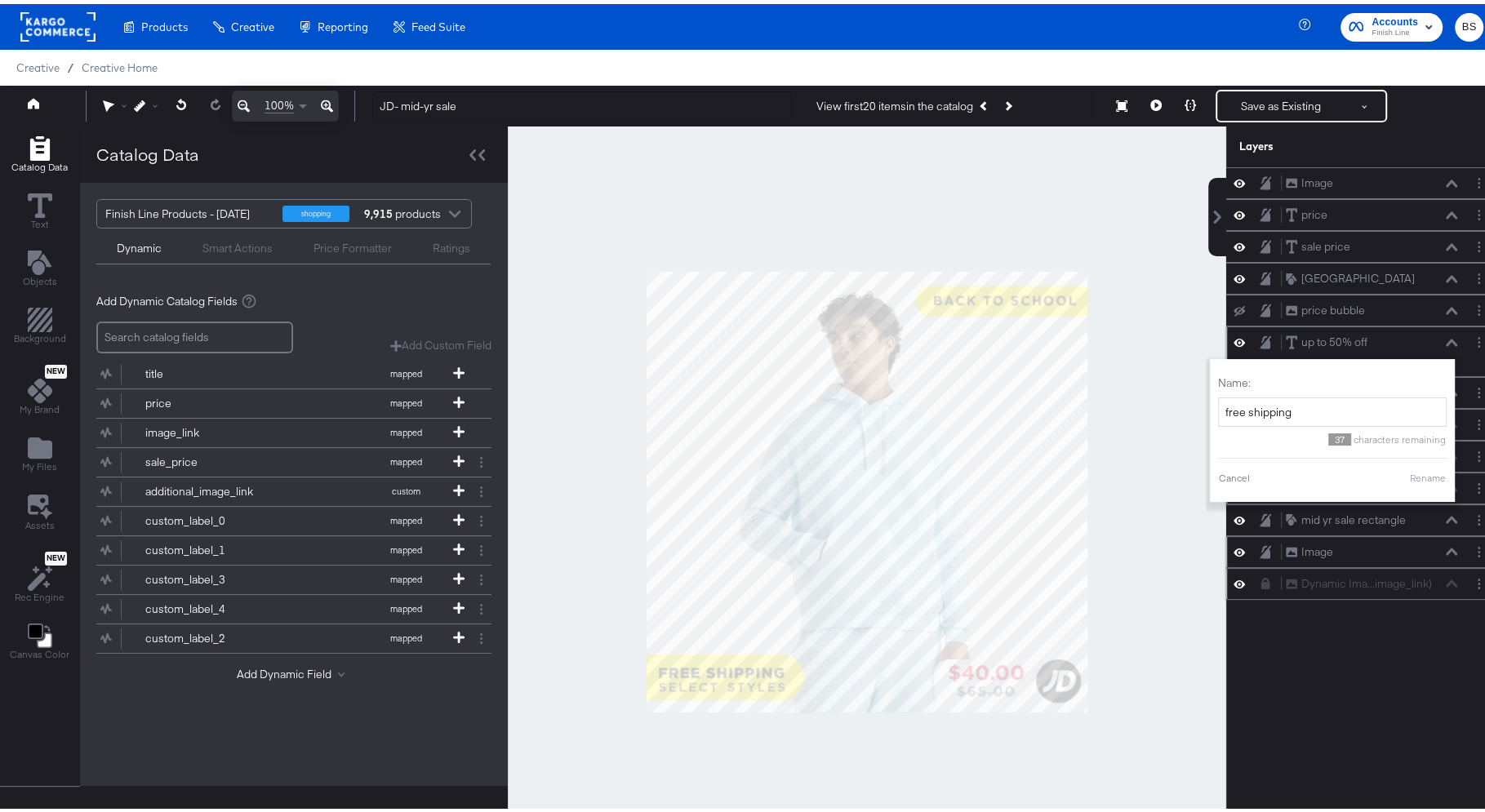click on "Rename" at bounding box center [1428, 474] 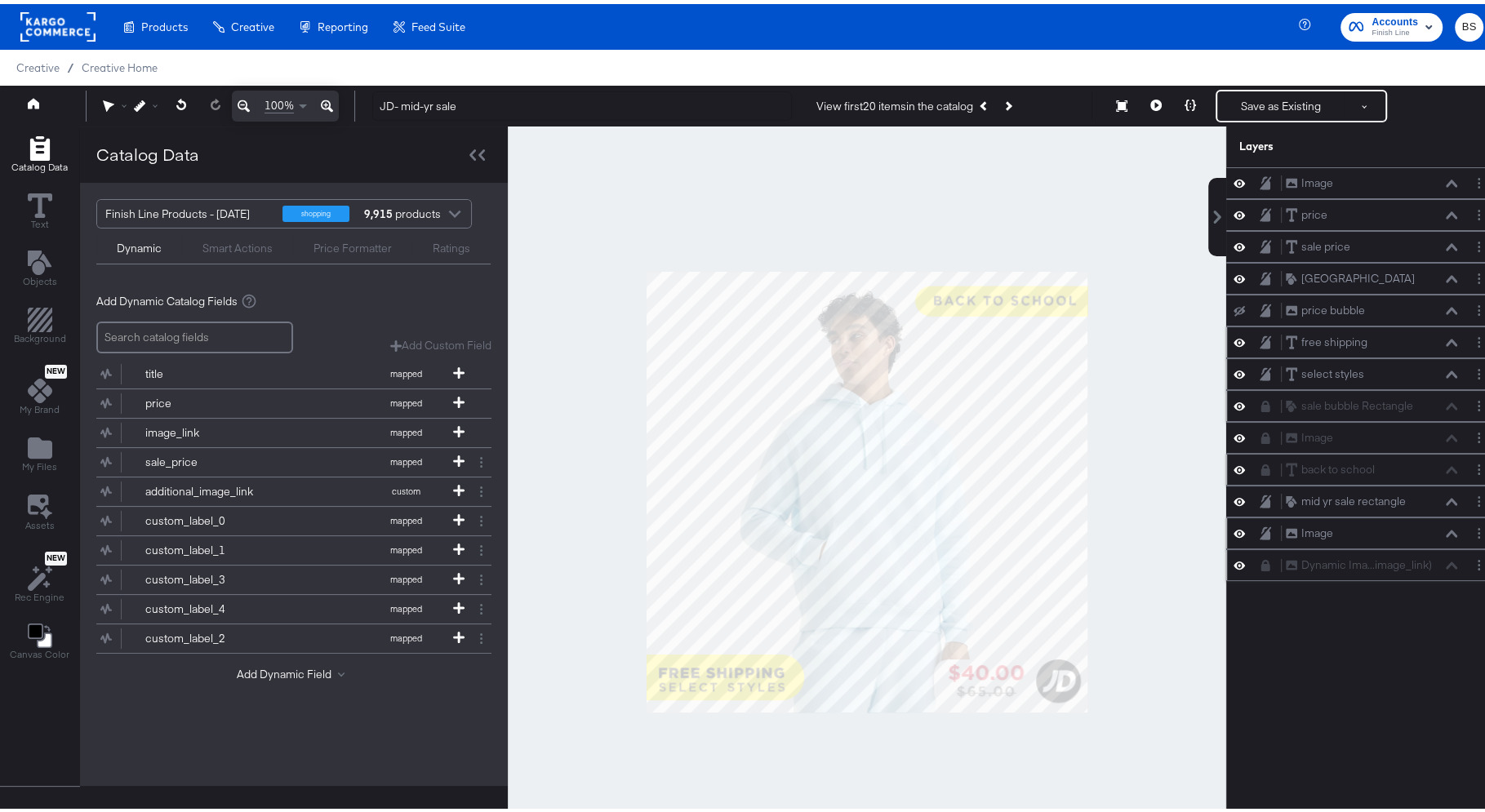click 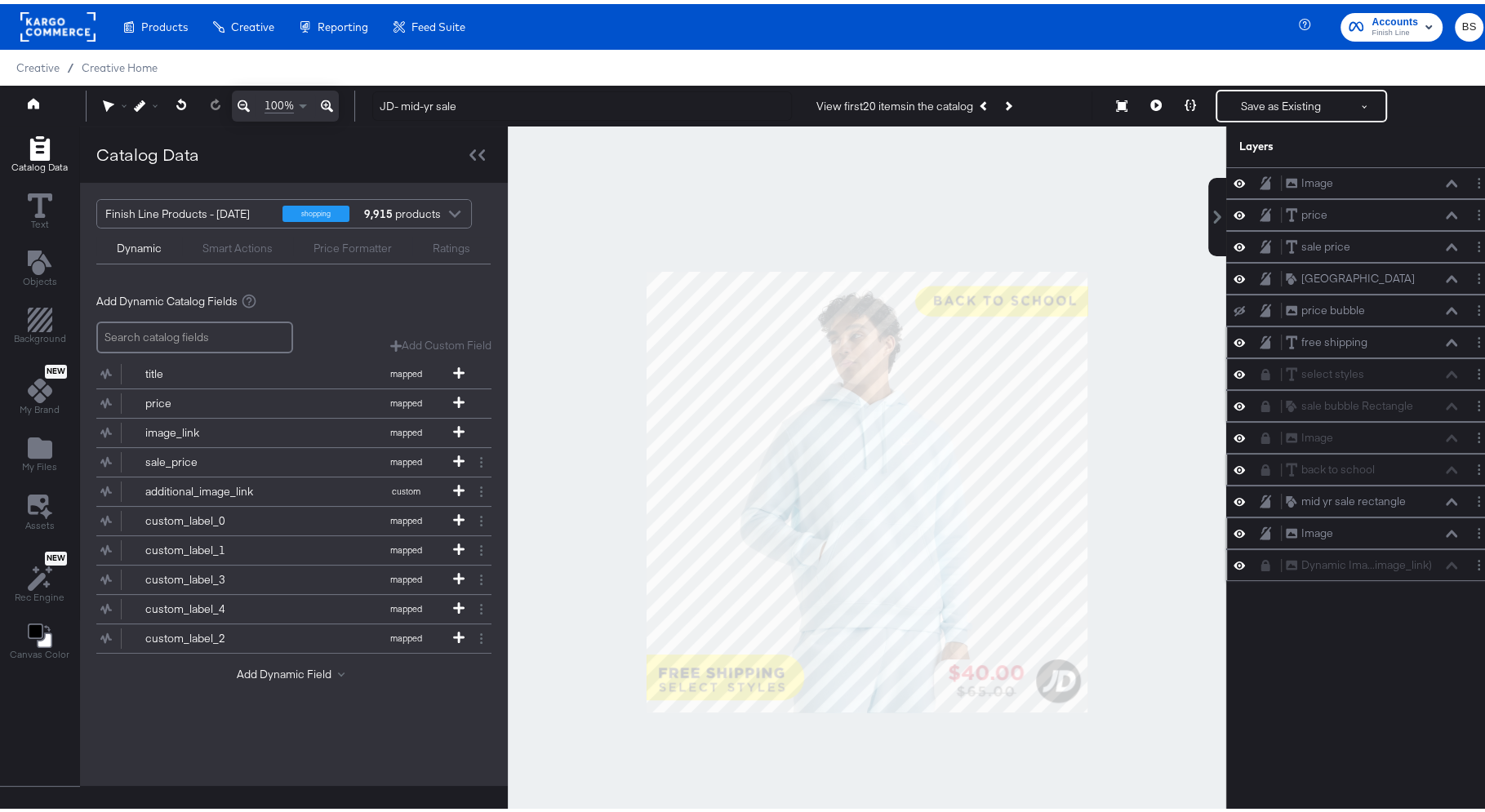 click 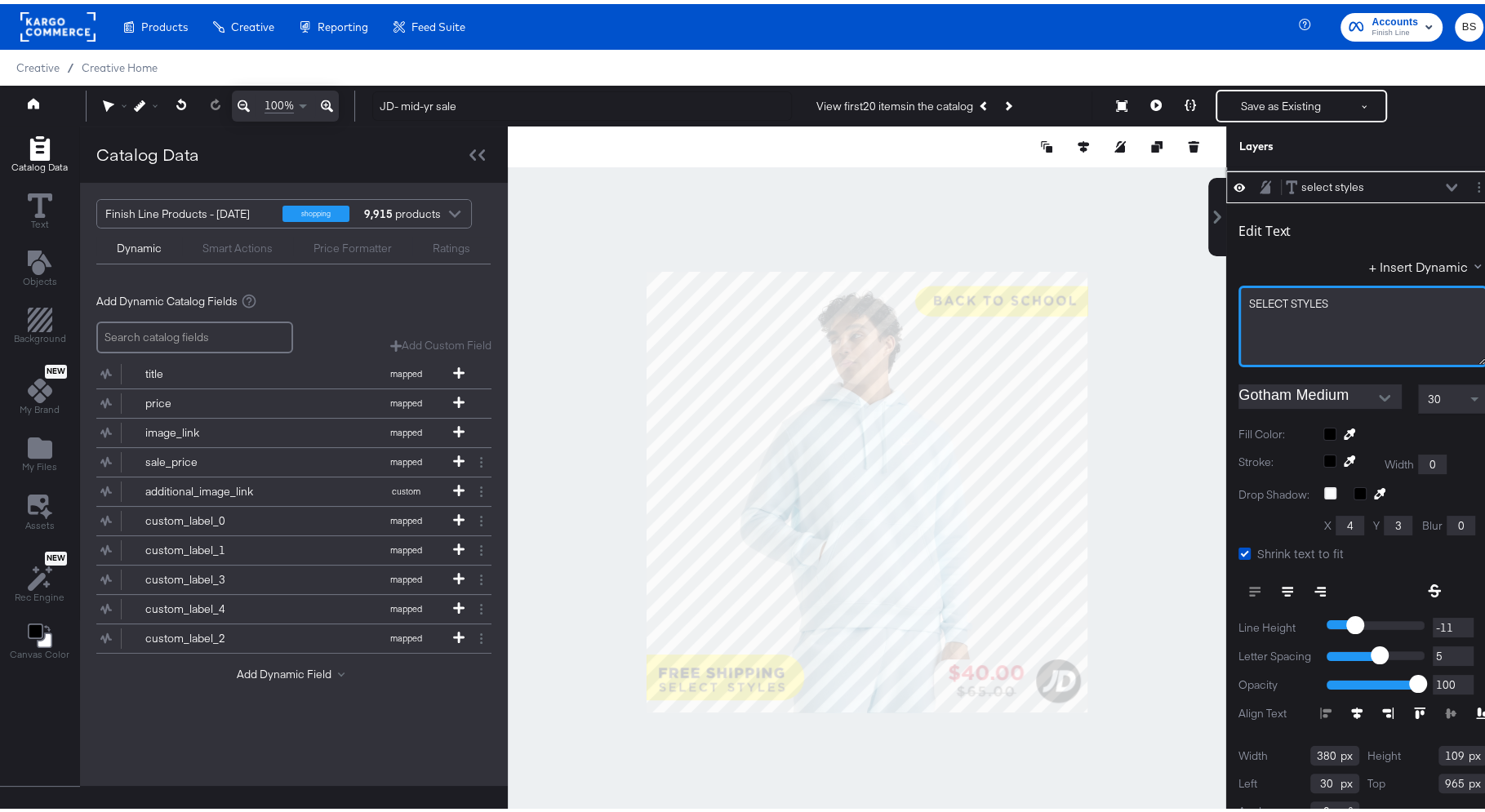 drag, startPoint x: 1365, startPoint y: 309, endPoint x: 1185, endPoint y: 309, distance: 180 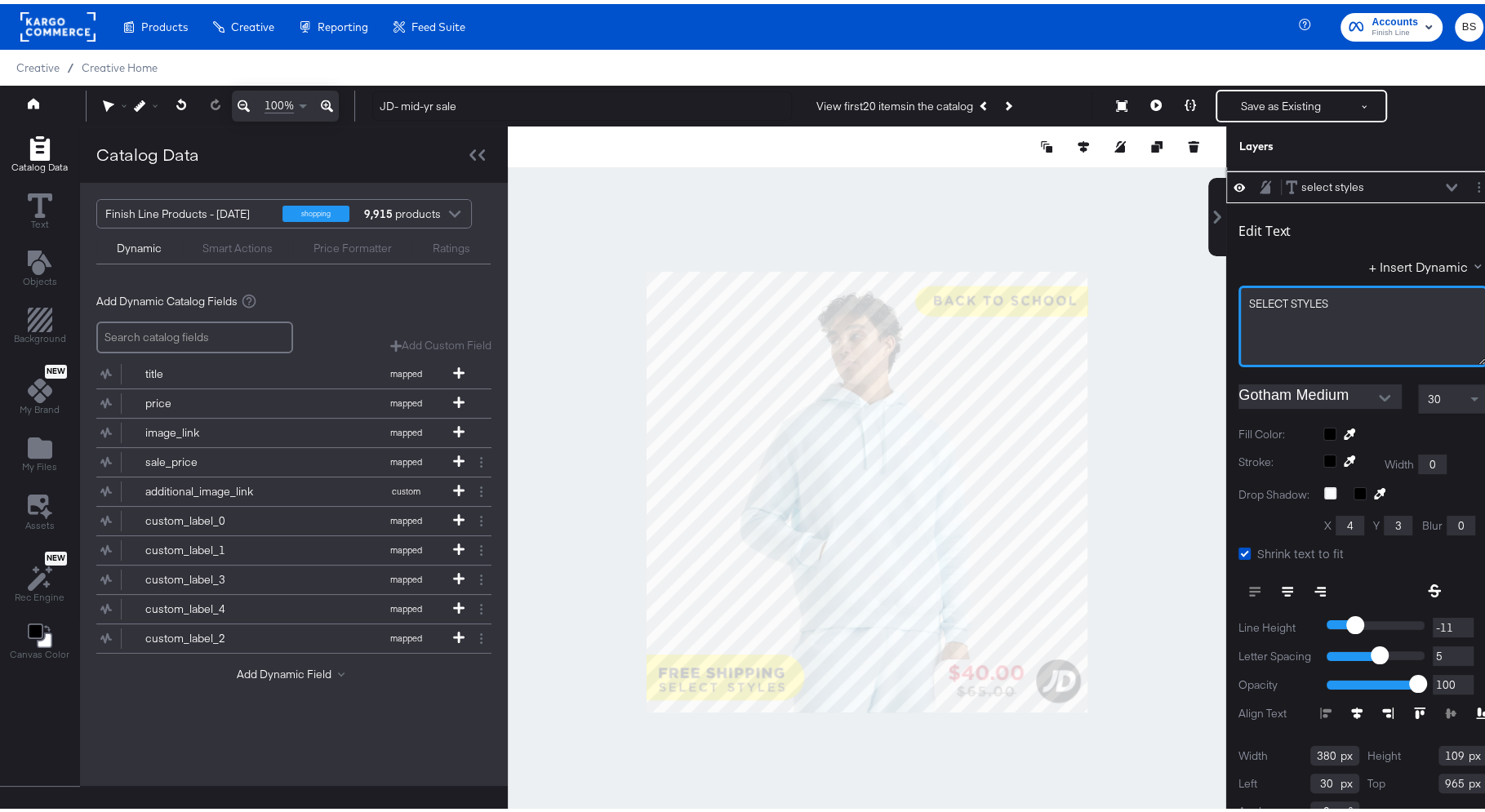 click on "SELECT ﻿STYLES" at bounding box center (1288, 300) 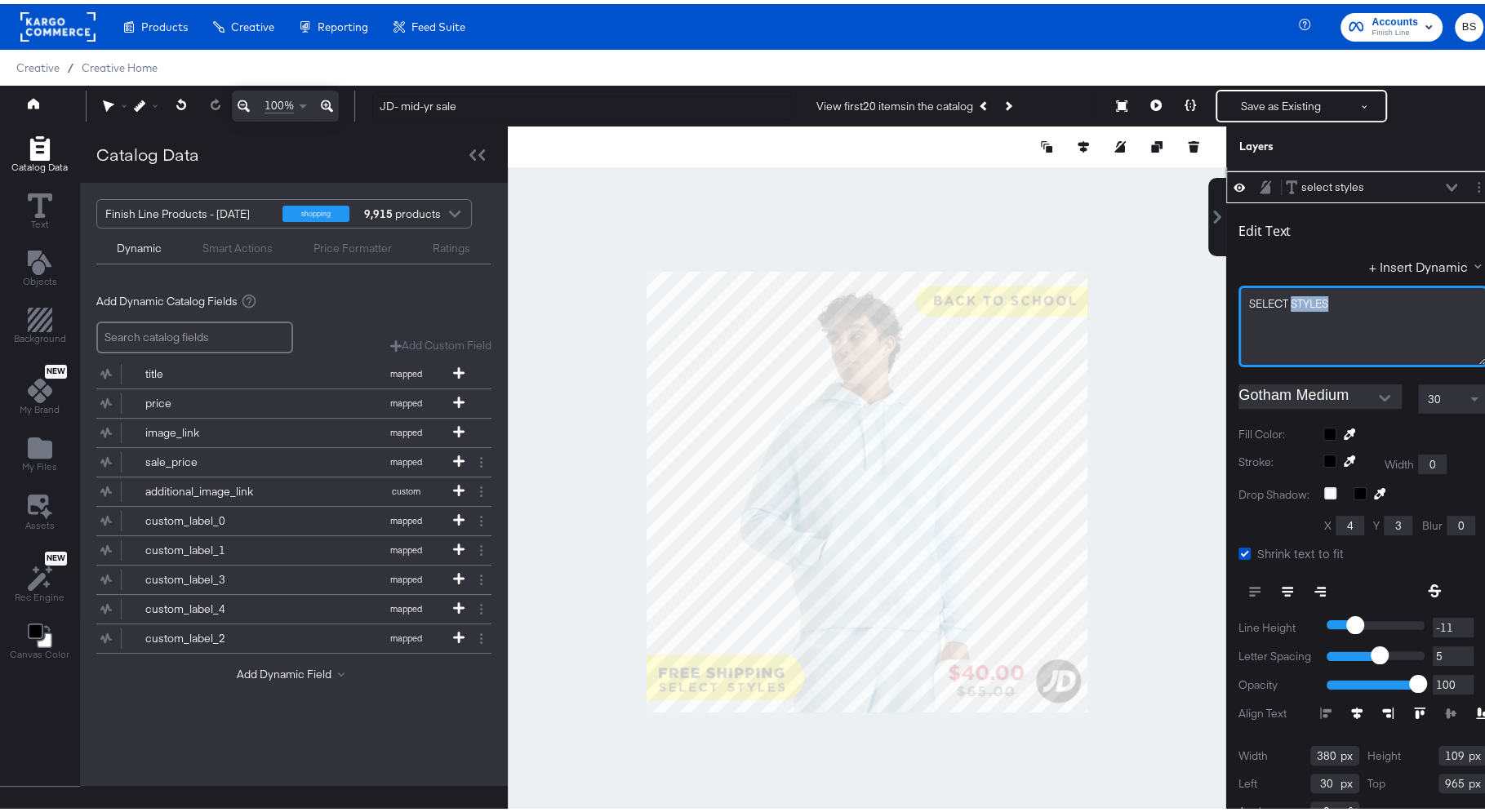click on "SELECT ﻿STYLES" at bounding box center [1288, 300] 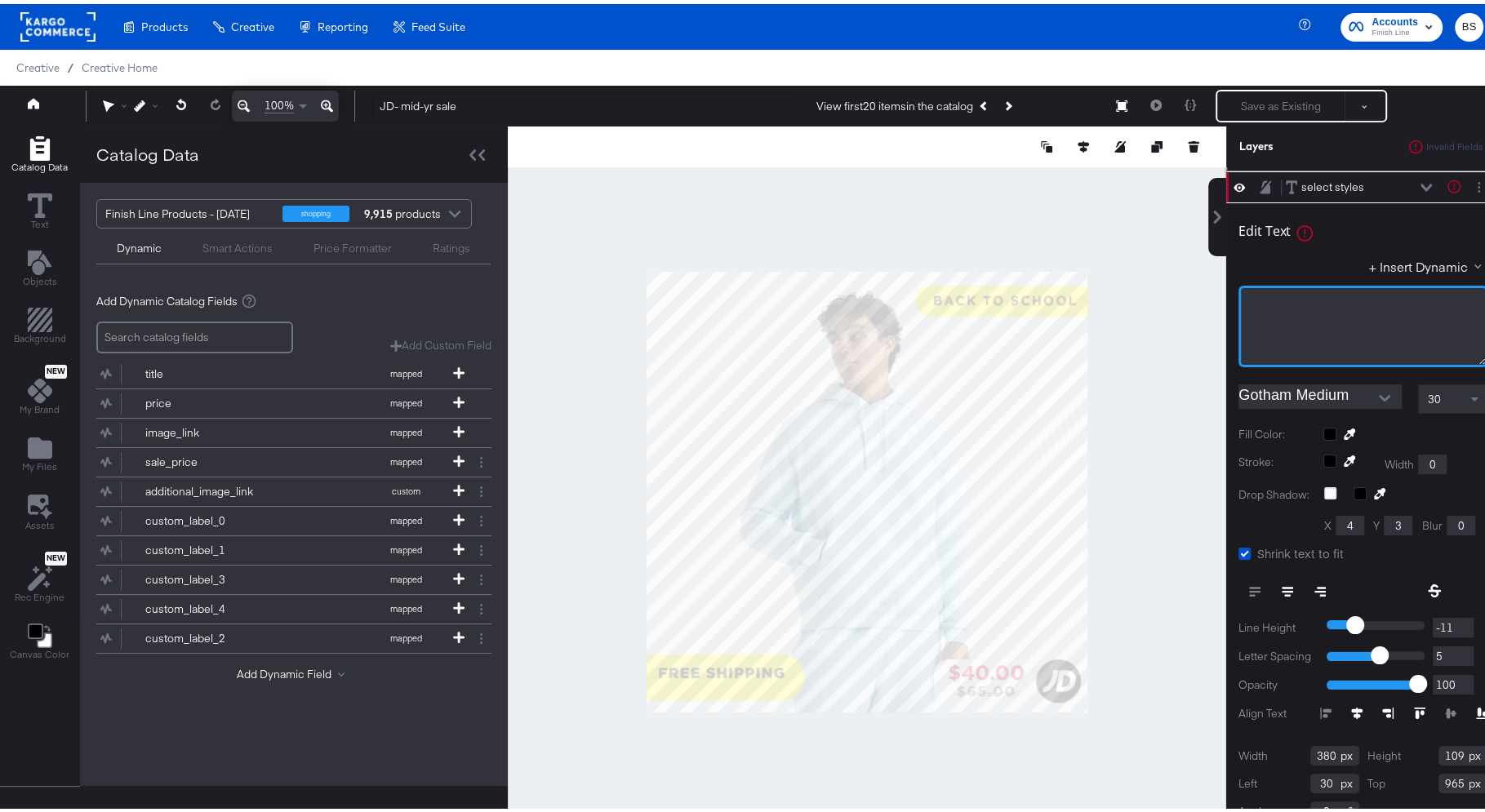 type 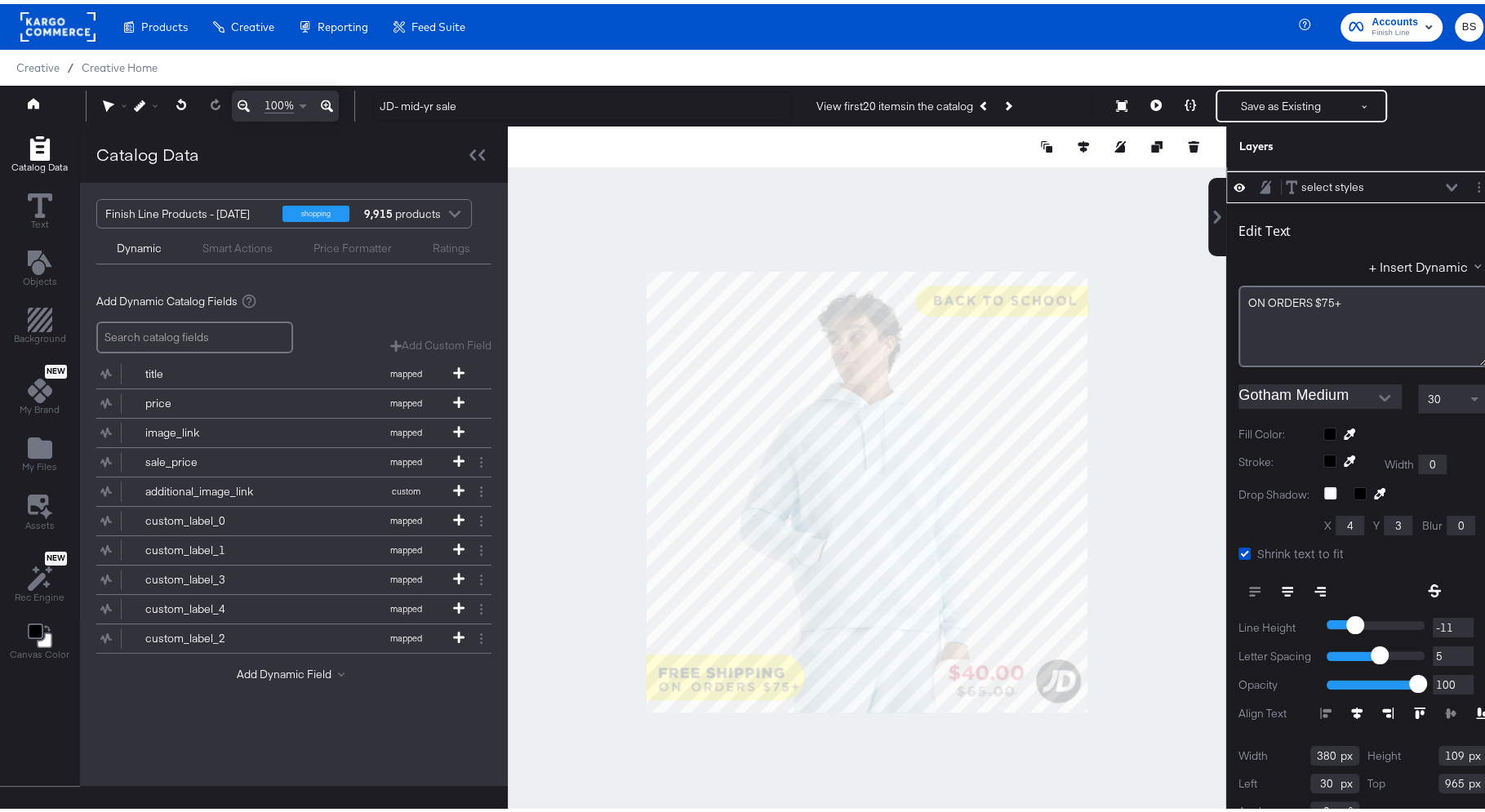 click at bounding box center [867, 488] 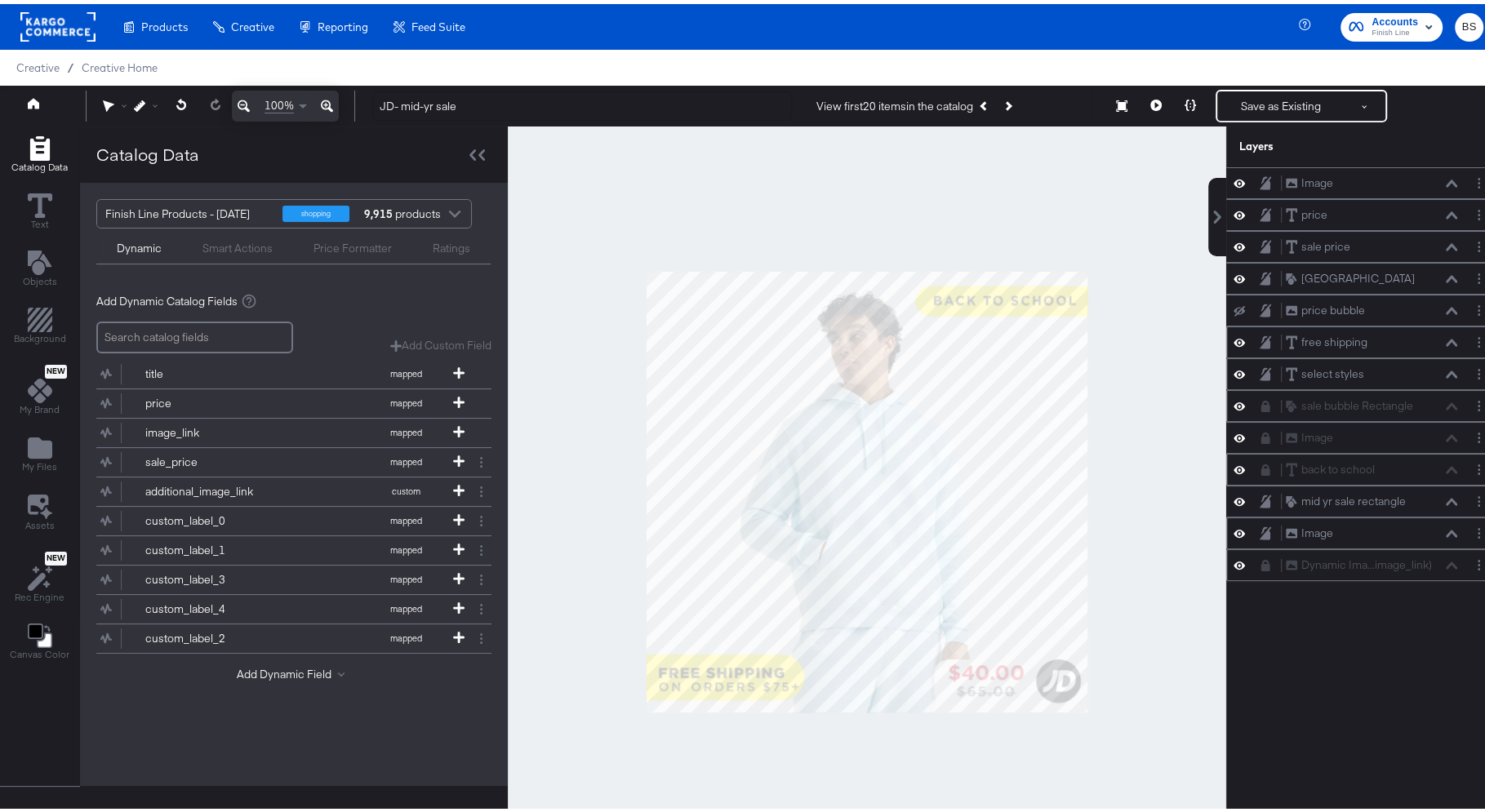 scroll, scrollTop: 0, scrollLeft: 0, axis: both 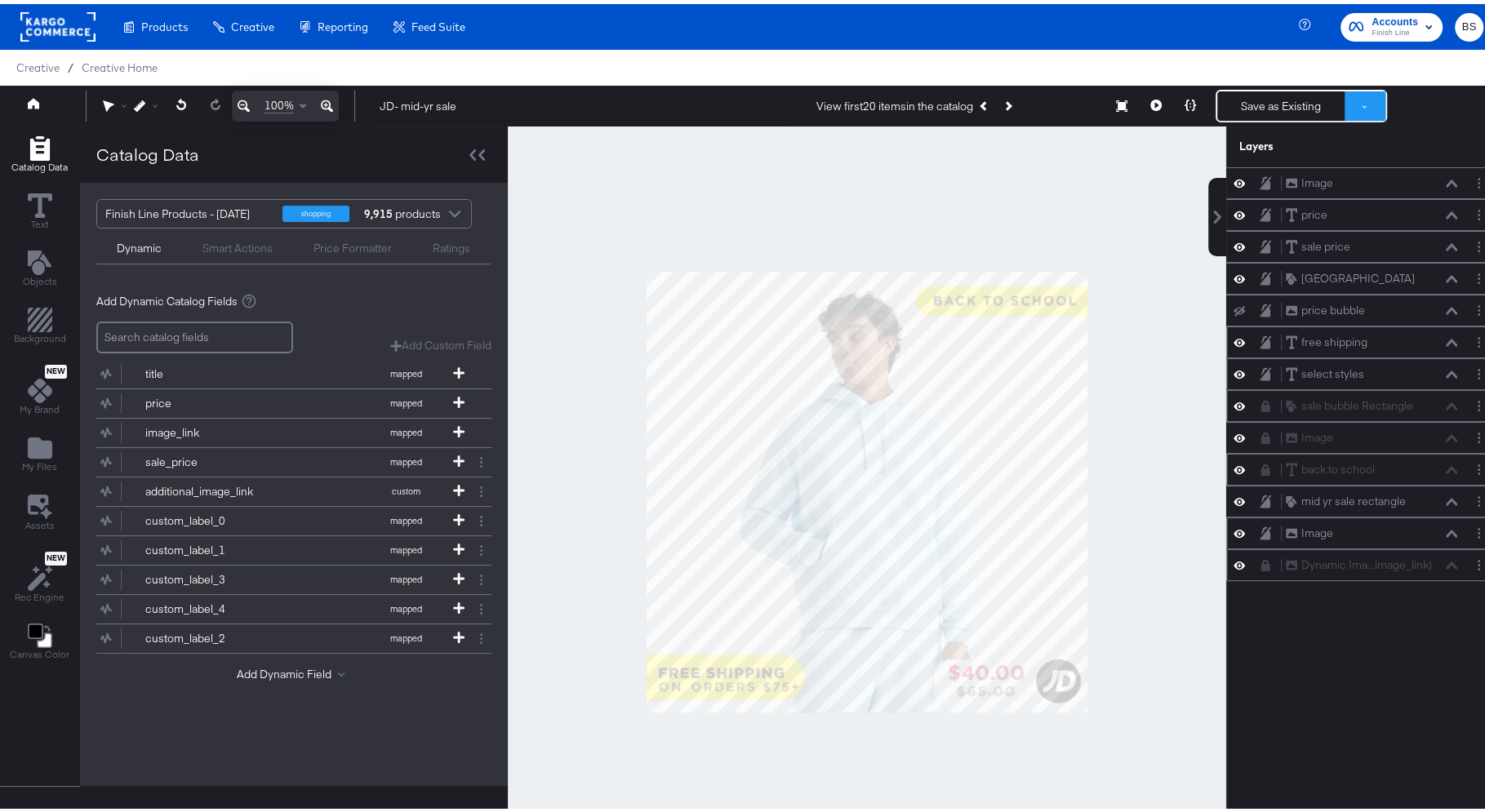 click at bounding box center (1365, 102) 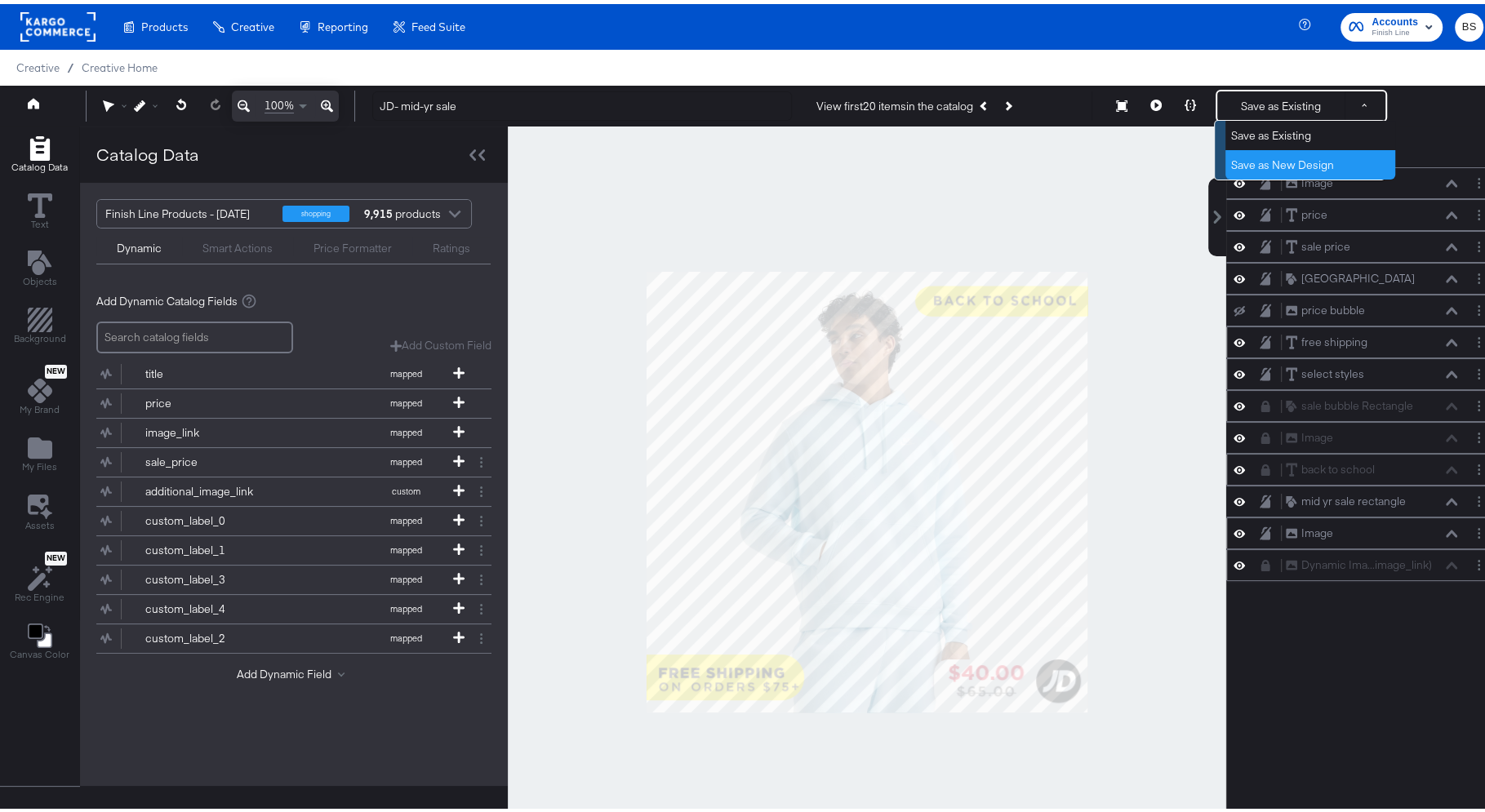 click on "Save as New Design" at bounding box center [1310, 161] 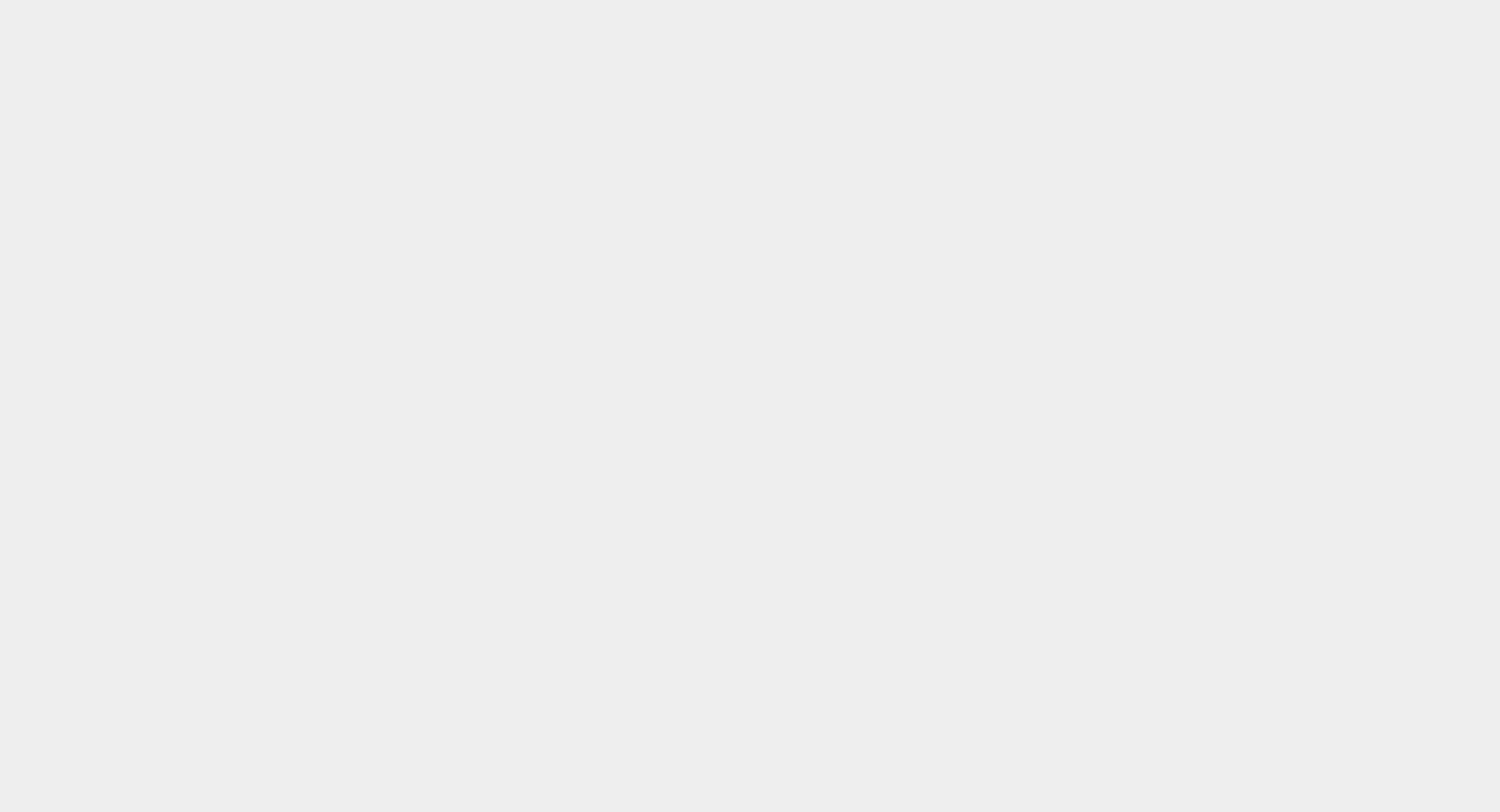 scroll, scrollTop: 0, scrollLeft: 0, axis: both 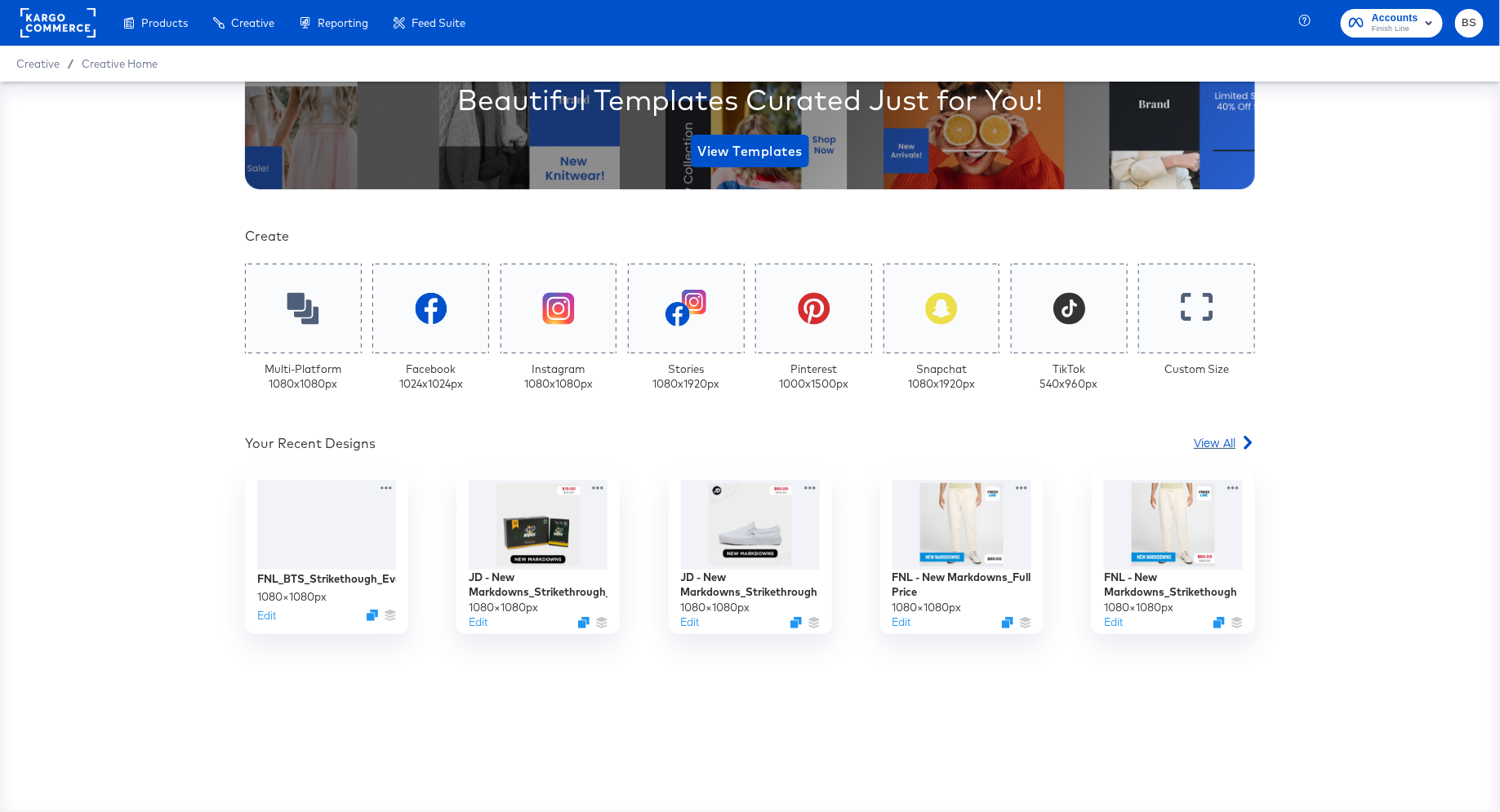 click on "View All" at bounding box center (1214, 442) 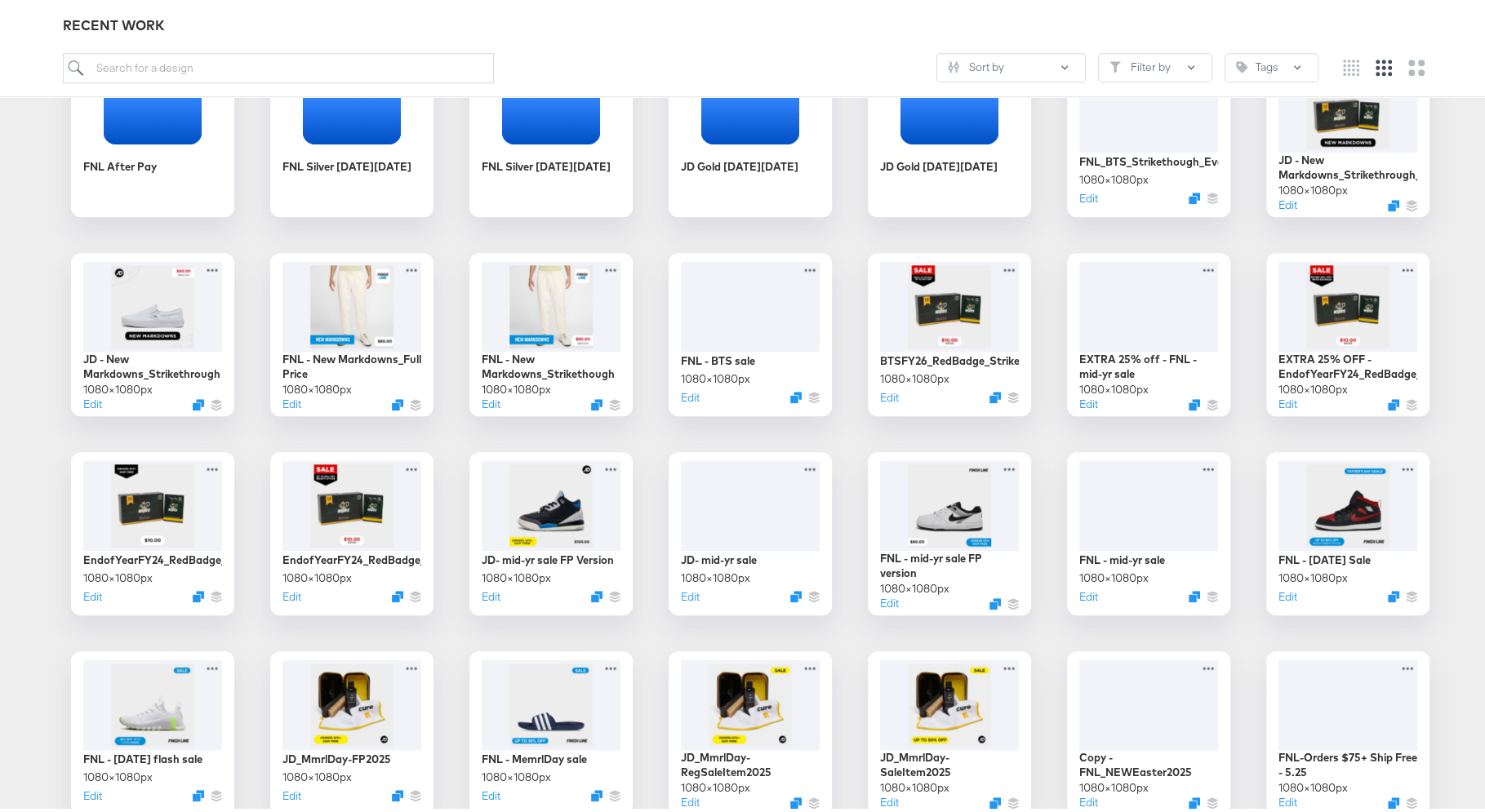 scroll, scrollTop: 1151, scrollLeft: 0, axis: vertical 